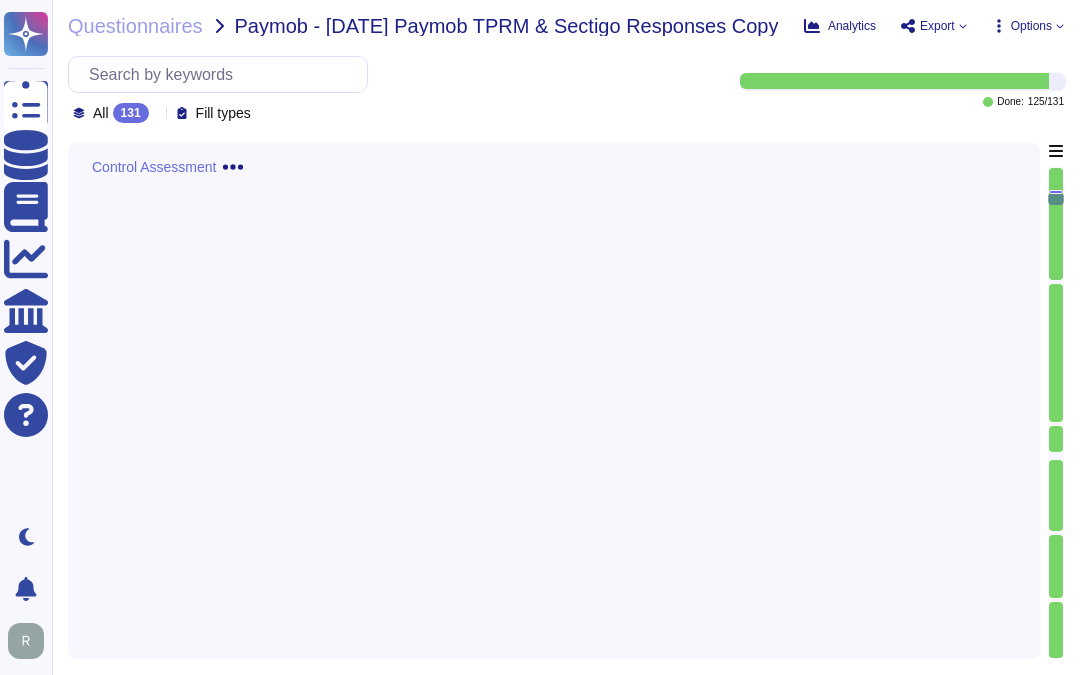 scroll, scrollTop: 0, scrollLeft: 0, axis: both 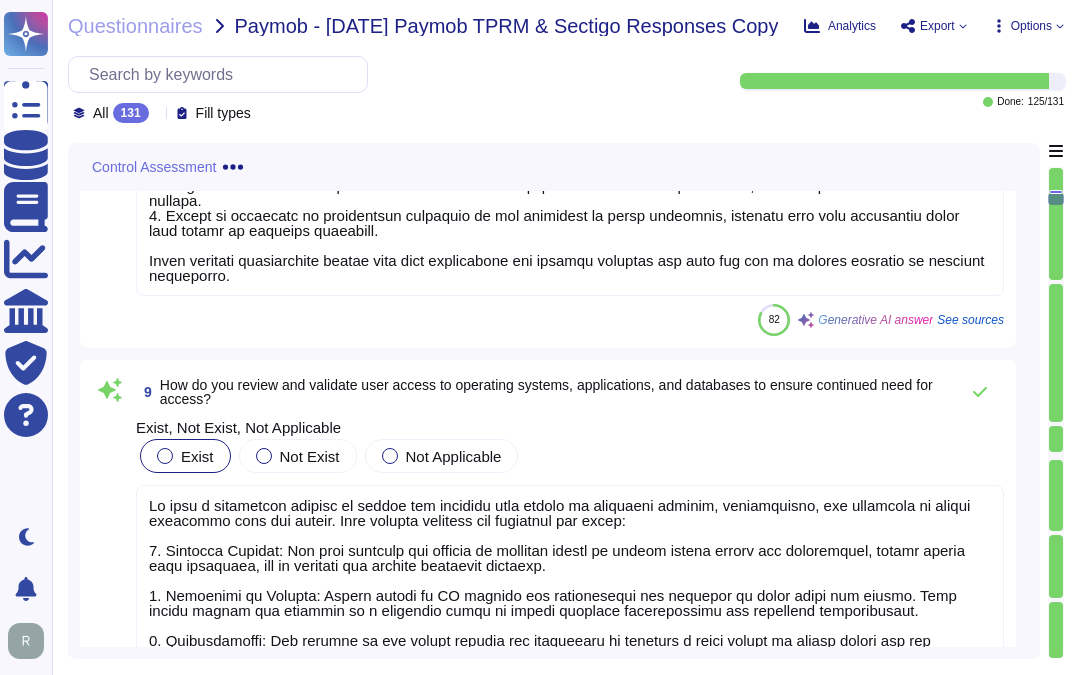 click at bounding box center [165, 456] 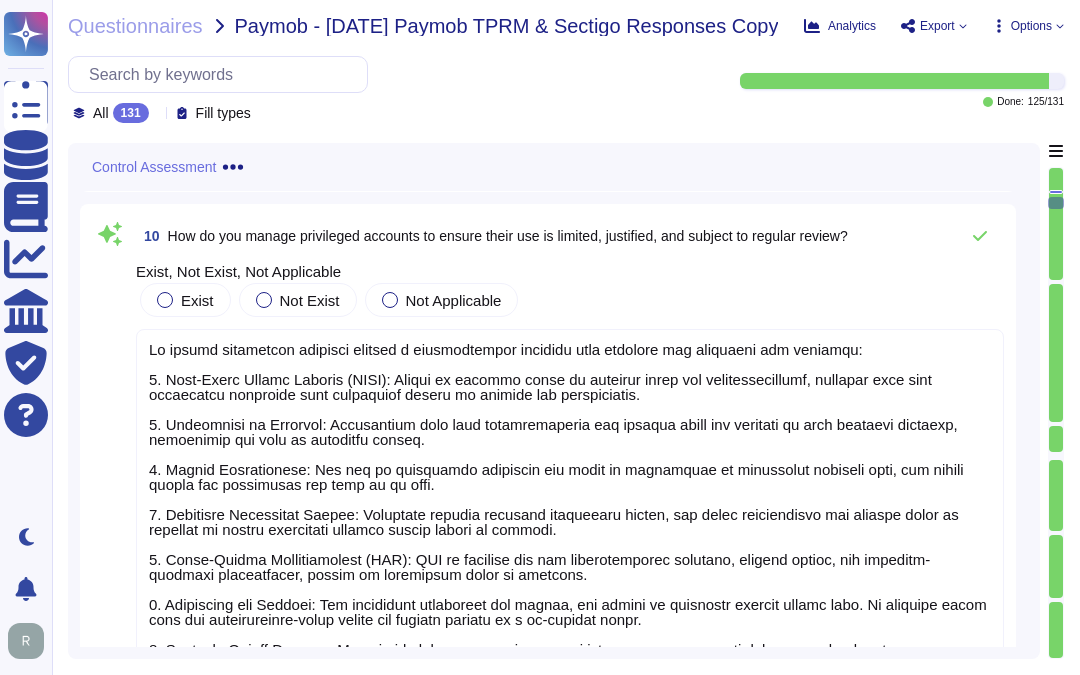 scroll, scrollTop: 3457, scrollLeft: 0, axis: vertical 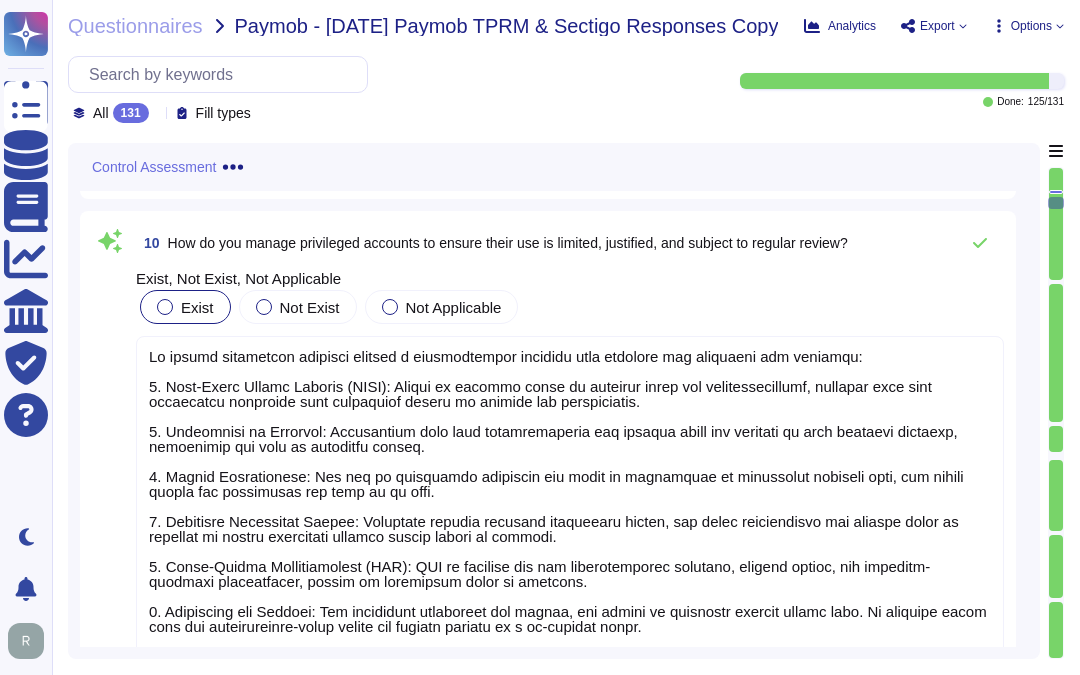click at bounding box center [165, 307] 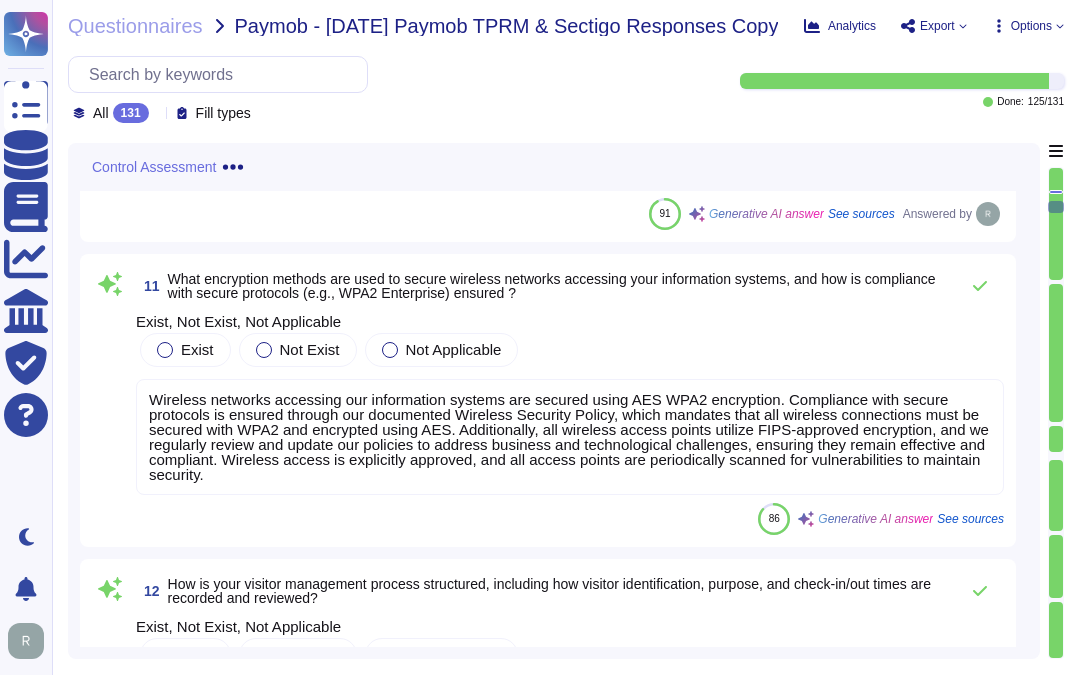 scroll, scrollTop: 4124, scrollLeft: 0, axis: vertical 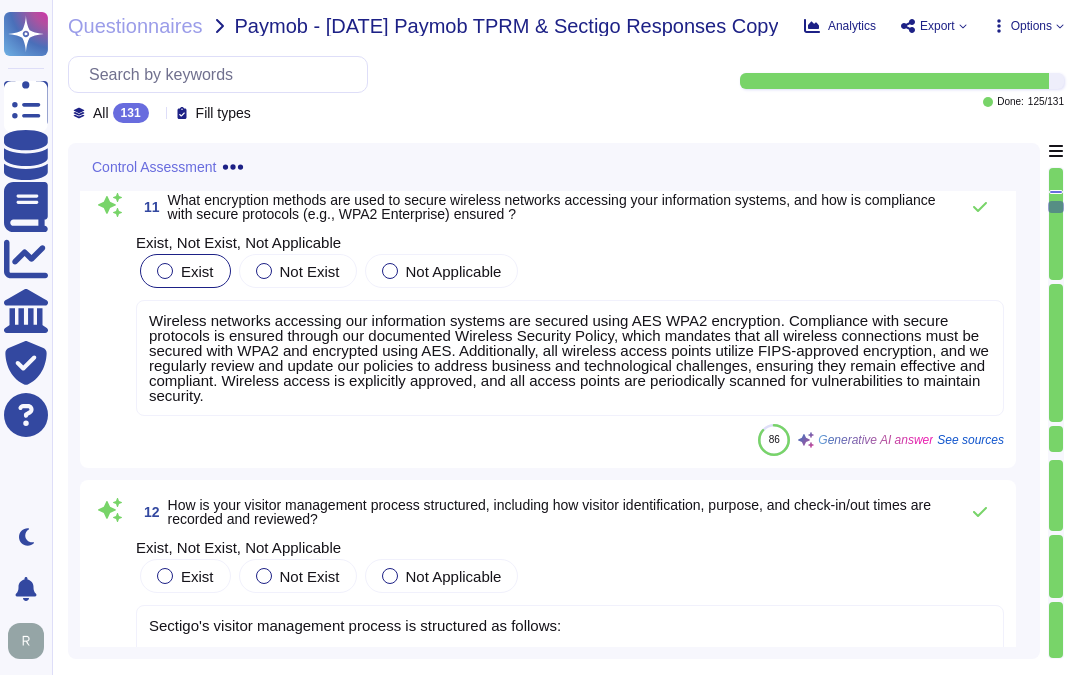 click at bounding box center (165, 271) 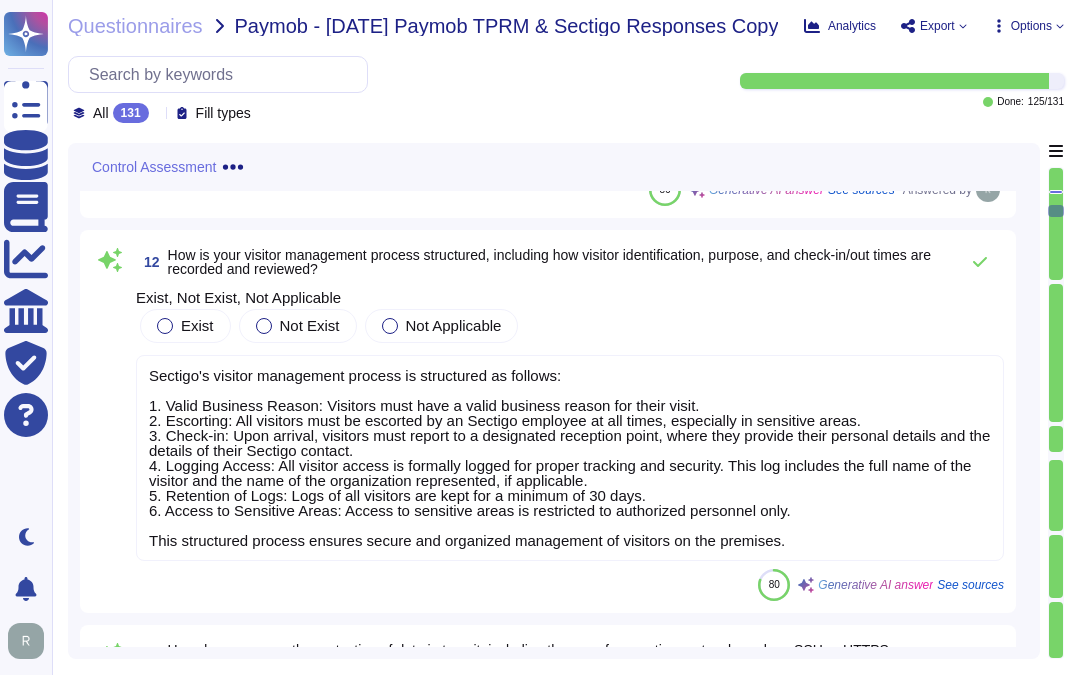 scroll, scrollTop: 4346, scrollLeft: 0, axis: vertical 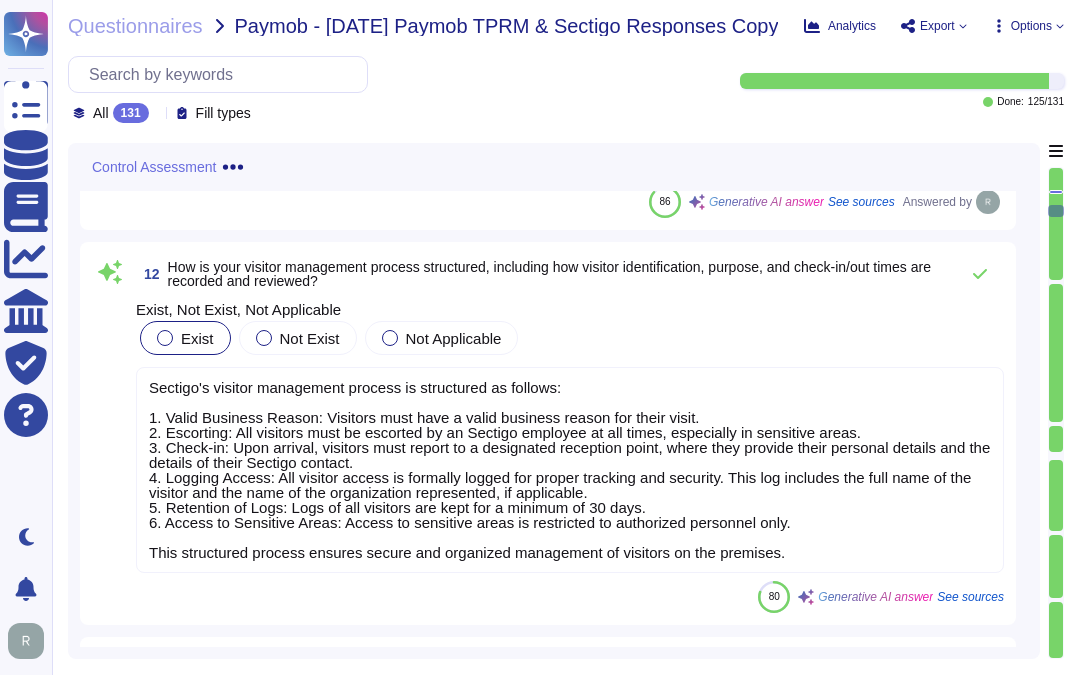 click at bounding box center (165, 338) 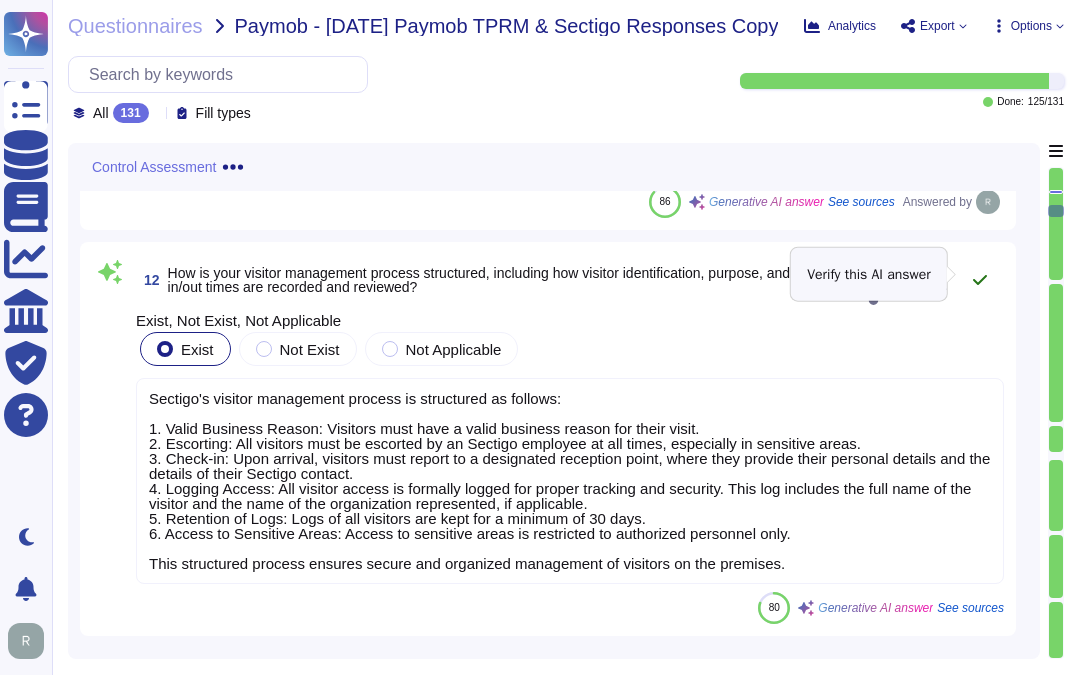 click 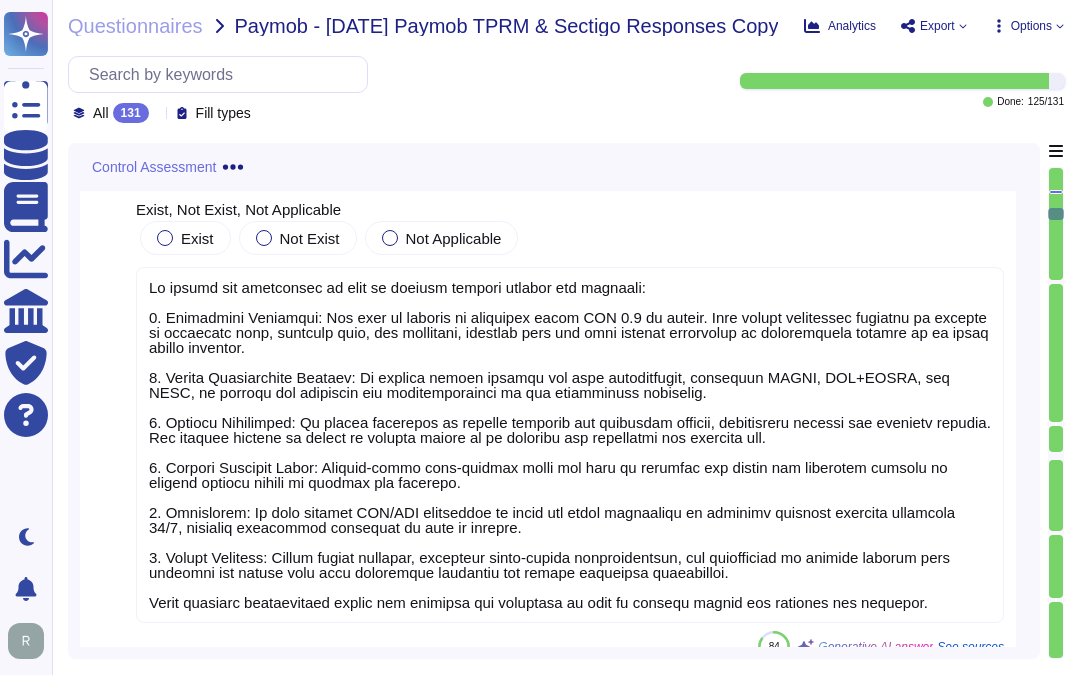 scroll, scrollTop: 4680, scrollLeft: 0, axis: vertical 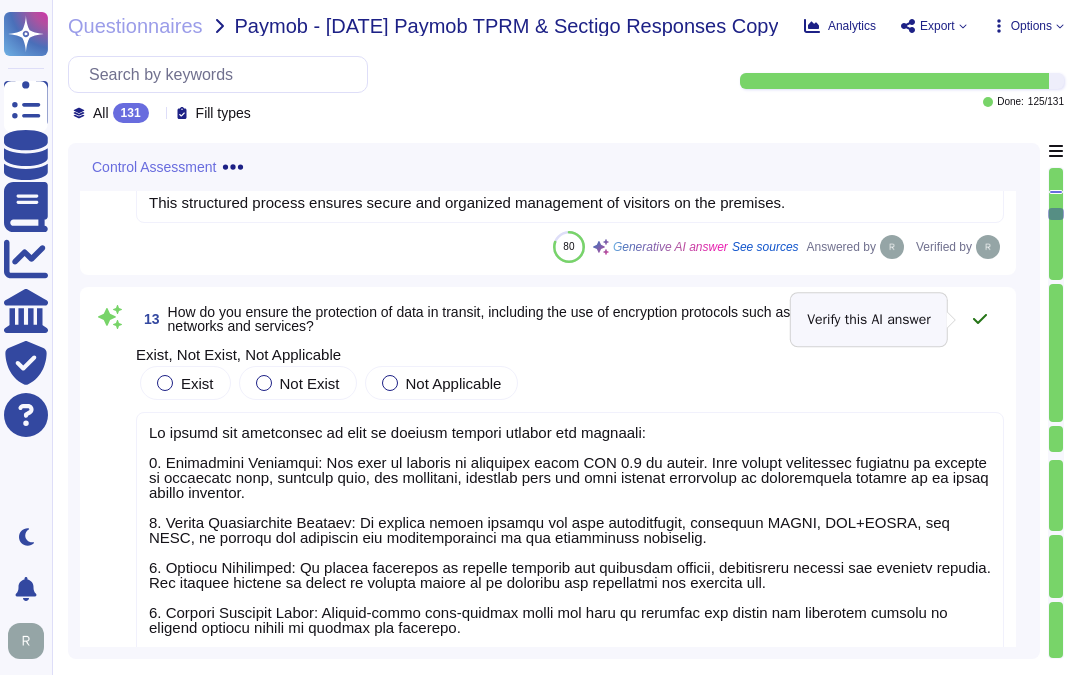click 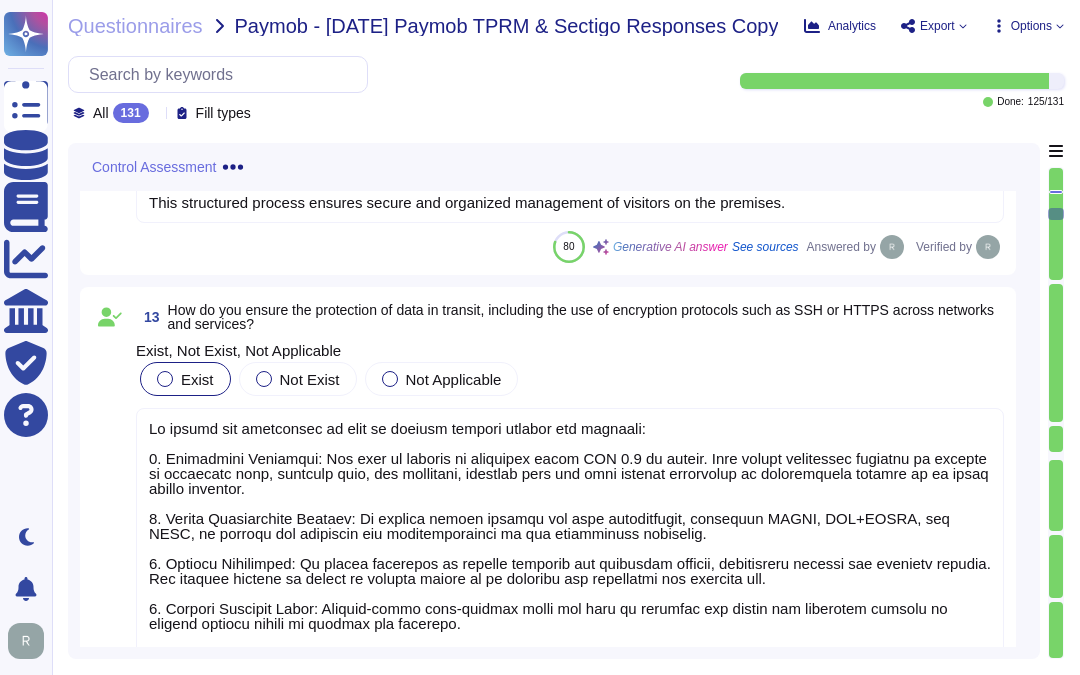 click at bounding box center [165, 379] 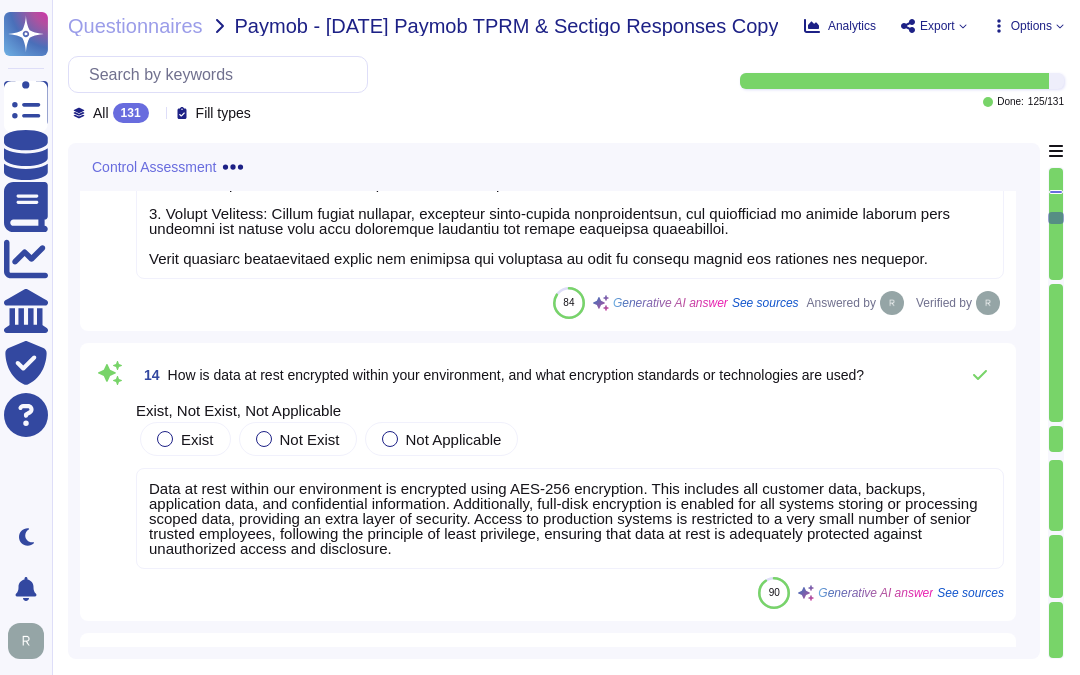 scroll, scrollTop: 5235, scrollLeft: 0, axis: vertical 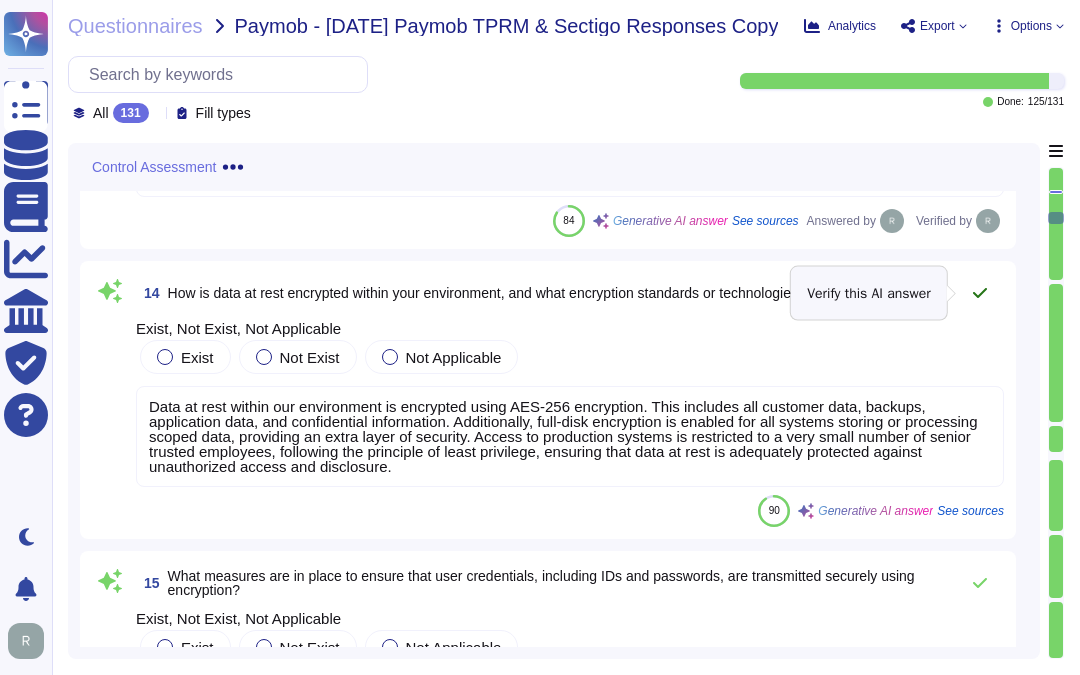 click 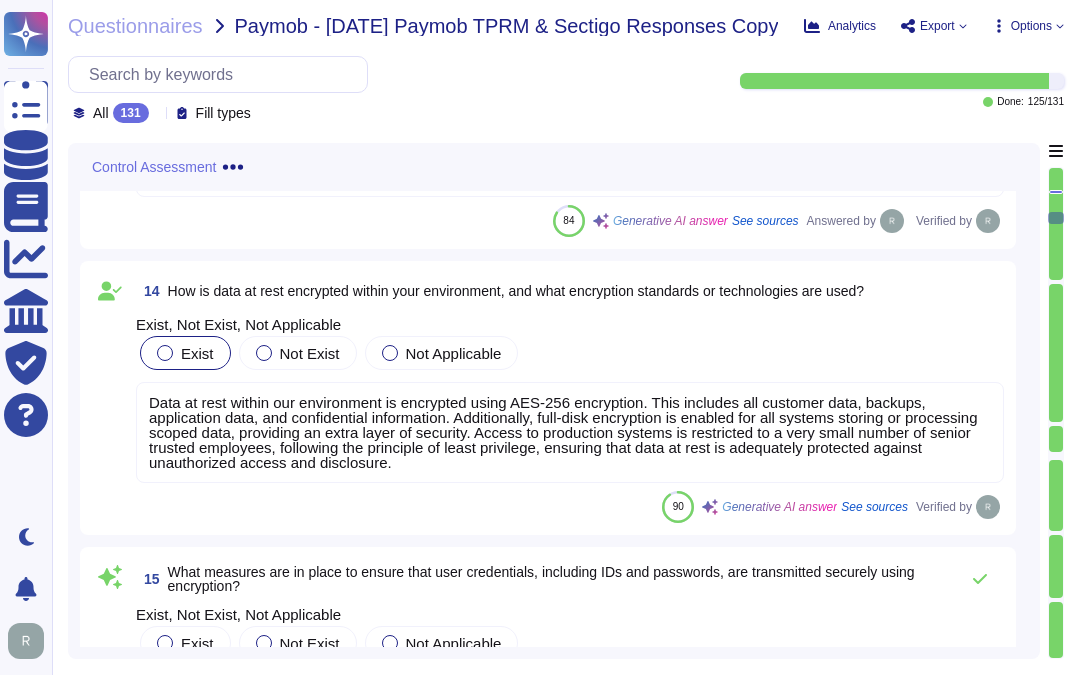 click at bounding box center [165, 353] 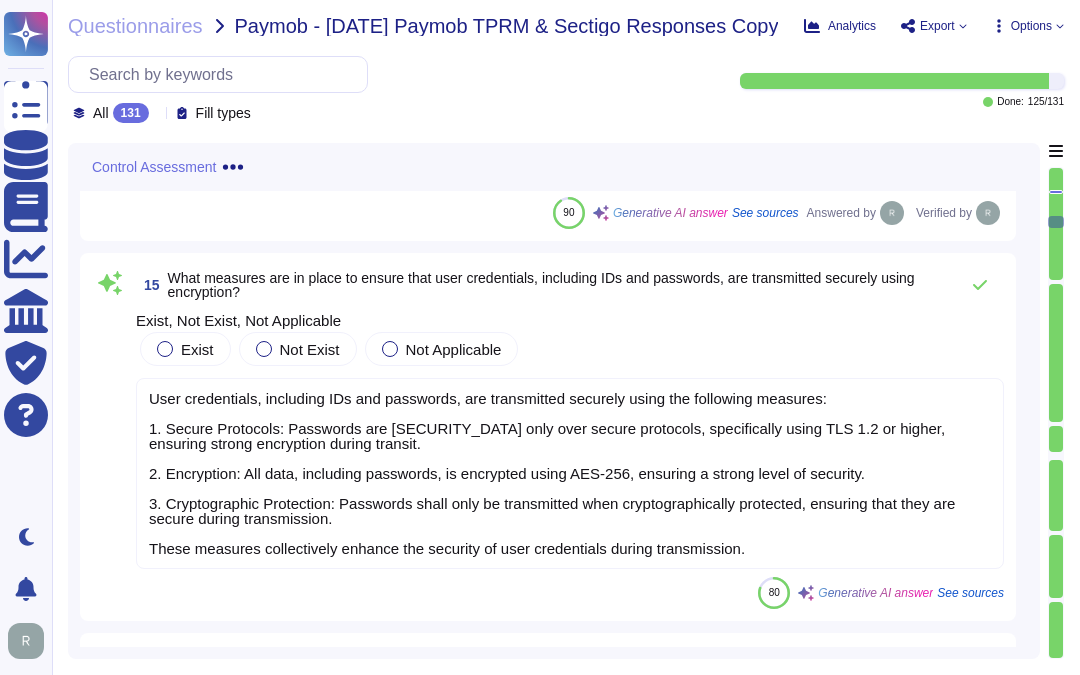 scroll, scrollTop: 5568, scrollLeft: 0, axis: vertical 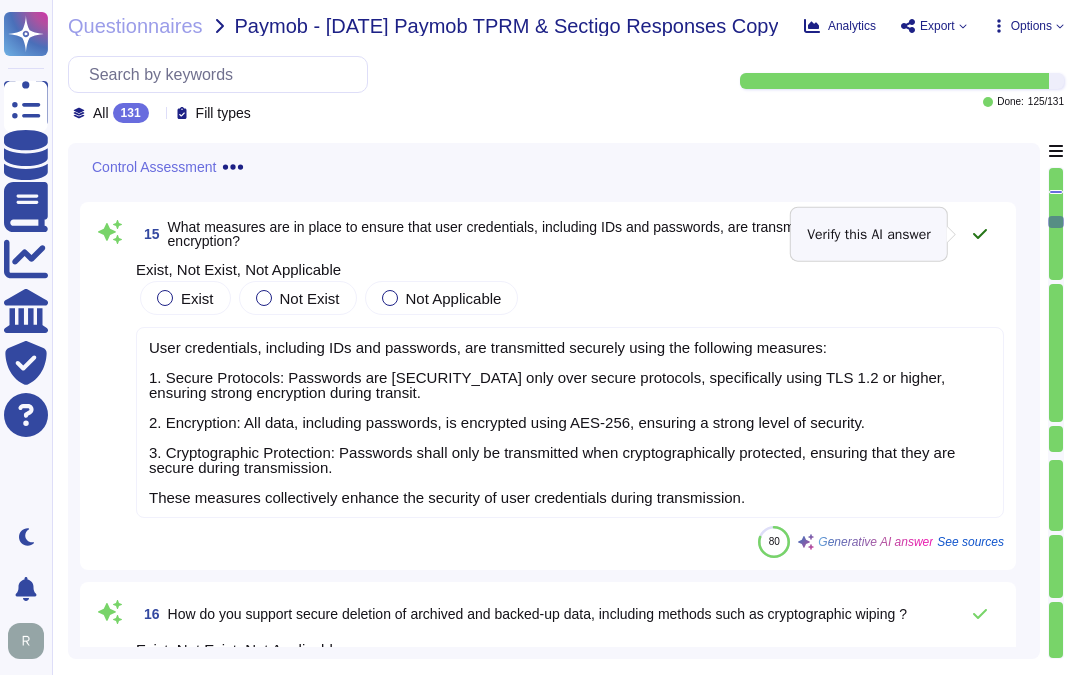click 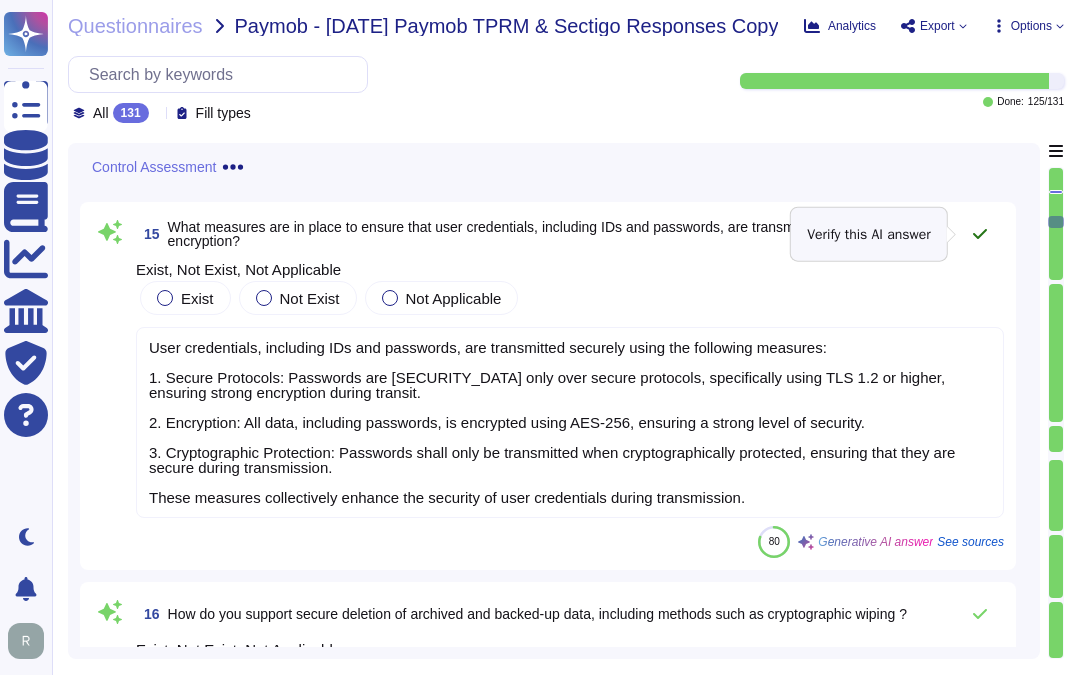 click 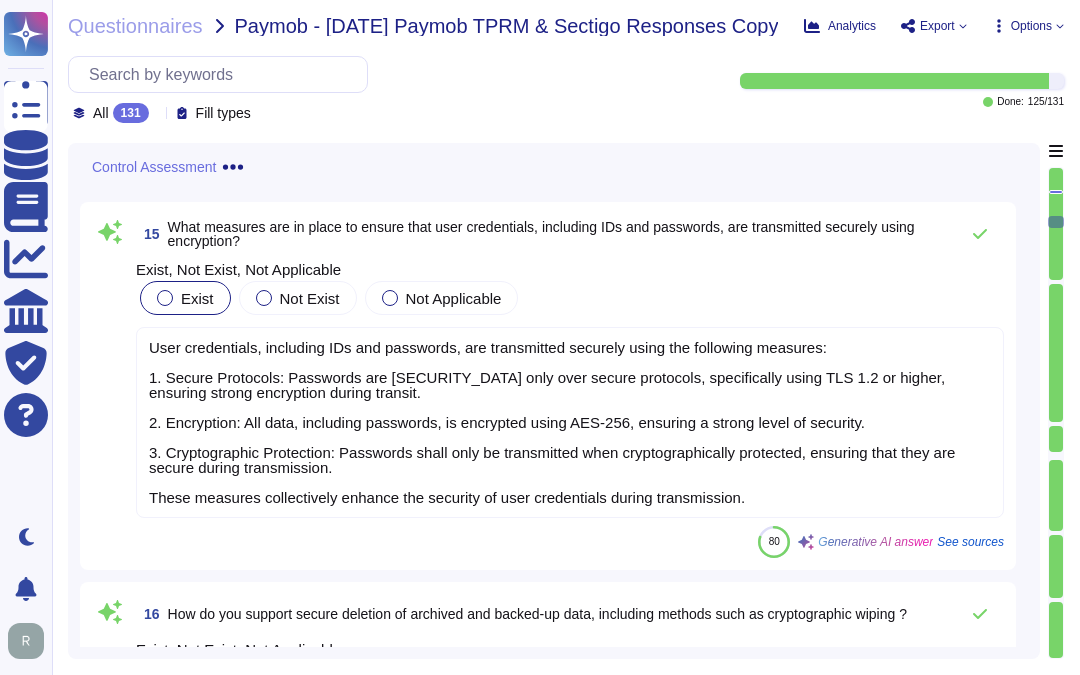 click on "Exist" at bounding box center [185, 298] 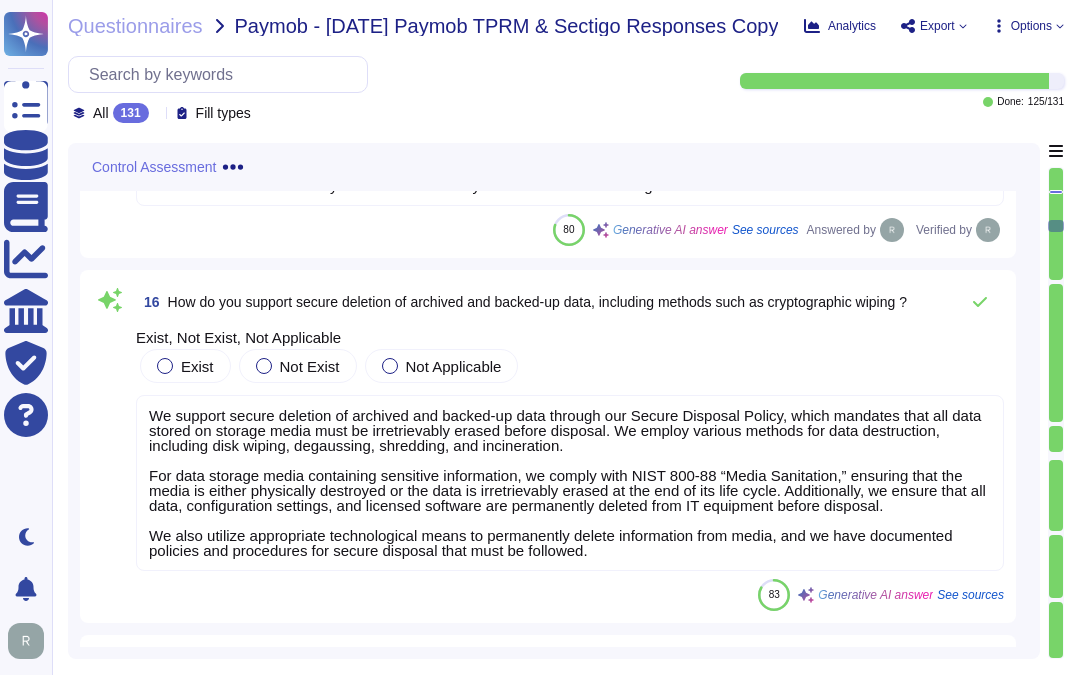 scroll, scrollTop: 5902, scrollLeft: 0, axis: vertical 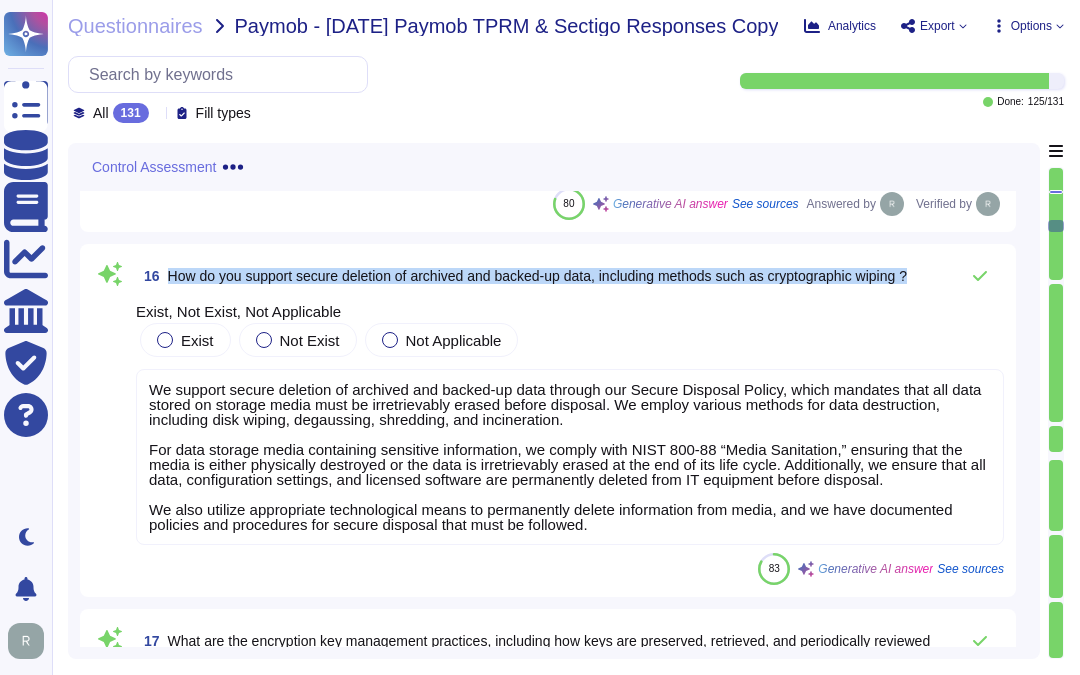 drag, startPoint x: 168, startPoint y: 273, endPoint x: 930, endPoint y: 270, distance: 762.0059 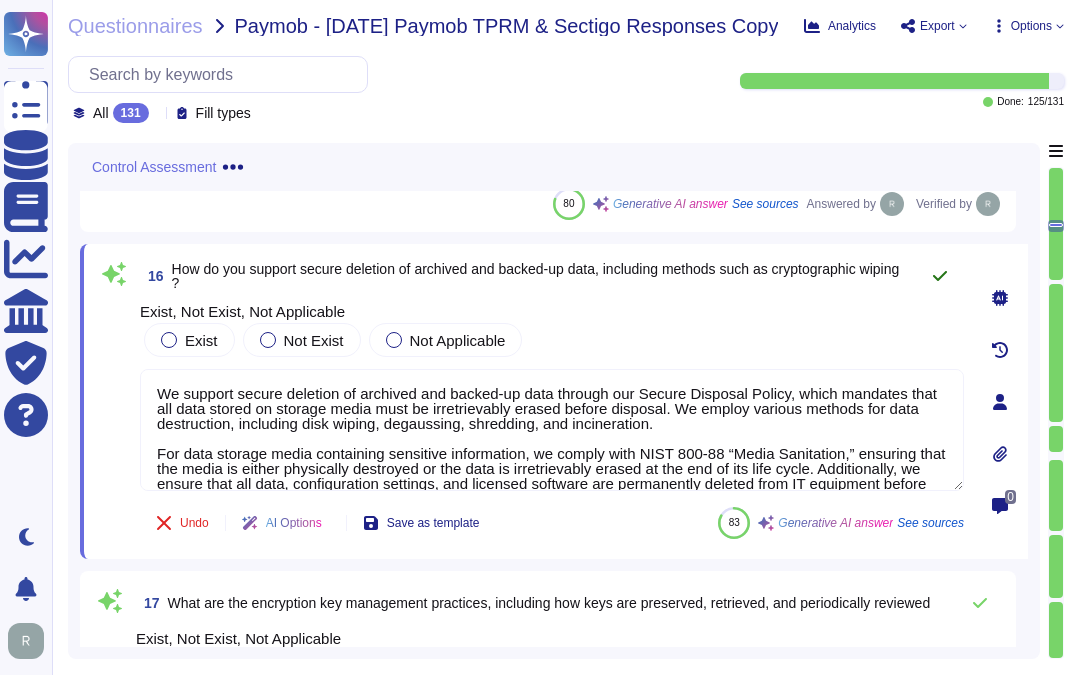 type on "We support secure deletion of archived and backed-up data through our Secure Disposal Policy, which mandates that all data stored on storage media must be irretrievably erased before disposal. We employ various methods for data destruction, including disk wiping, degaussing, shredding, and incineration.
For data storage media containing sensitive information, we comply with NIST 800-88 “Media Sanitation,” ensuring that the media is either physically destroyed or the data is irretrievably erased at the end of its life cycle. Additionally, we ensure that all data, configuration settings, and licensed software are permanently deleted from IT equipment before disposal.
We also utilize appropriate technological means to permanently delete information from media, and we have documented policies and procedures for secure disposal that must be followed." 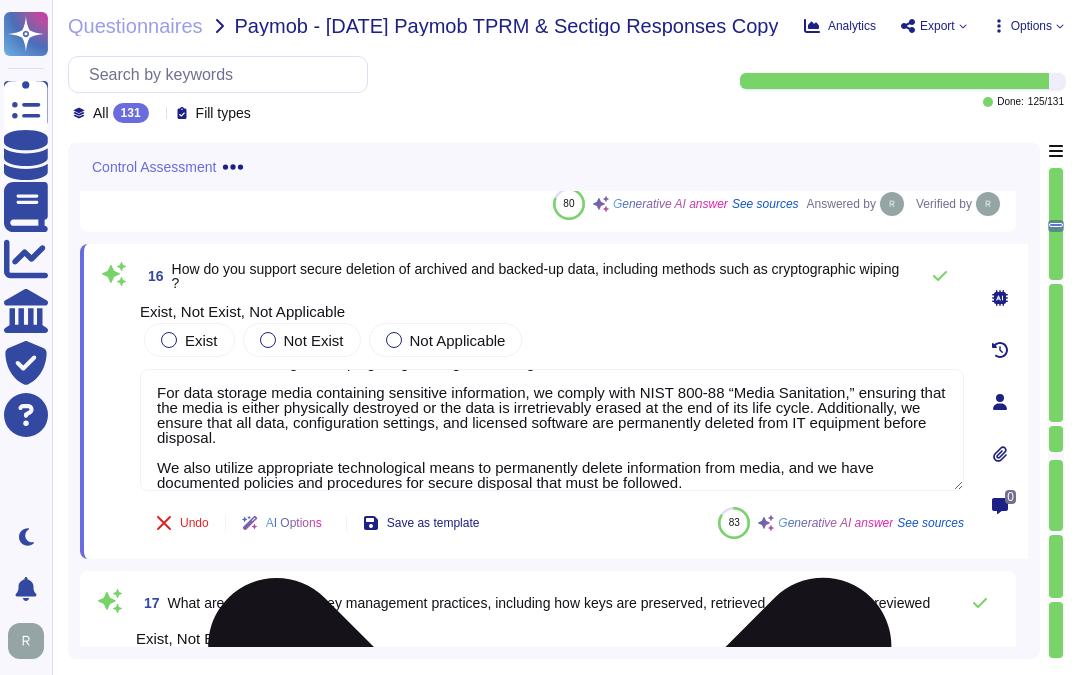 scroll, scrollTop: 76, scrollLeft: 0, axis: vertical 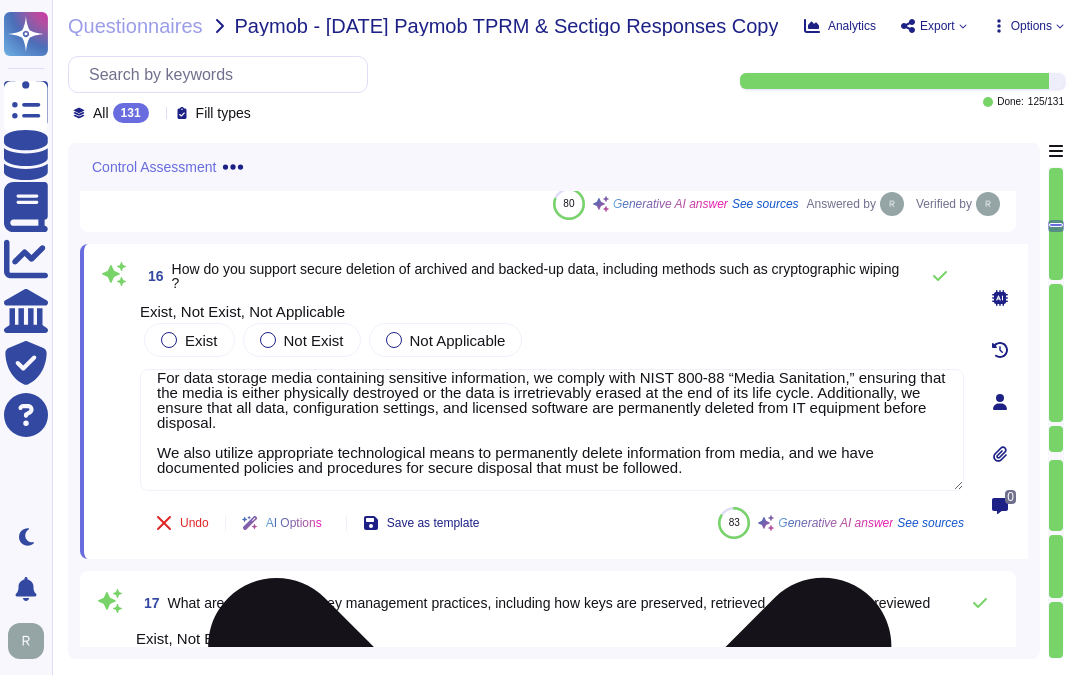 drag, startPoint x: 156, startPoint y: 396, endPoint x: 862, endPoint y: 473, distance: 710.1866 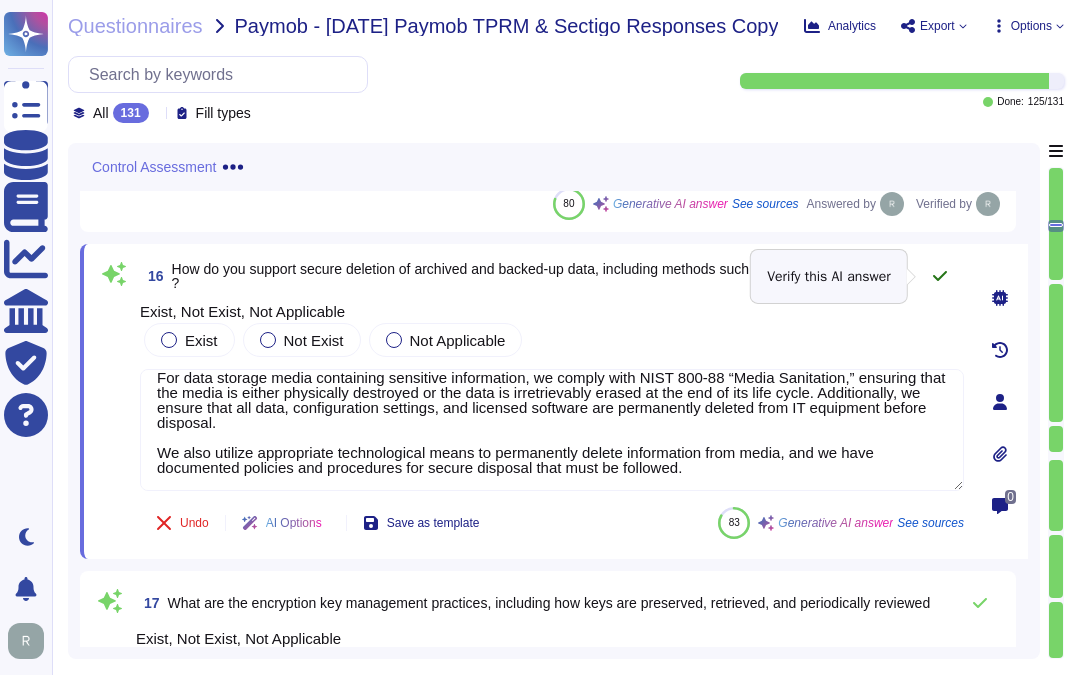 click 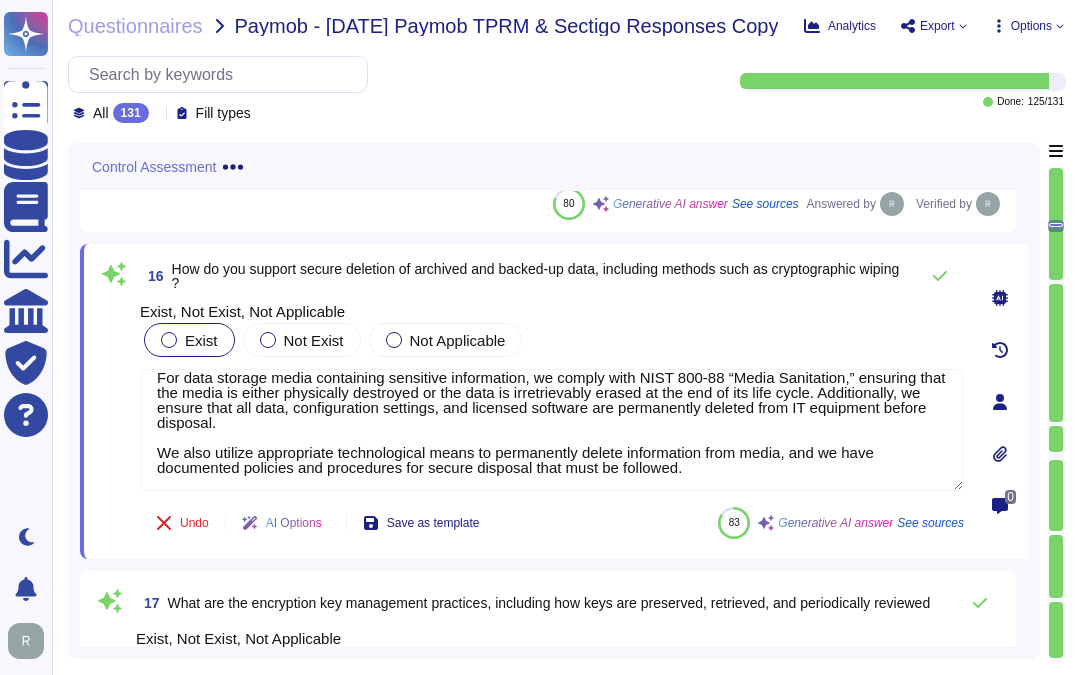 click at bounding box center [169, 340] 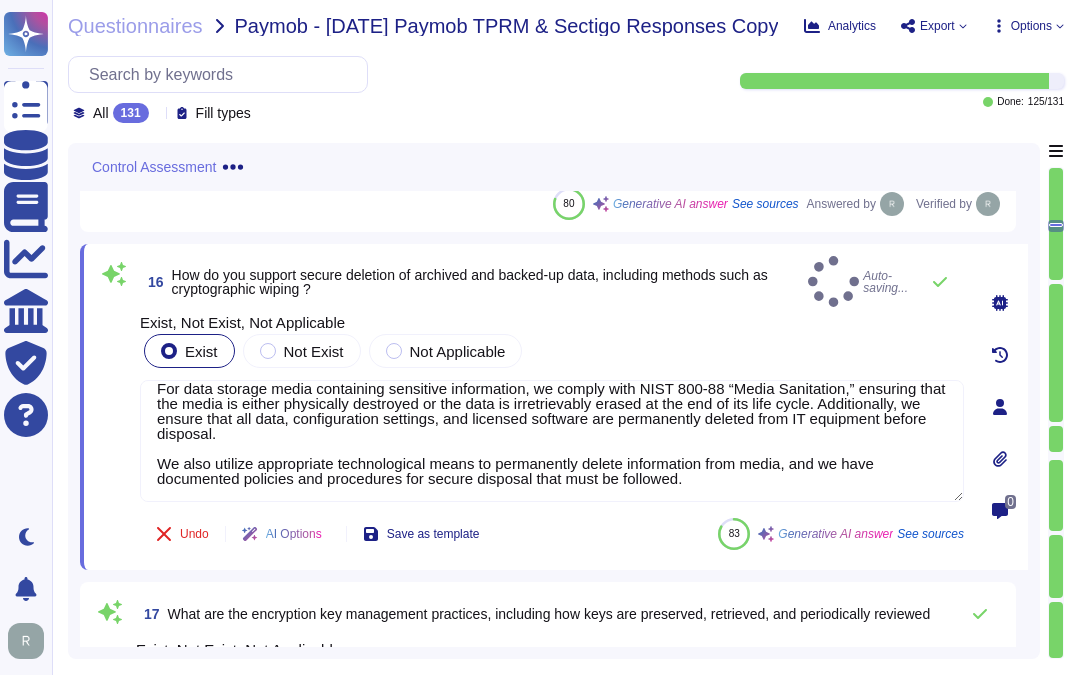 click on "Undo AI Options Save as template 83 Generative AI answer See sources" at bounding box center [552, 534] 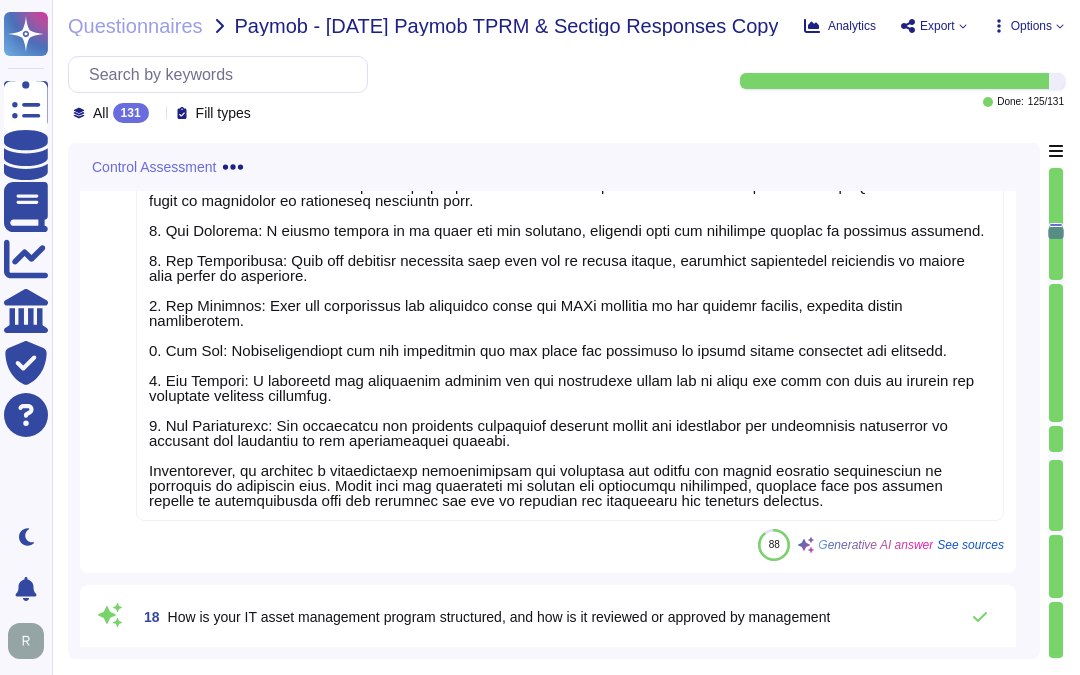 scroll, scrollTop: 6457, scrollLeft: 0, axis: vertical 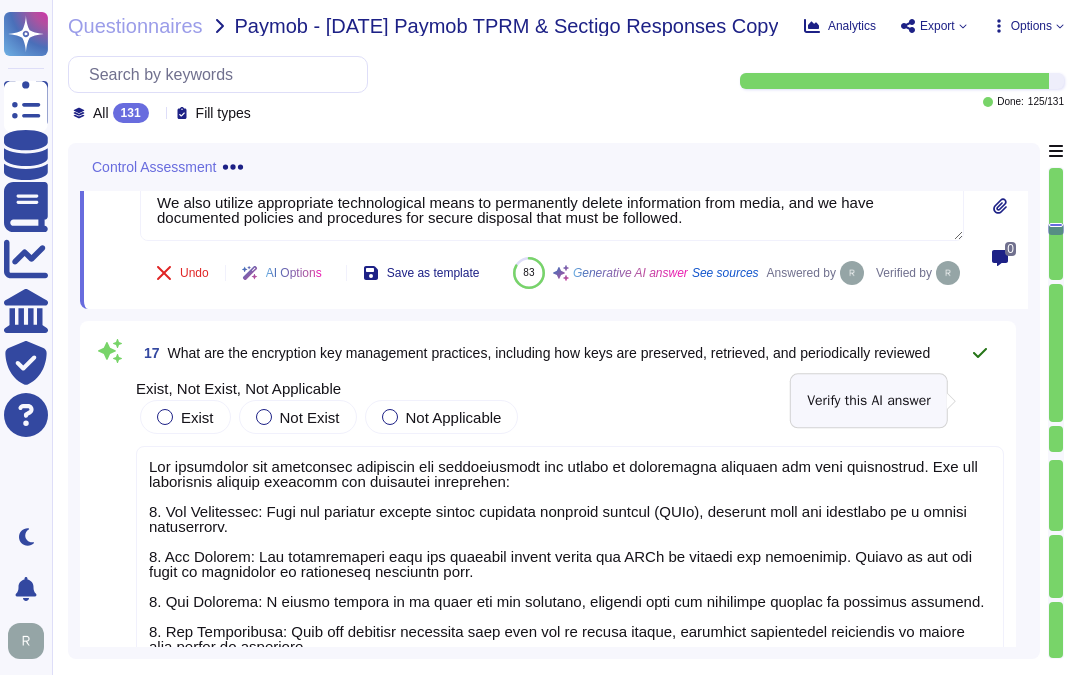 click 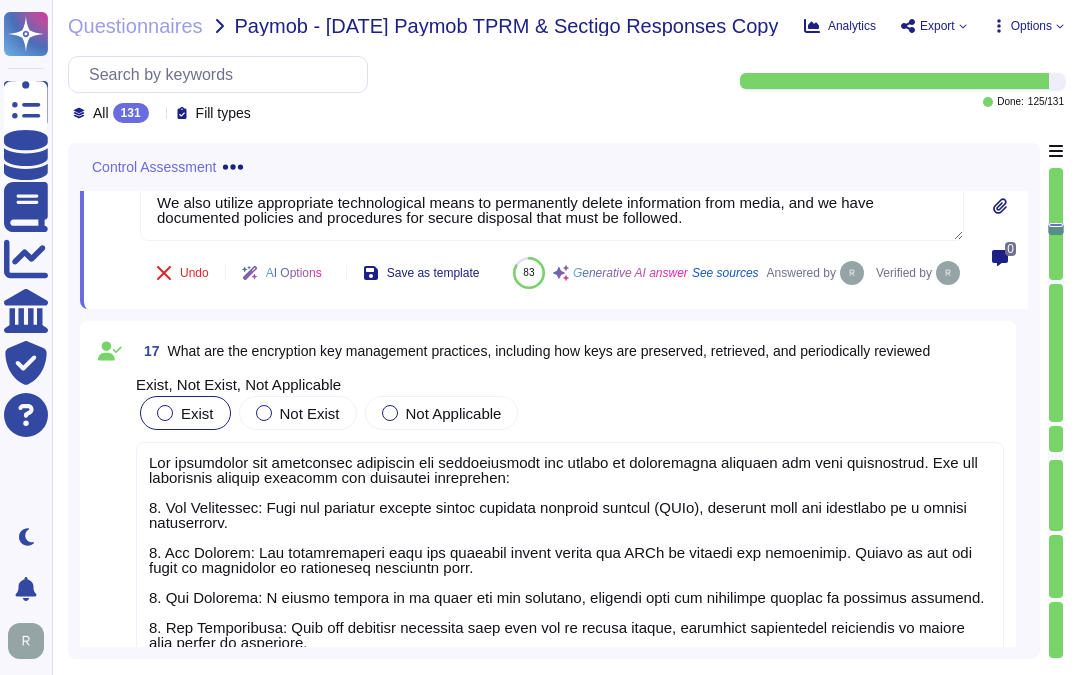 click at bounding box center [165, 413] 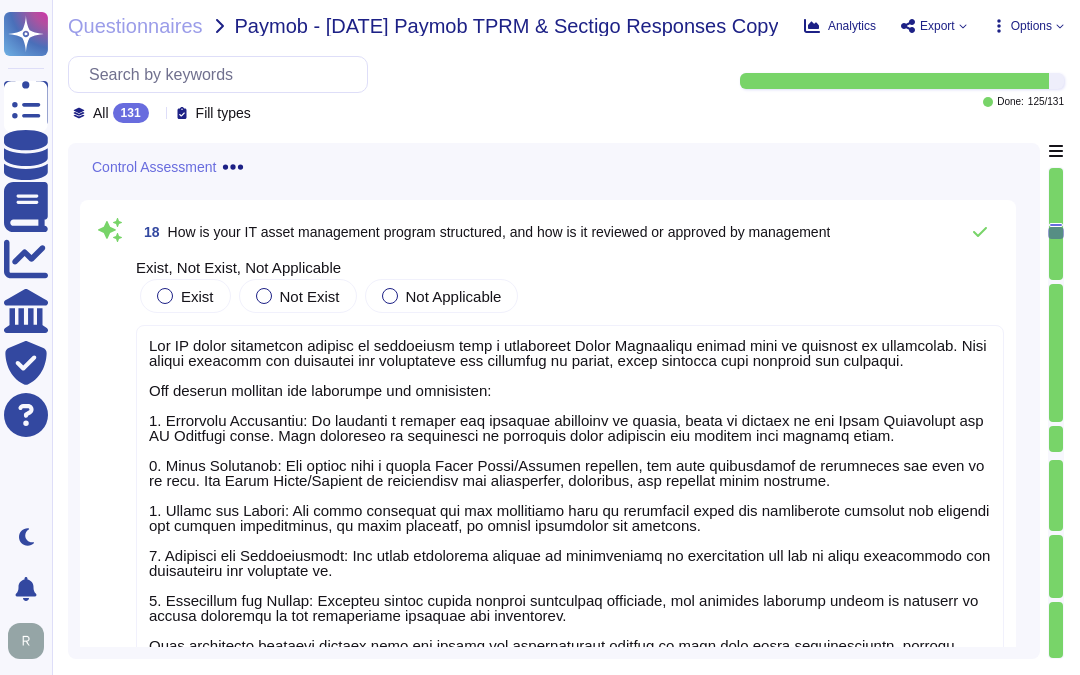 scroll, scrollTop: 6902, scrollLeft: 0, axis: vertical 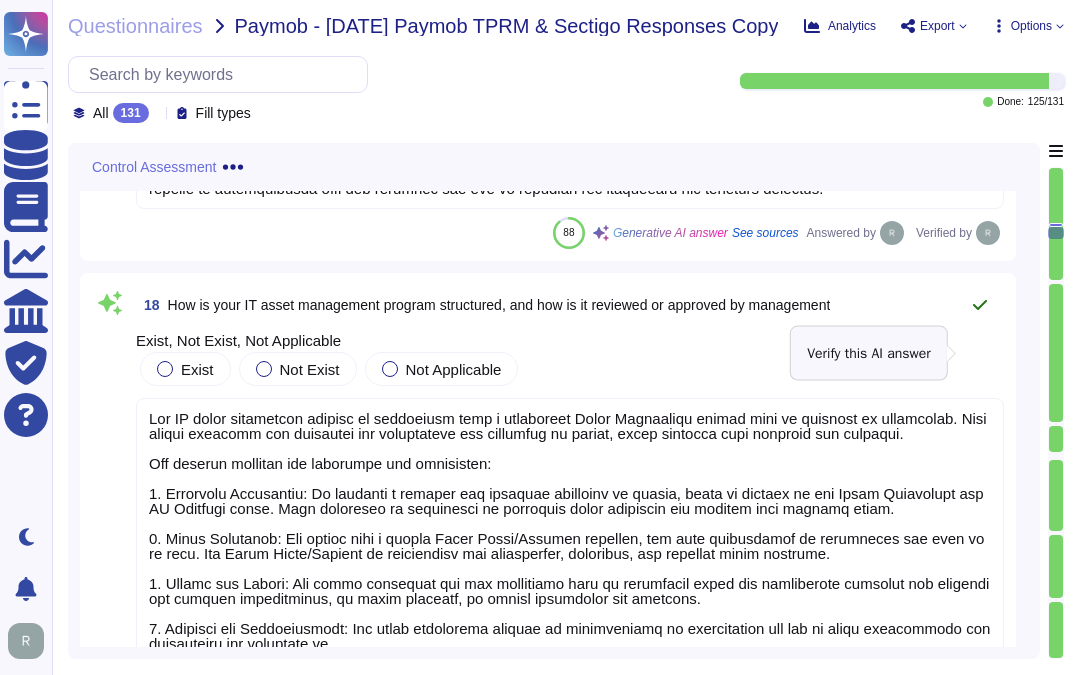 click 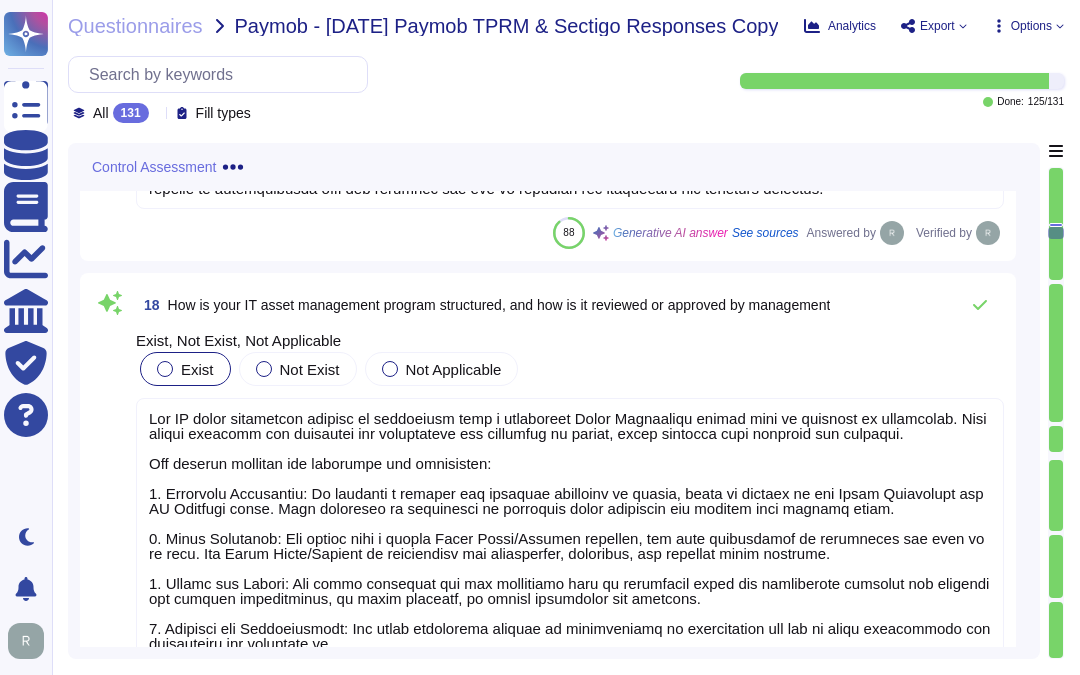 click at bounding box center (165, 369) 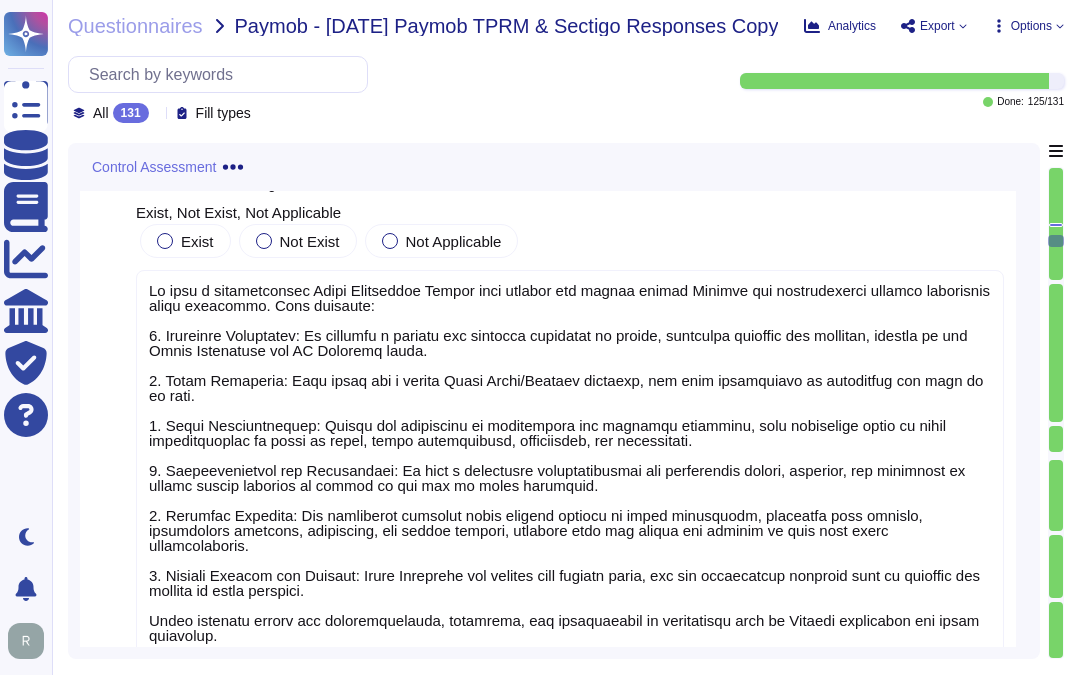 scroll, scrollTop: 7457, scrollLeft: 0, axis: vertical 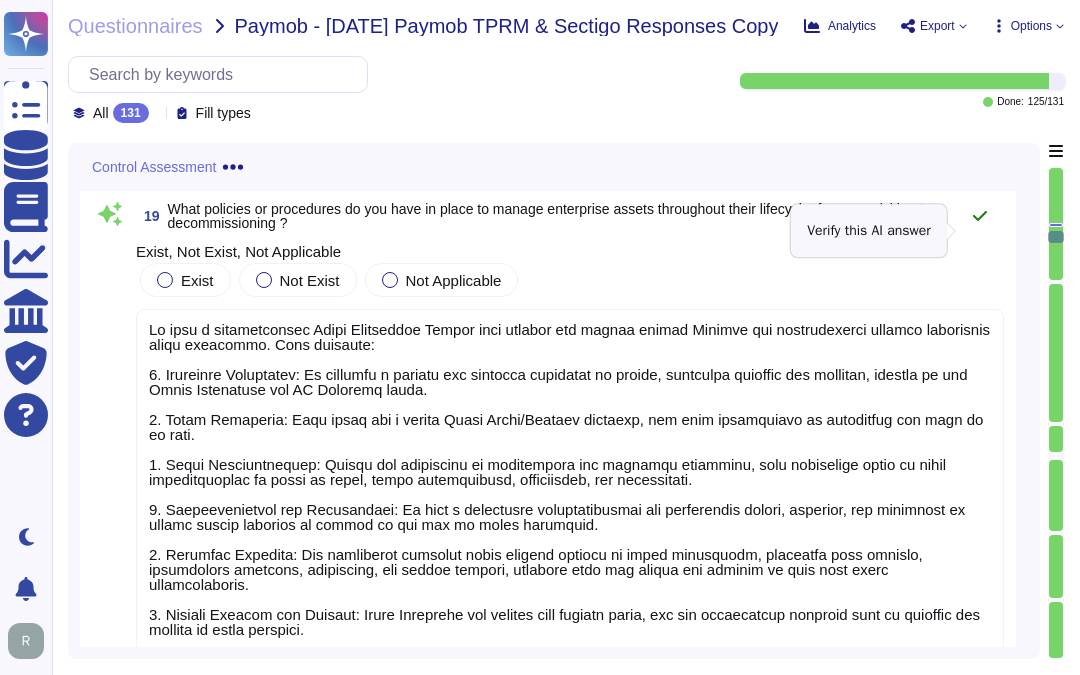 click 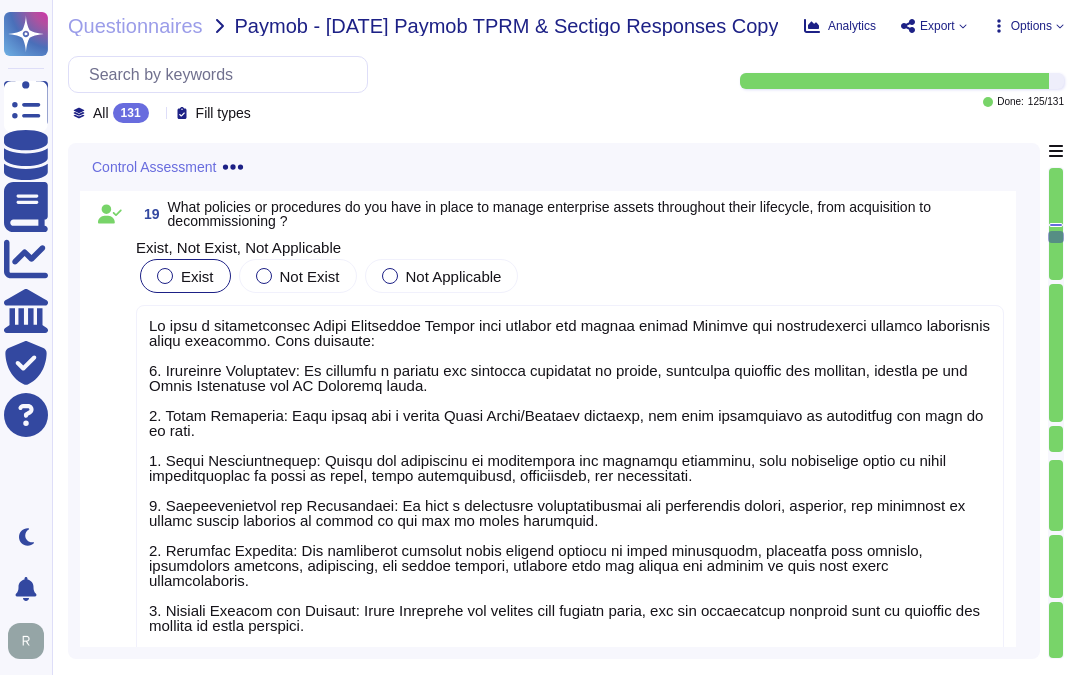 click on "Exist" at bounding box center (185, 276) 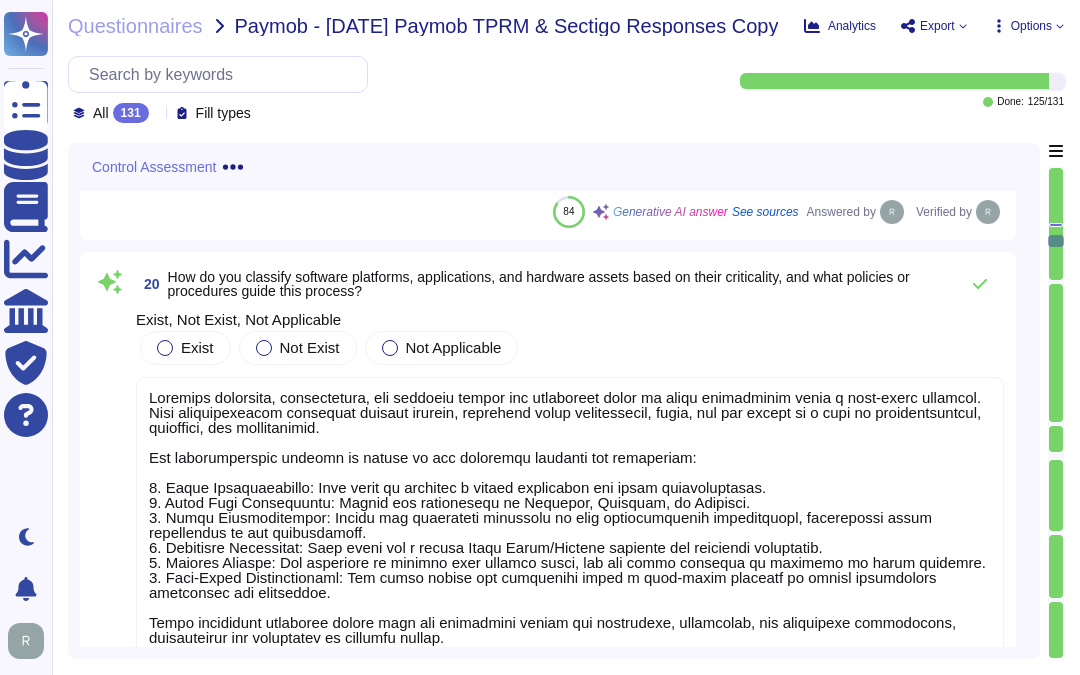 scroll, scrollTop: 8013, scrollLeft: 0, axis: vertical 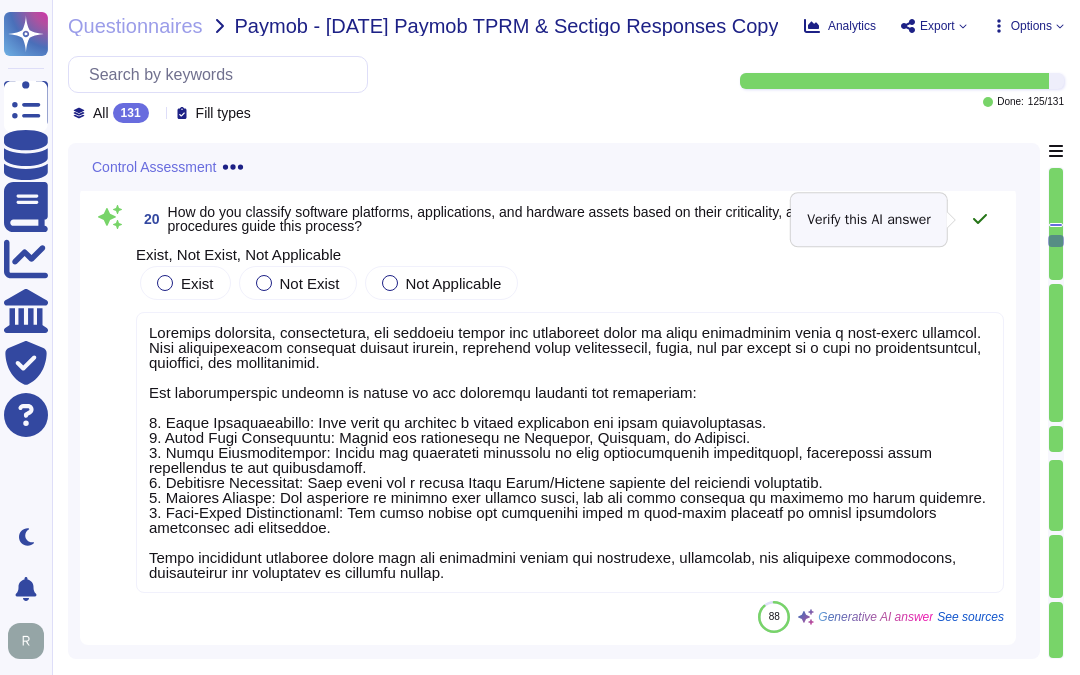 click 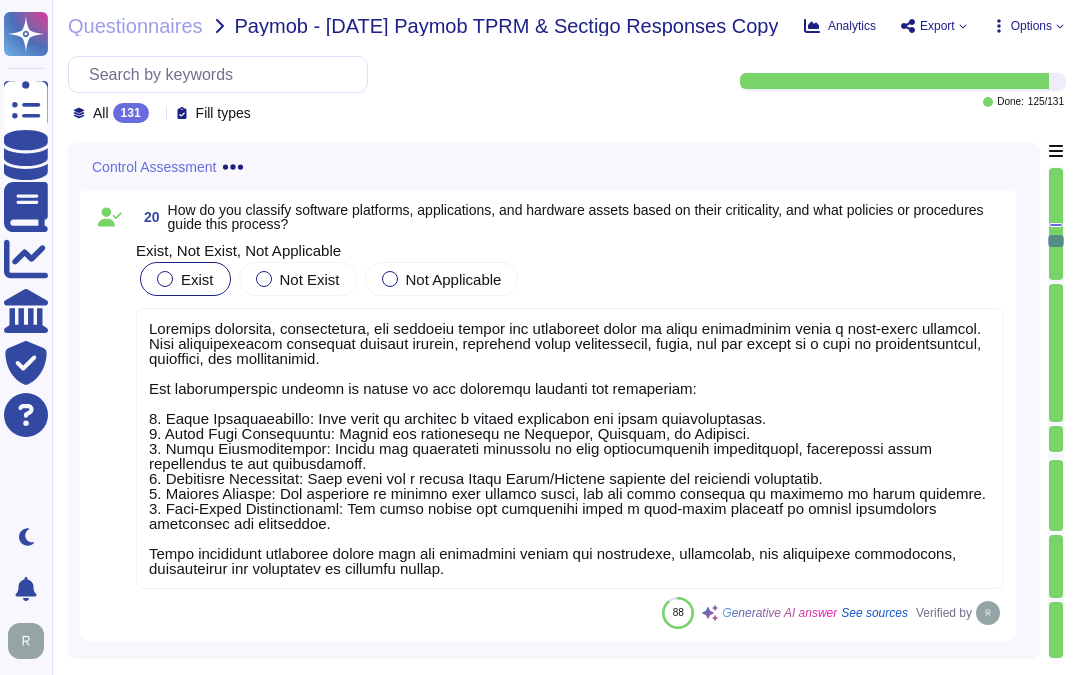 click at bounding box center (165, 279) 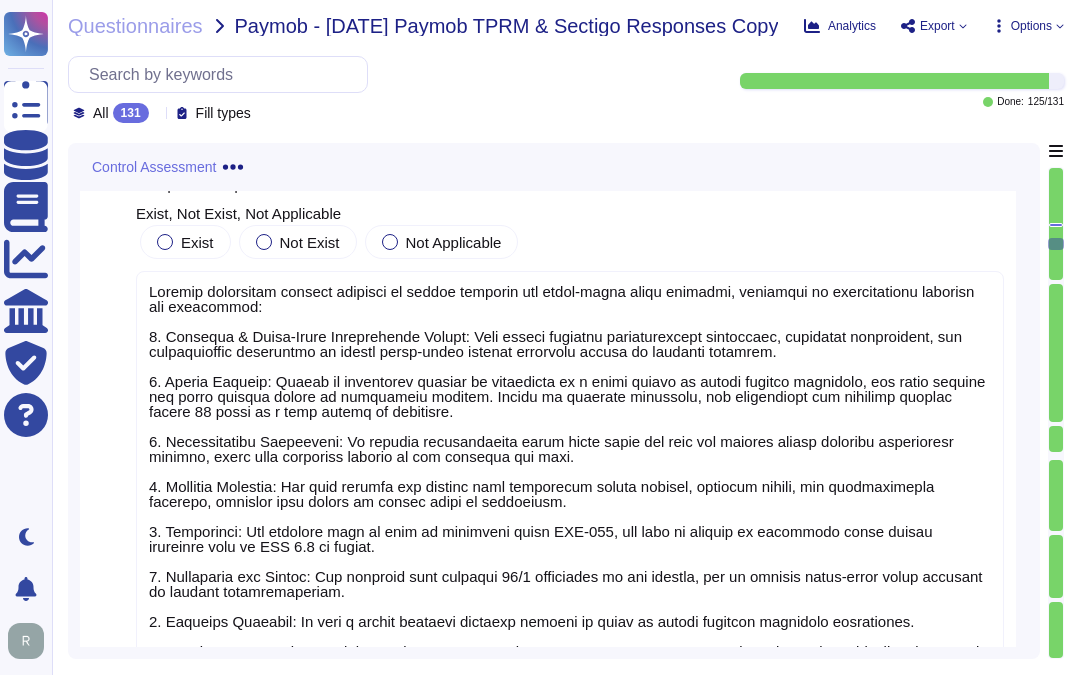 scroll, scrollTop: 8346, scrollLeft: 0, axis: vertical 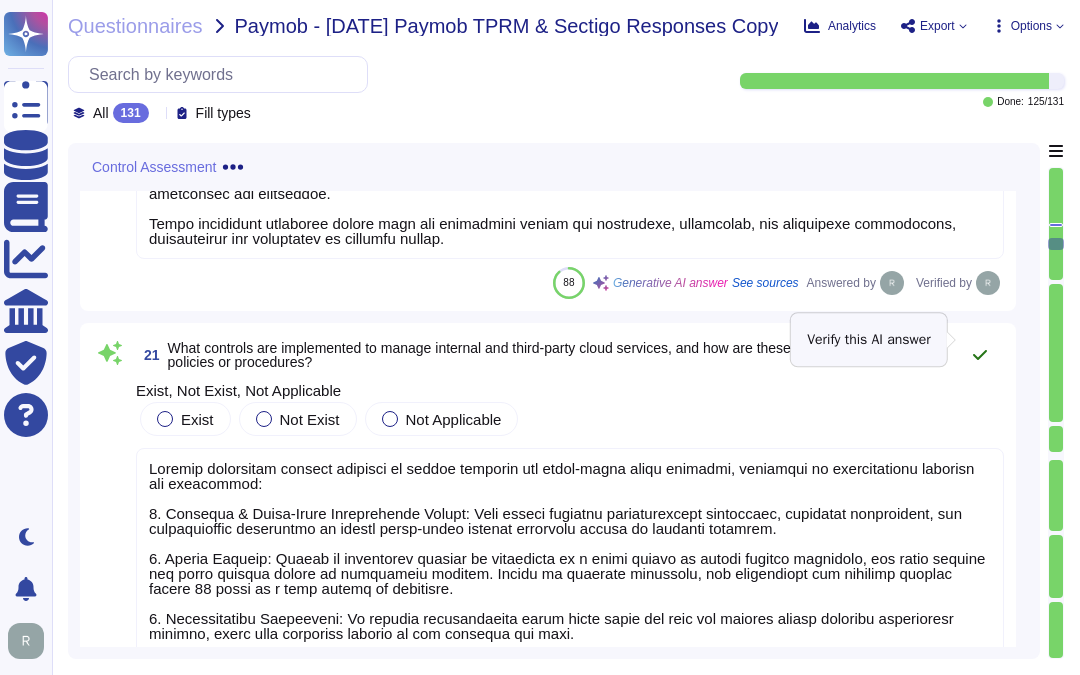 click 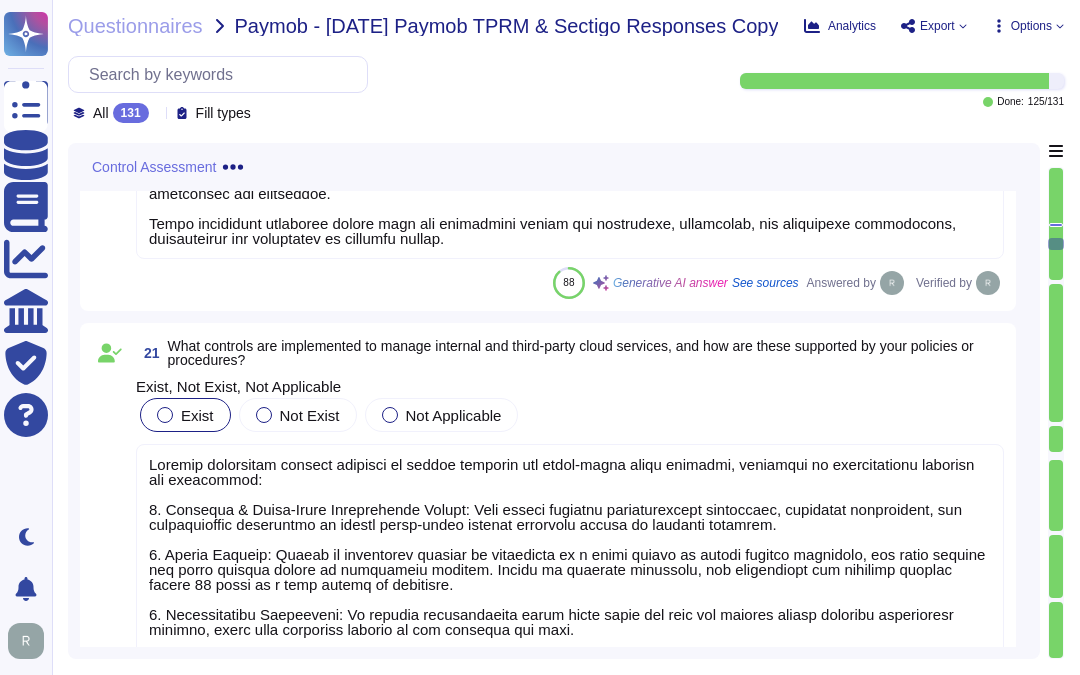 click at bounding box center (165, 415) 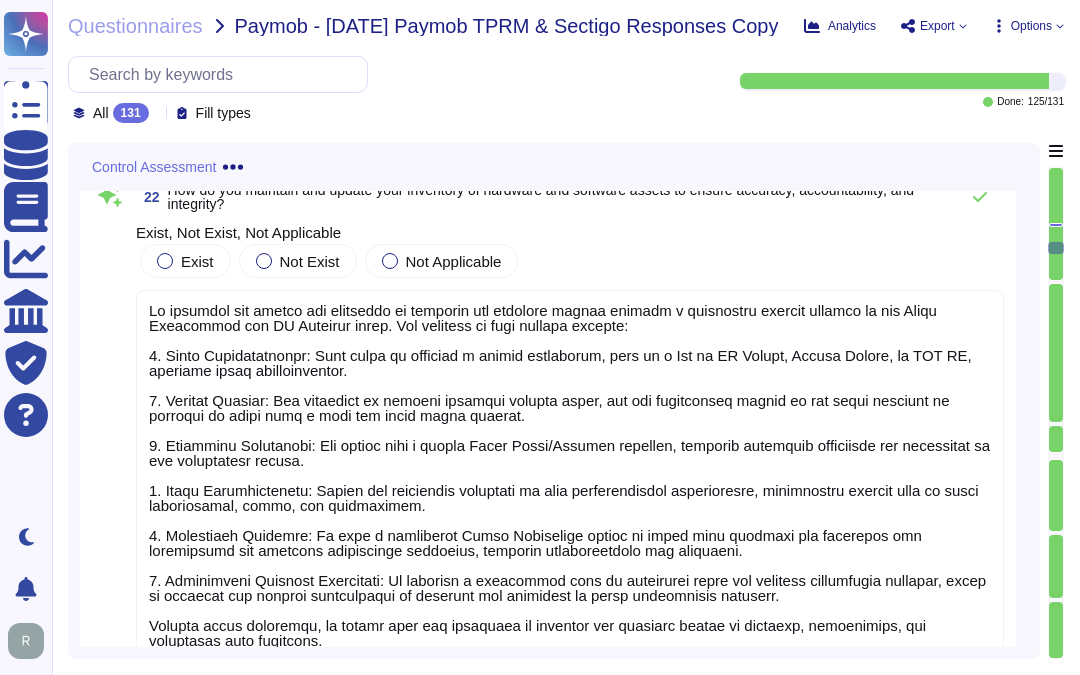 scroll, scrollTop: 9013, scrollLeft: 0, axis: vertical 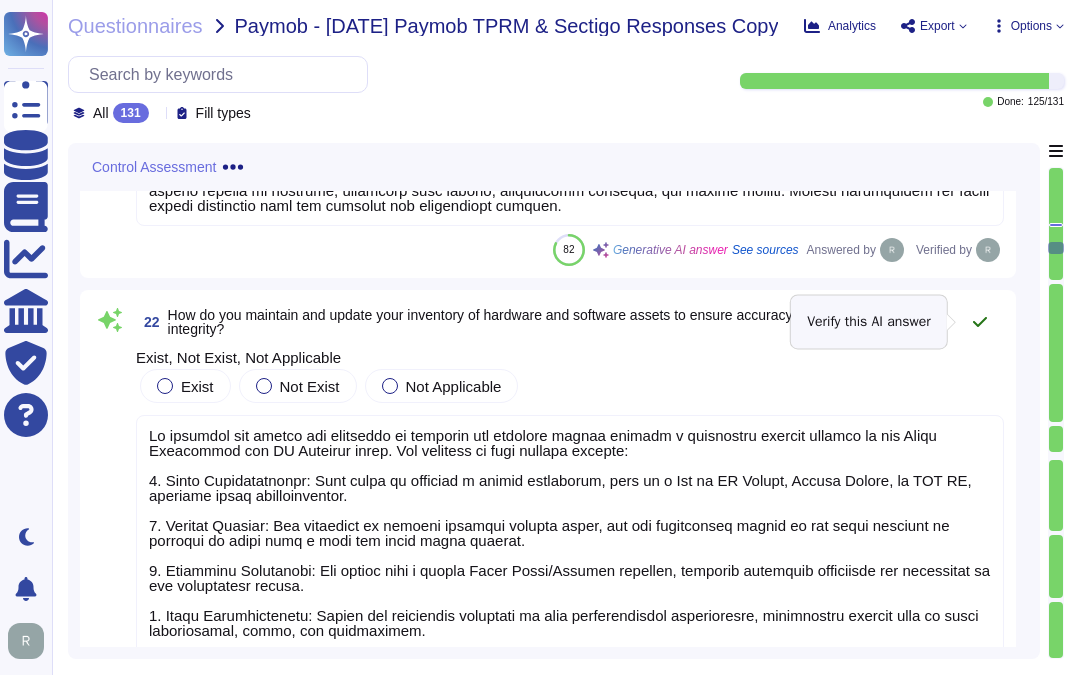click 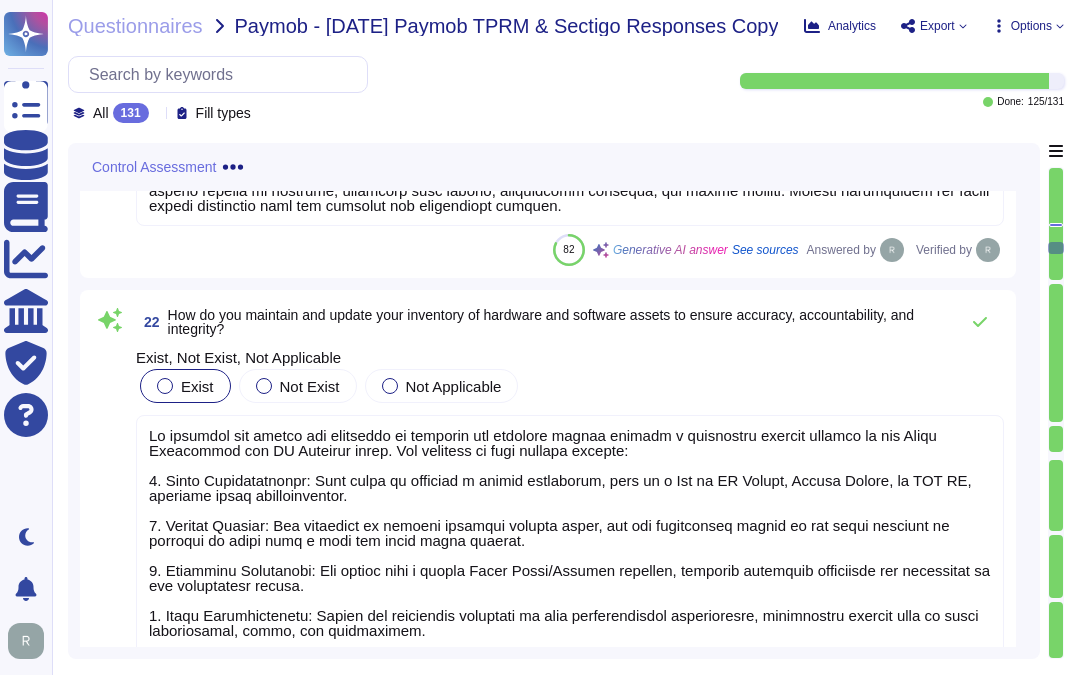 click at bounding box center [165, 386] 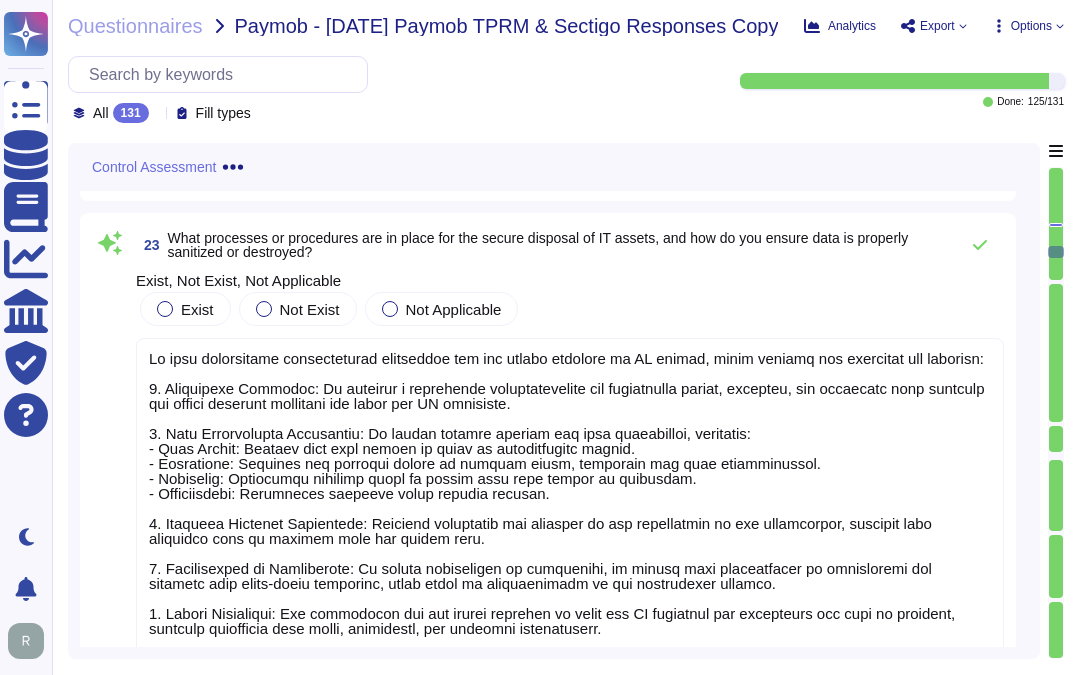scroll, scrollTop: 9568, scrollLeft: 0, axis: vertical 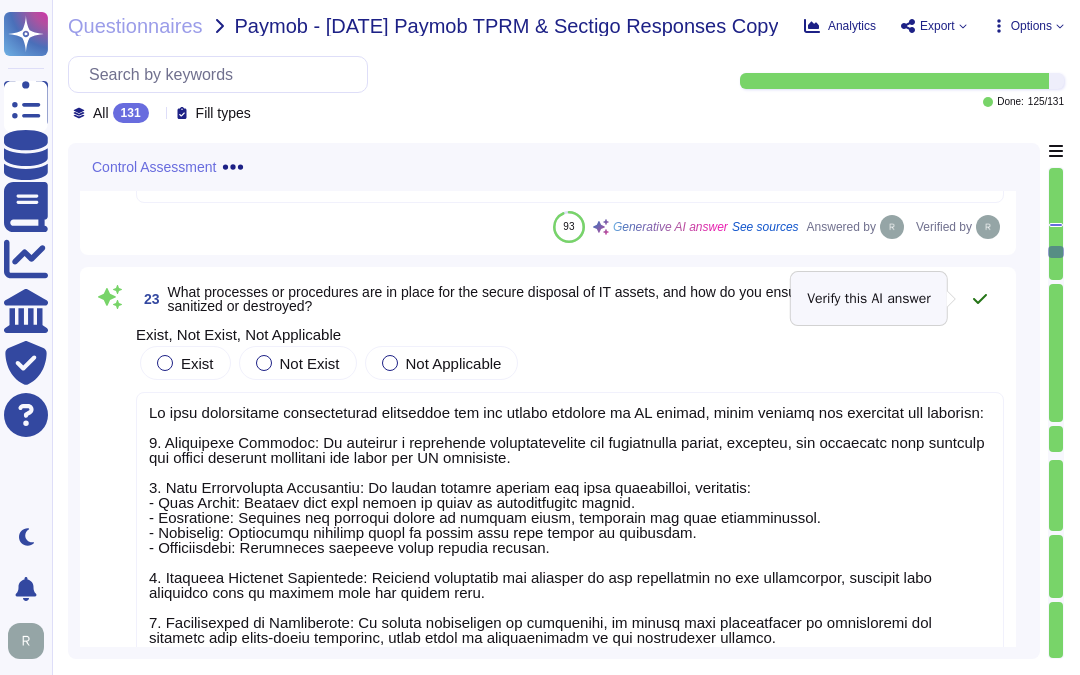 click 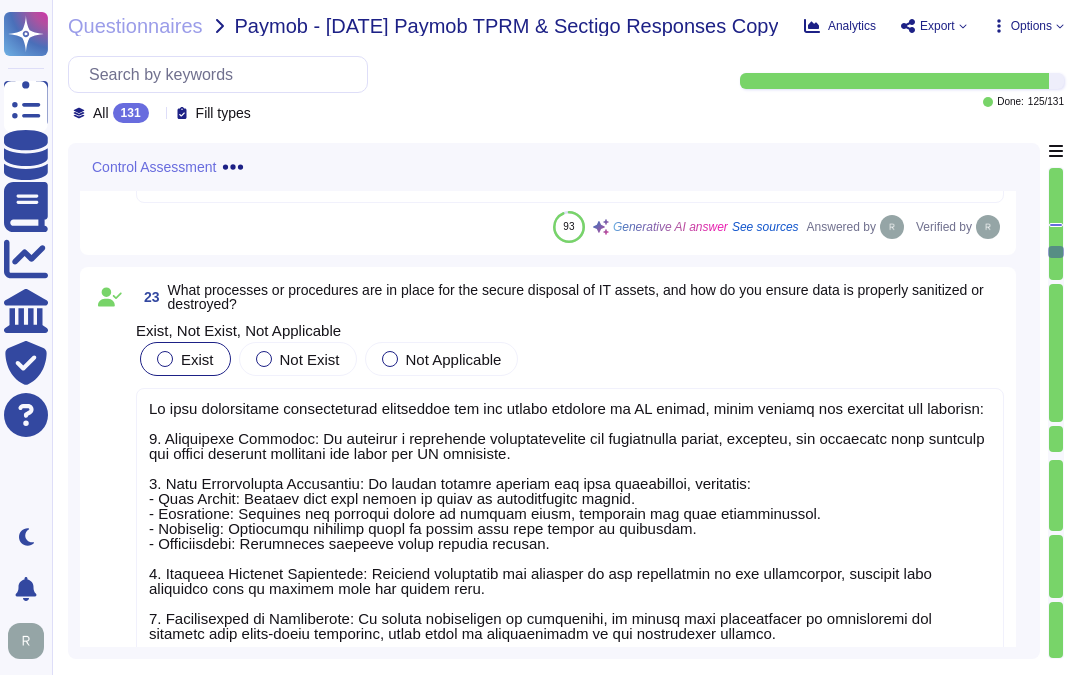 click at bounding box center [165, 359] 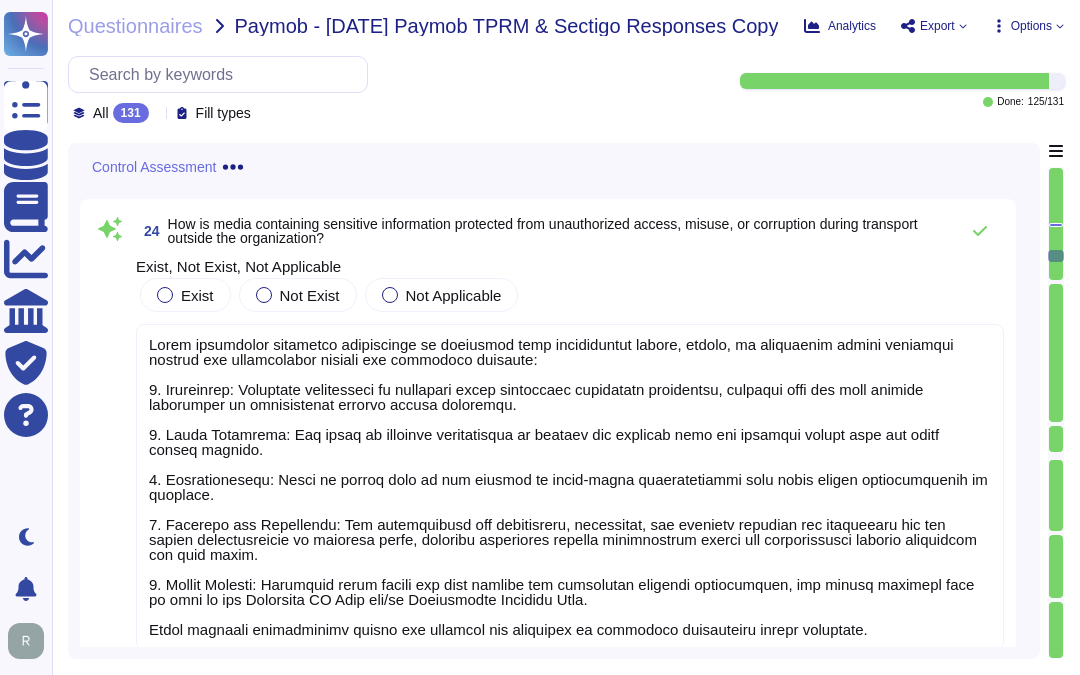 scroll, scrollTop: 10235, scrollLeft: 0, axis: vertical 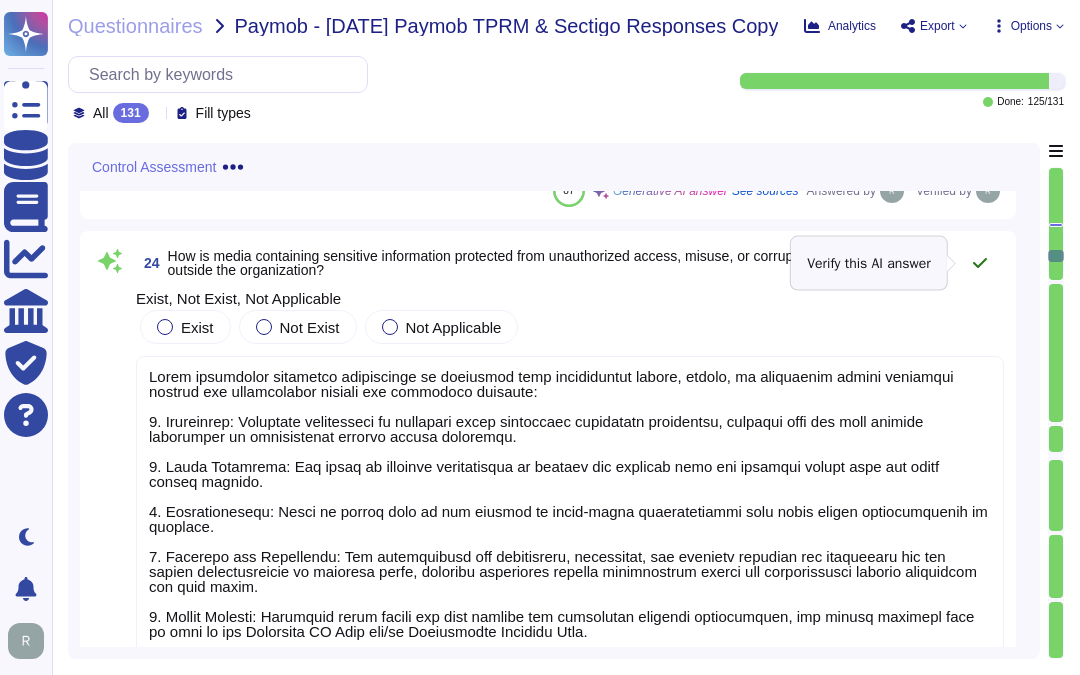 click 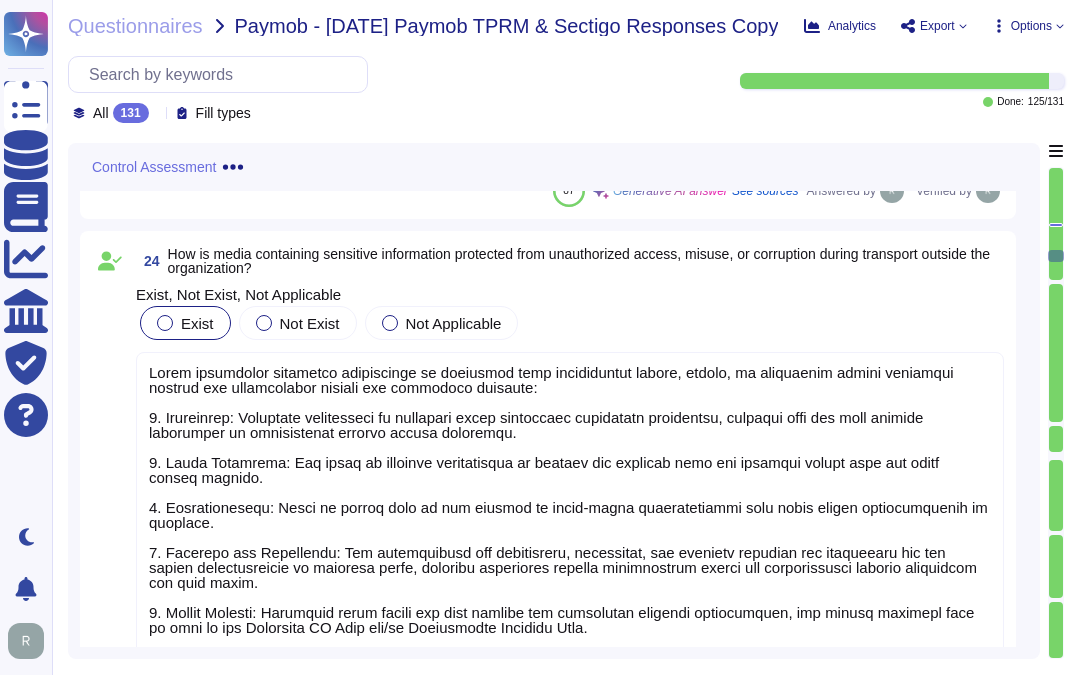 click at bounding box center [165, 323] 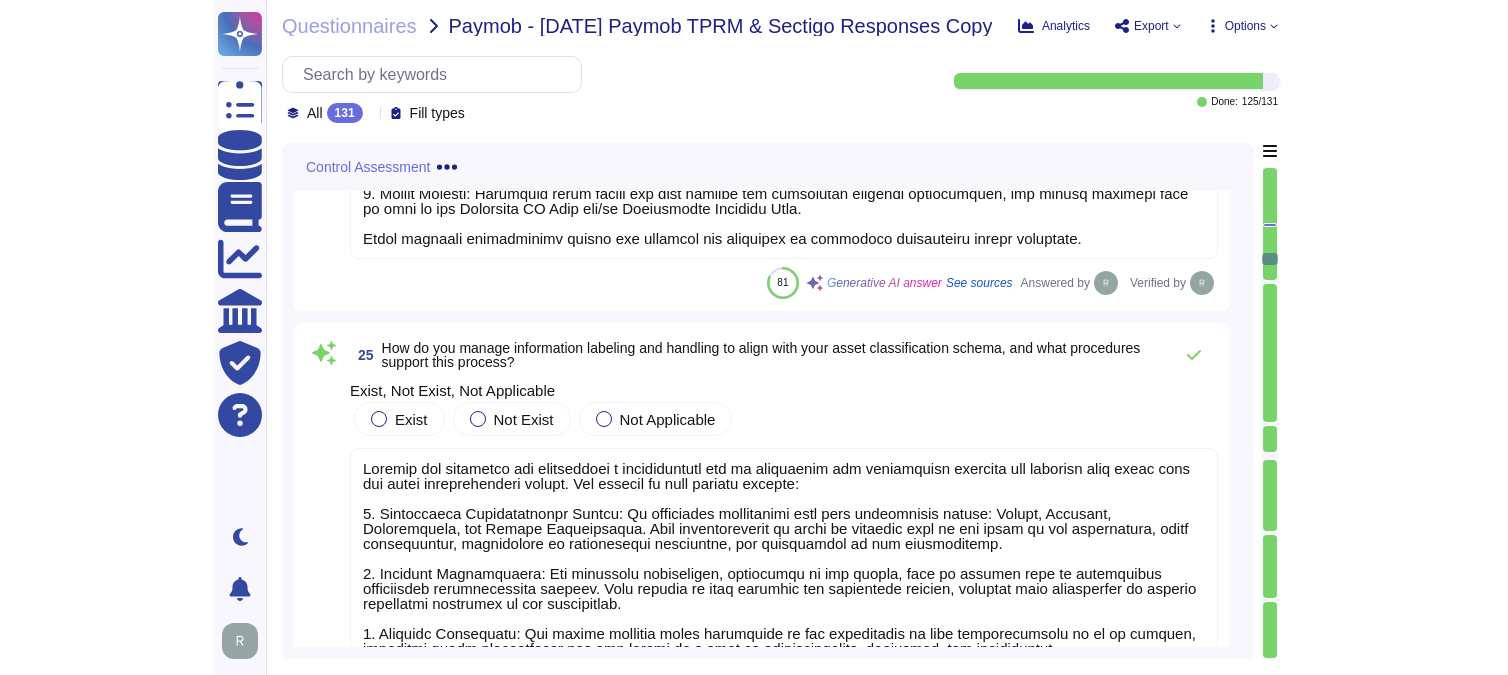 scroll, scrollTop: 10680, scrollLeft: 0, axis: vertical 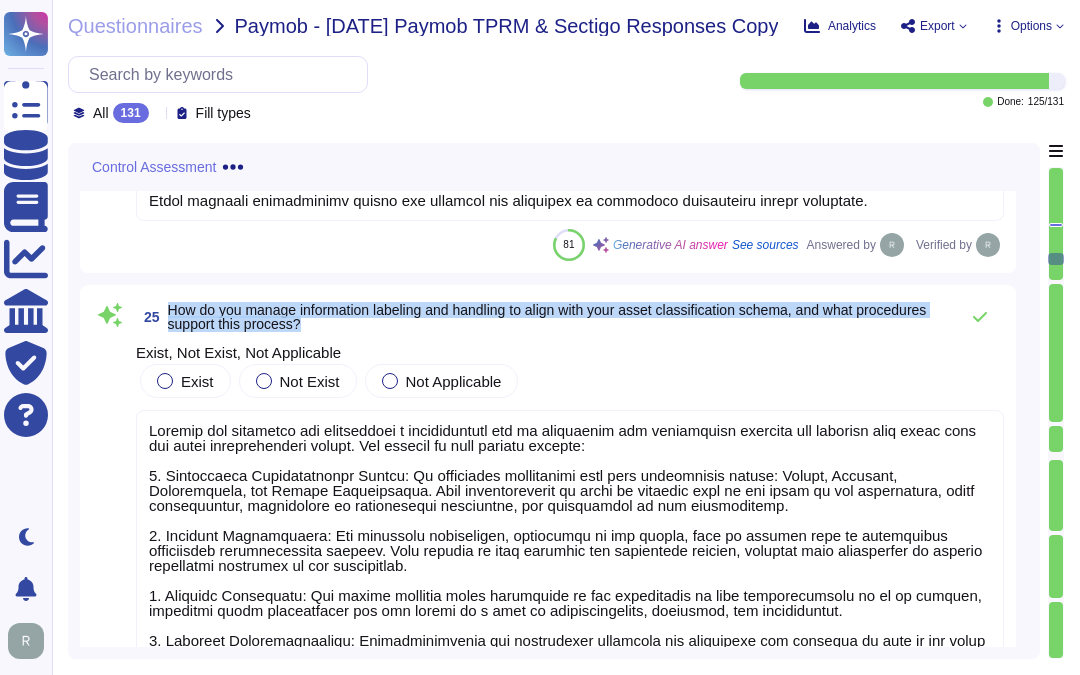 drag, startPoint x: 170, startPoint y: 293, endPoint x: 424, endPoint y: 307, distance: 254.38553 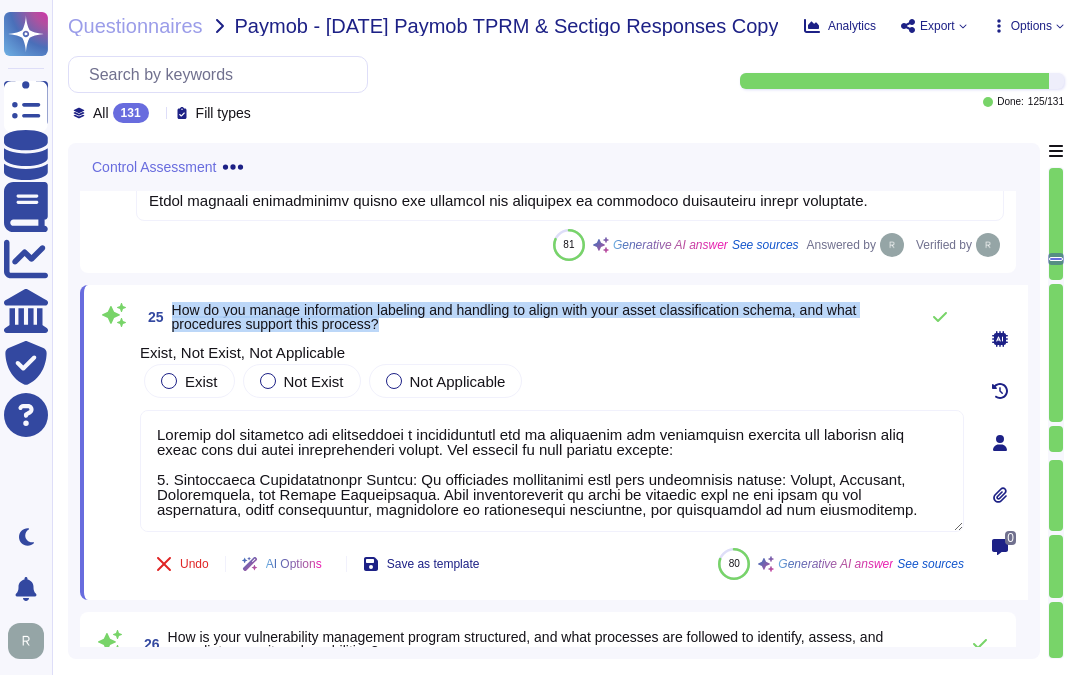 type on "Sectigo has developed and implemented a comprehensive set of procedures for information labeling and handling that align with our asset classification schema. Key aspects of this process include:
1. Information Classification Policy: We categorize information into four sensitivity levels: Public, Internal, Confidential, and Highly Confidential. This classification is based on criteria such as the value of the information, legal requirements, sensitivity to unauthorized disclosure, and criticality to the organization.
2. Labeling Requirements: All sensitive information, regardless of its format, must be labeled with an appropriate information classification marking. This applies to both physical and electronic formats, ensuring that information is clearly identified according to its sensitivity.
3. Handling Directions: Our policy provides clear directions on how information in each classification is to be handled, including legal requirements and the impact of a loss in confidentiality, integrity, and av..." 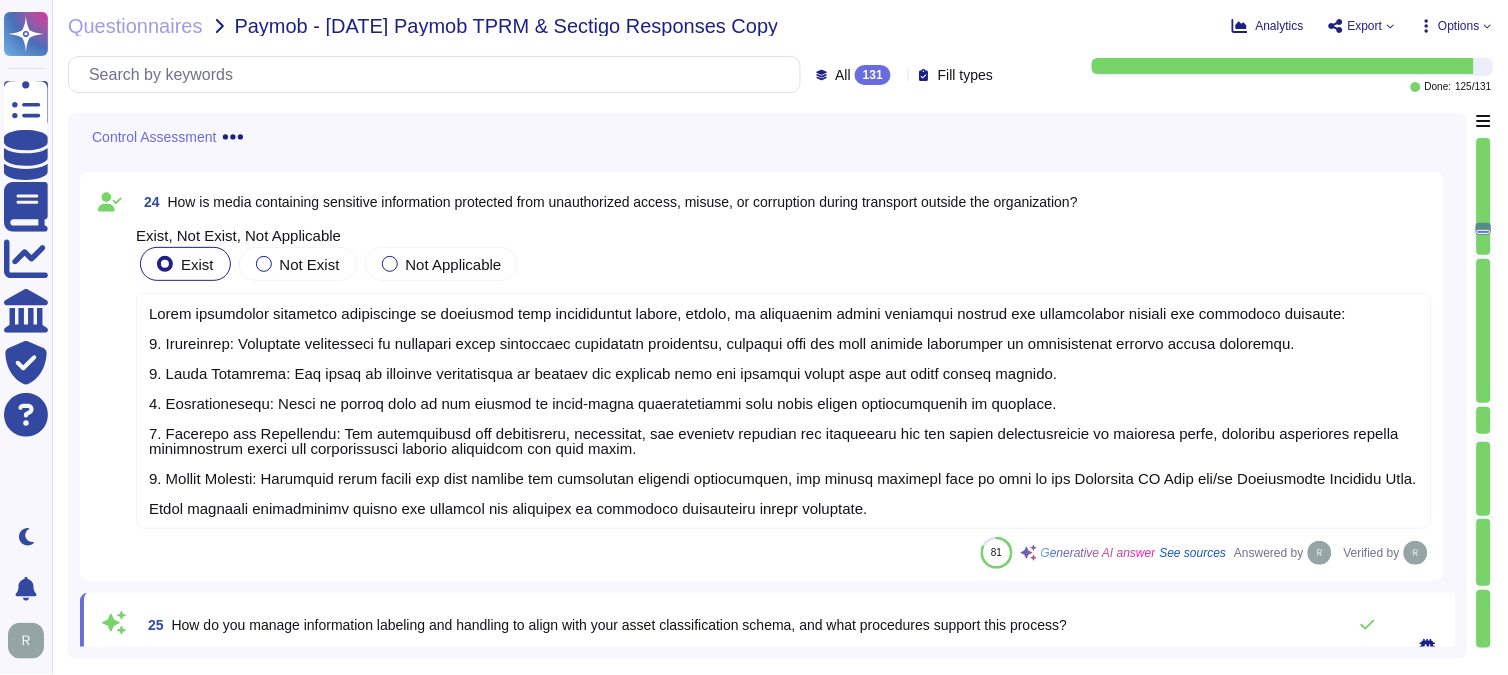 scroll, scrollTop: 10124, scrollLeft: 0, axis: vertical 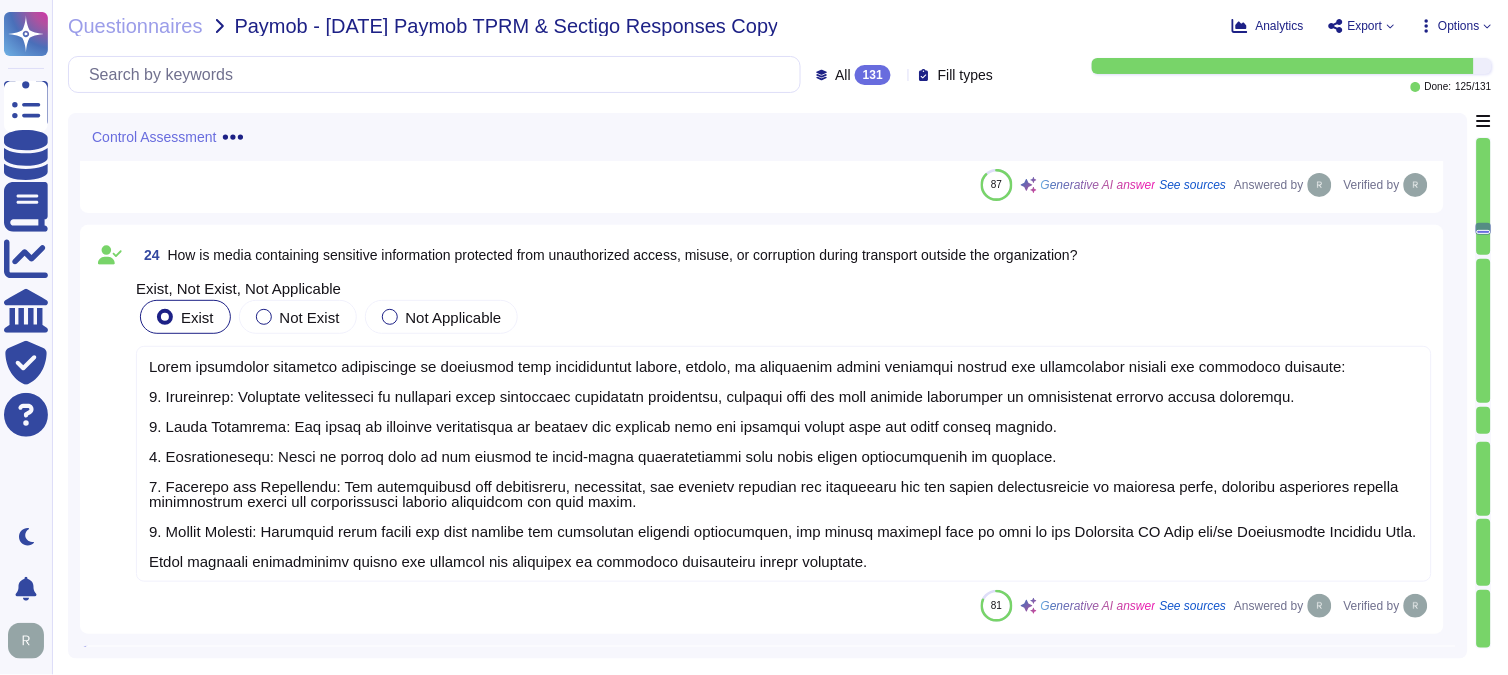 click at bounding box center (783, 464) 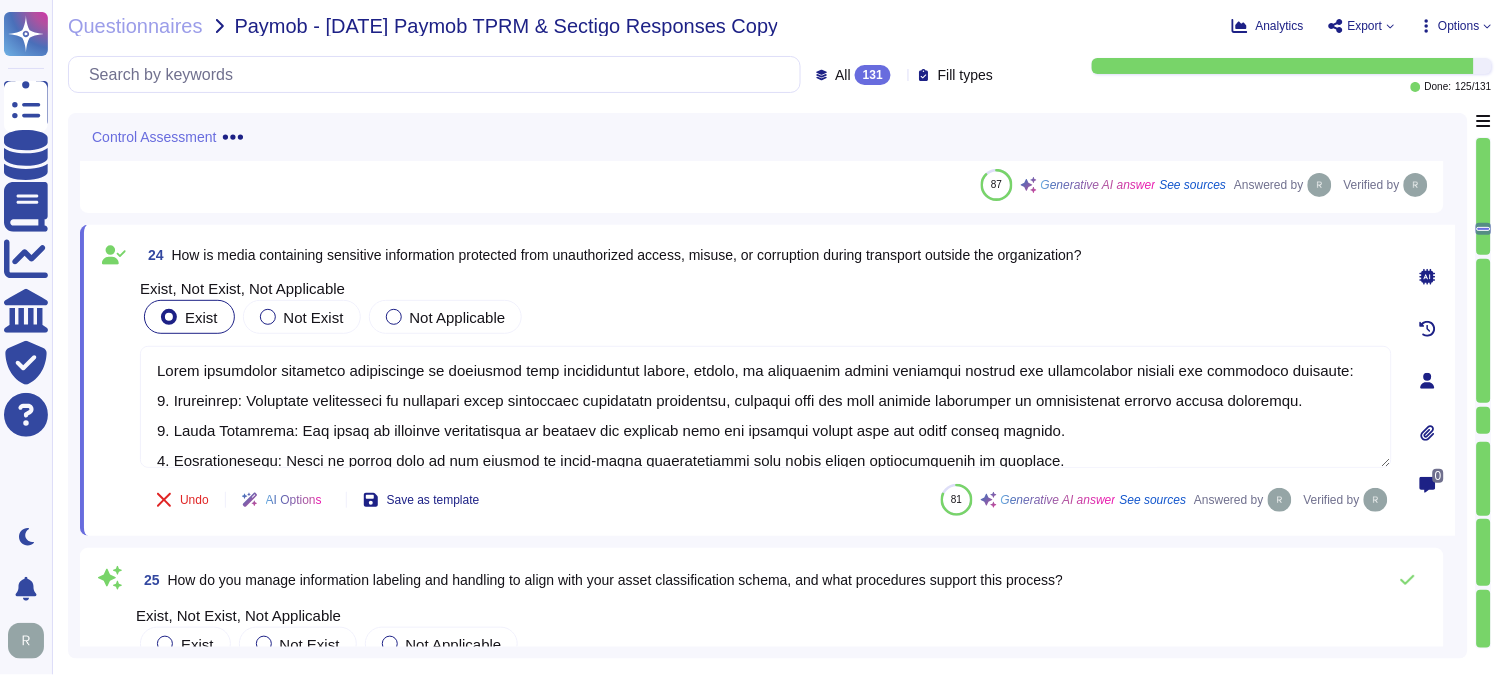 type on "Media containing sensitive information is protected from unauthorized access, misuse, or corruption during transport outside the organization through the following measures:
1. Encryption: Sensitive information is protected using authorized encryption techniques, ensuring that the data remains unreadable to unauthorized parties during transport.
2. Media Packaging: The media is packaged sufficiently to protect the contents from any physical damage that may arise during transit.
3. Identification: Media is handed over to the courier or third-party representative only after proper identification is verified.
4. Policies and Procedures: The organization has established, documented, and enforced policies and procedures for the secure transportation of physical media, ensuring protection against unauthorized access and environmental threats throughout its life cycle.
5. Access Control: Removable media drives are only enabled for legitimate business requirements, and access requests must be made to the Corp..." 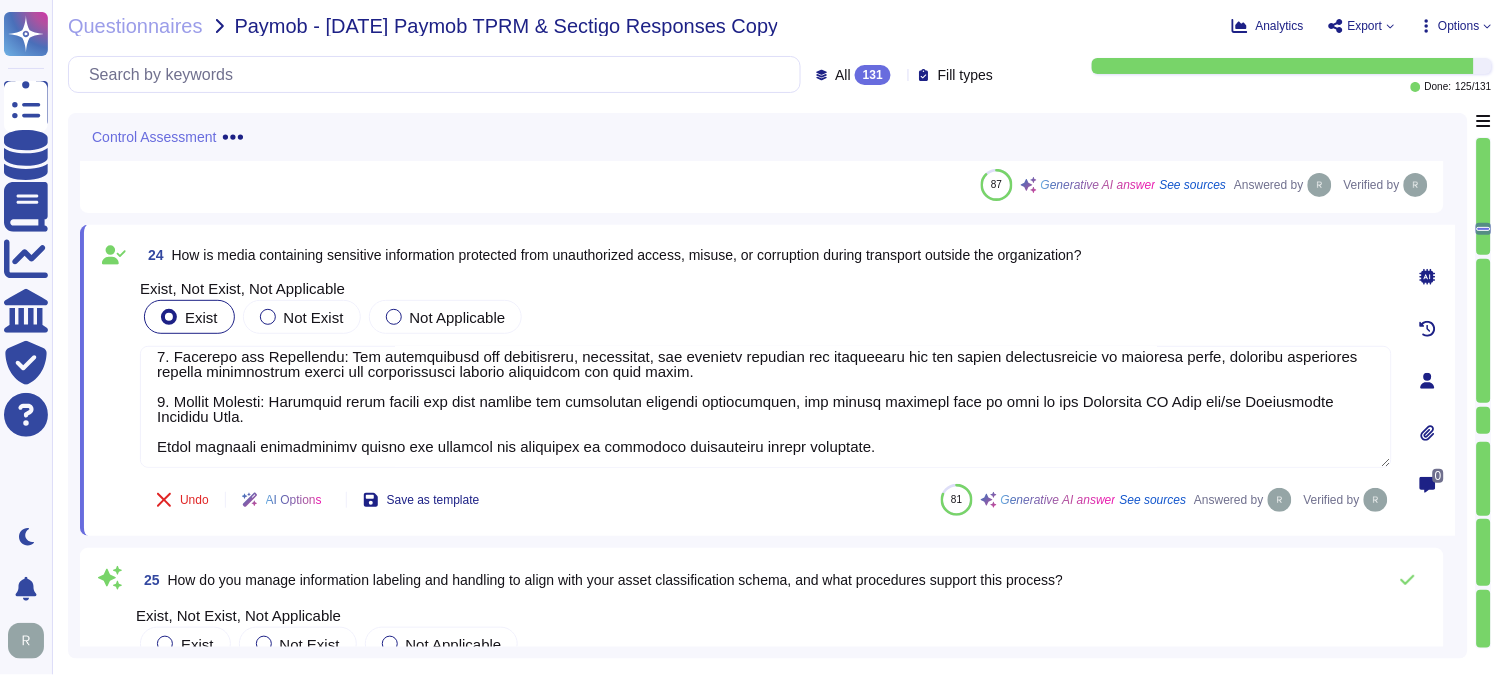 scroll, scrollTop: 136, scrollLeft: 0, axis: vertical 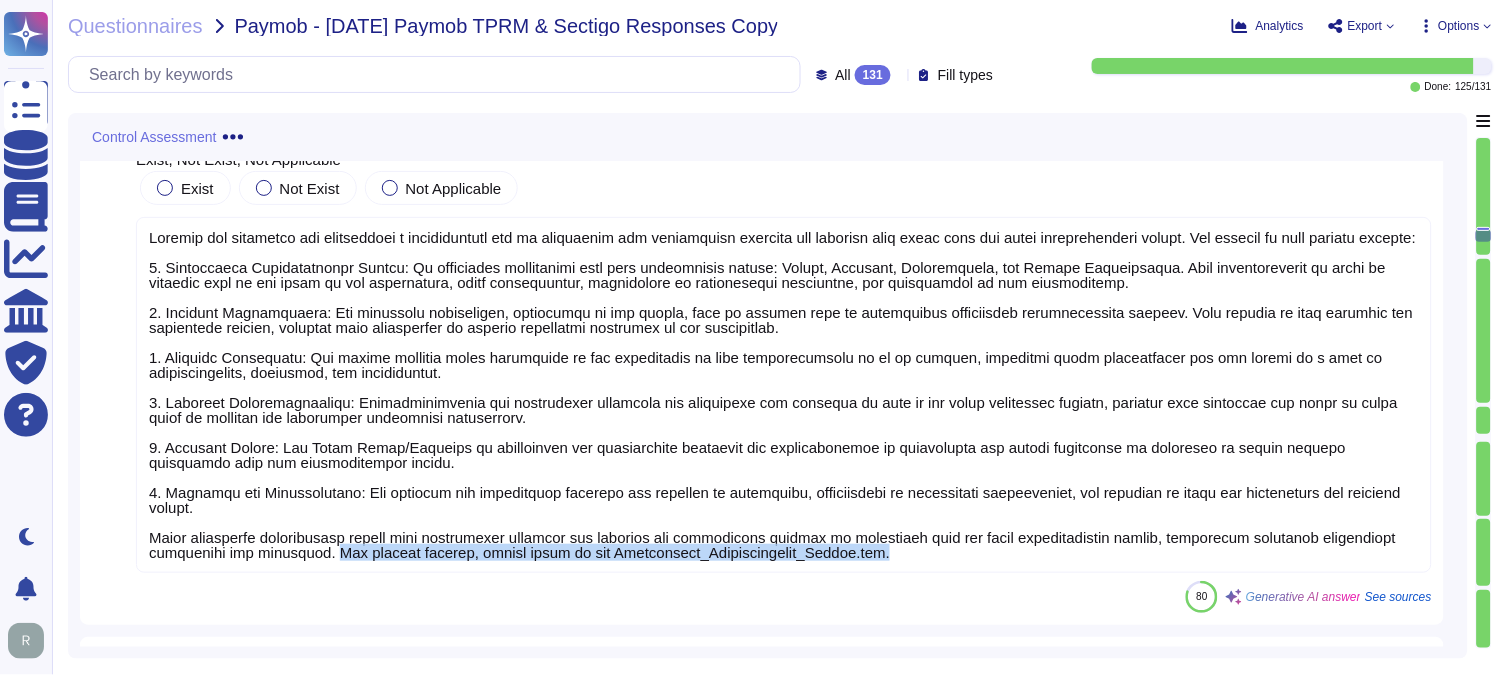 drag, startPoint x: 310, startPoint y: 583, endPoint x: 845, endPoint y: 608, distance: 535.5838 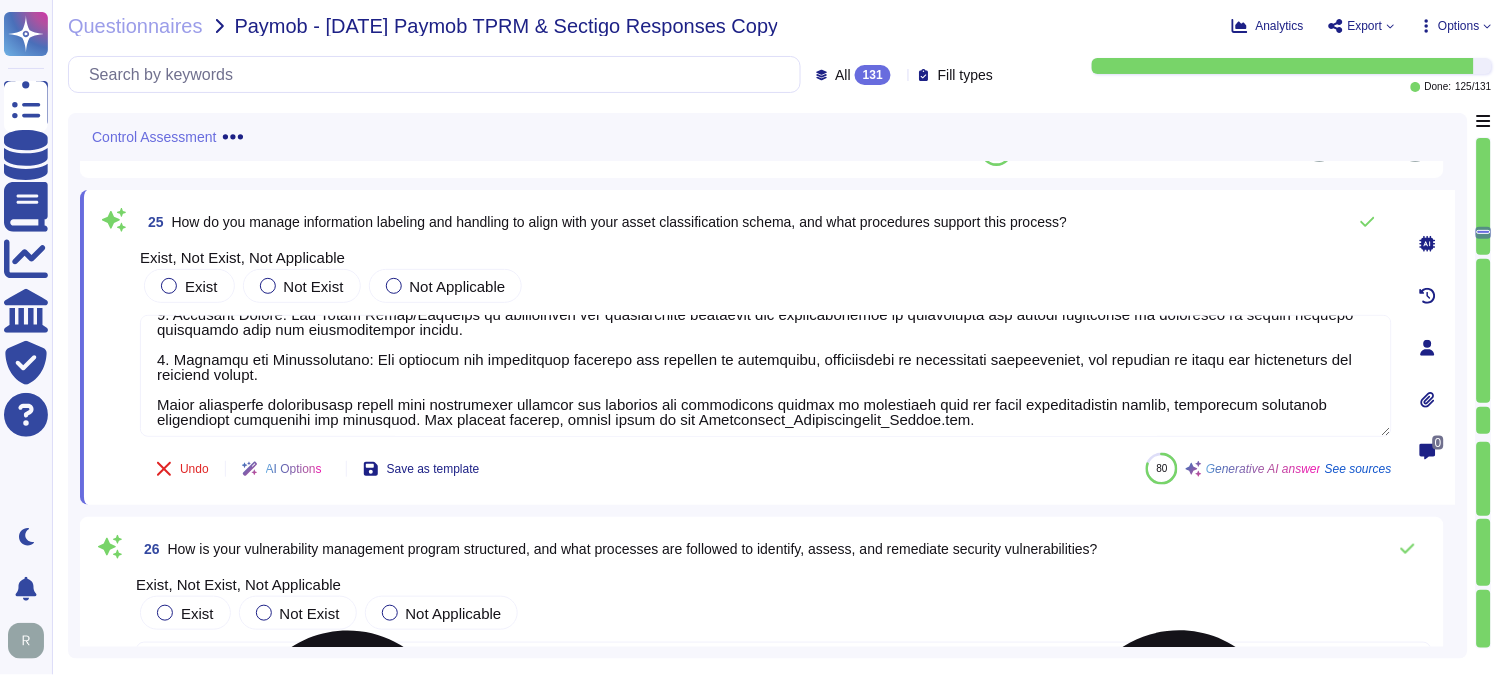 scroll, scrollTop: 256, scrollLeft: 0, axis: vertical 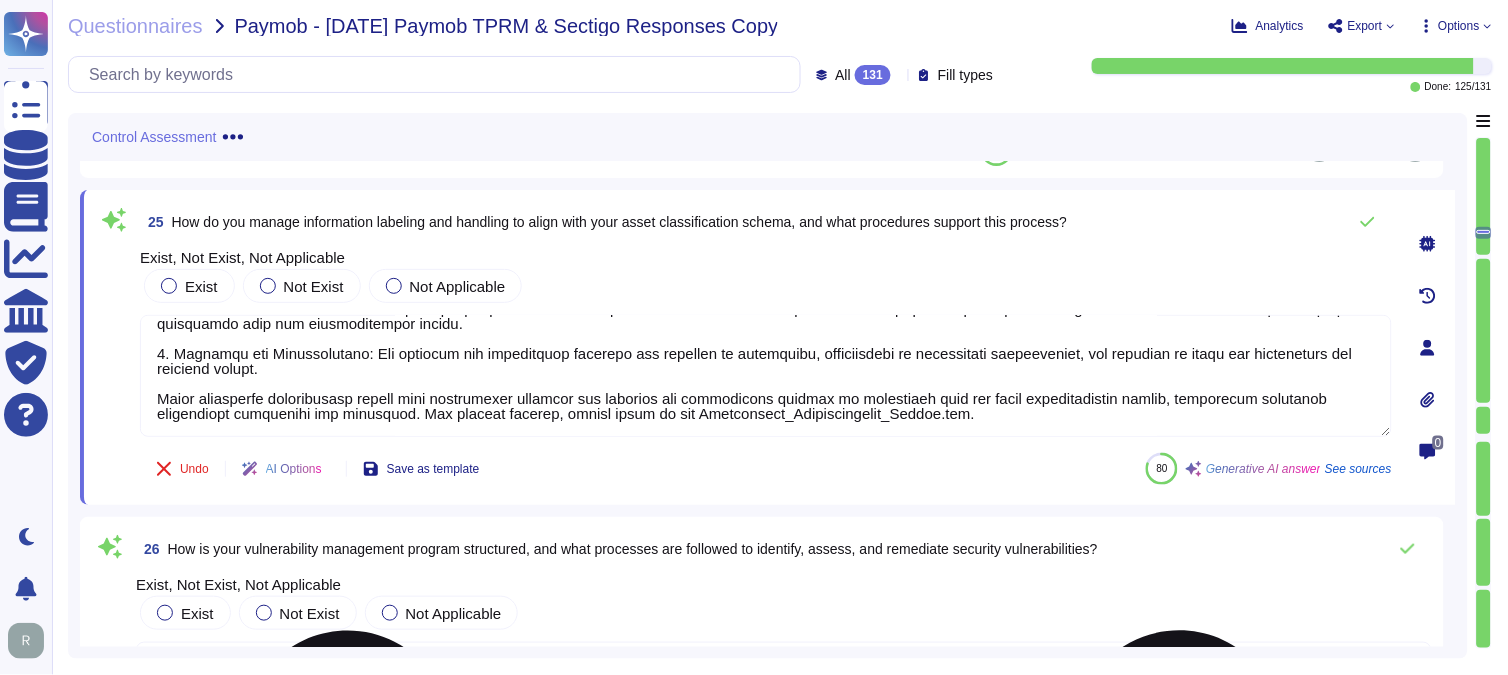 drag, startPoint x: 894, startPoint y: 438, endPoint x: 398, endPoint y: 446, distance: 496.0645 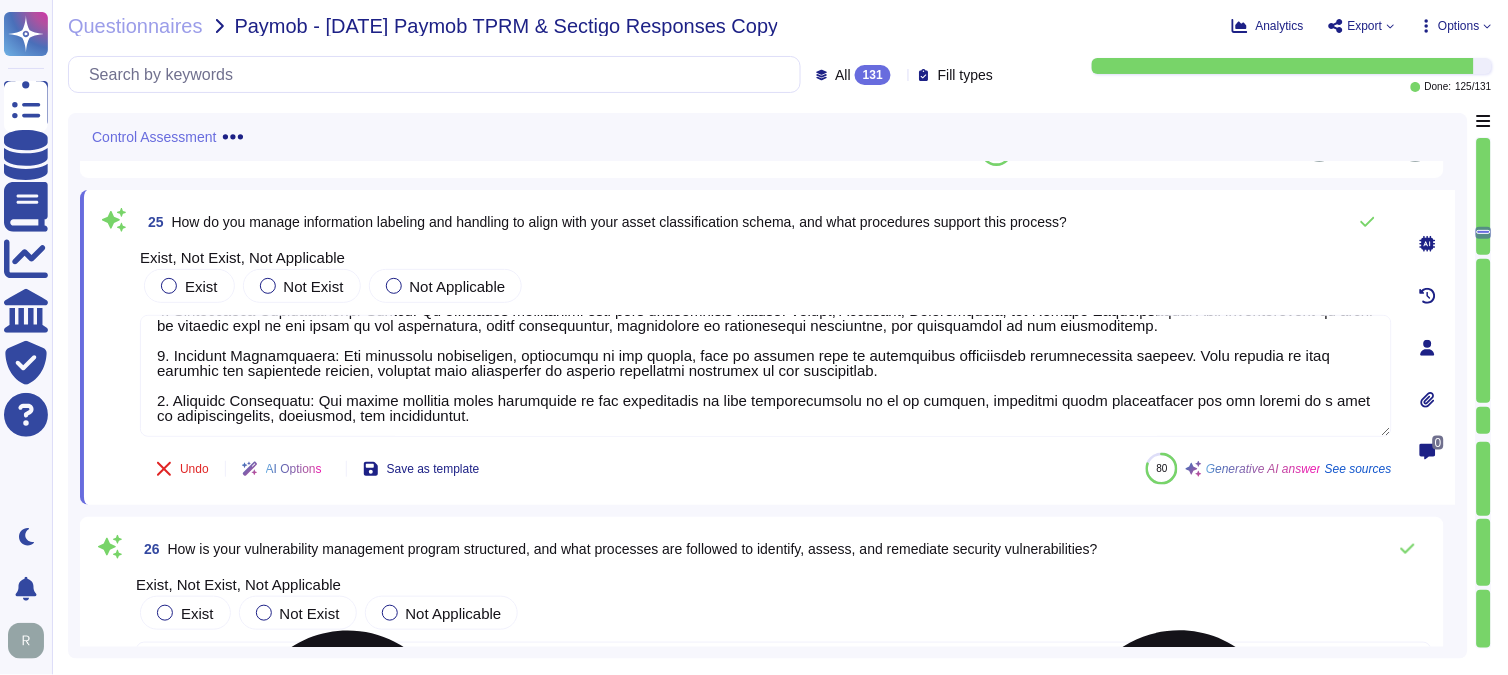 scroll, scrollTop: 0, scrollLeft: 0, axis: both 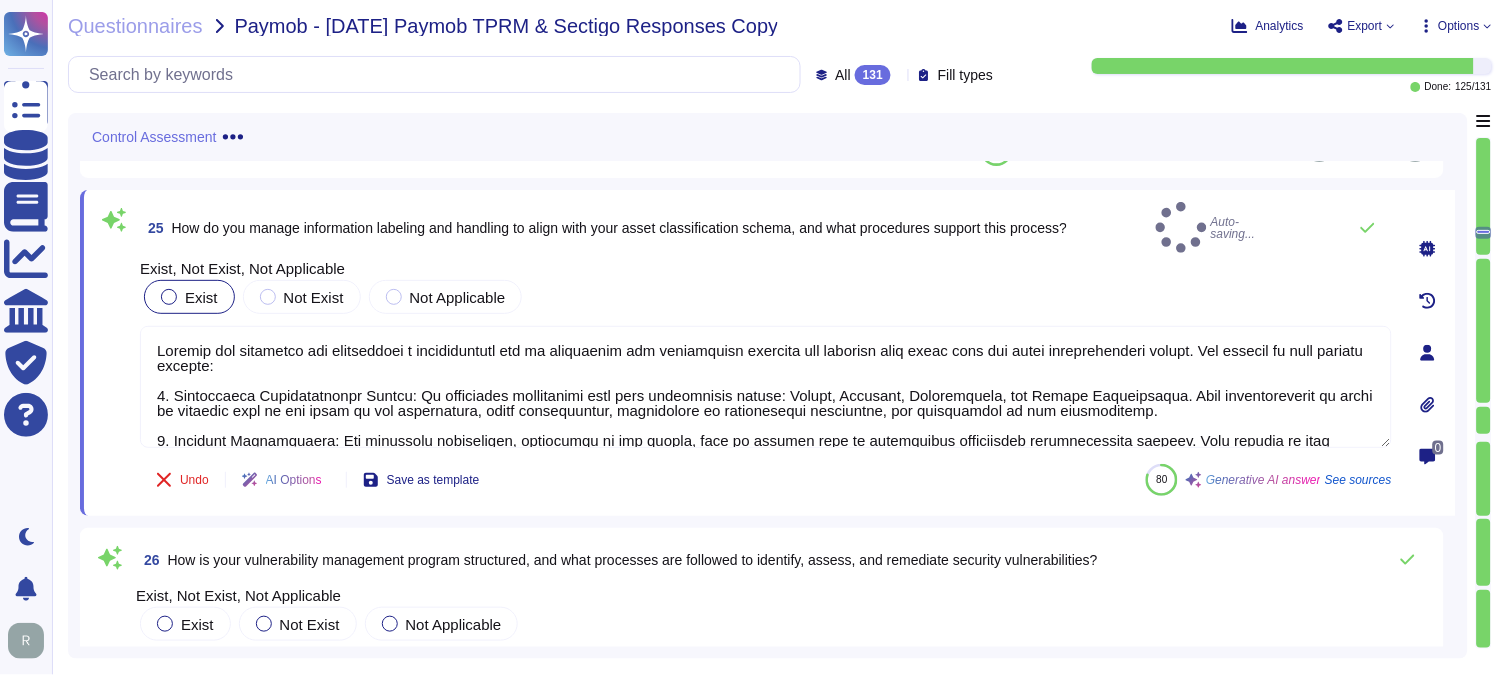 type on "Sectigo has developed and implemented a comprehensive set of procedures for information labeling and handling that align with our asset classification schema. Key aspects of this process include:
1. Information Classification Policy: We categorize information into four sensitivity levels: Public, Internal, Confidential, and Highly Confidential. This classification is based on criteria such as the value of the information, legal requirements, sensitivity to unauthorized disclosure, and criticality to the organization.
2. Labeling Requirements: All sensitive information, regardless of its format, must be labeled with an appropriate information classification marking. This applies to both physical and electronic formats, ensuring that information is clearly identified according to its sensitivity.
3. Handling Directions: Our policy provides clear directions on how information in each classification is to be handled, including legal requirements and the impact of a loss in confidentiality, integrity, and av..." 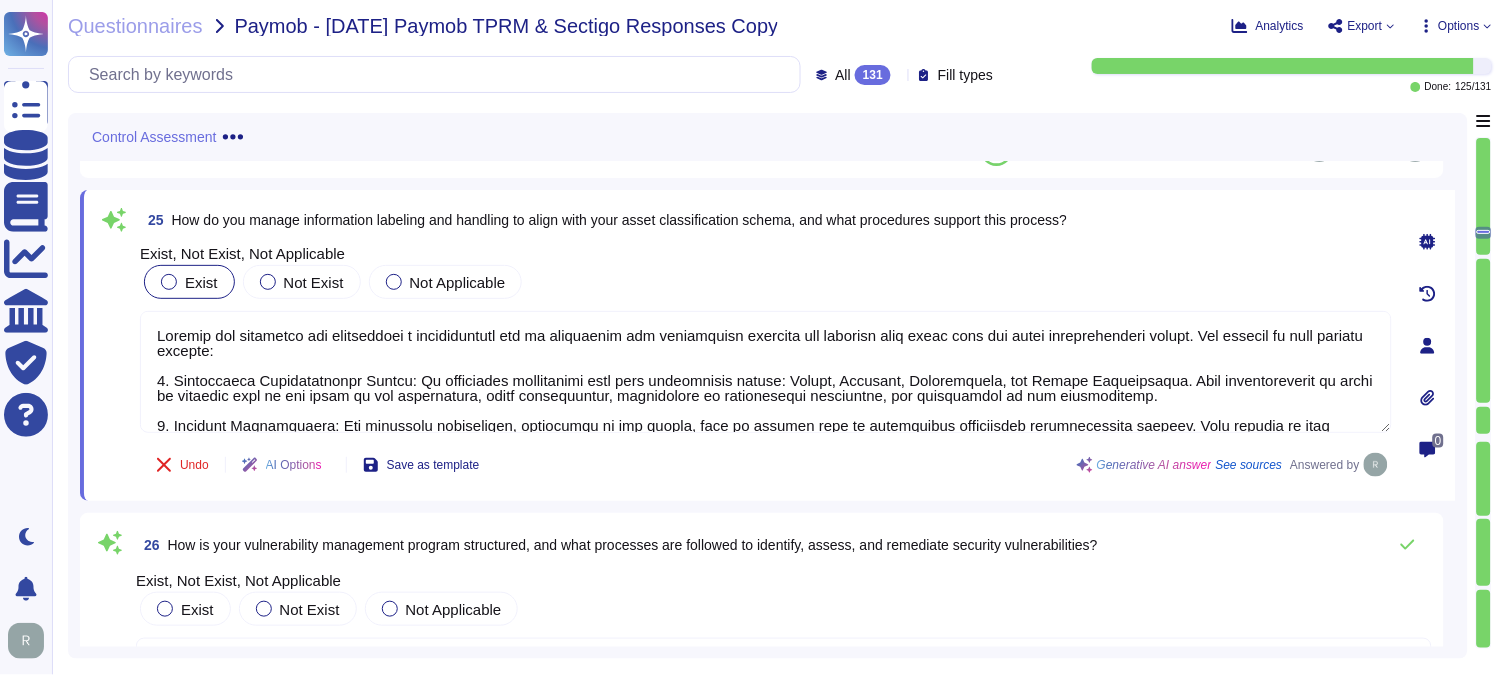 click on "Exist" at bounding box center (189, 282) 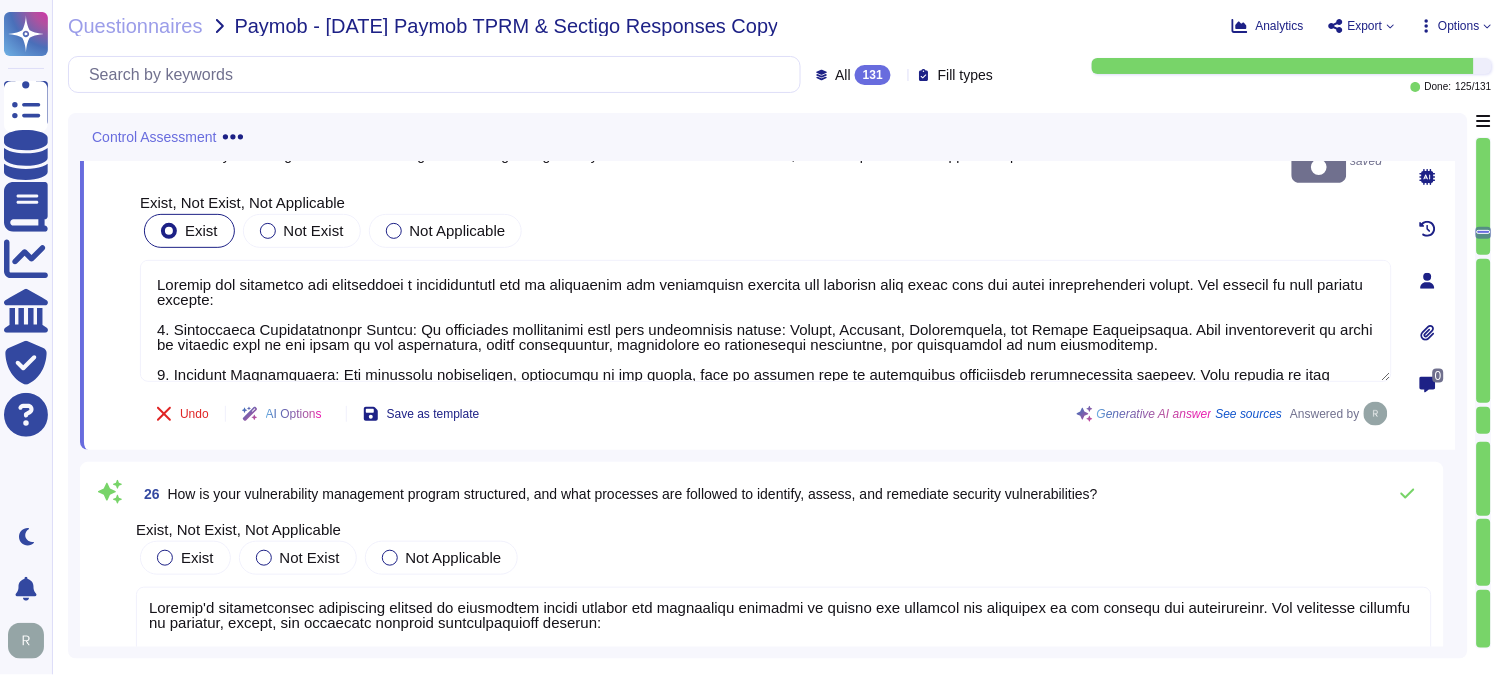 scroll, scrollTop: 10616, scrollLeft: 0, axis: vertical 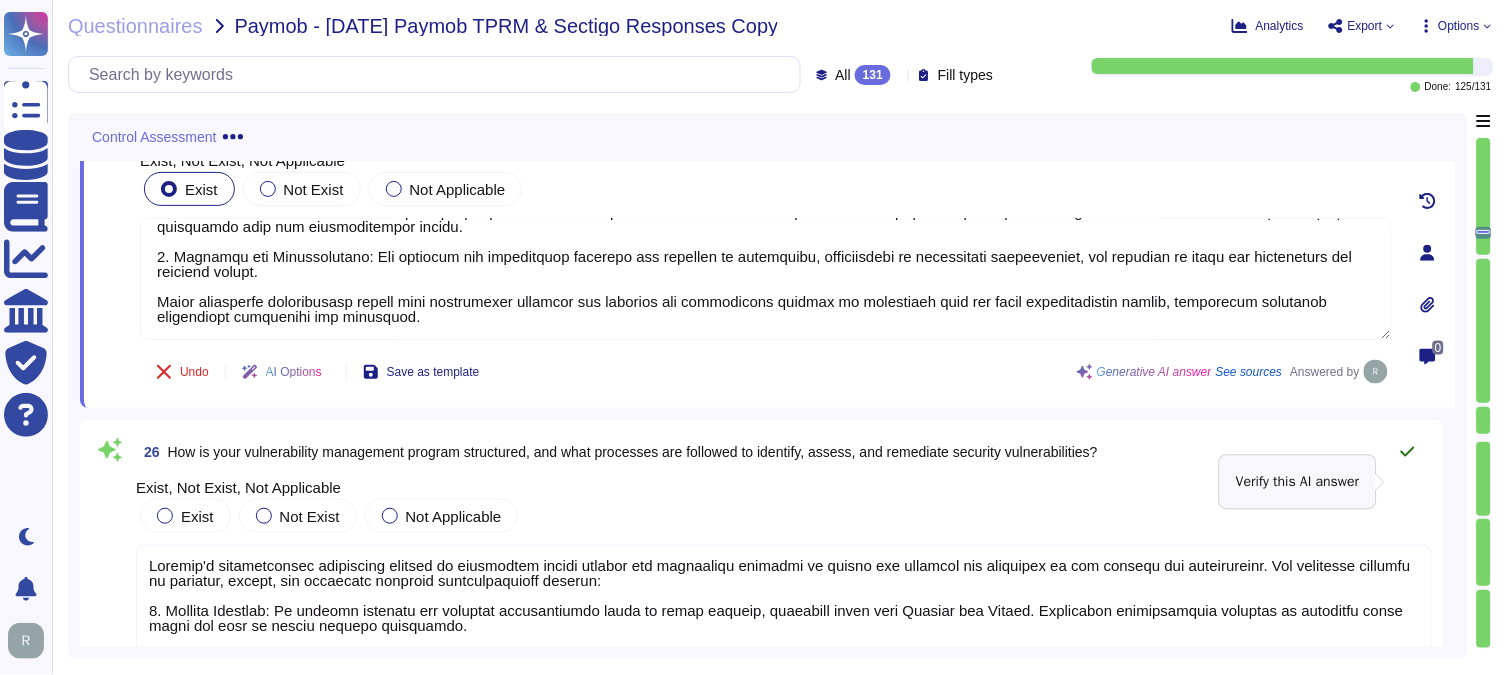 click 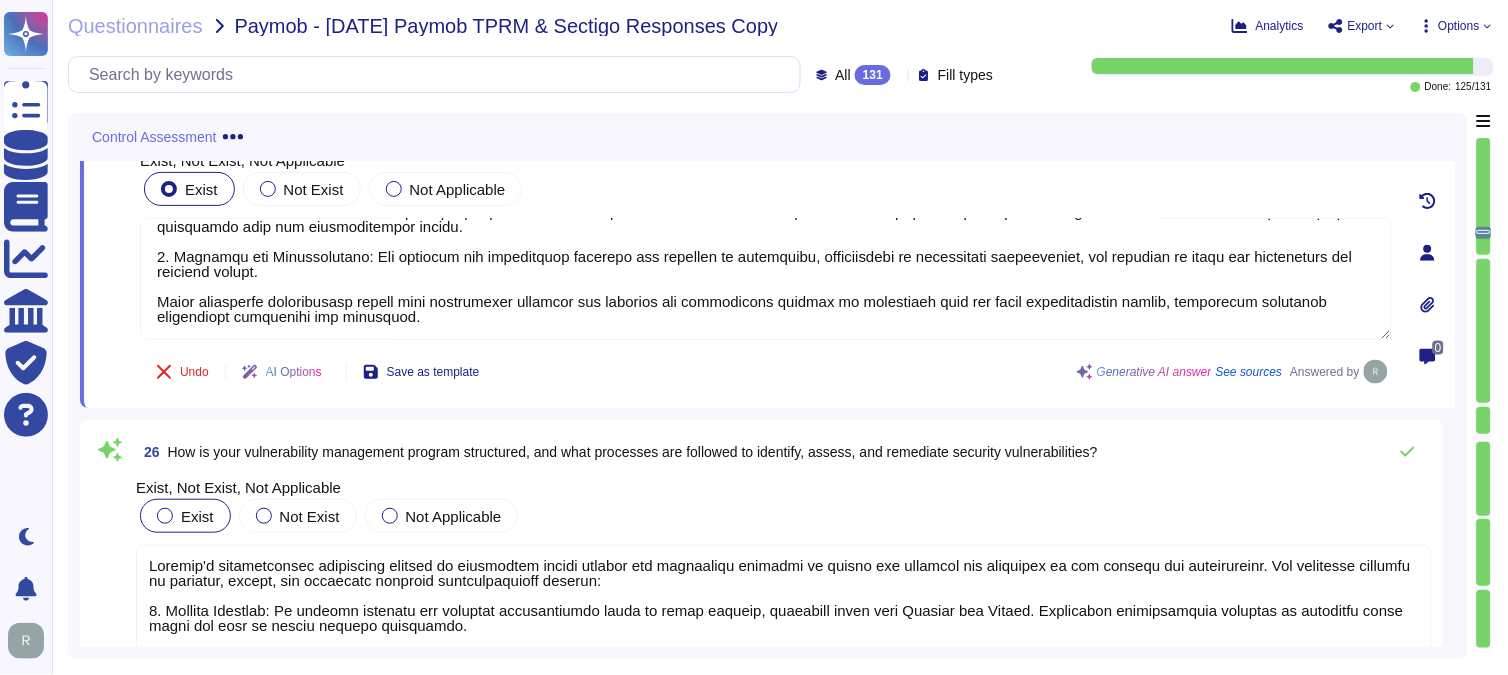 click at bounding box center (165, 516) 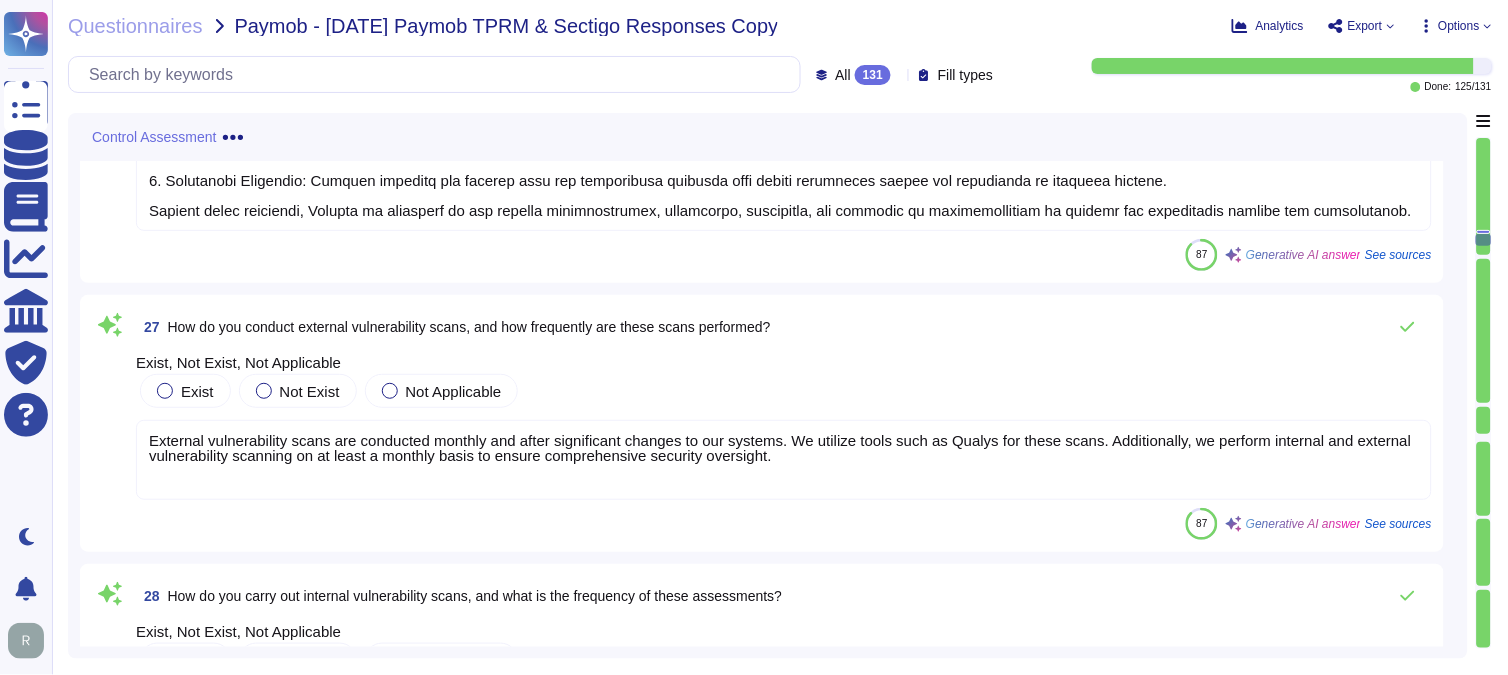 scroll, scrollTop: 11376, scrollLeft: 0, axis: vertical 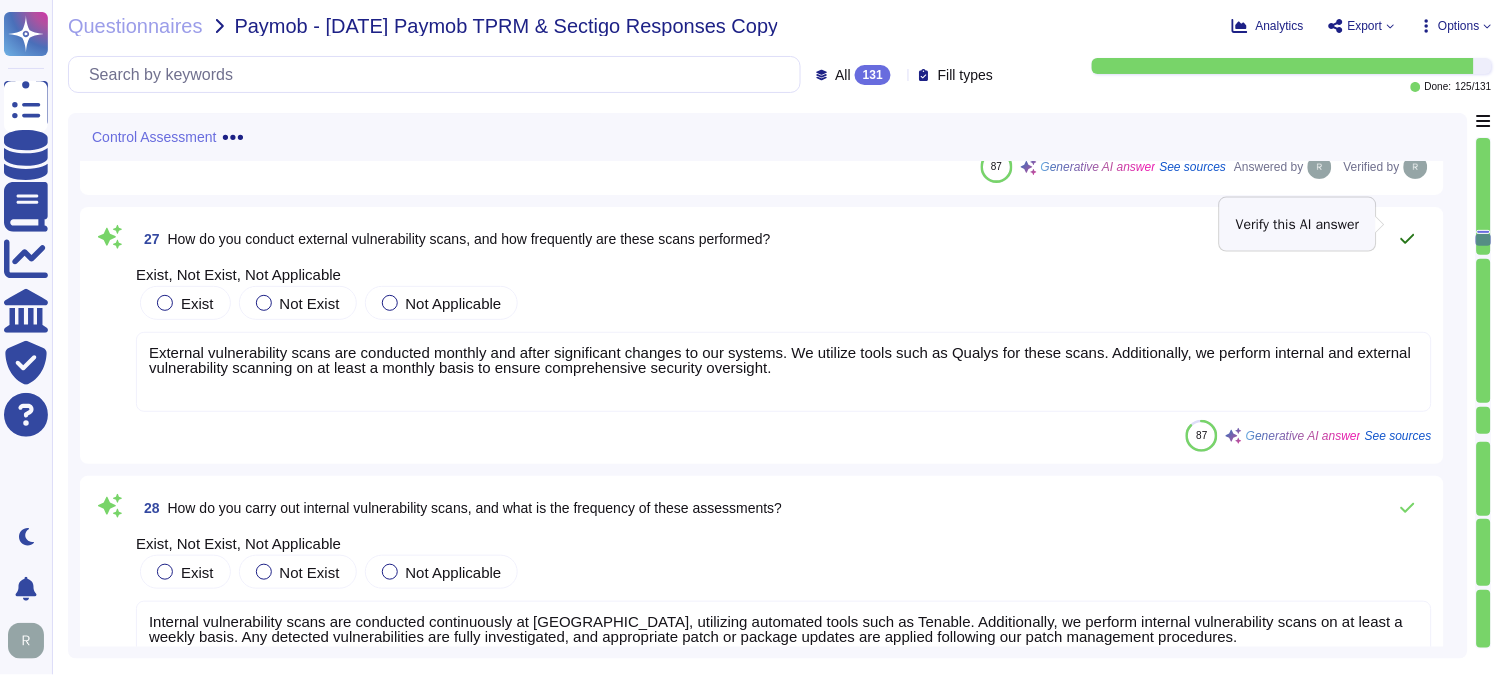 click 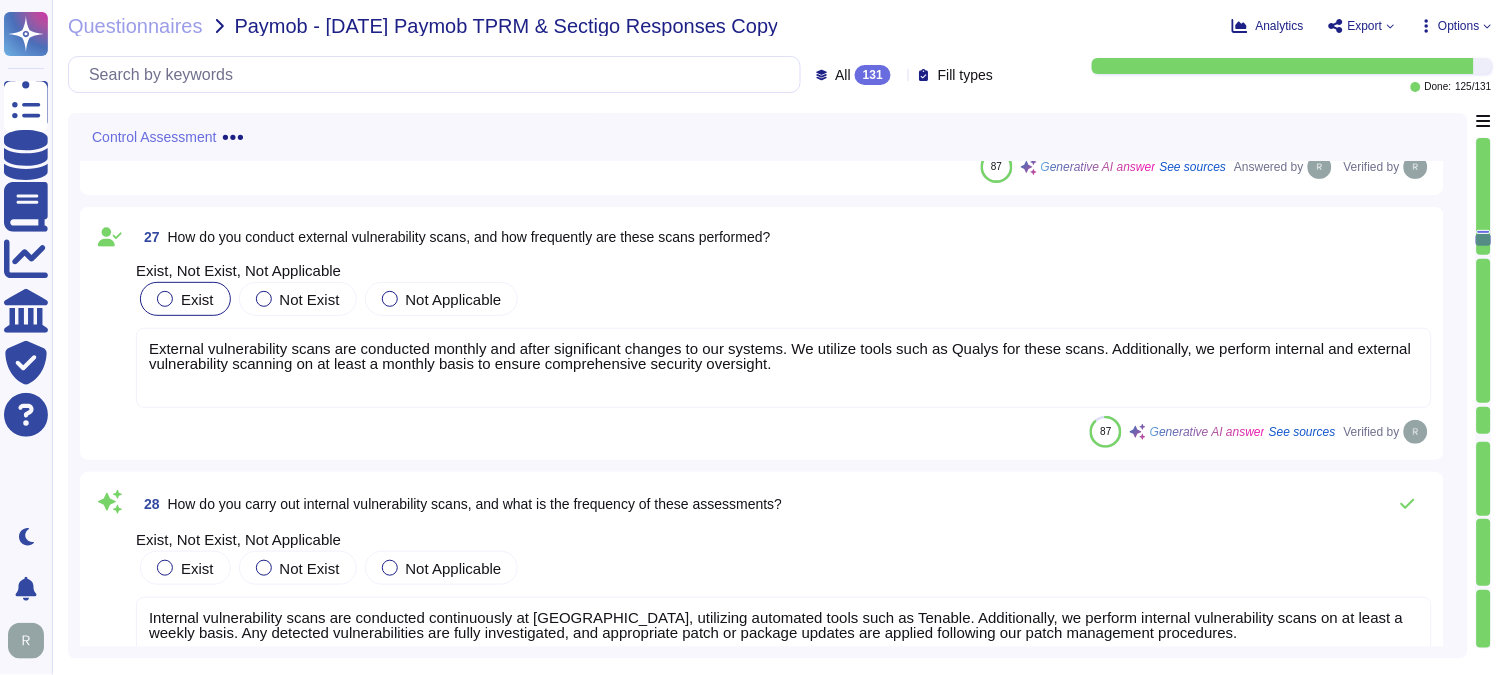 click at bounding box center [165, 299] 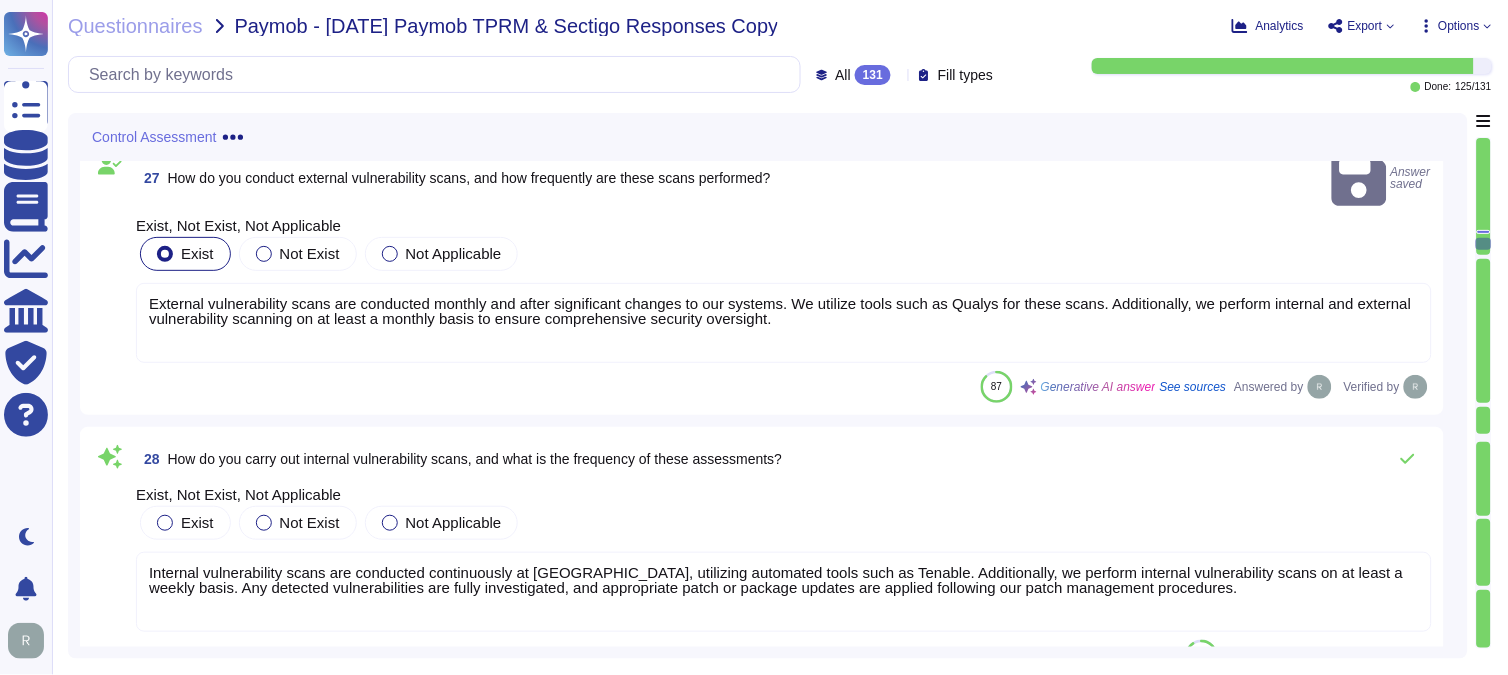scroll, scrollTop: 11487, scrollLeft: 0, axis: vertical 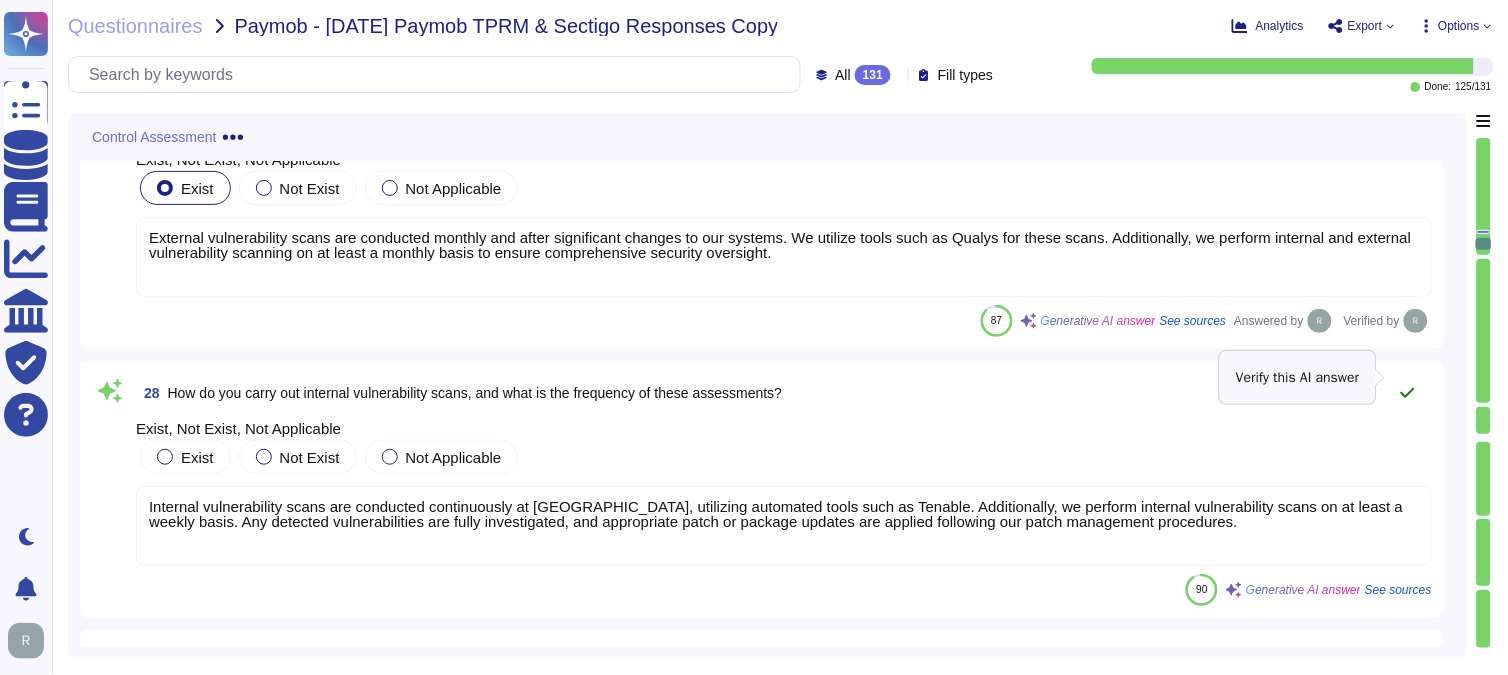 click 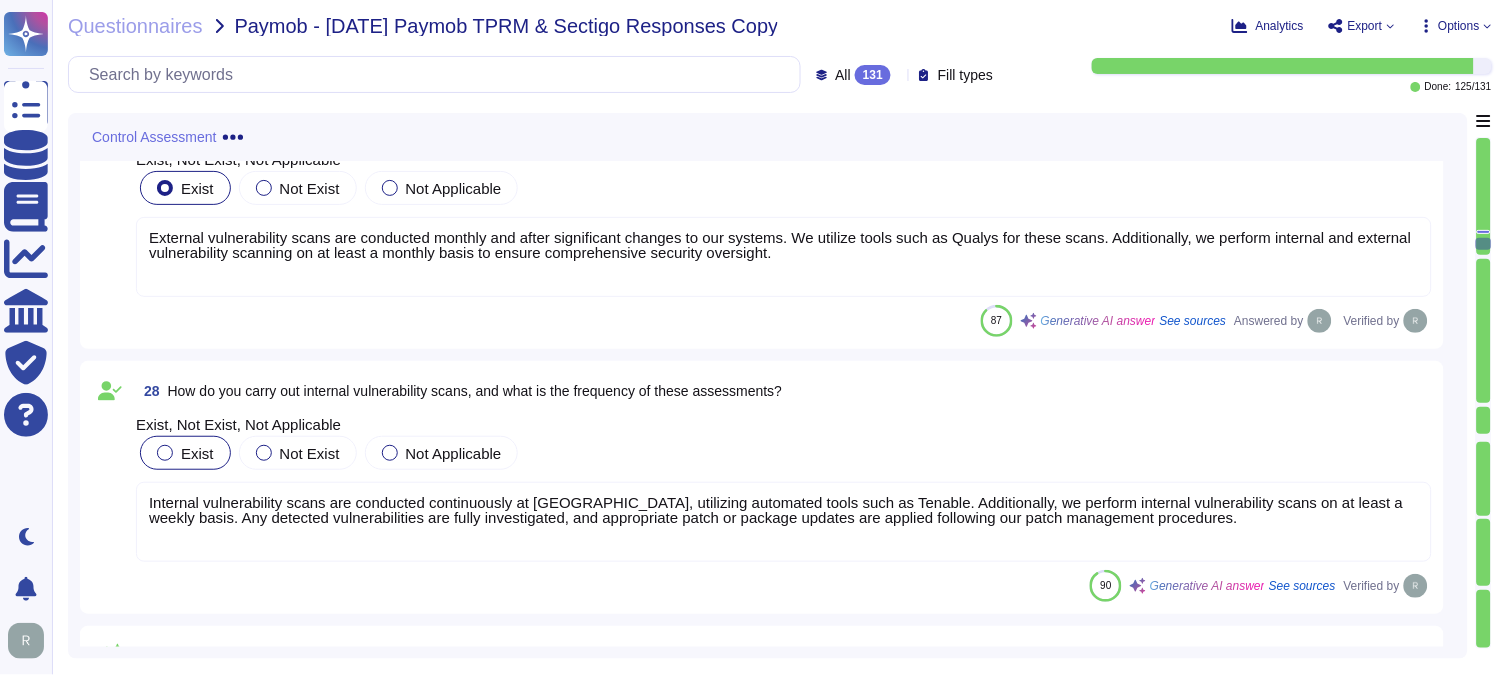 click at bounding box center (165, 453) 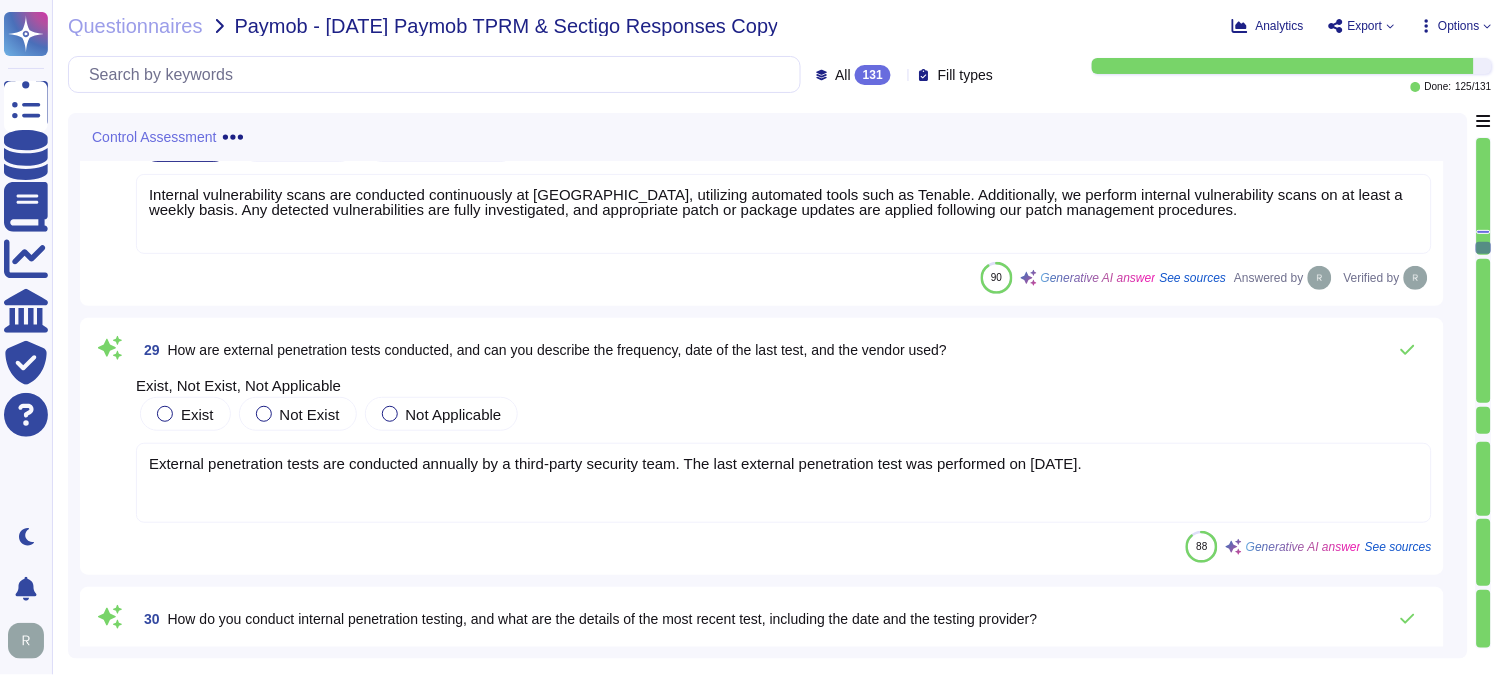 scroll, scrollTop: 11821, scrollLeft: 0, axis: vertical 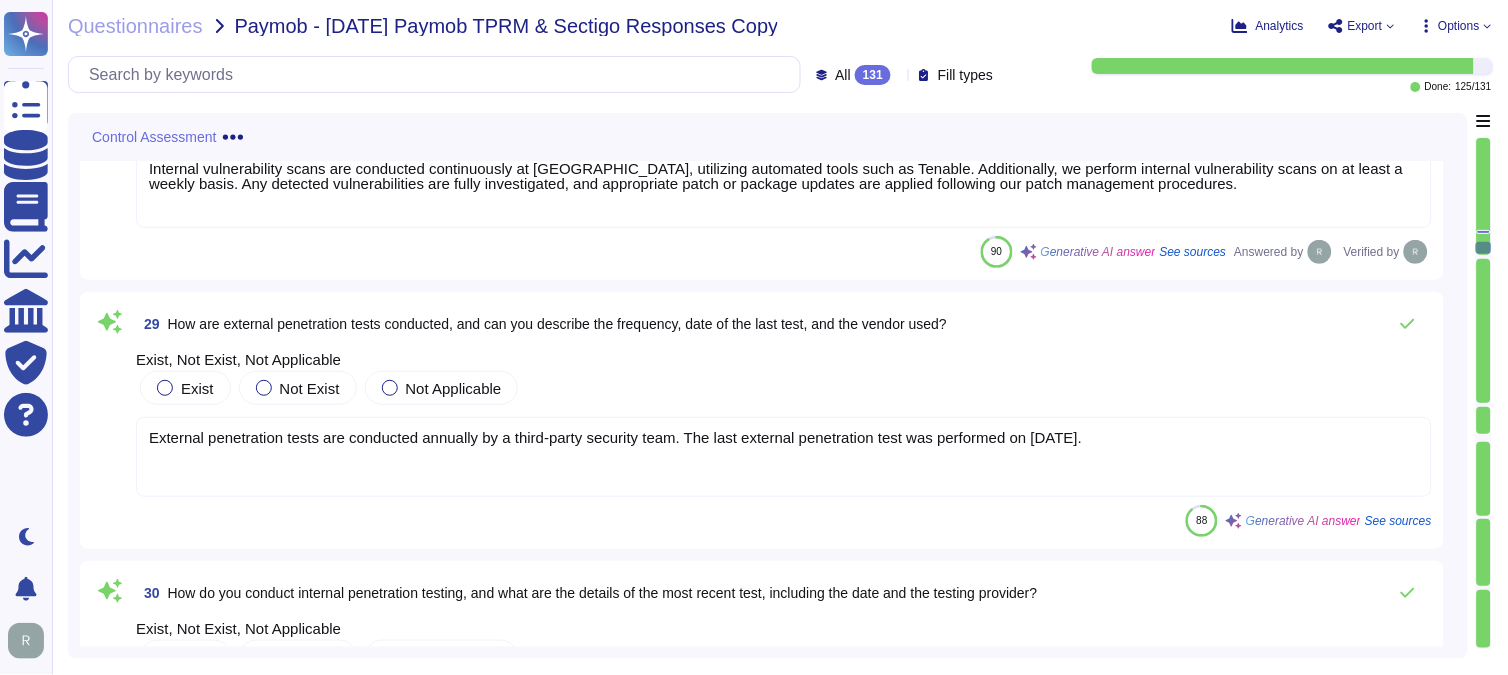 drag, startPoint x: 1120, startPoint y: 418, endPoint x: 1032, endPoint y: 415, distance: 88.051125 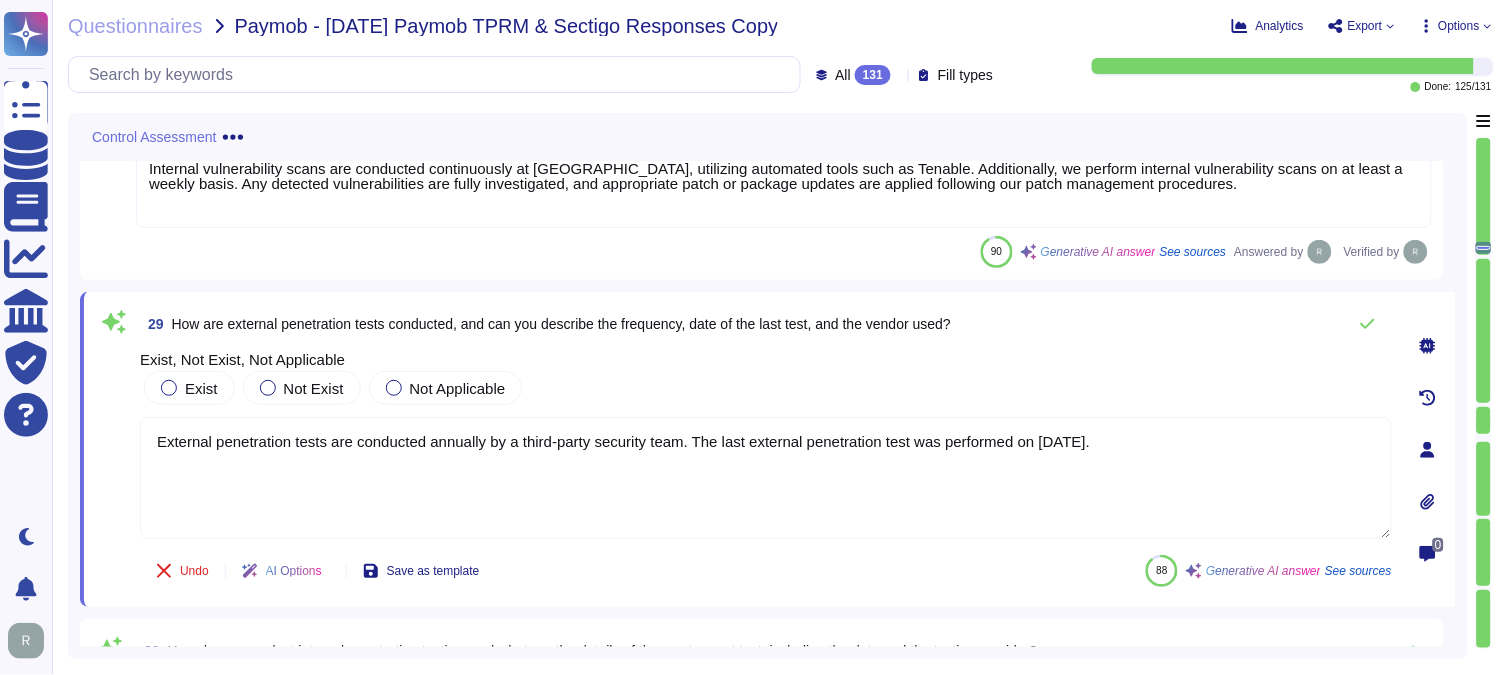 click on "External penetration tests are conducted annually by a third-party security team. The last external penetration test was performed on [DATE]." at bounding box center (766, 478) 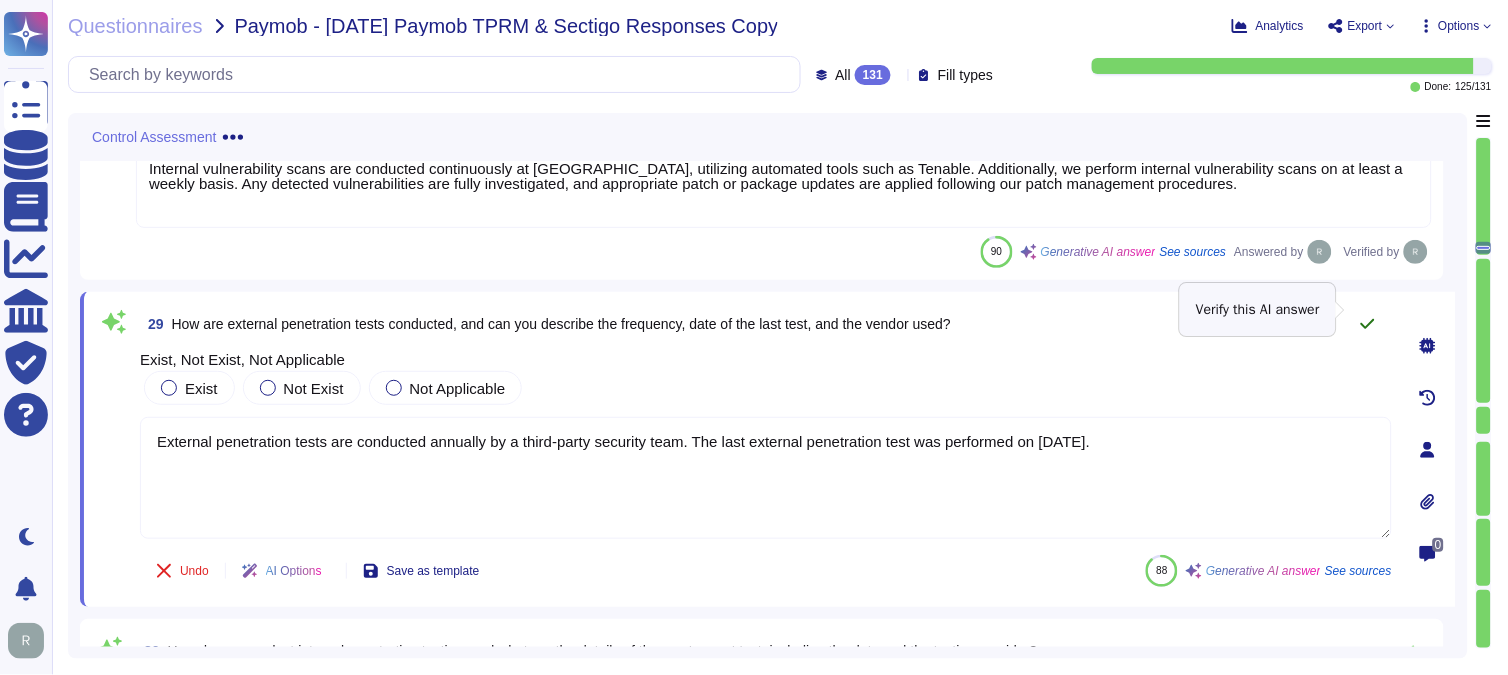 type on "External penetration tests are conducted annually by a third-party security team. The last external penetration test was performed on [DATE]." 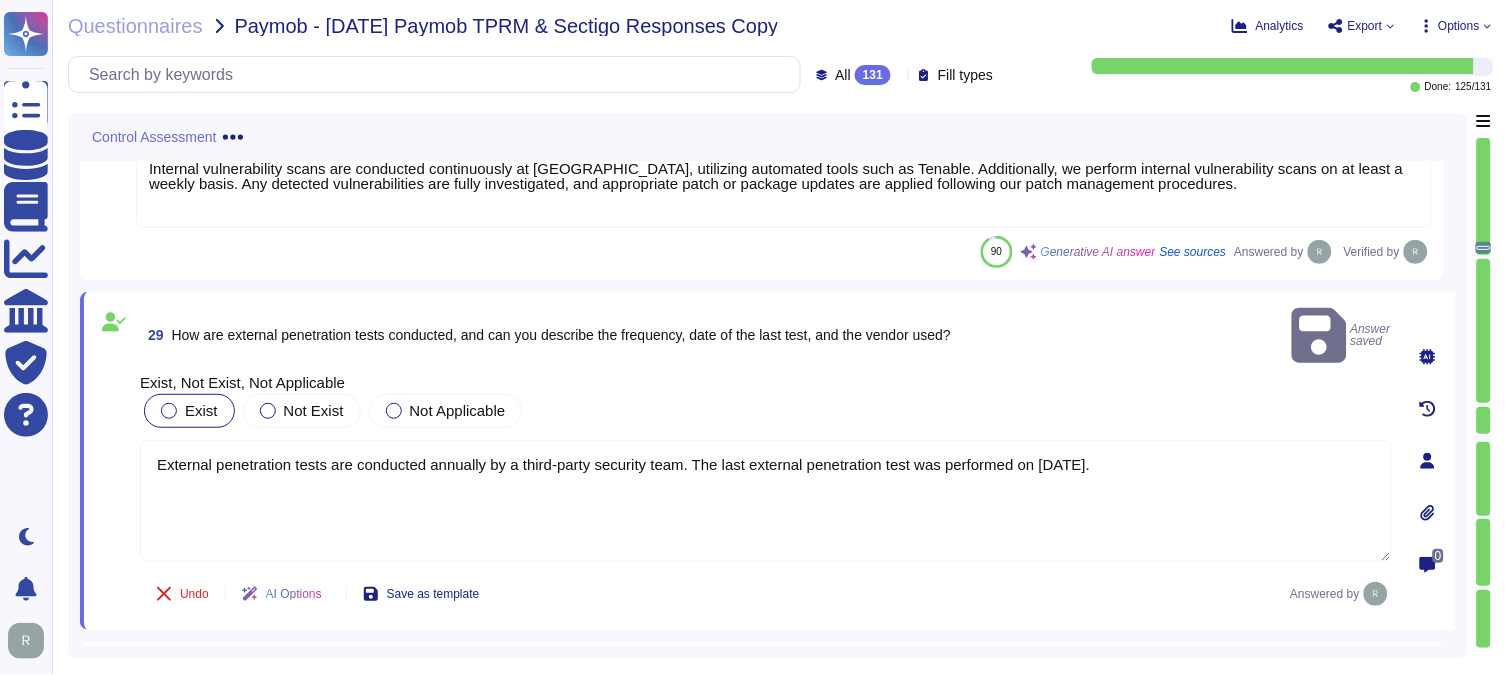 click at bounding box center (169, 411) 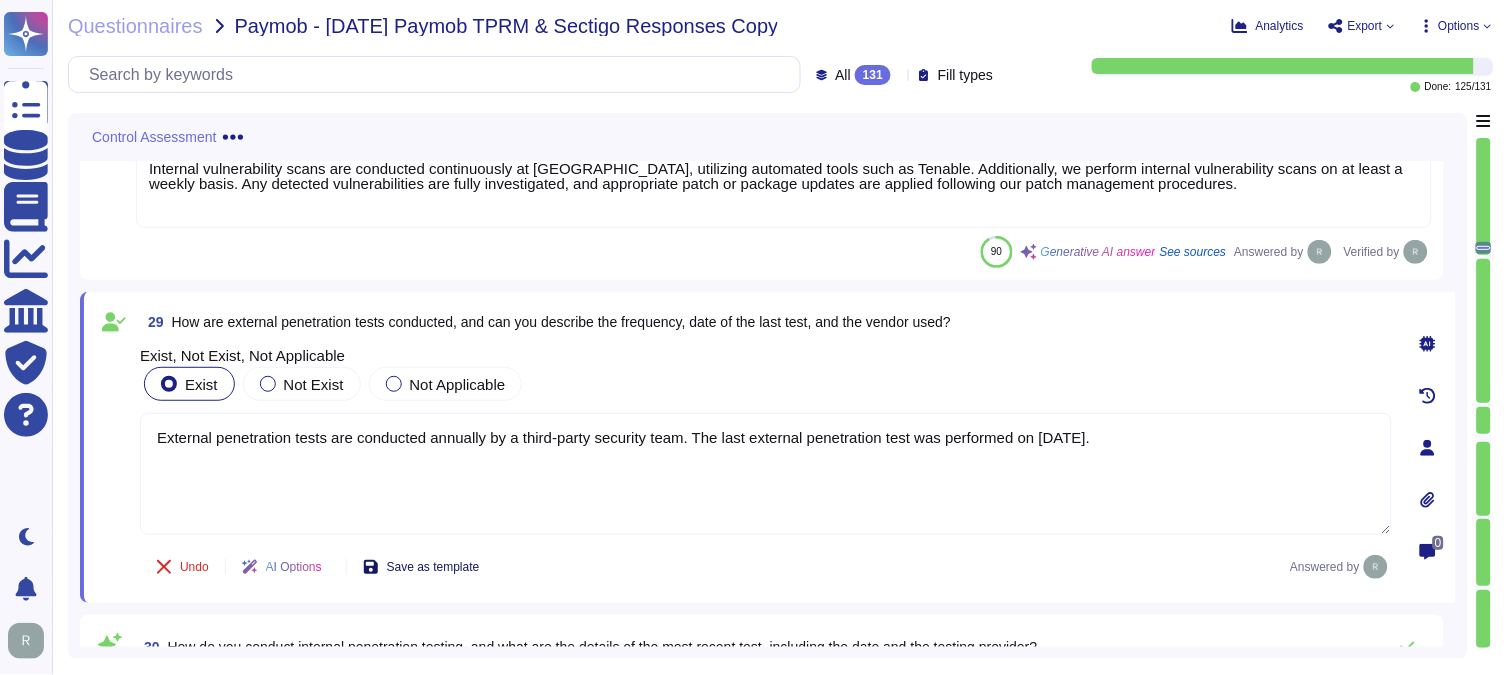 click on "Save as template" at bounding box center [433, 567] 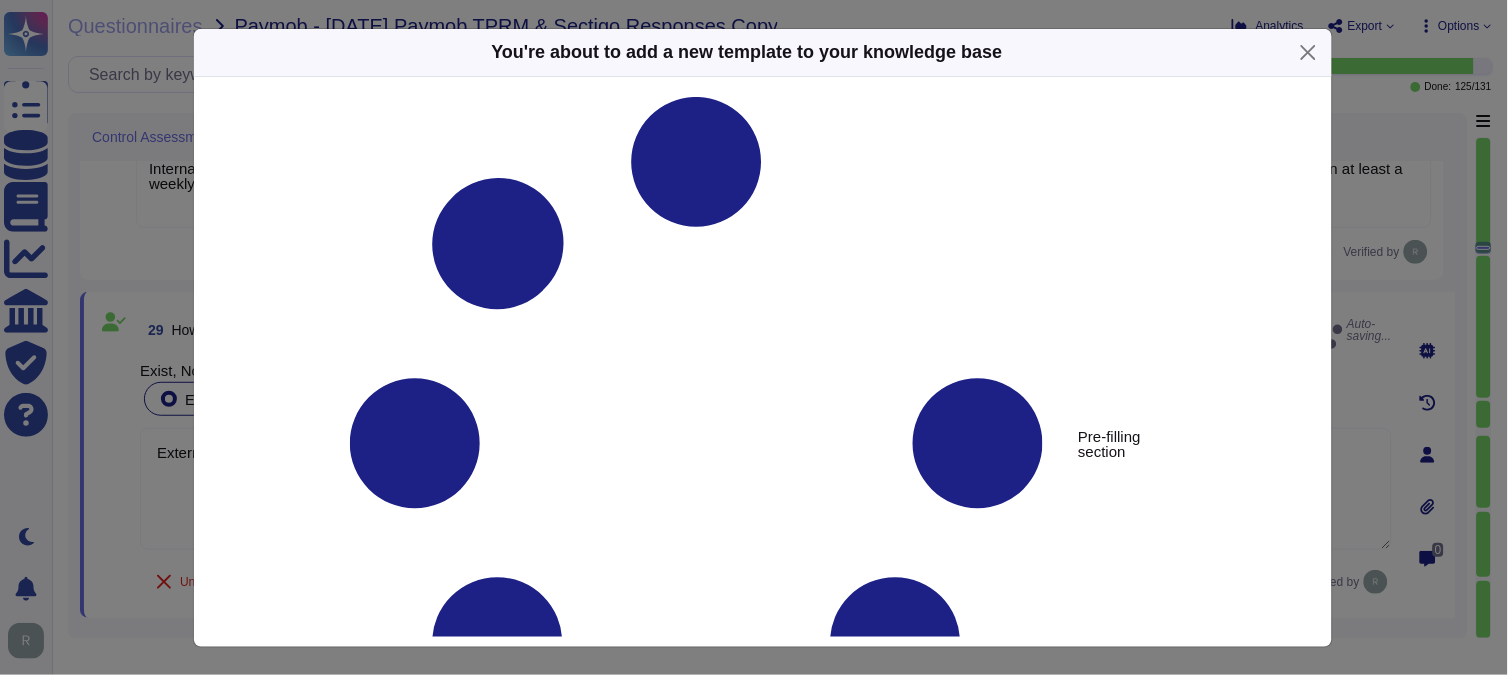 type on "How are external penetration tests conducted, and can you describe the frequency, date of the last test, and the vendor used?" 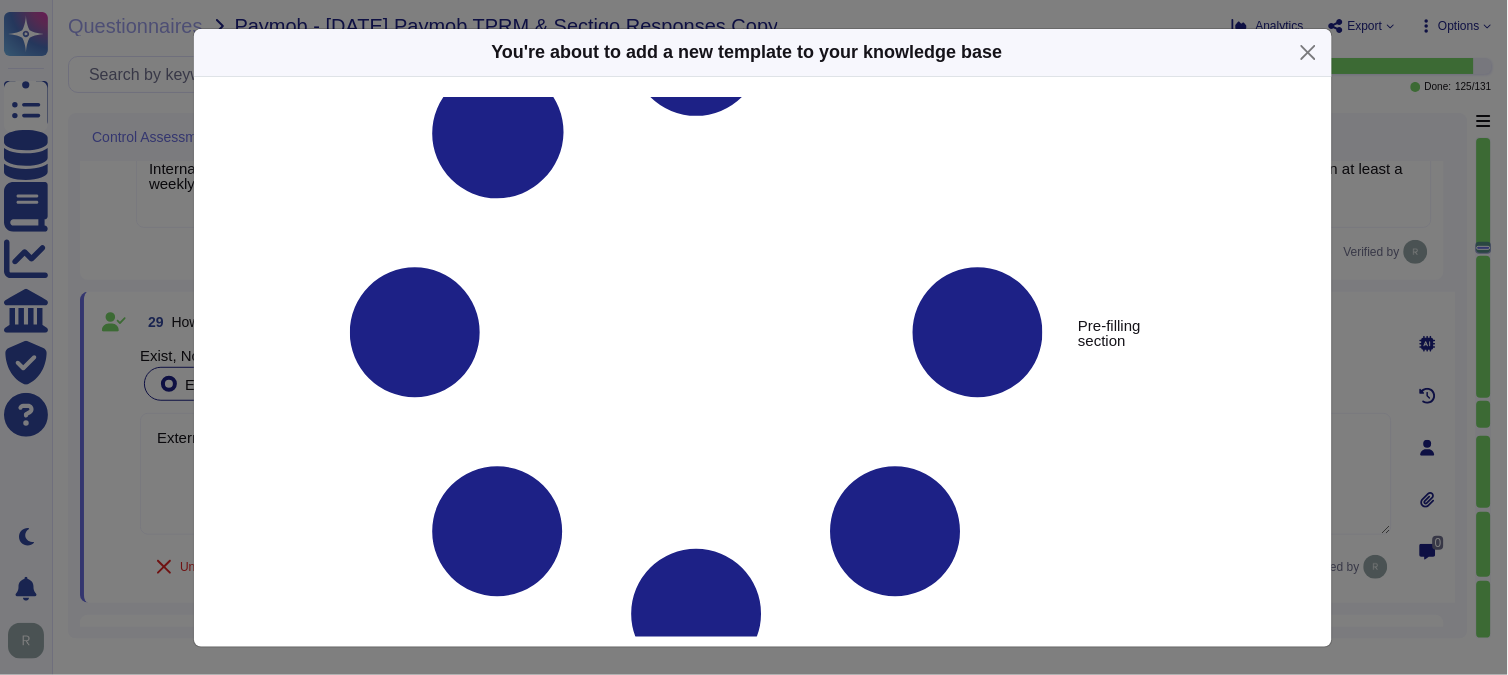 click on "Add template" at bounding box center [834, 1188] 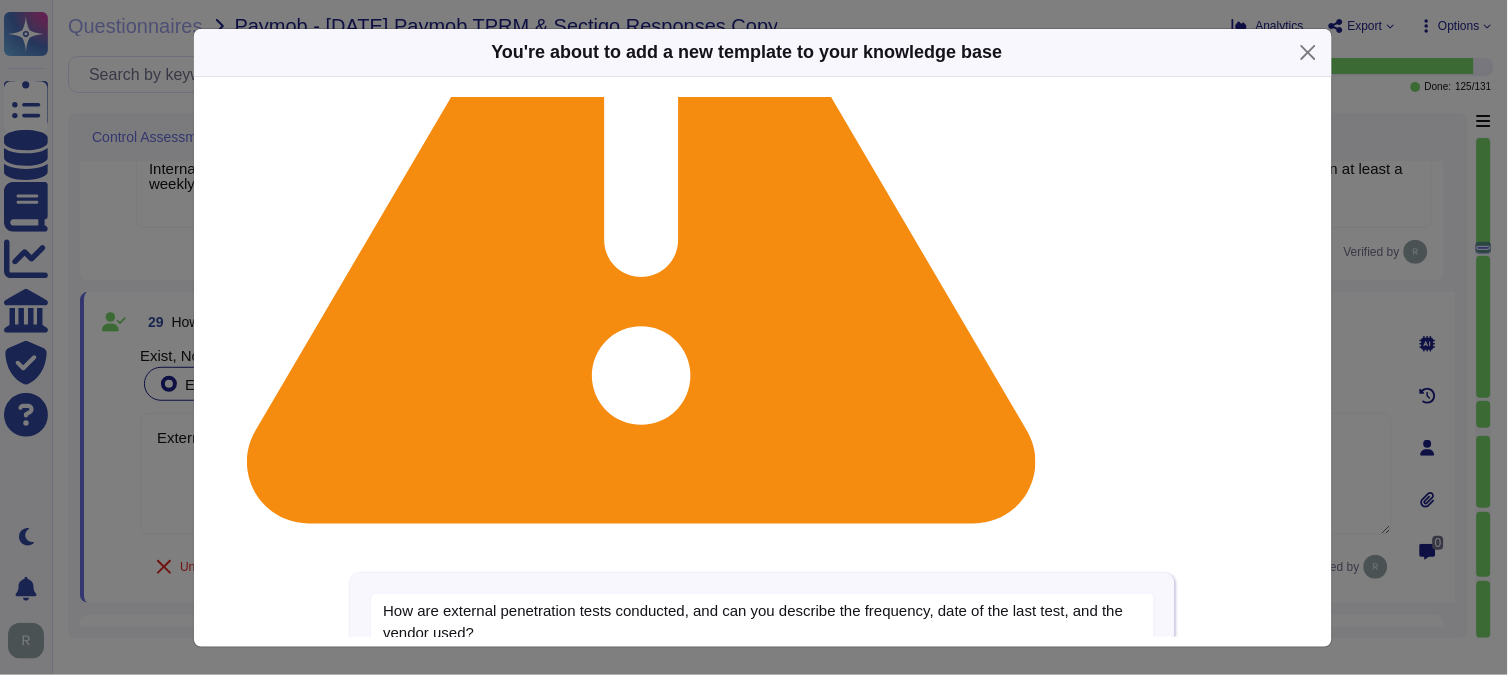 scroll, scrollTop: 314, scrollLeft: 0, axis: vertical 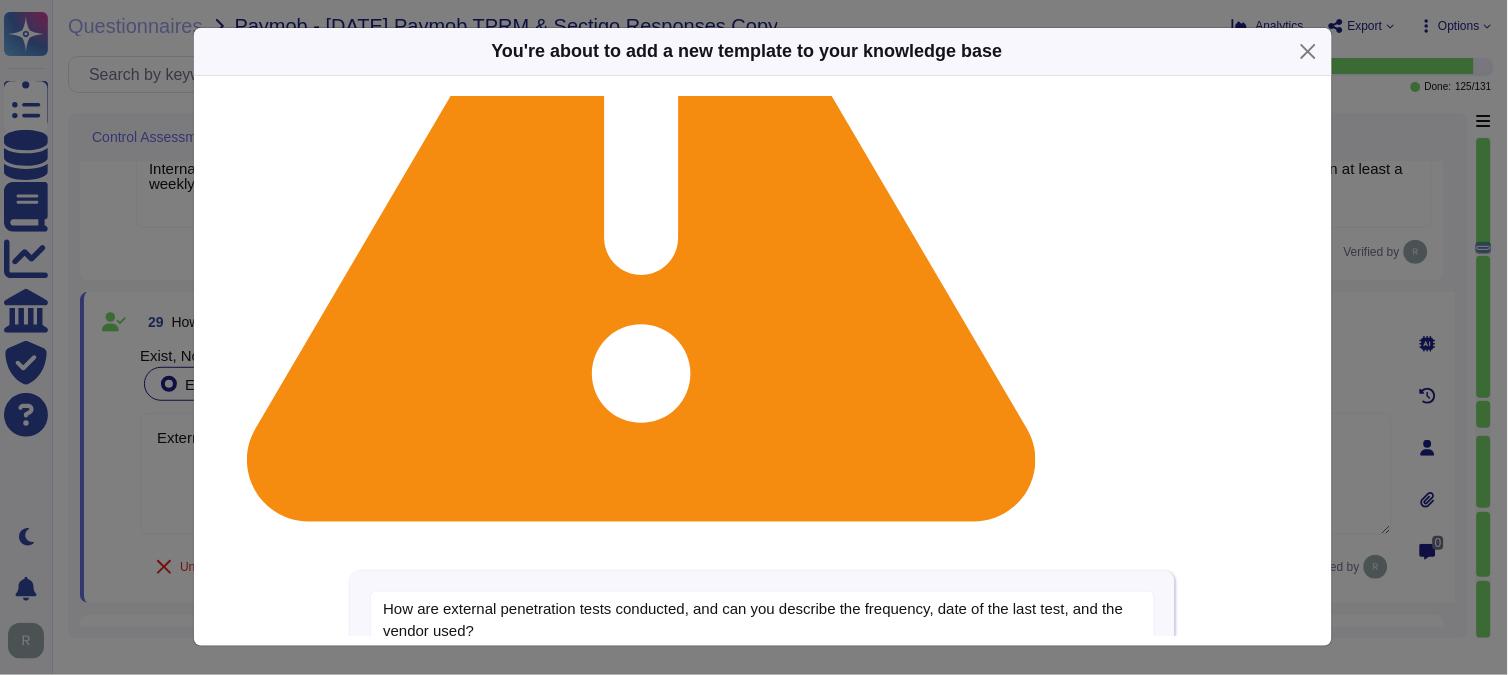 click on "You're about to add a new template to your knowledge base" at bounding box center (763, 52) 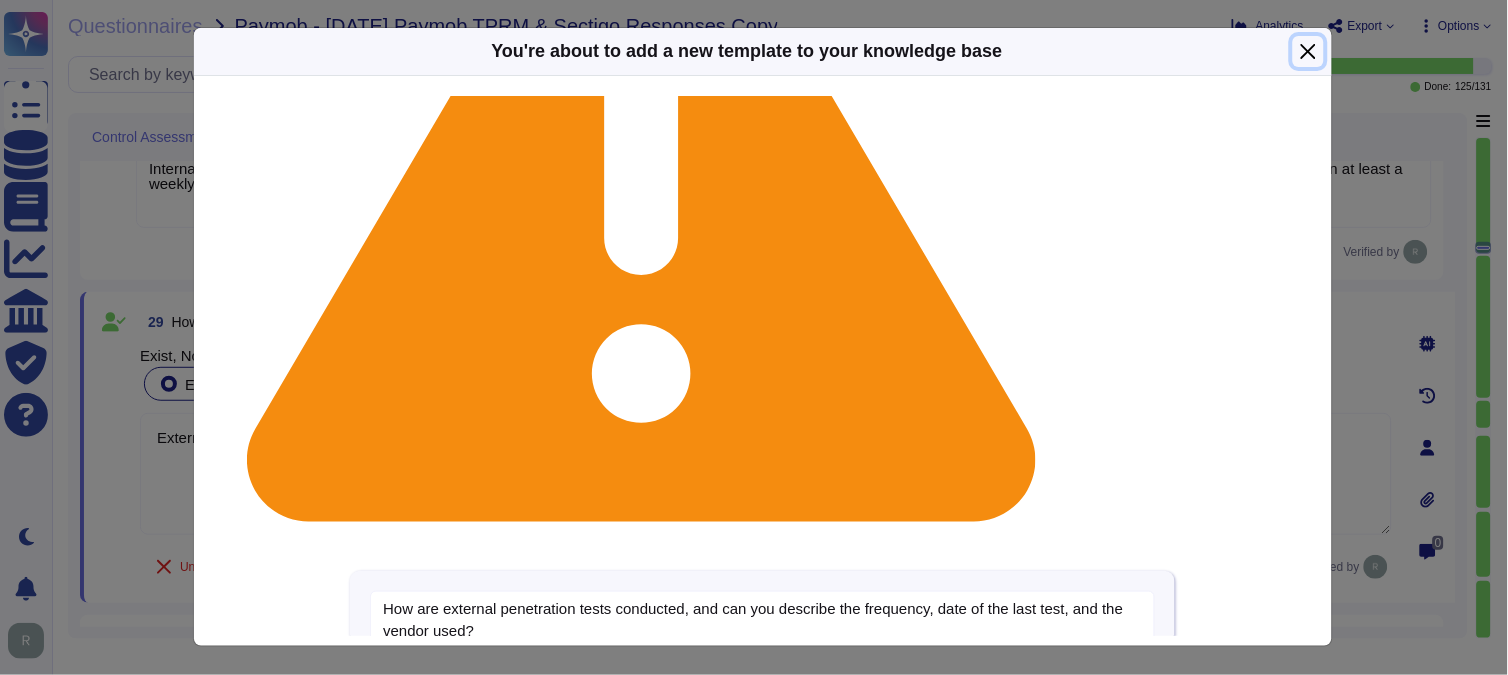 click at bounding box center (1308, 51) 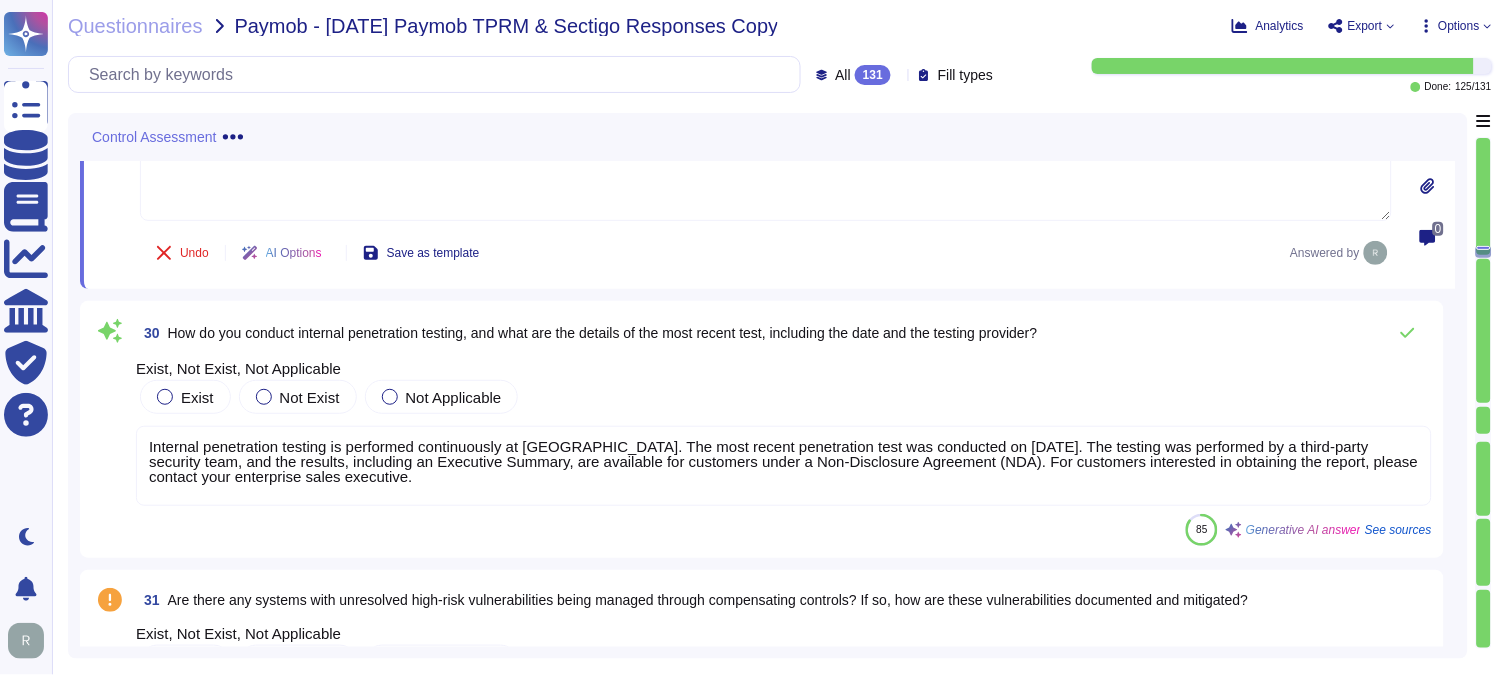 scroll, scrollTop: 12043, scrollLeft: 0, axis: vertical 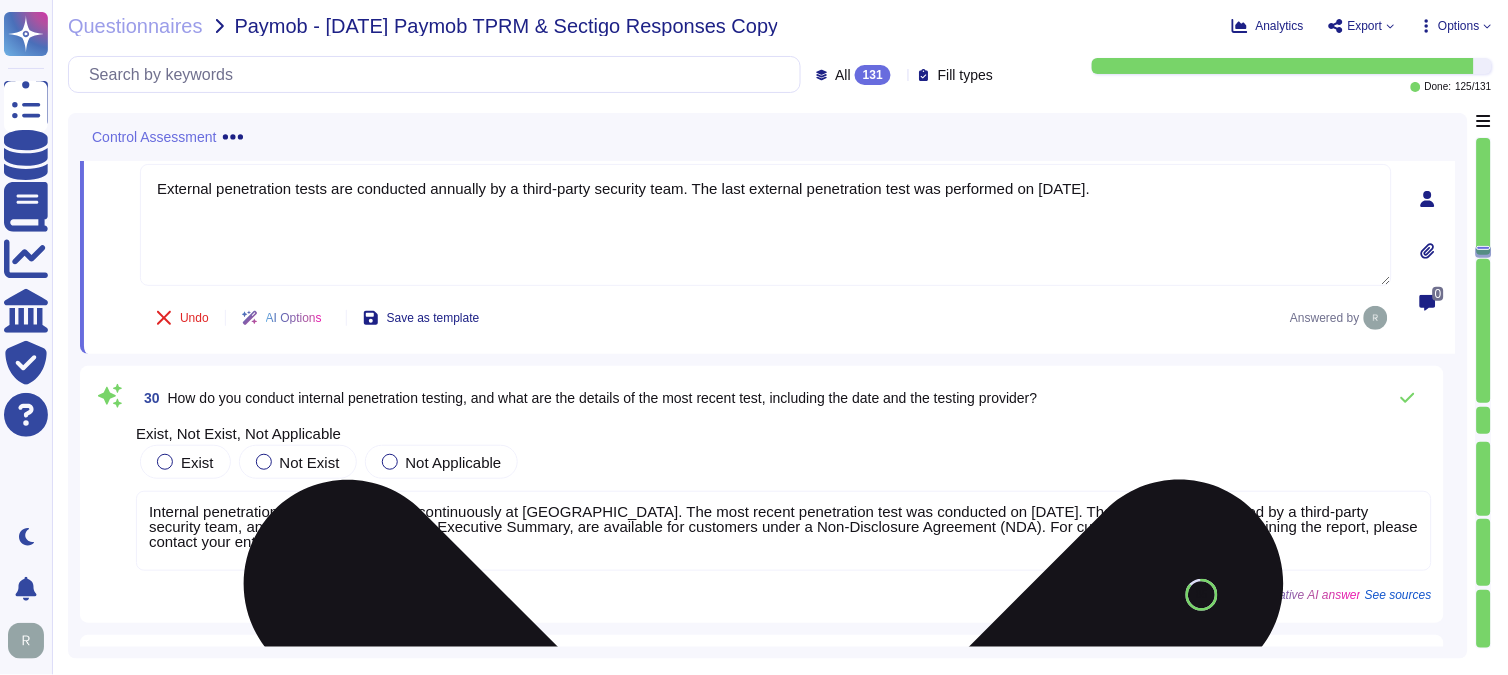 drag, startPoint x: 1038, startPoint y: 187, endPoint x: 1154, endPoint y: 188, distance: 116.00431 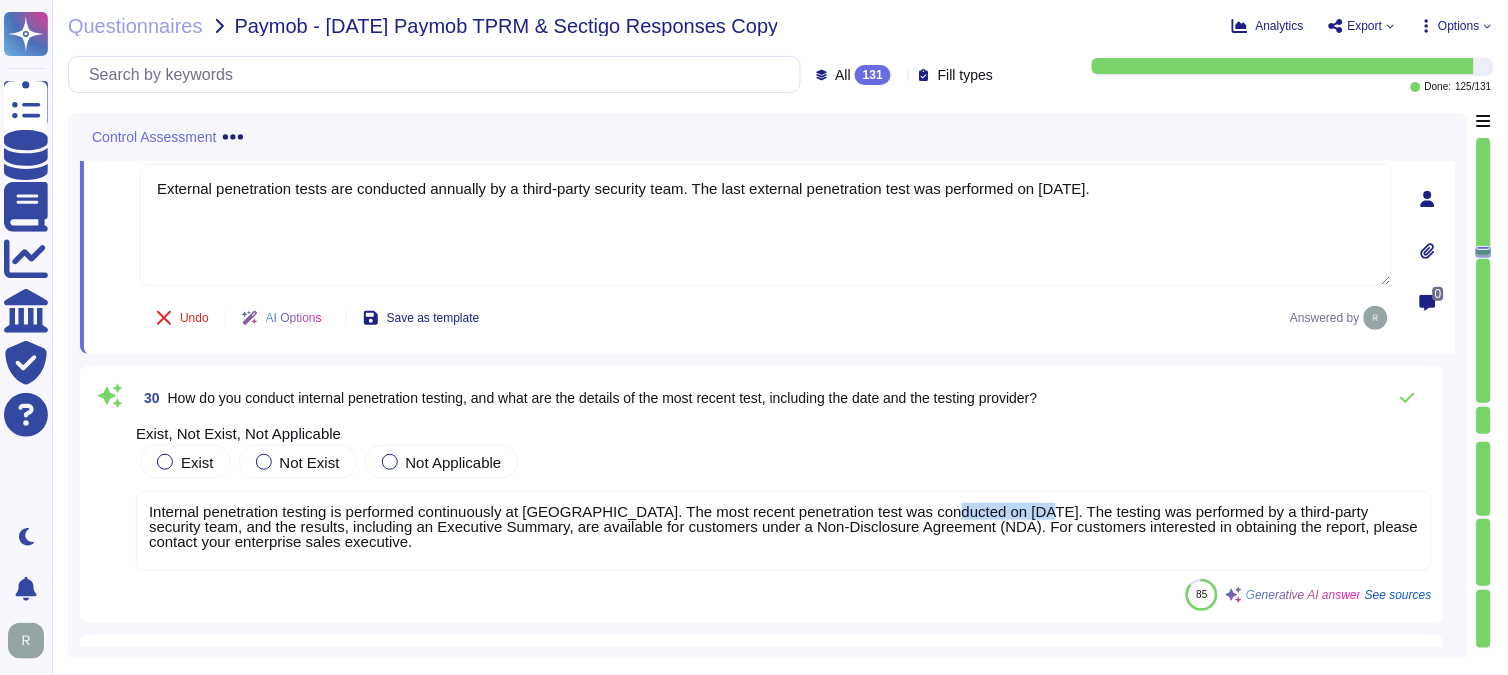 drag, startPoint x: 928, startPoint y: 512, endPoint x: 1020, endPoint y: 510, distance: 92.021736 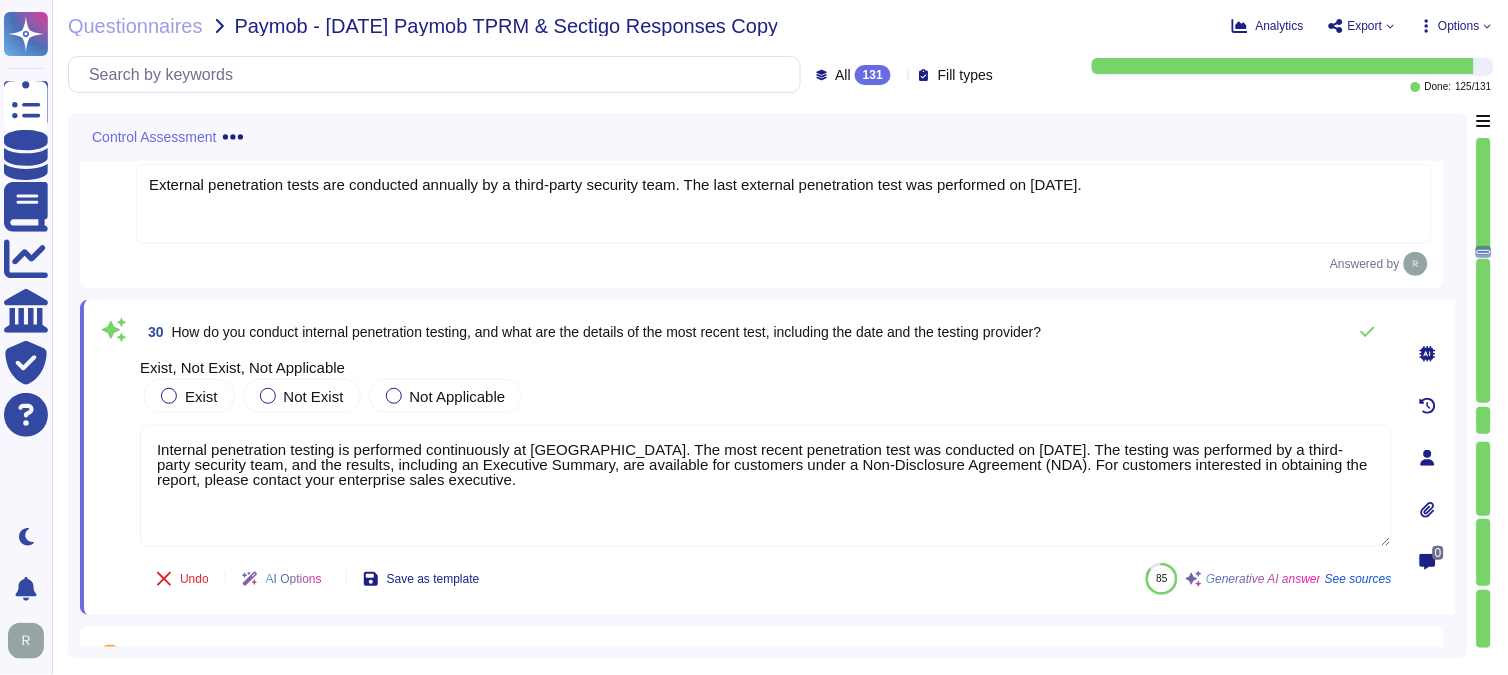 drag, startPoint x: 935, startPoint y: 448, endPoint x: 1031, endPoint y: 447, distance: 96.00521 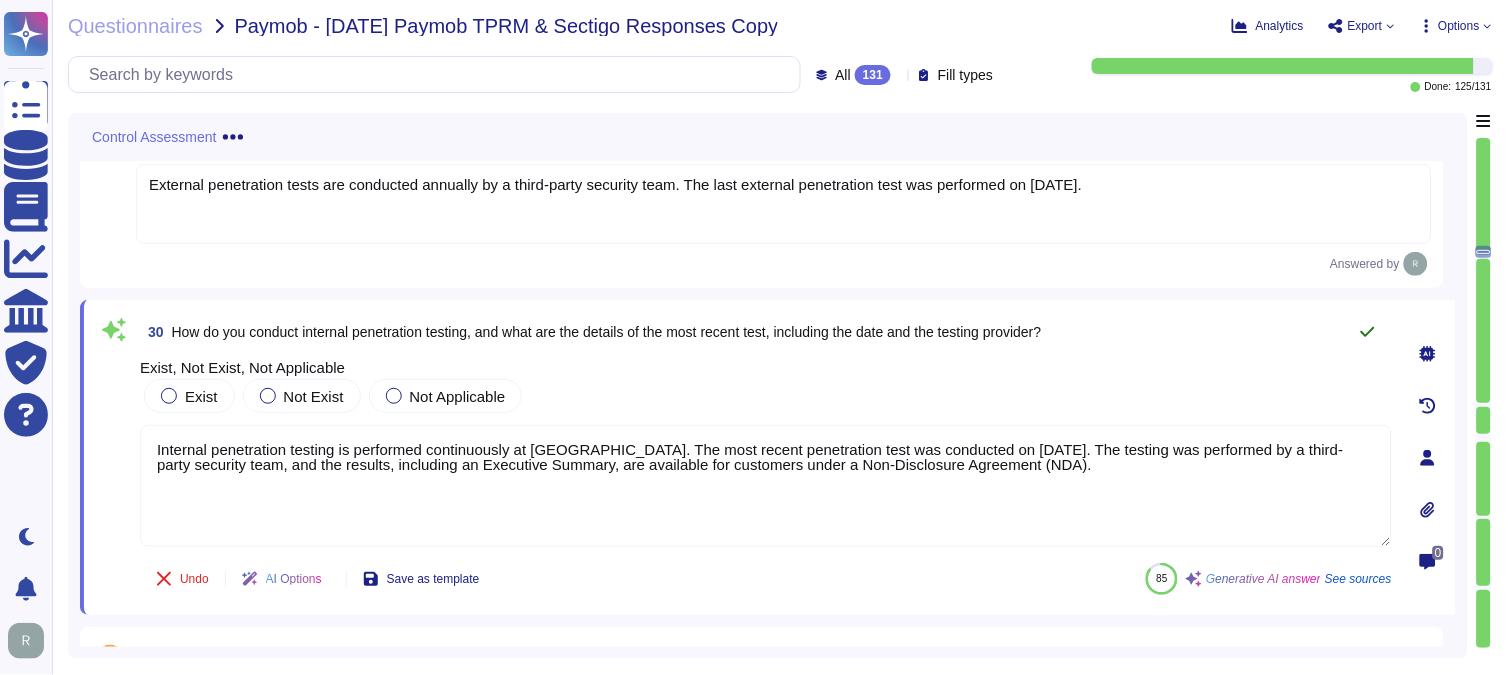 type on "Internal penetration testing is performed continuously at [GEOGRAPHIC_DATA]. The most recent penetration test was conducted on [DATE]. The testing was performed by a third-party security team, and the results, including an Executive Summary, are available for customers under a Non-Disclosure Agreement (NDA)." 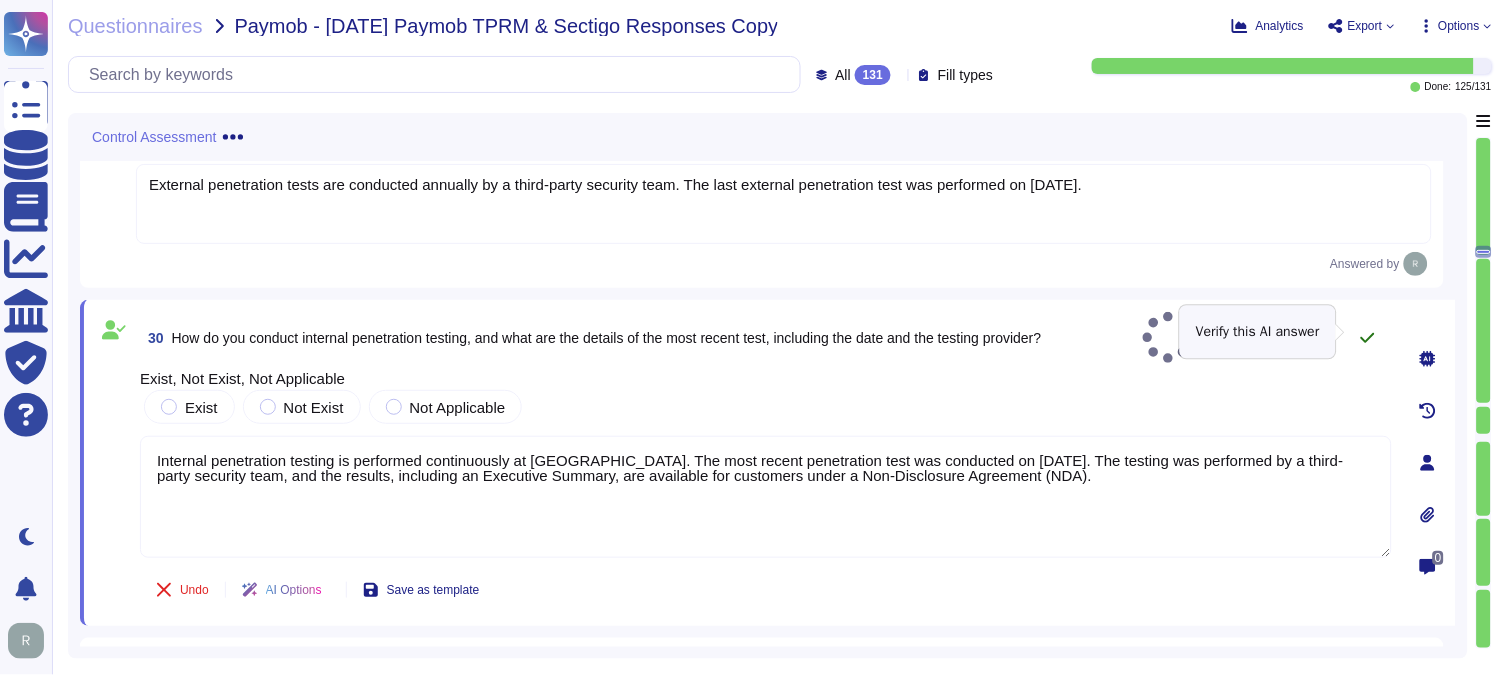 click 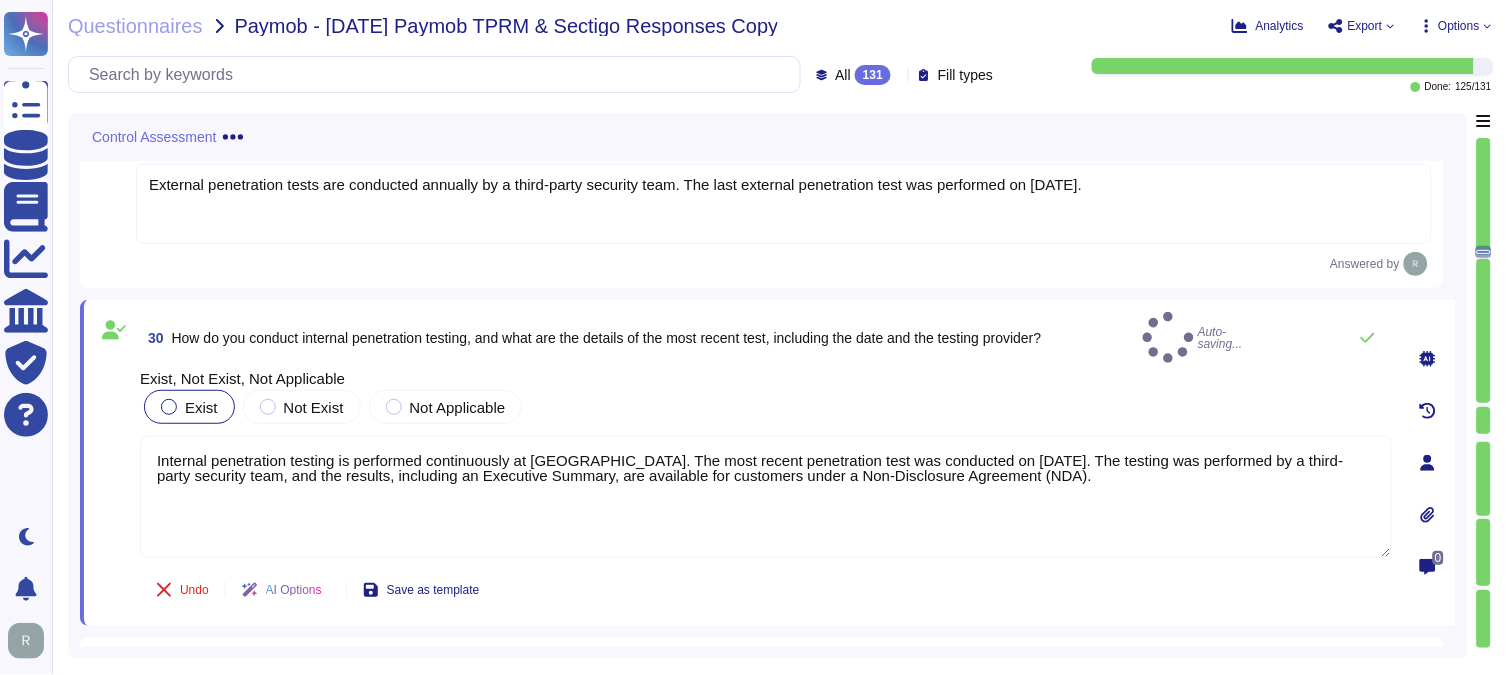 click at bounding box center [169, 407] 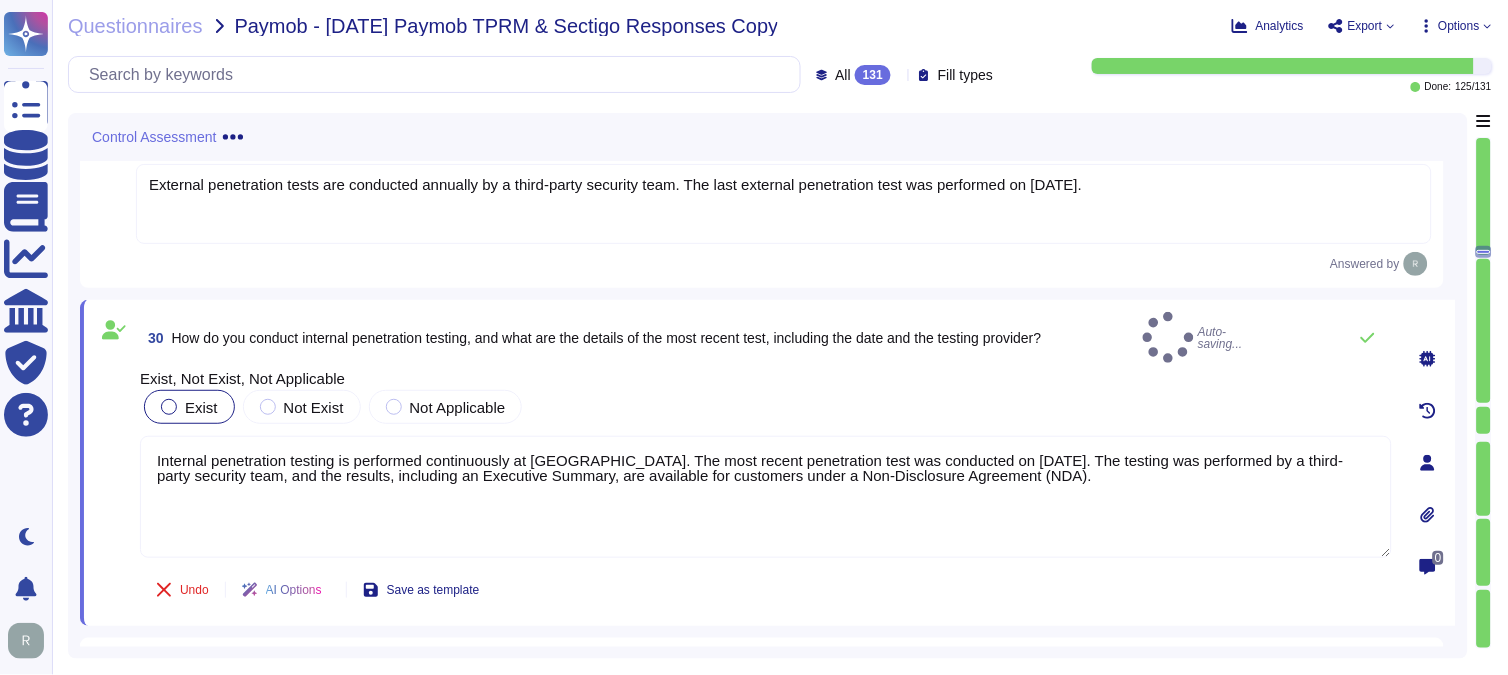 click at bounding box center (169, 407) 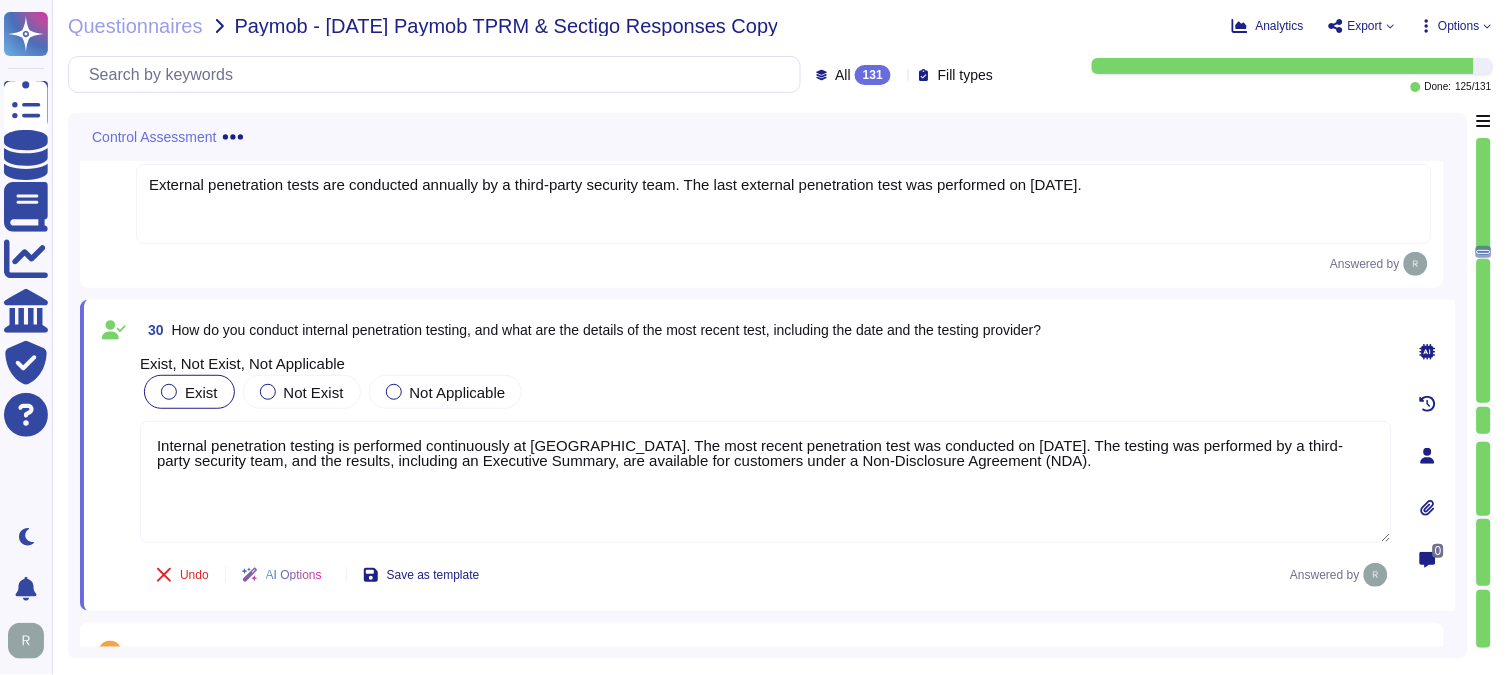 click at bounding box center (169, 392) 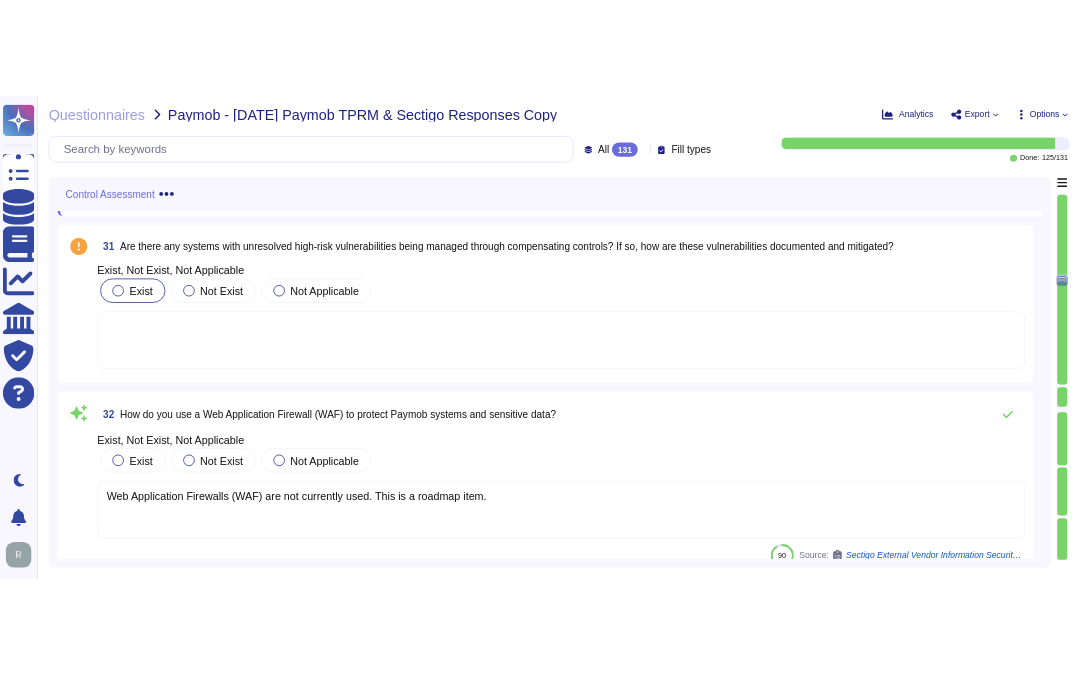 scroll, scrollTop: 12598, scrollLeft: 0, axis: vertical 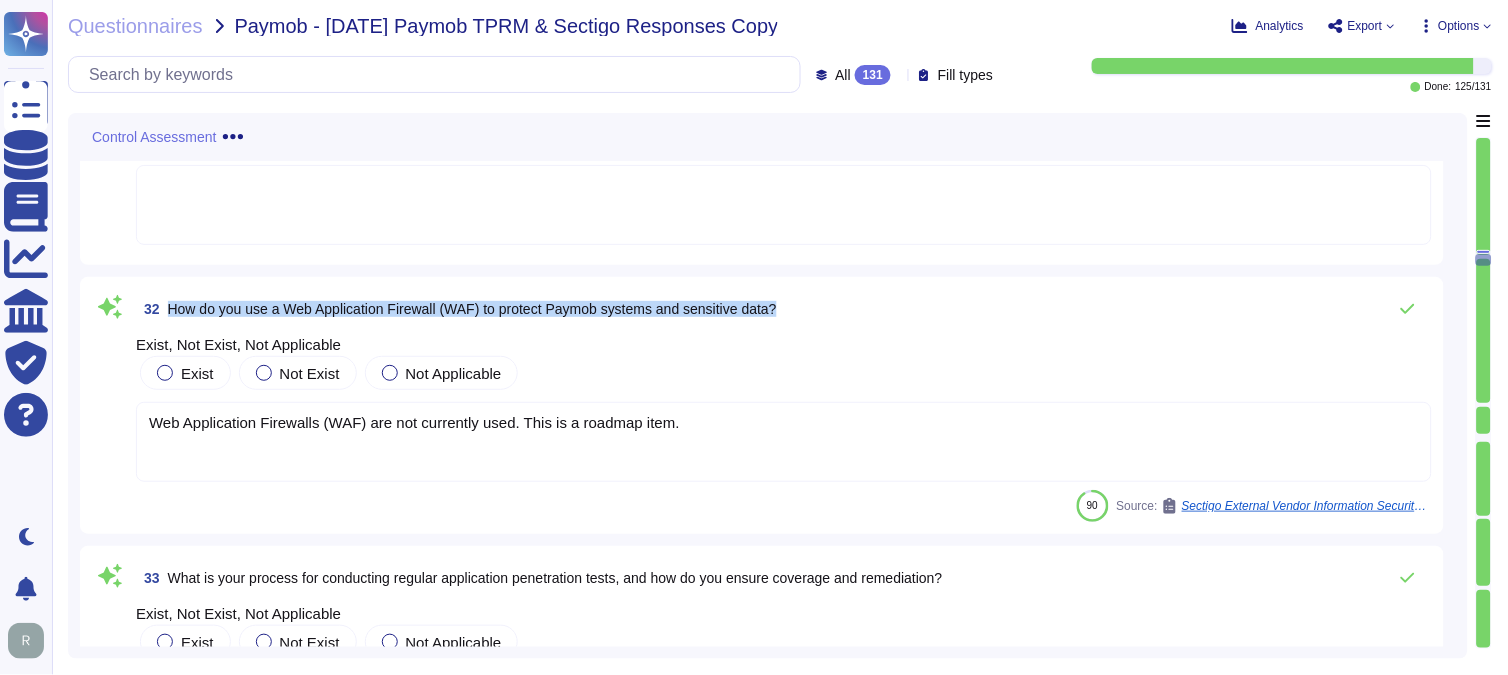 drag, startPoint x: 171, startPoint y: 303, endPoint x: 853, endPoint y: 292, distance: 682.0887 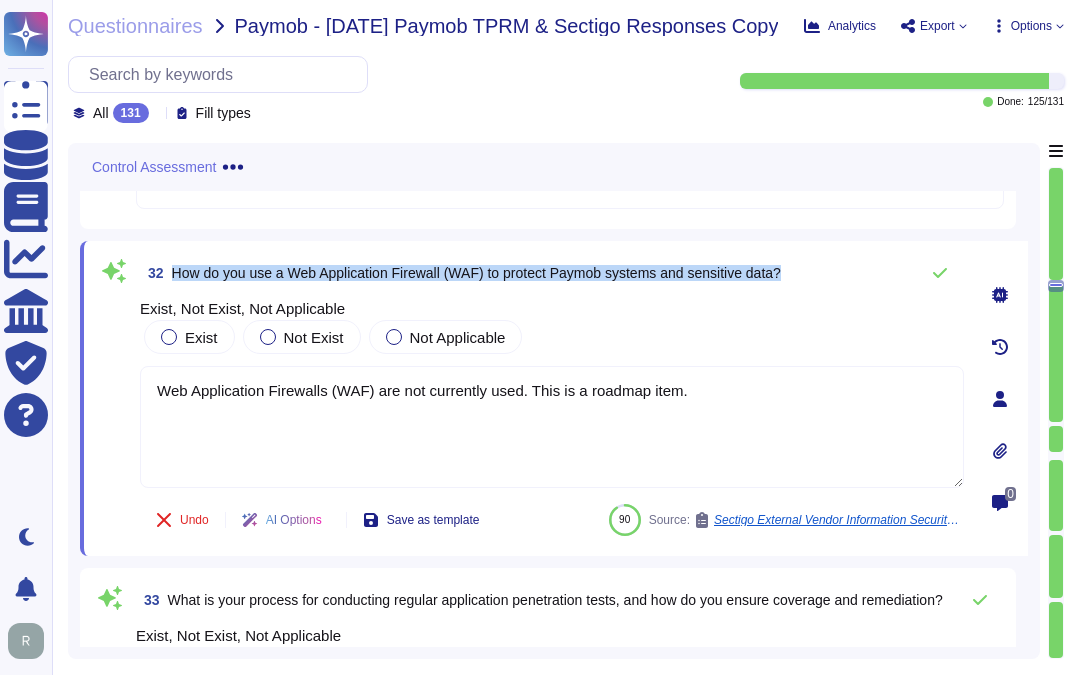 drag, startPoint x: 171, startPoint y: 270, endPoint x: 846, endPoint y: 241, distance: 675.6227 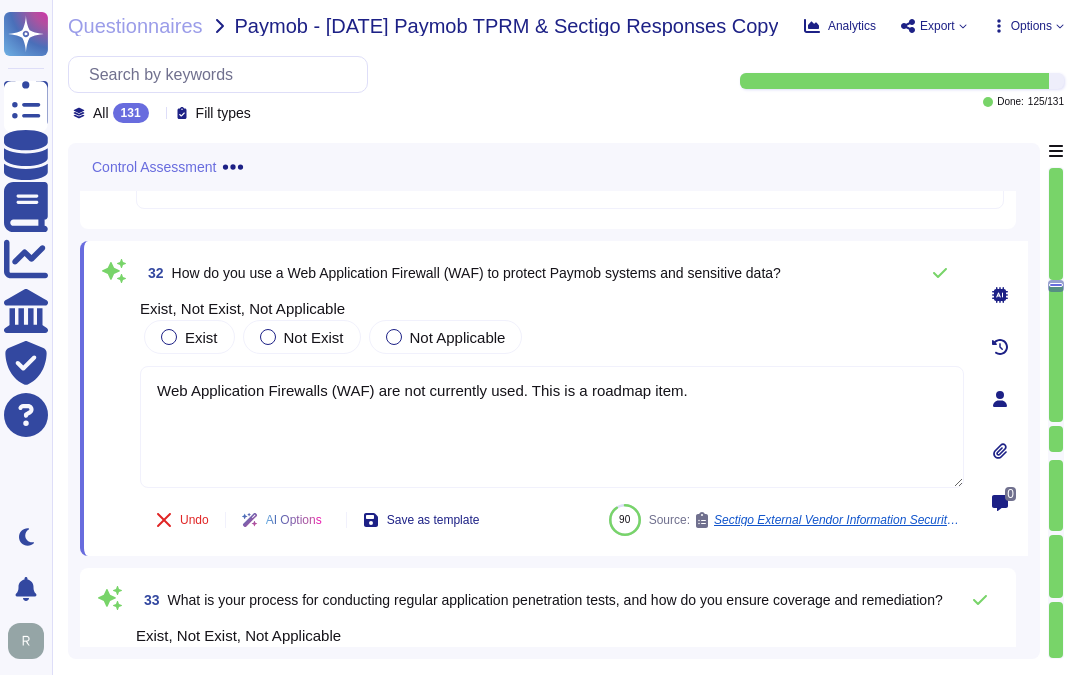 drag, startPoint x: 698, startPoint y: 388, endPoint x: -5, endPoint y: 402, distance: 703.1394 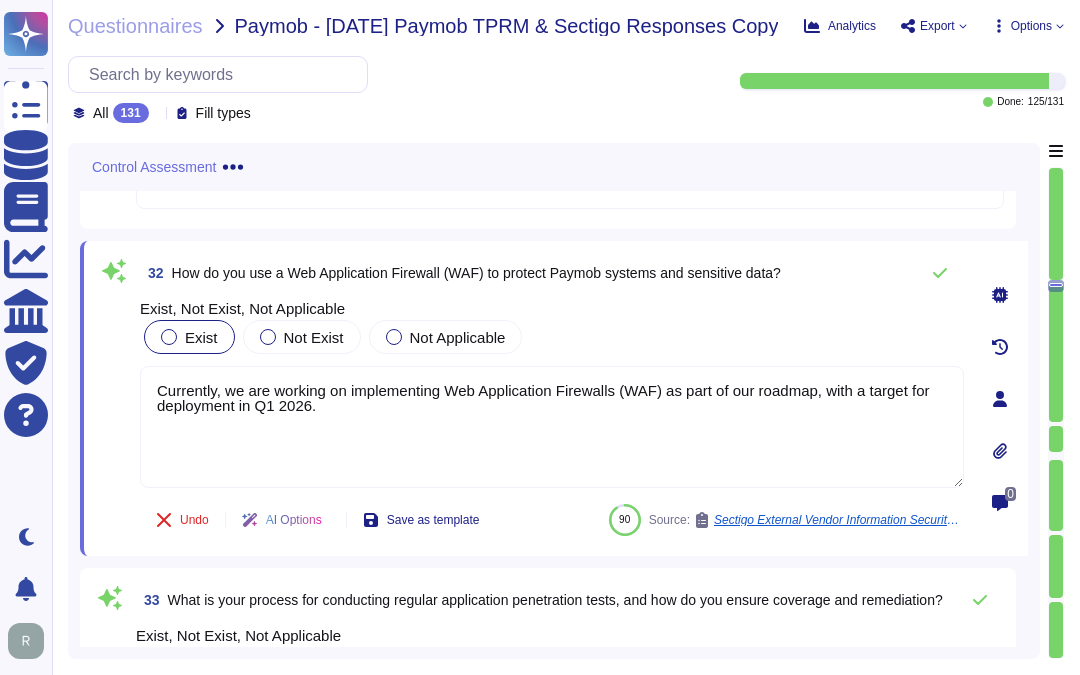 type on "Currently, we are working on implementing Web Application Firewalls (WAF) as part of our roadmap, with a target for deployment in Q1 2026." 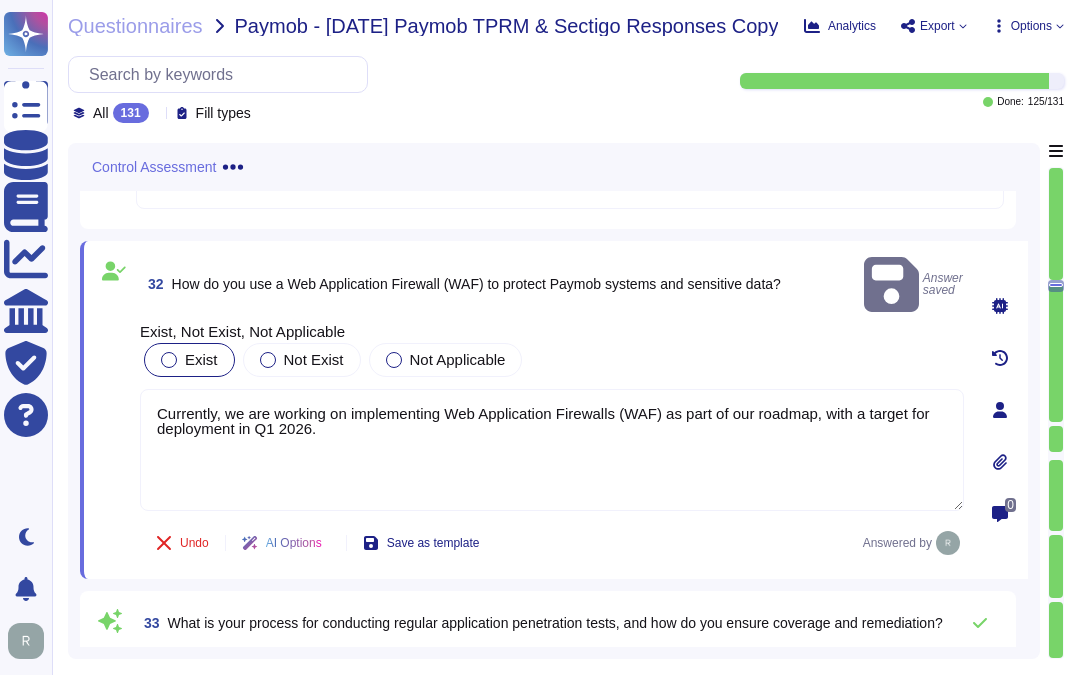 click at bounding box center (169, 360) 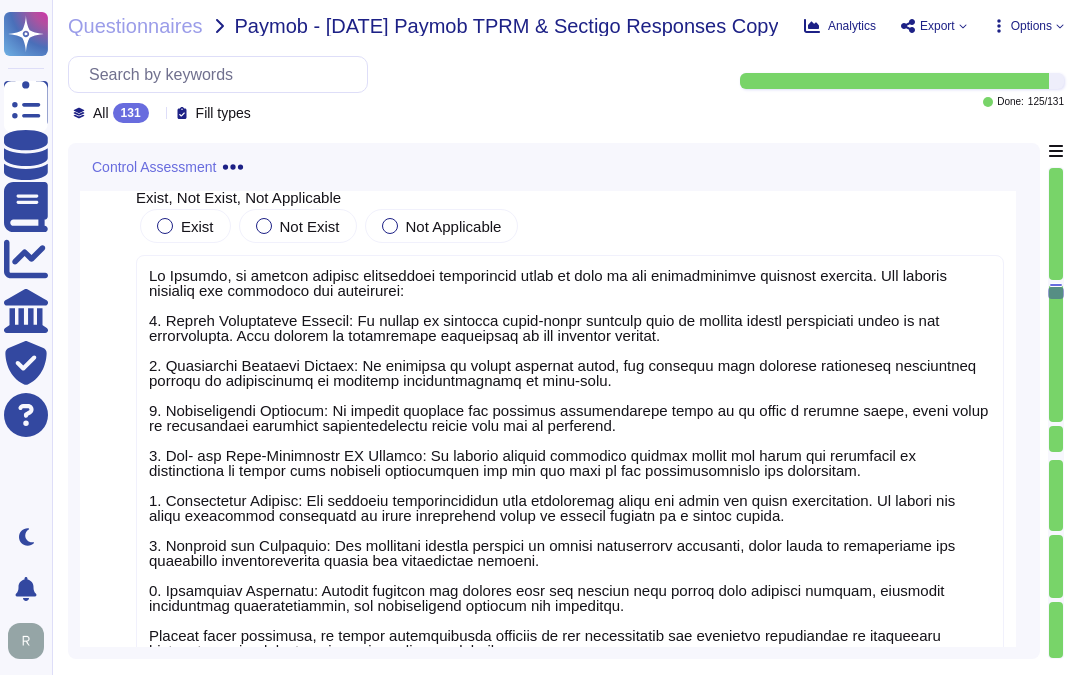 scroll, scrollTop: 13043, scrollLeft: 0, axis: vertical 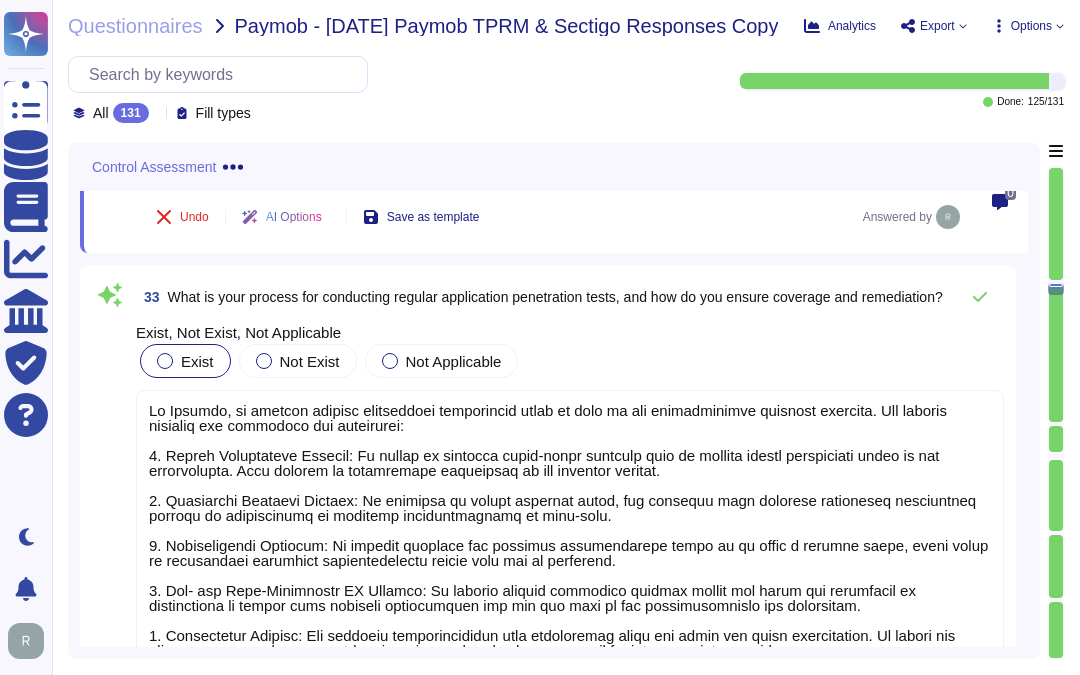 click at bounding box center [165, 361] 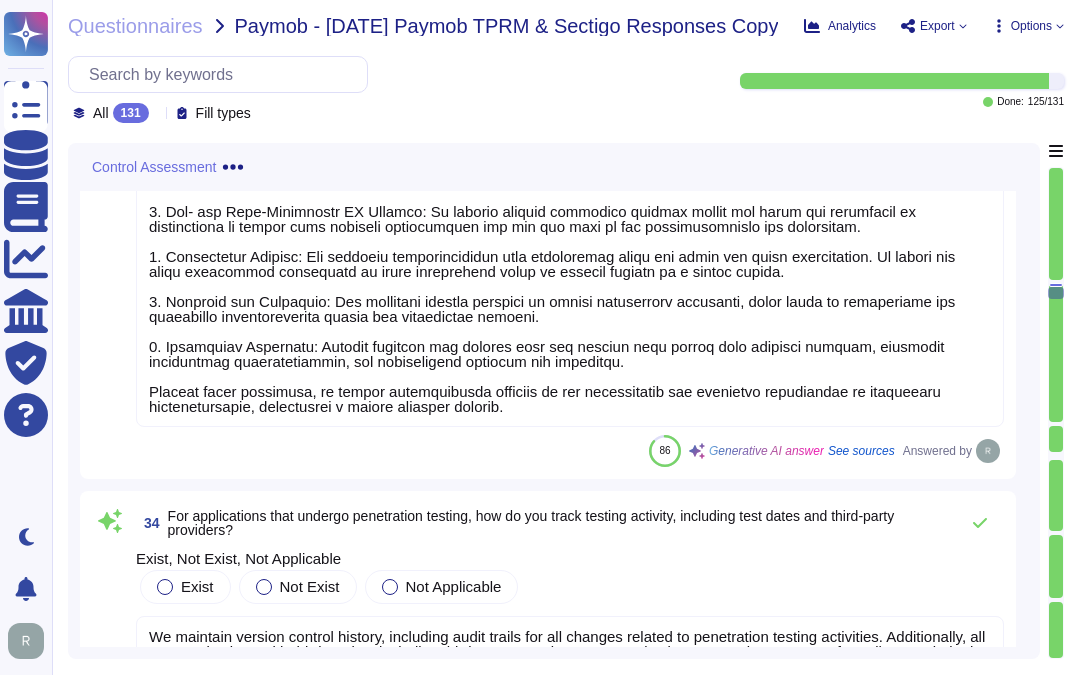 scroll, scrollTop: 13330, scrollLeft: 0, axis: vertical 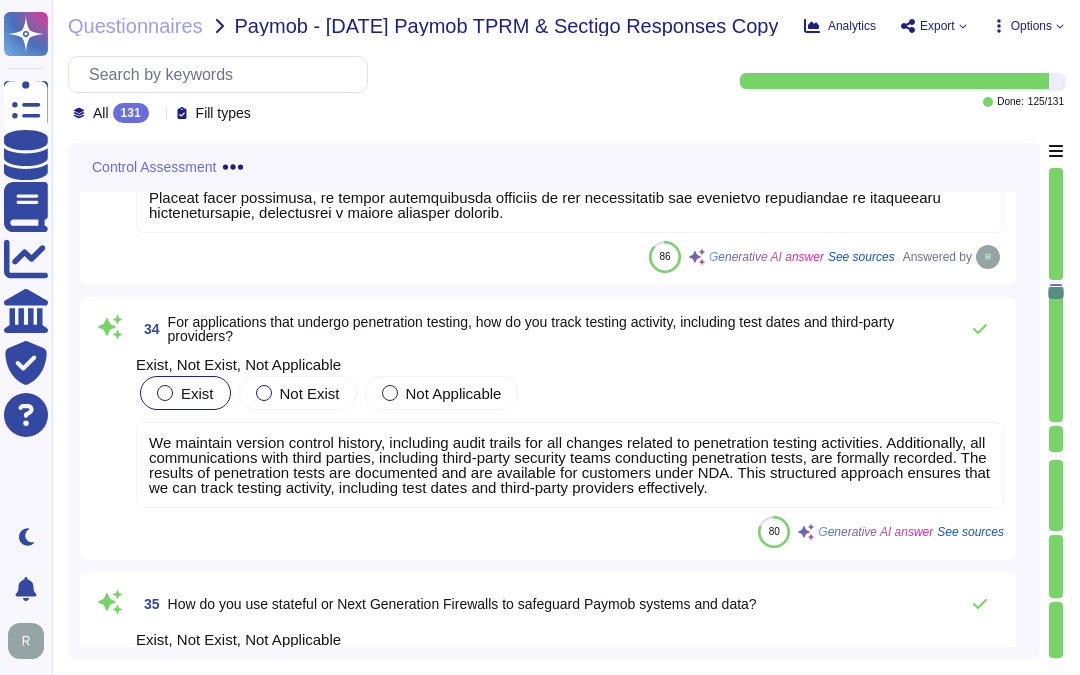 click at bounding box center (165, 393) 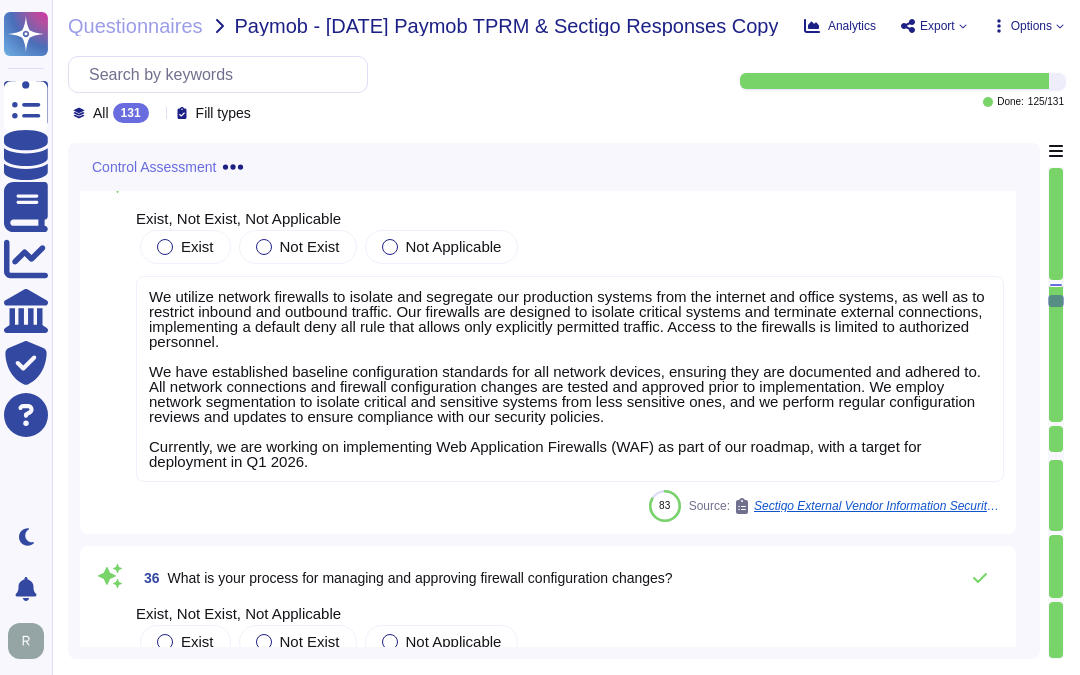 scroll, scrollTop: 13763, scrollLeft: 0, axis: vertical 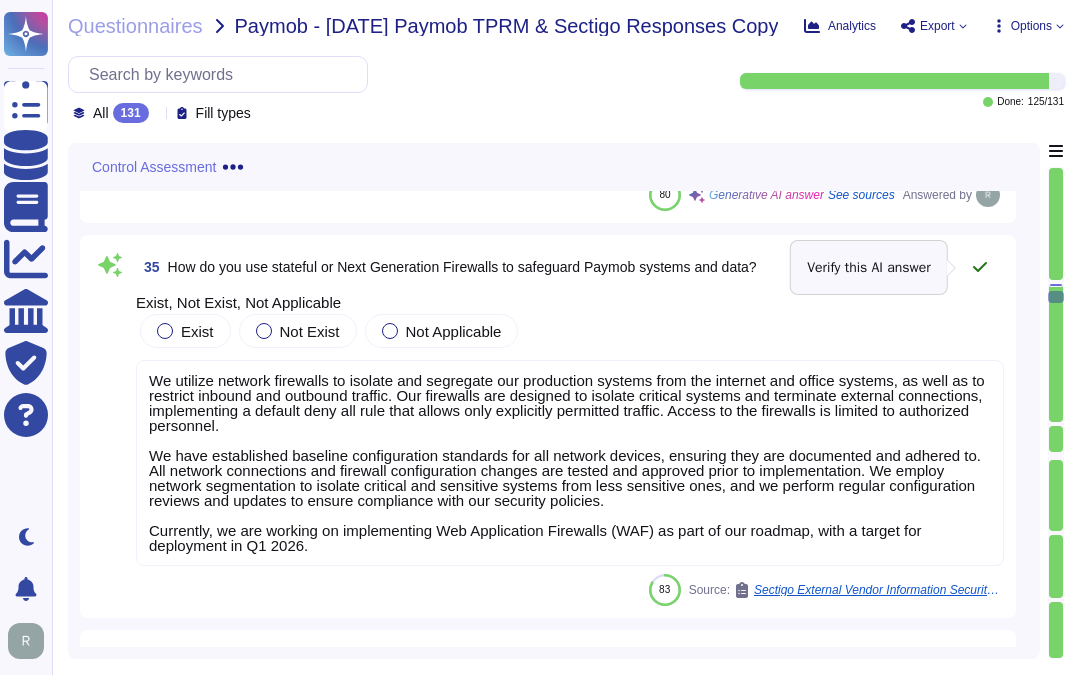 click 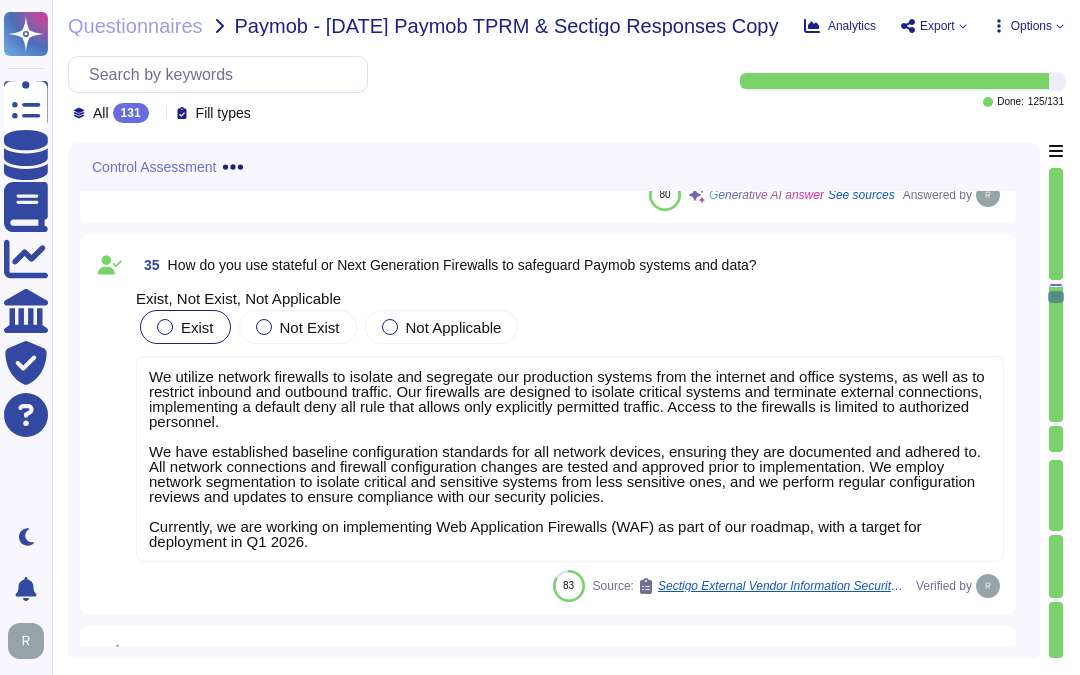 click at bounding box center (165, 327) 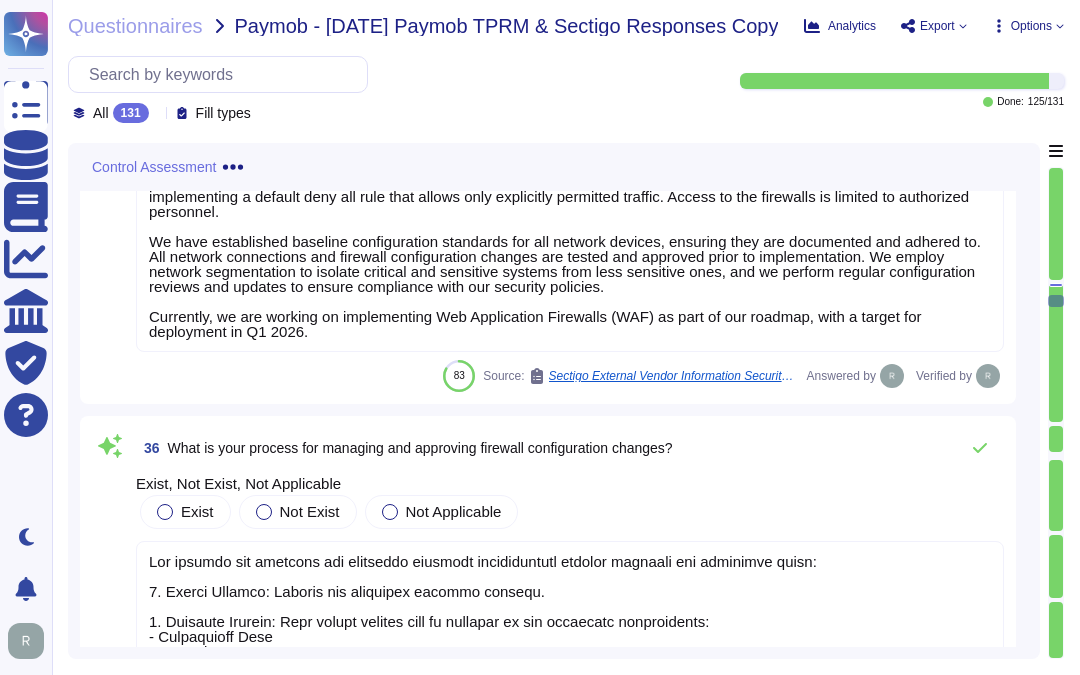 scroll, scrollTop: 14096, scrollLeft: 0, axis: vertical 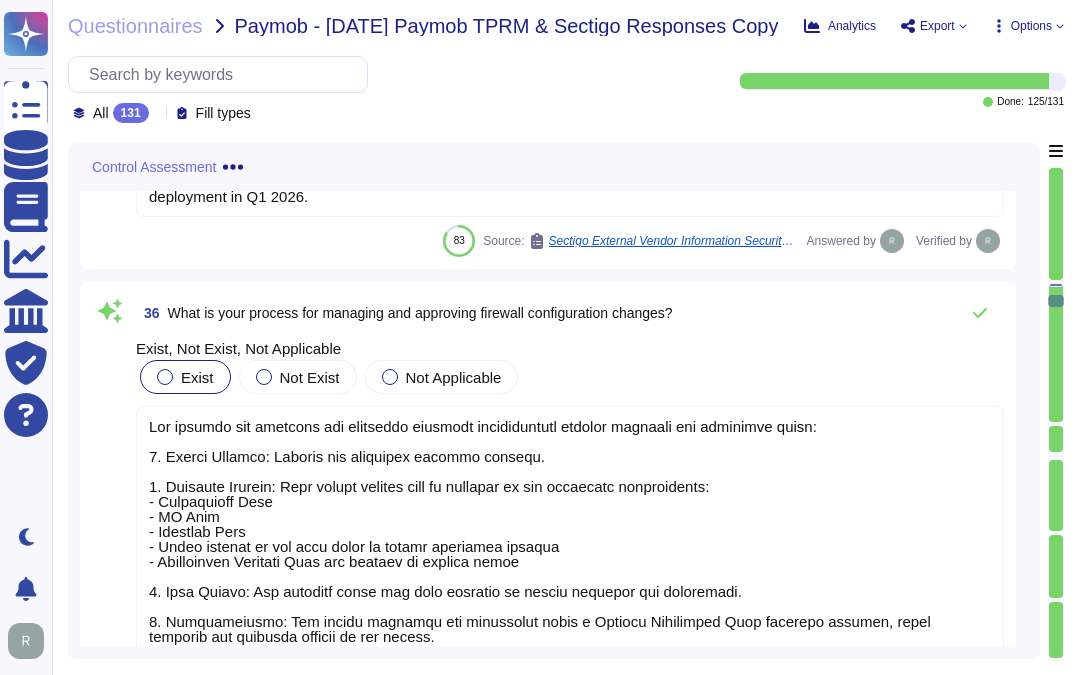 click at bounding box center [165, 377] 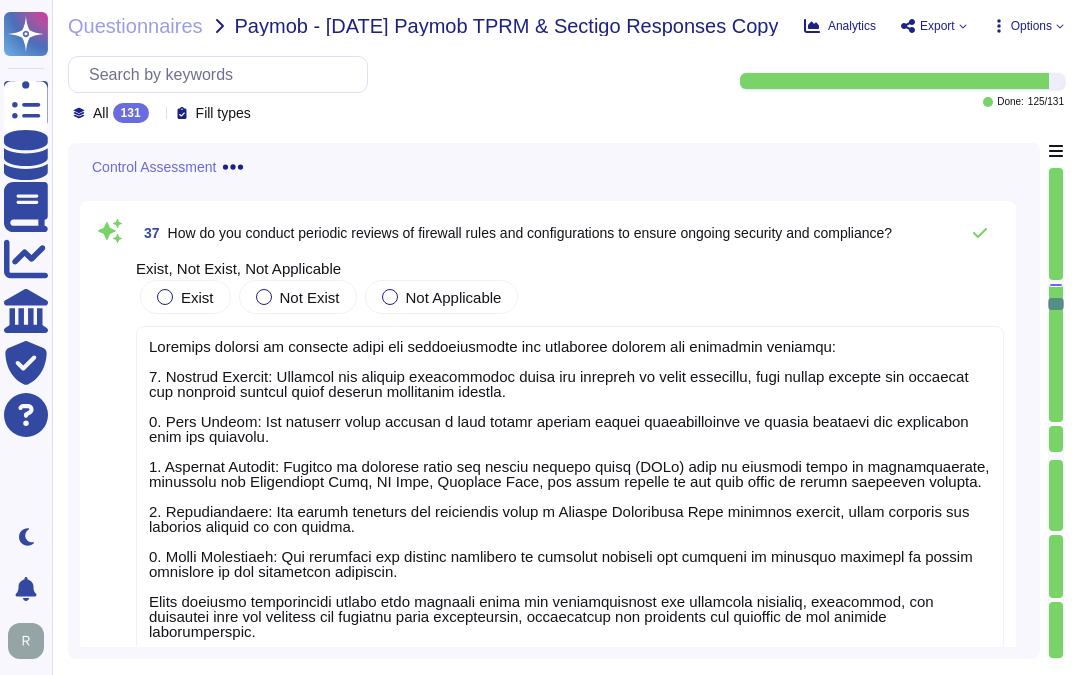 scroll, scrollTop: 14763, scrollLeft: 0, axis: vertical 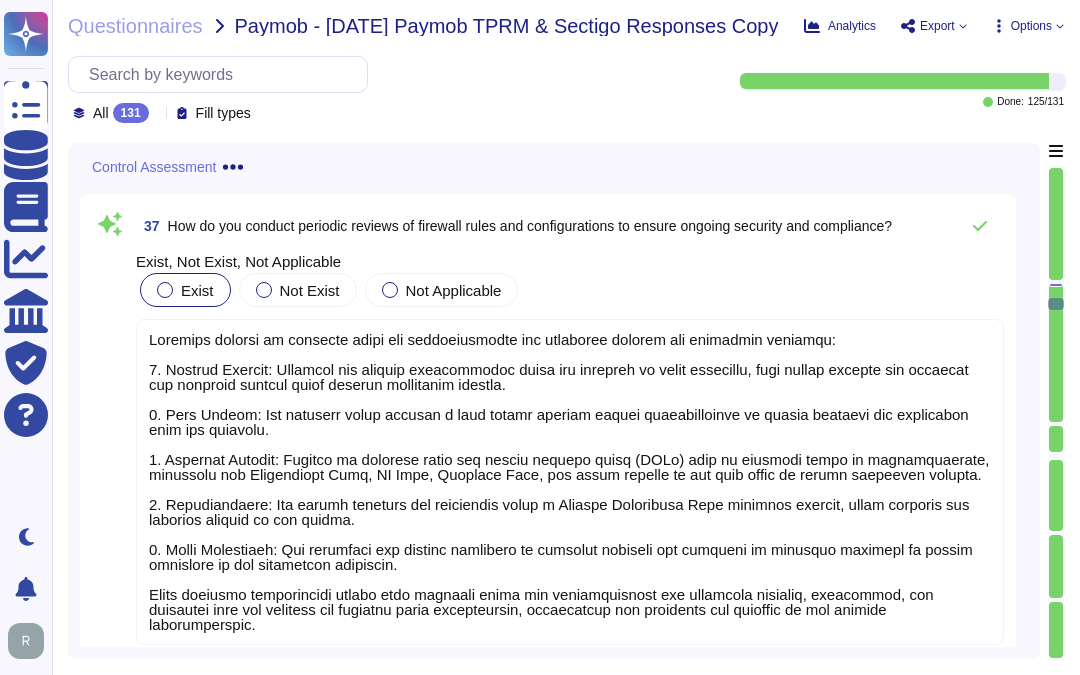 click at bounding box center (165, 290) 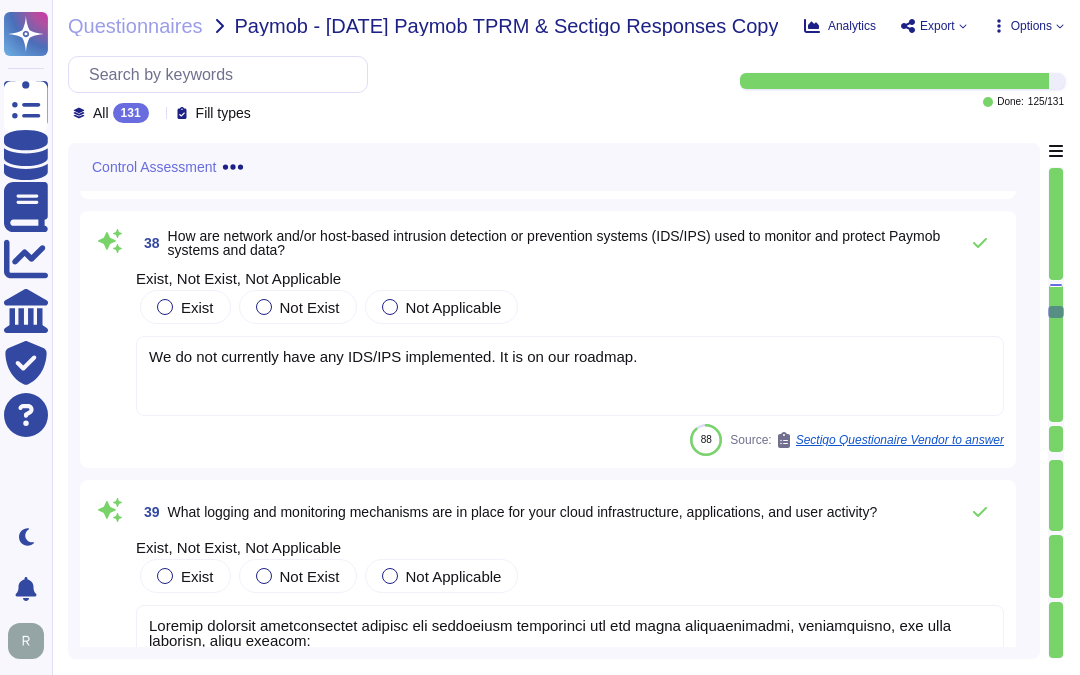 scroll, scrollTop: 15207, scrollLeft: 0, axis: vertical 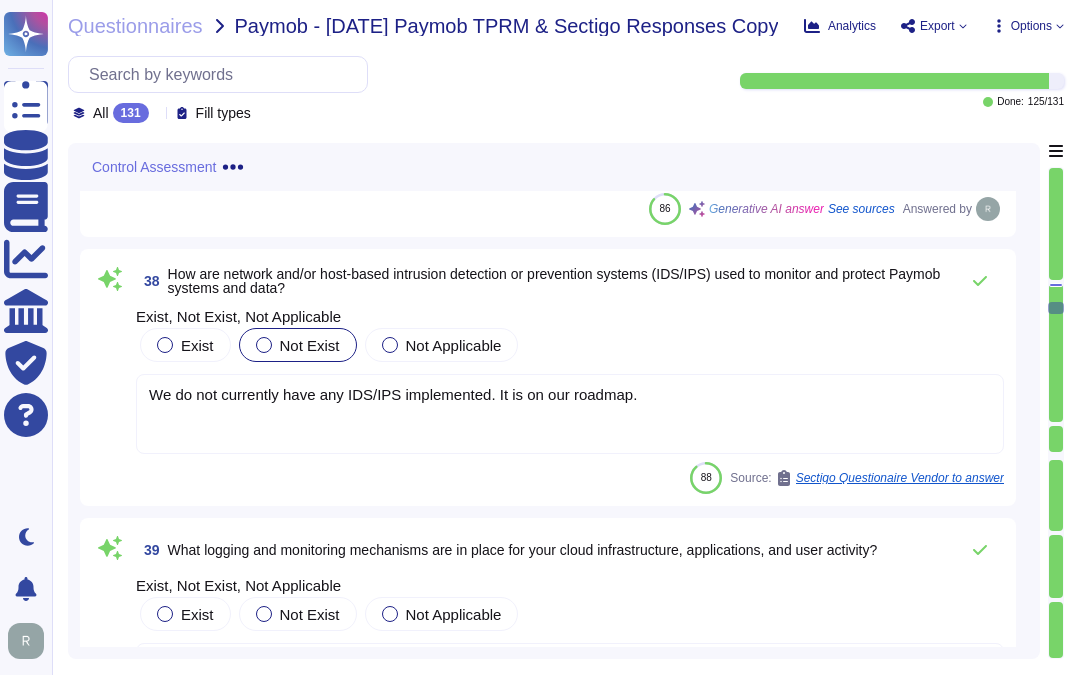 click on "Not Exist" at bounding box center (310, 345) 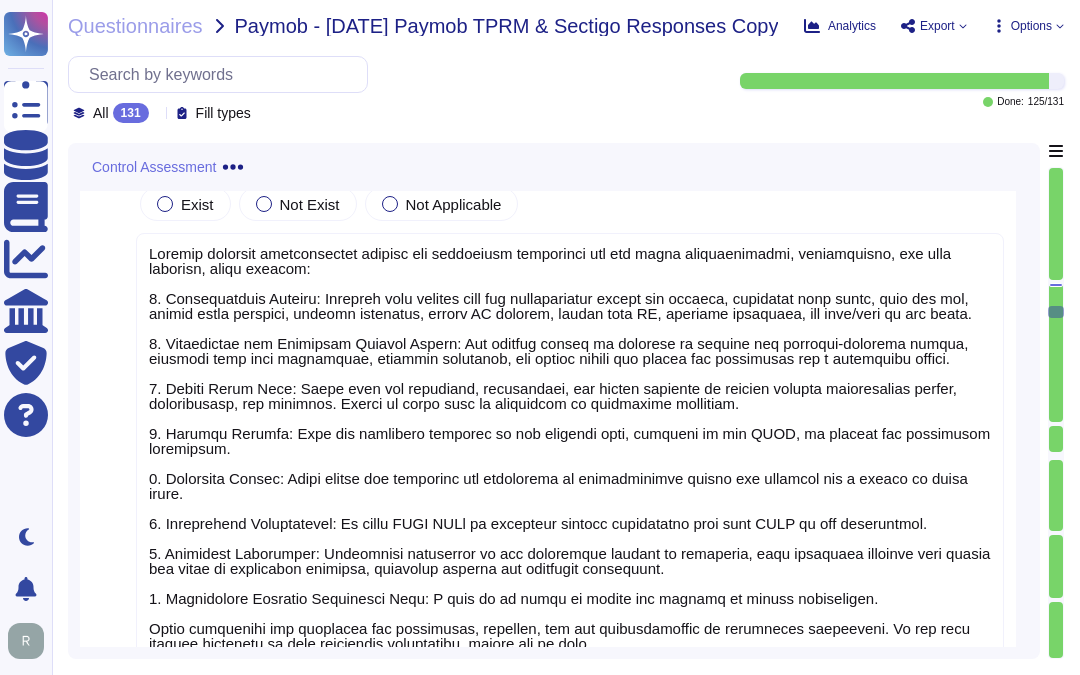 scroll, scrollTop: 15652, scrollLeft: 0, axis: vertical 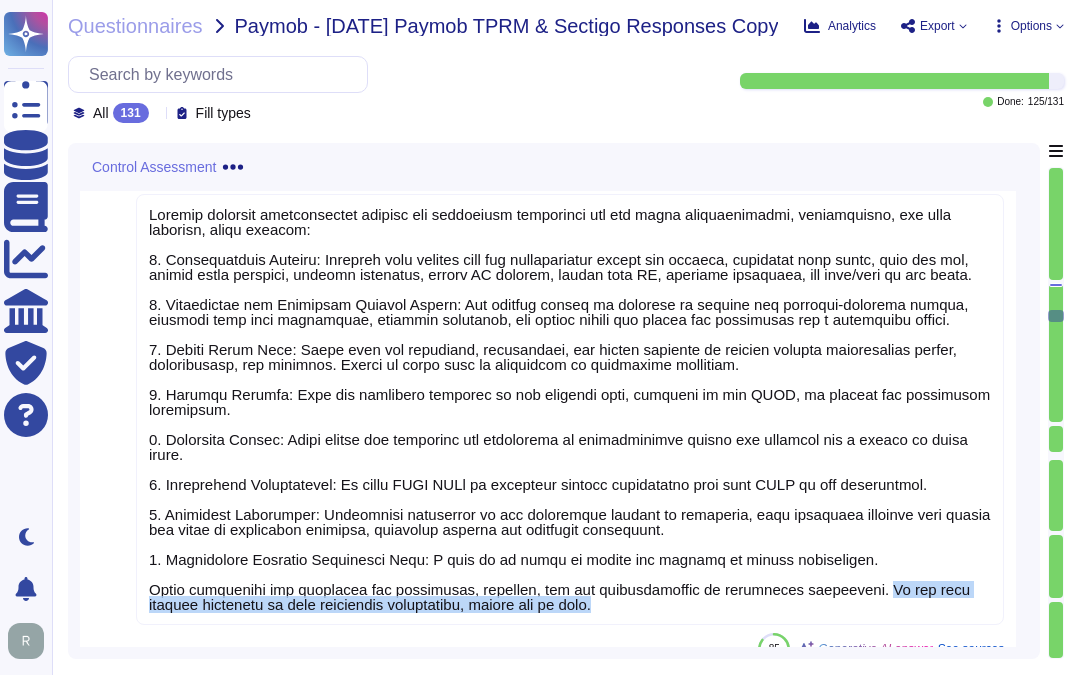 drag, startPoint x: 825, startPoint y: 551, endPoint x: 838, endPoint y: 571, distance: 23.853722 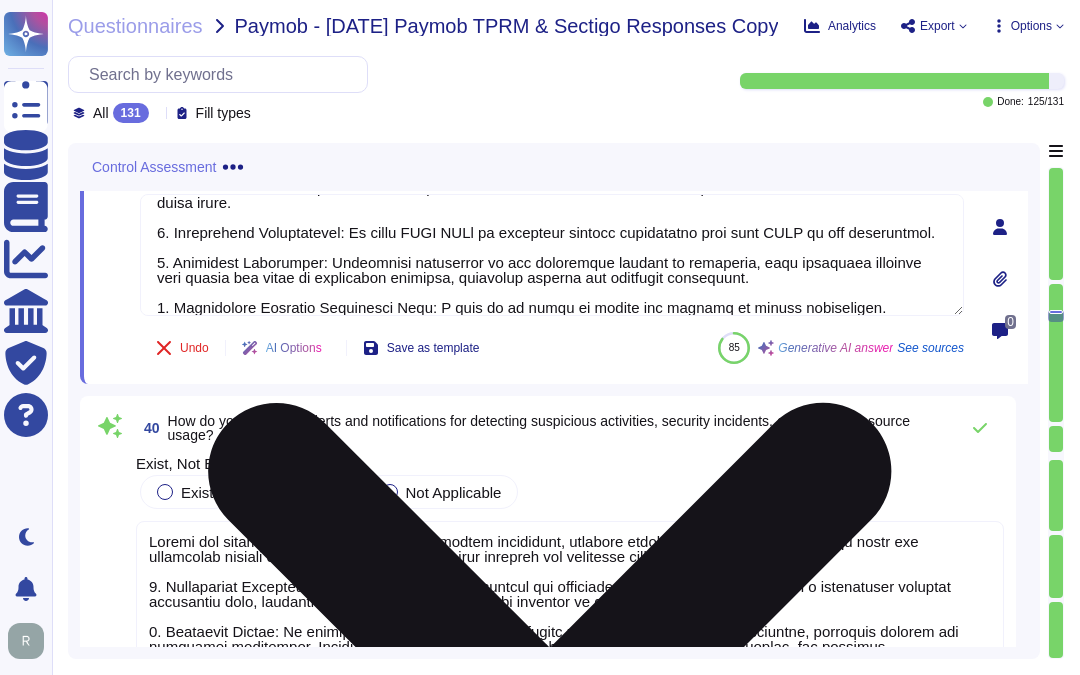 scroll, scrollTop: 346, scrollLeft: 0, axis: vertical 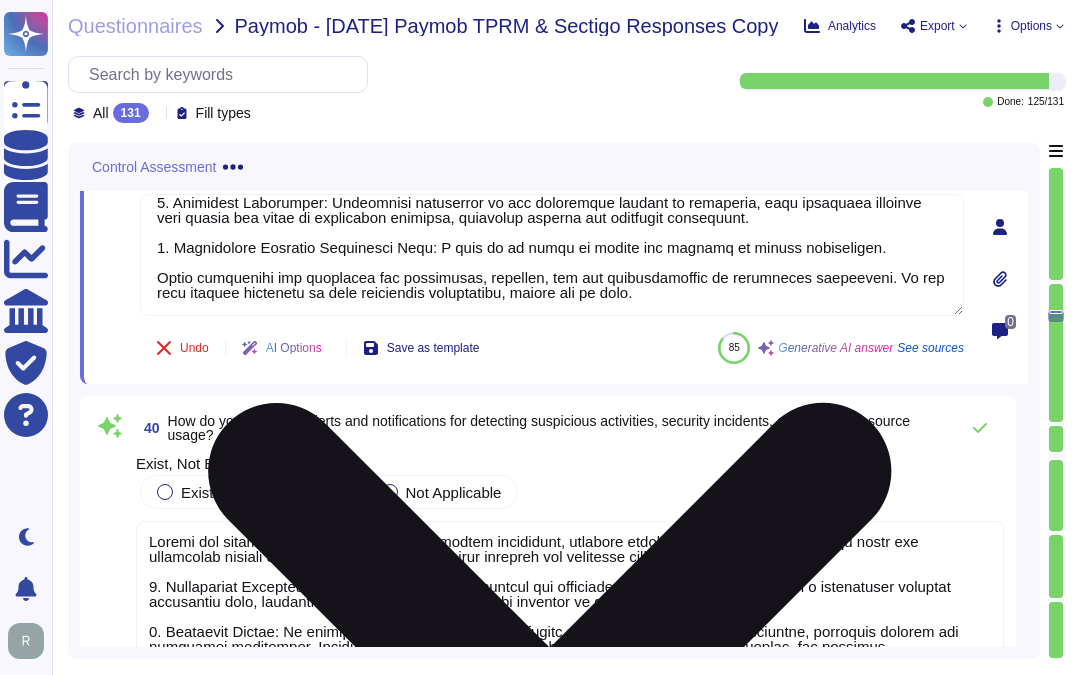 drag, startPoint x: 831, startPoint y: 257, endPoint x: 851, endPoint y: 281, distance: 31.241 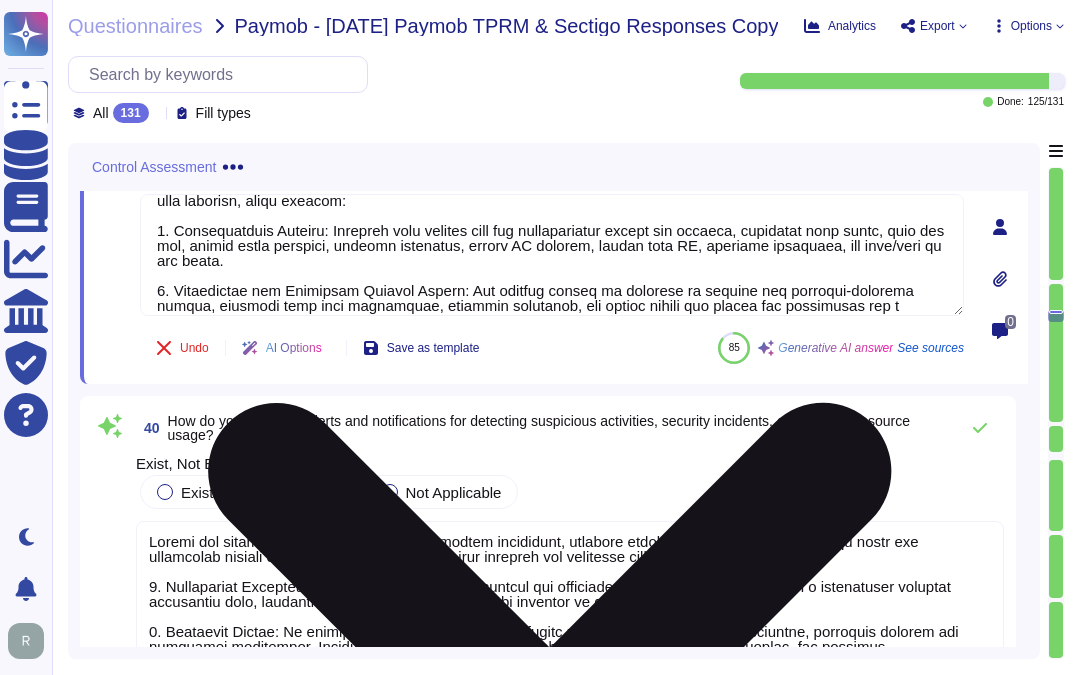 scroll, scrollTop: 0, scrollLeft: 0, axis: both 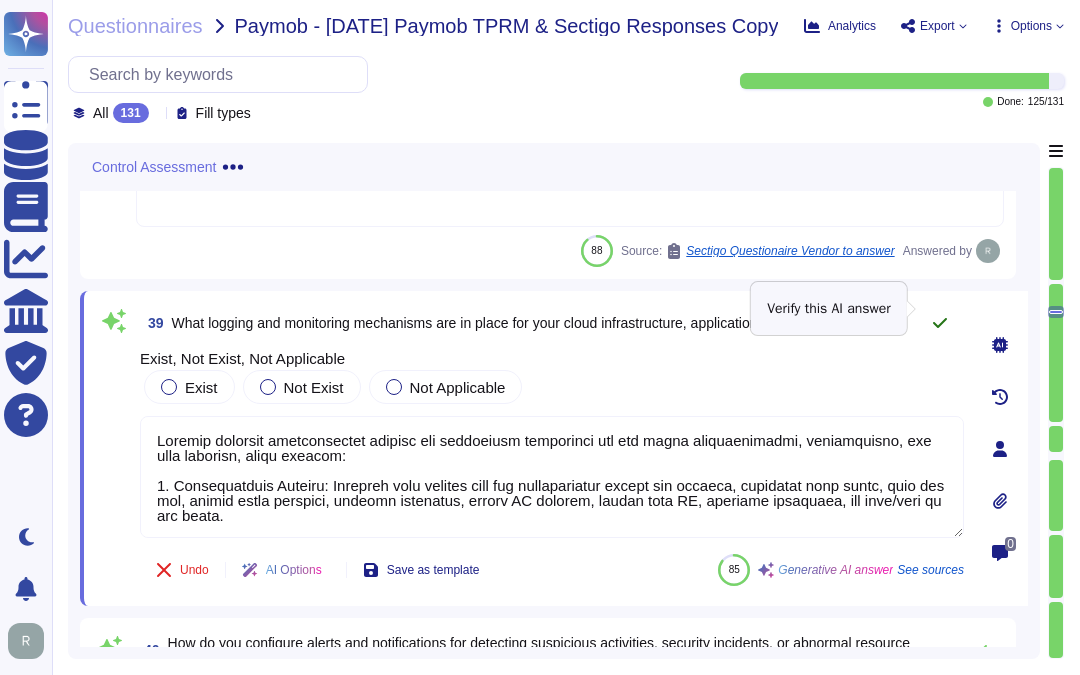 type on "Sectigo provides comprehensive logging and monitoring mechanisms for our cloud infrastructure, applications, and user activity, which include:
1. Comprehensive Logging: Detailed logs capture user and administrator logins and actions, including user login, user log off, failed login attempts, actions performed, source IP address, unique user ID, function performed, and date/time of the event.
2. Centralized and Automated Logging System: Our logging system is designed to capture all security-relevant events, ensuring that user activities, security incidents, and system events are logged and maintained for a reasonable period.
3. Secure Audit Logs: Audit logs are encrypted, timestamped, and stored securely to protect against unauthorized access, modification, and deletion. Access to these logs is restricted to authorized personnel.
4. Regular Reviews: Logs are regularly reviewed by our security team, overseen by the CISO, to monitor for suspicious activities.
5. Retention Period: Audit trails for detecti..." 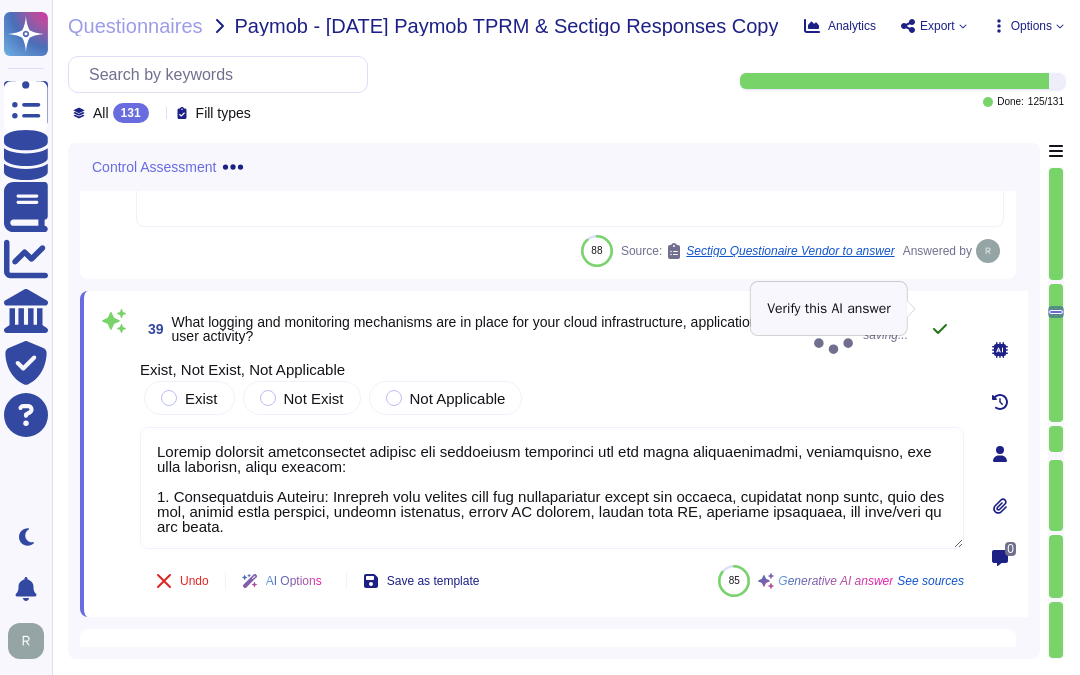 click 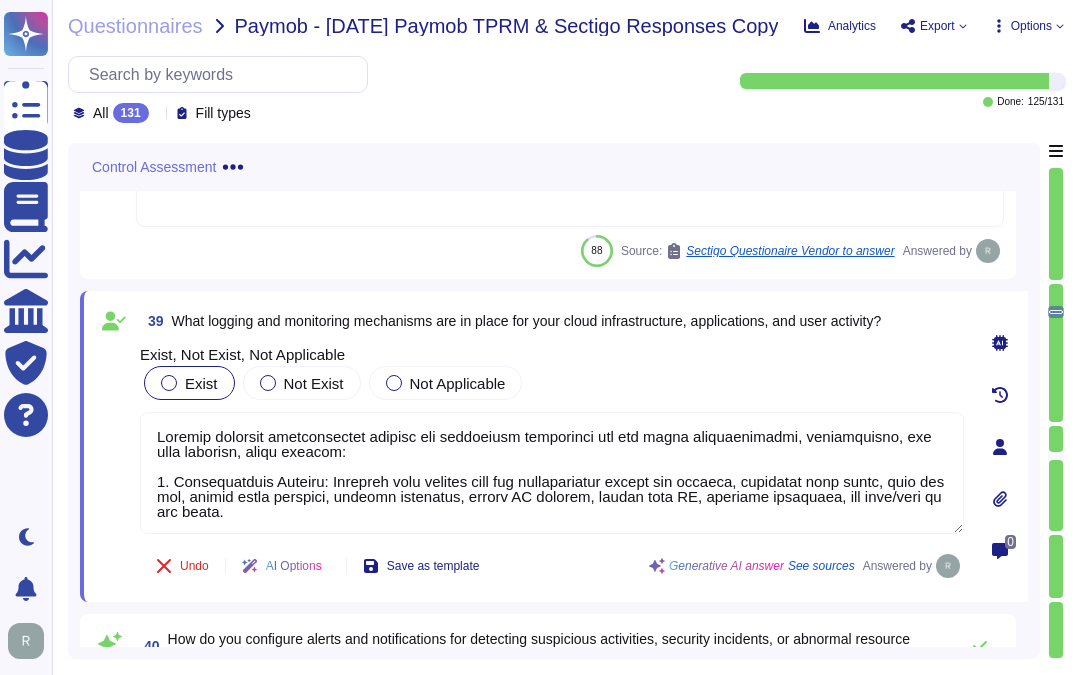 click at bounding box center [169, 383] 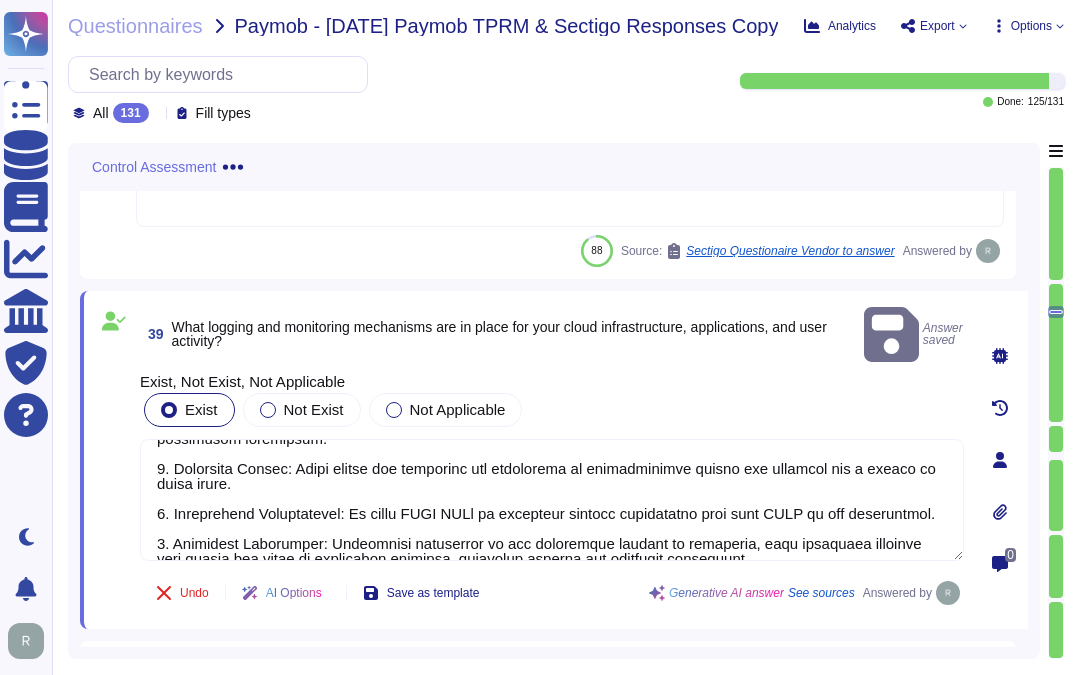 scroll, scrollTop: 332, scrollLeft: 0, axis: vertical 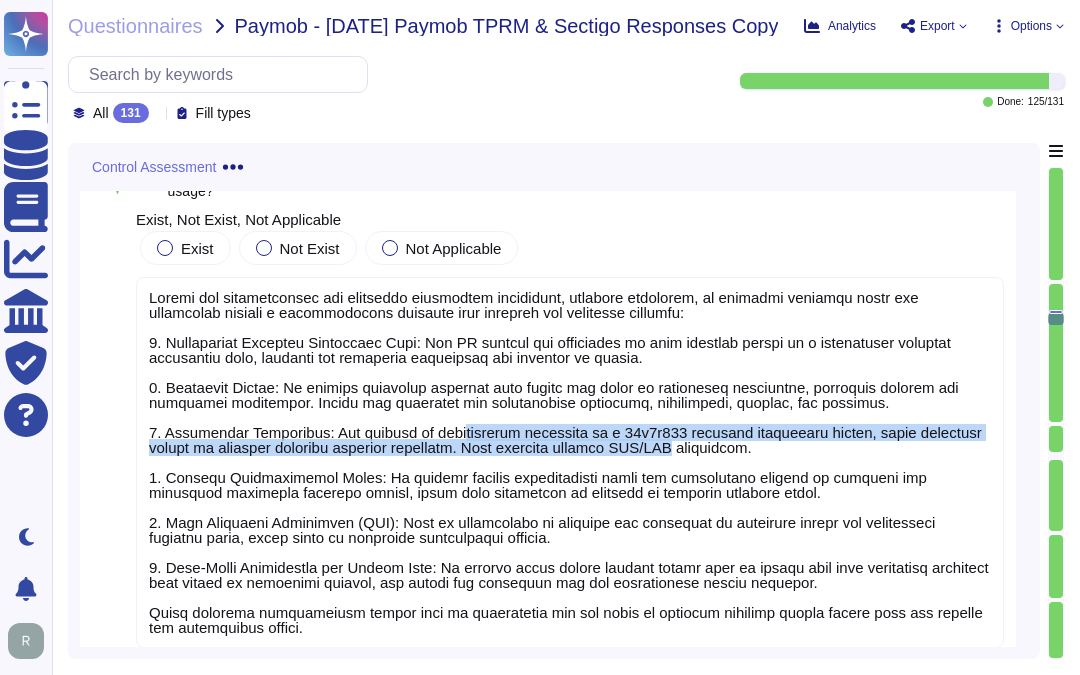 drag, startPoint x: 457, startPoint y: 441, endPoint x: 648, endPoint y: 442, distance: 191.00262 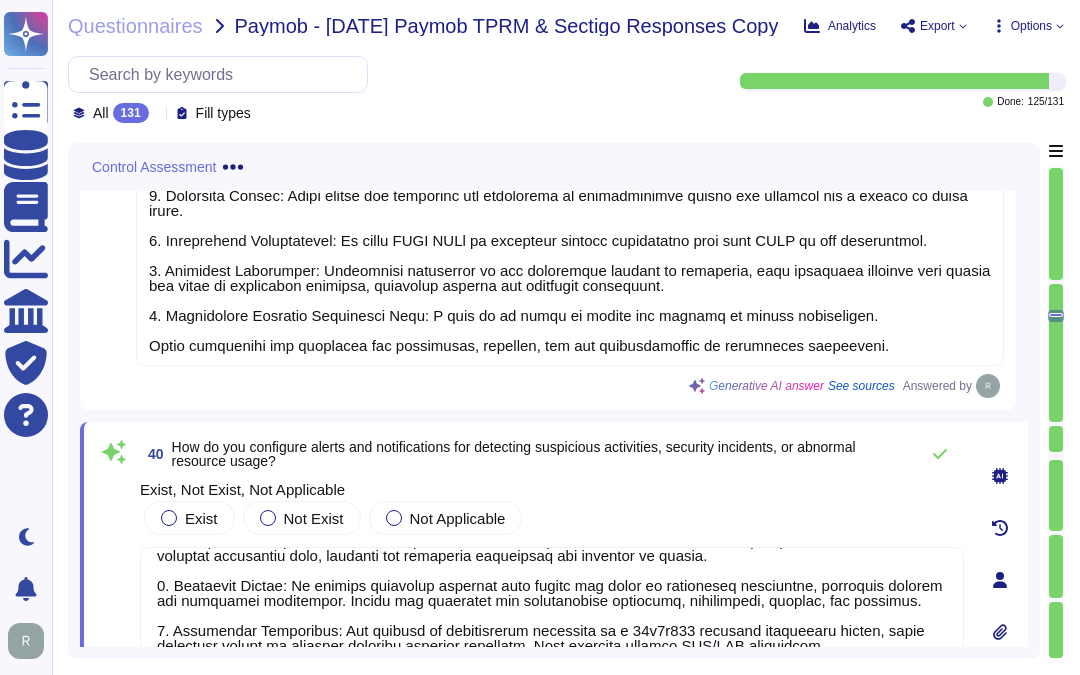 scroll, scrollTop: 111, scrollLeft: 0, axis: vertical 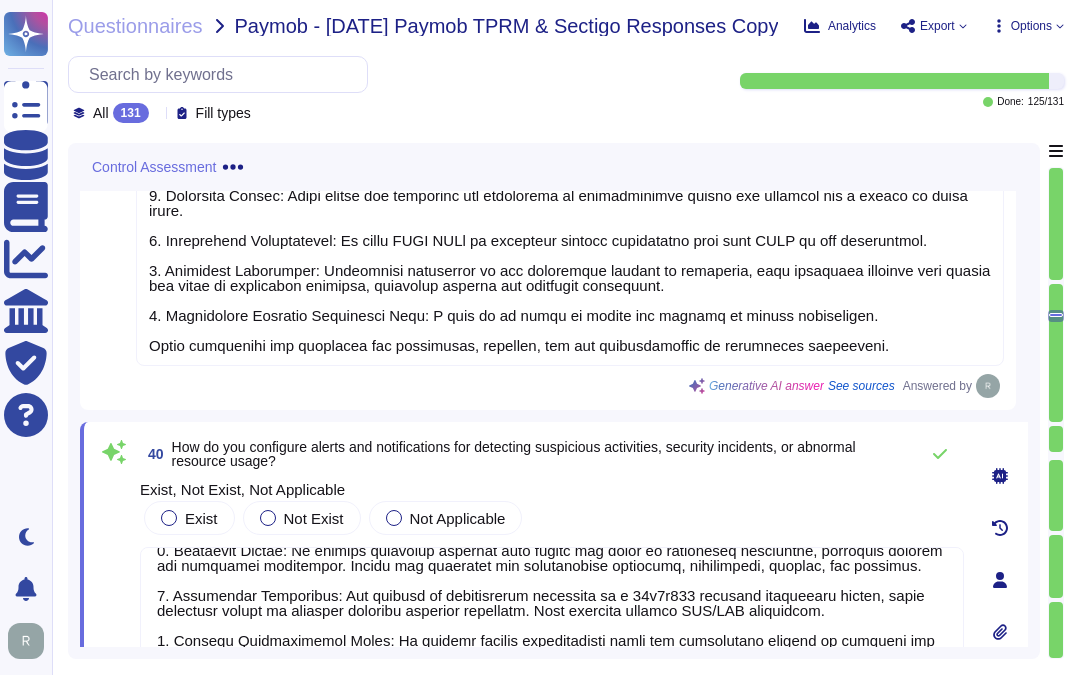 drag, startPoint x: 830, startPoint y: 580, endPoint x: 532, endPoint y: 587, distance: 298.0822 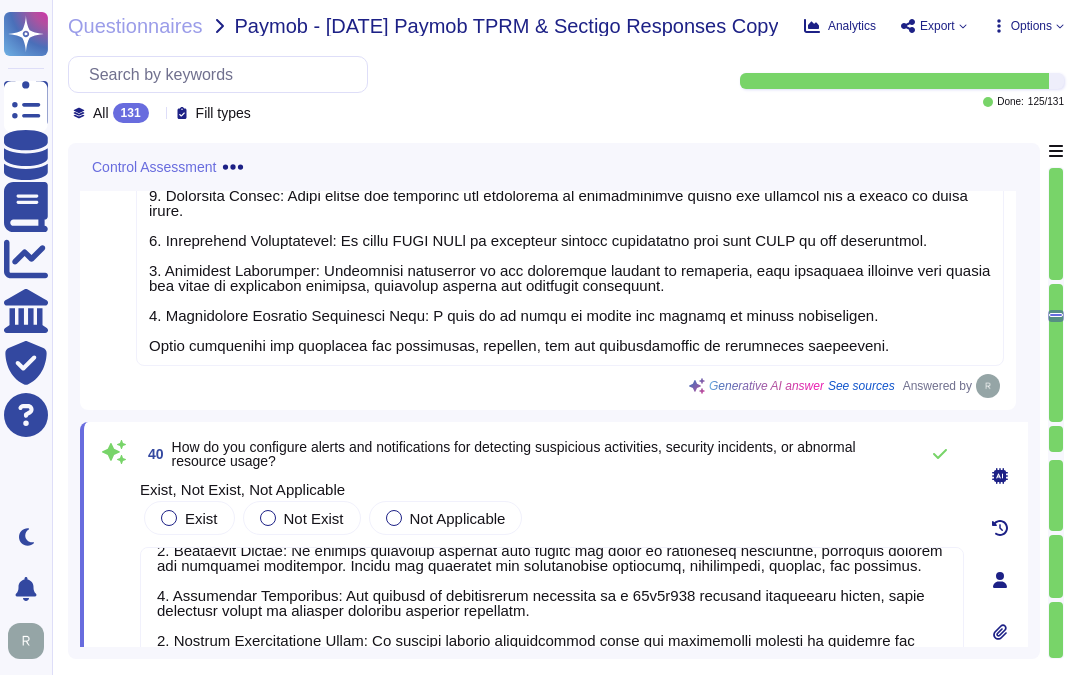 scroll, scrollTop: 222, scrollLeft: 0, axis: vertical 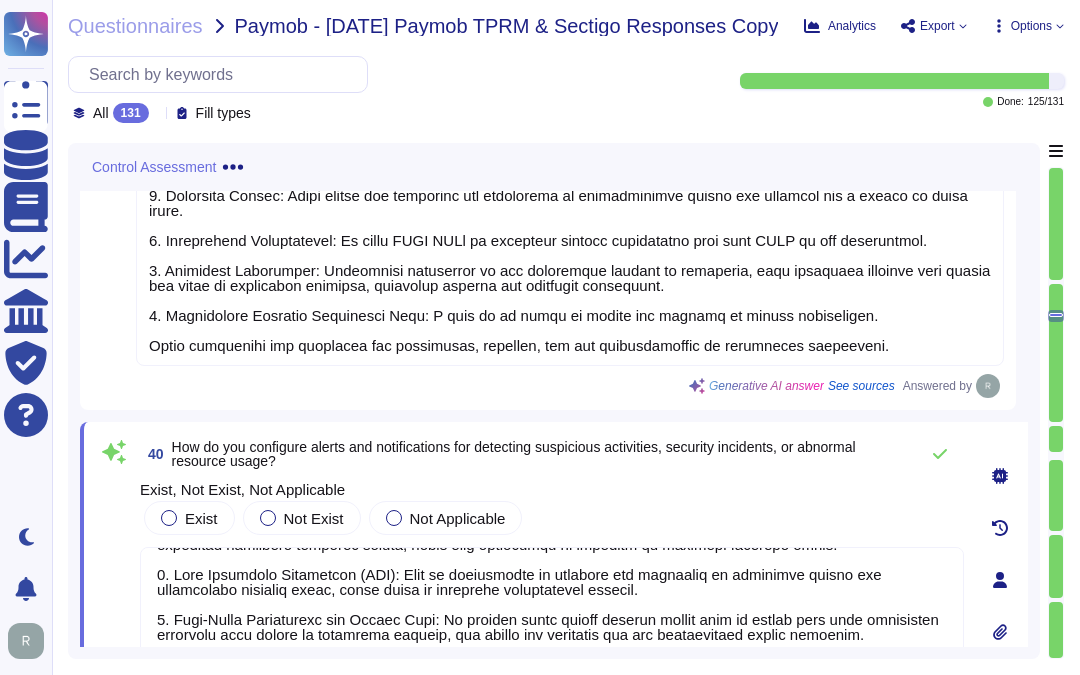 type on "Alerts and notifications for detecting suspicious activities, security incidents, or abnormal resource usage are configured through a comprehensive approach that includes the following measures:
1. Centralized Incident Management Tool: Our IT systems are configured to send security alerts to a centralized incident management tool, allowing for effective management and response to alerts.
2. Automated Alerts: We utilize automated services that review and alert on suspicious activities, including malware and uncleaned infections. Alerts are generated for unauthorized personnel, connections, devices, and software.
3. Continuous Monitoring: Our network is continuously monitored by a 24x7x365 security operations center, which escalates alerts to security incident response personnel.
4. Regular Vulnerability Scans: We conduct regular vulnerability scans and penetration testing to identify and remediate potential security issues, which also contribute to alerting on abnormal resource usage.
5. File Integrity..." 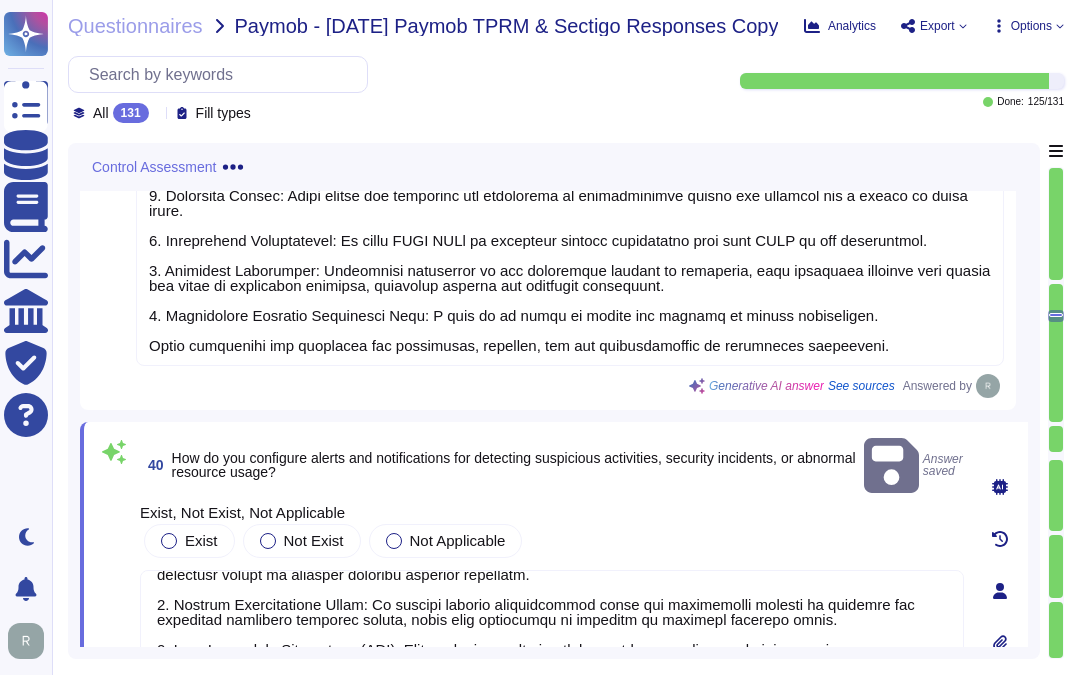 scroll, scrollTop: 222, scrollLeft: 0, axis: vertical 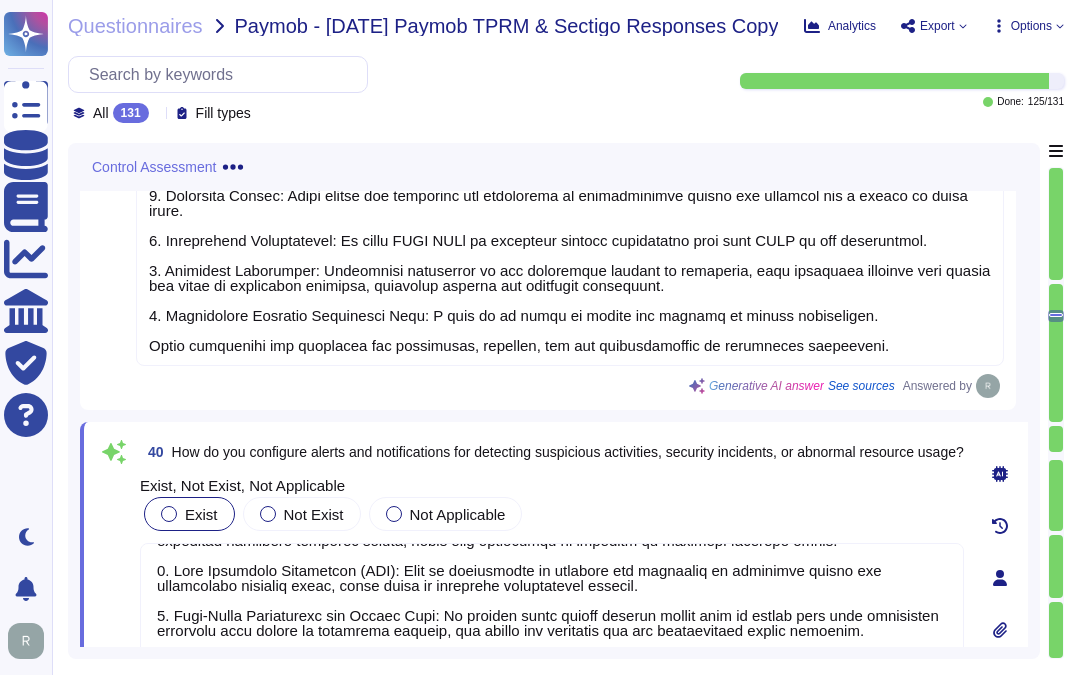click at bounding box center (169, 514) 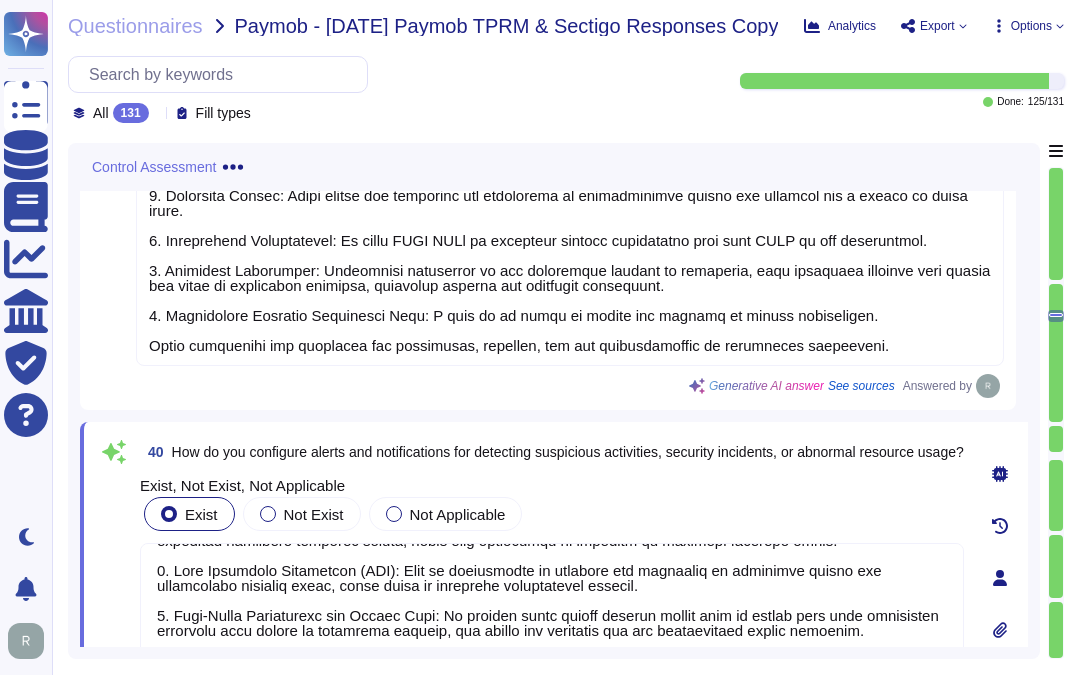 click on "Exist, Not Exist, Not Applicable Exist  Not Exist  Not Applicable" at bounding box center [552, 506] 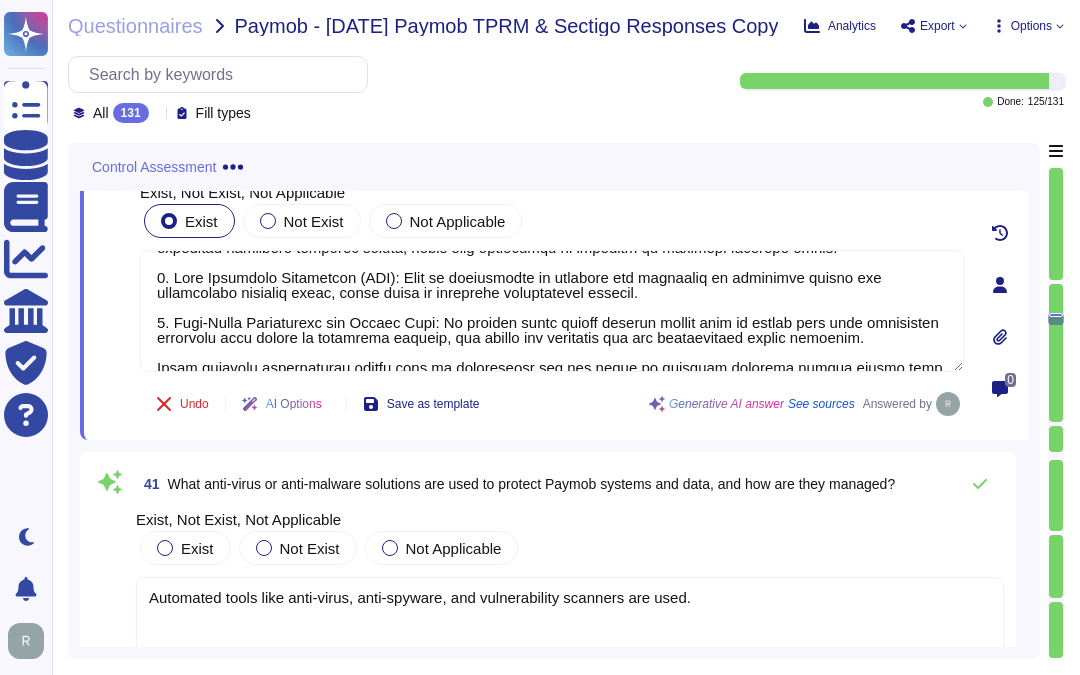 scroll, scrollTop: 16198, scrollLeft: 0, axis: vertical 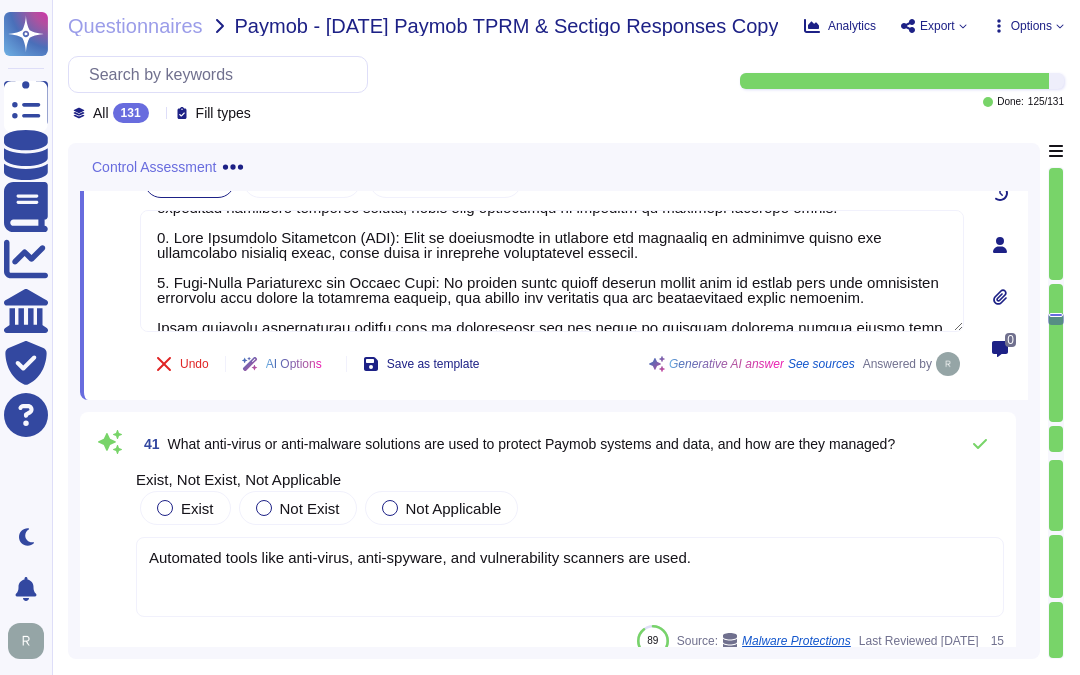 click on "Exist  Not Exist  Not Applicable" at bounding box center [570, 508] 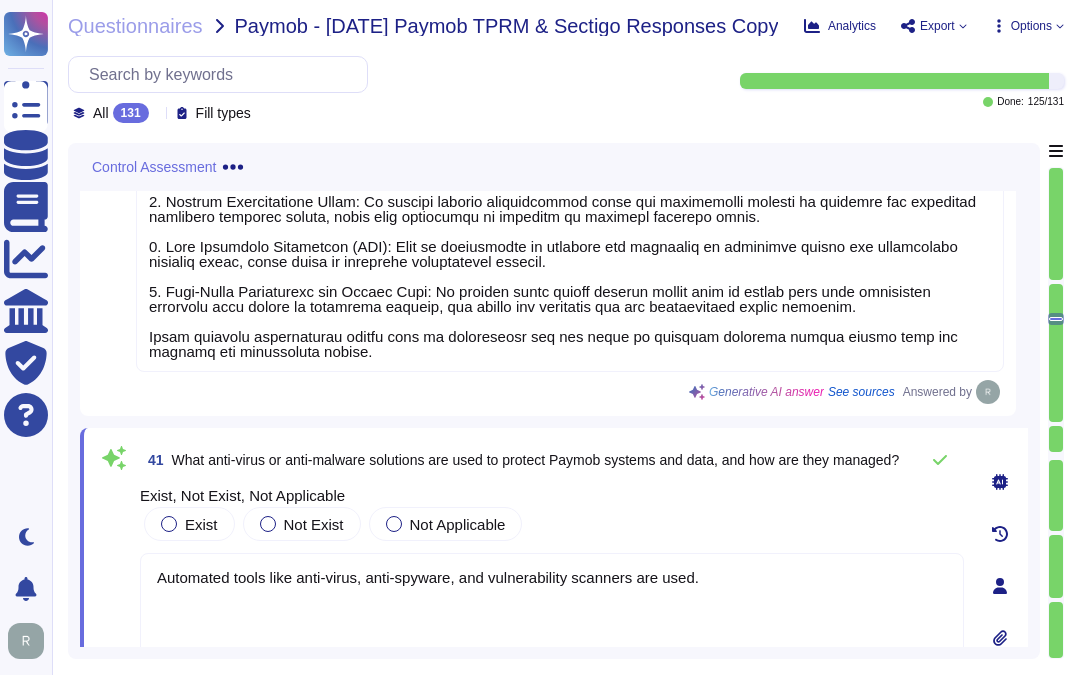 scroll, scrollTop: 16448, scrollLeft: 0, axis: vertical 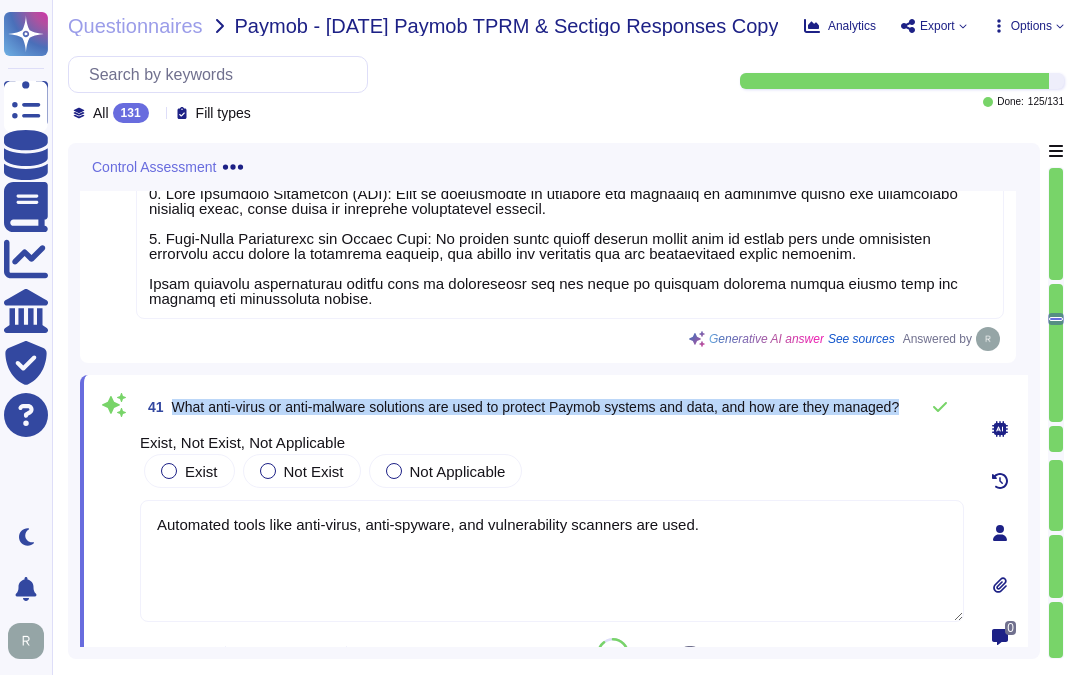 drag, startPoint x: 173, startPoint y: 364, endPoint x: 285, endPoint y: 383, distance: 113.600174 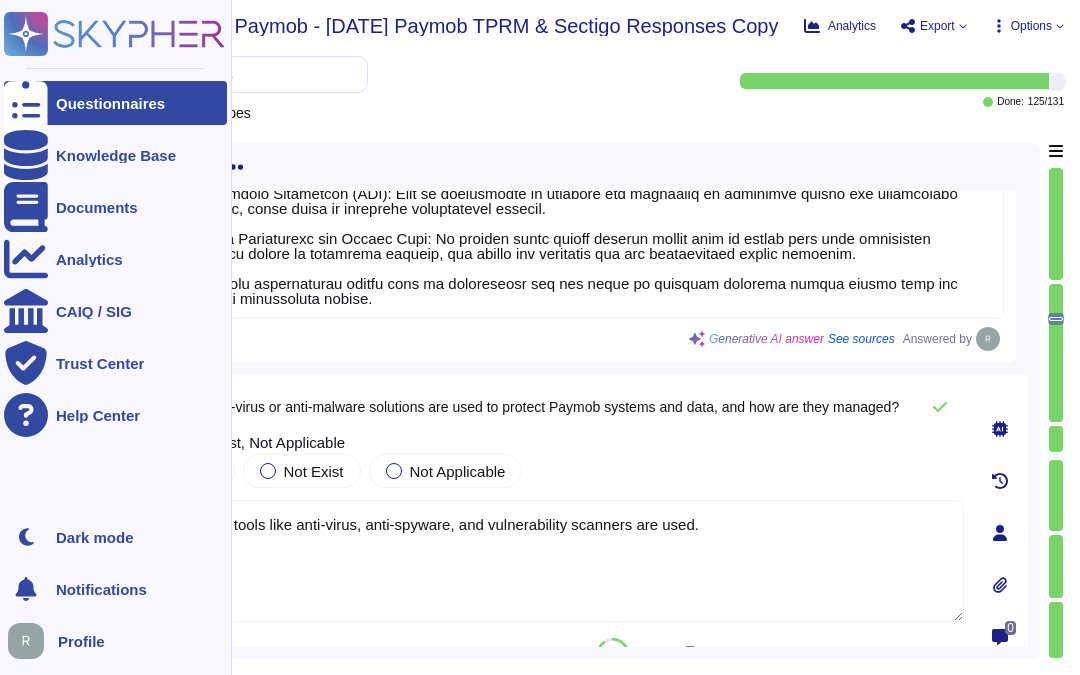 drag, startPoint x: 777, startPoint y: 490, endPoint x: 45, endPoint y: 504, distance: 732.13385 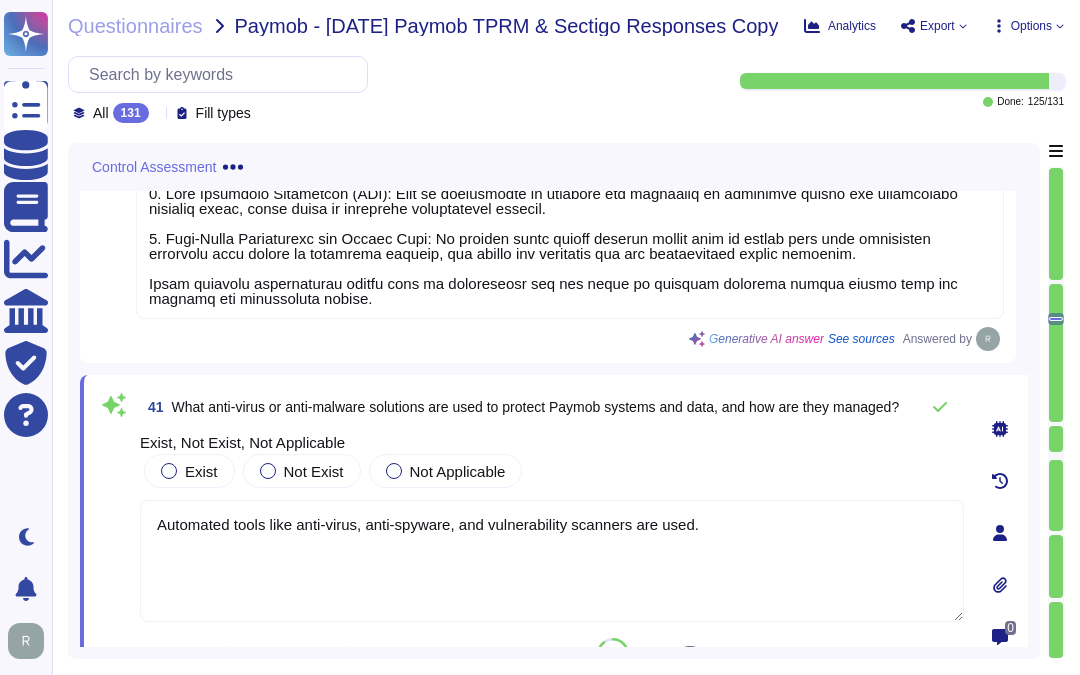 paste on "Sectigo implements robust anti-malware solutions, including CrowdStrike for endpoint security, which features real-time scanning and regular updates for all endpoints. We utilize automated tools such as anti-virus, anti-spyware, and vulnerability scanners, and our security measures include continuous monitoring for suspicious activity. Automated services review and alert on suspicious activity, including malware and uncleaned infections, ensuring that our systems are protected and that these solutions are kept updated at all times" 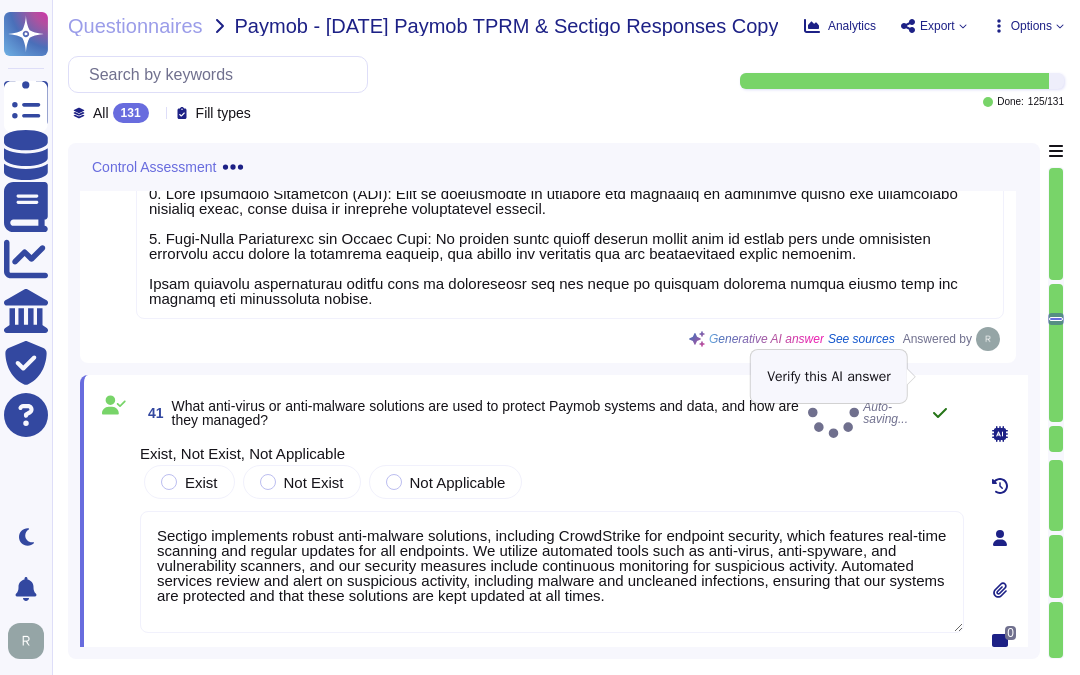 type on "Sectigo implements robust anti-malware solutions, including CrowdStrike for endpoint security, which features real-time scanning and regular updates for all endpoints. We utilize automated tools such as anti-virus, anti-spyware, and vulnerability scanners, and our security measures include continuous monitoring for suspicious activity. Automated services review and alert on suspicious activity, including malware and uncleaned infections, ensuring that our systems are protected and that these solutions are kept updated at all times." 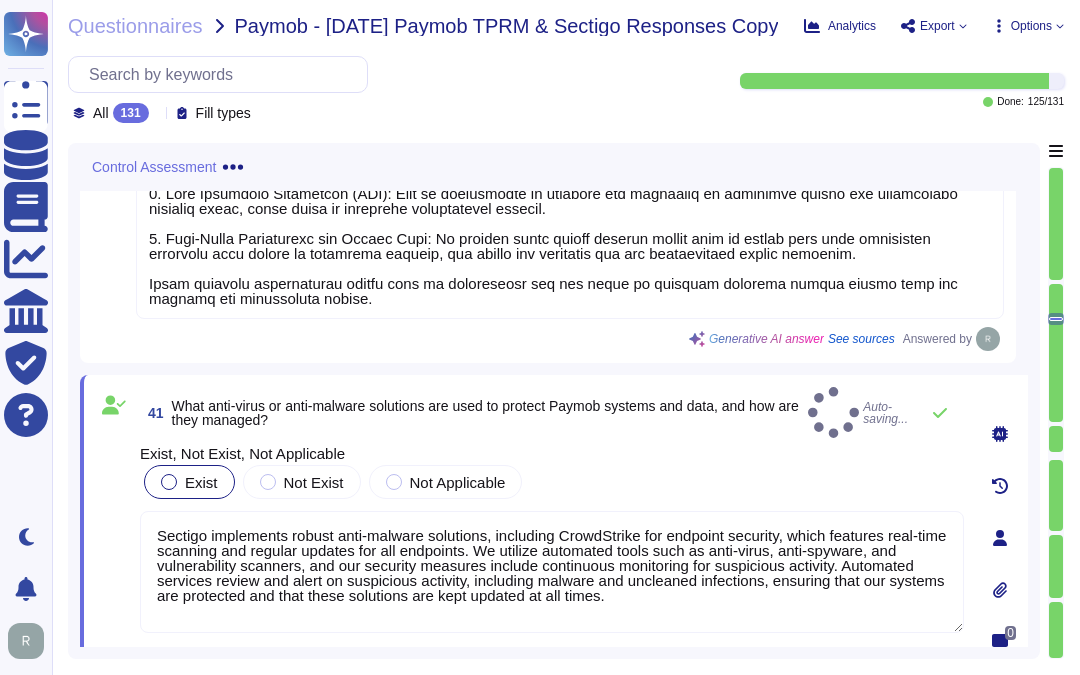click at bounding box center (169, 482) 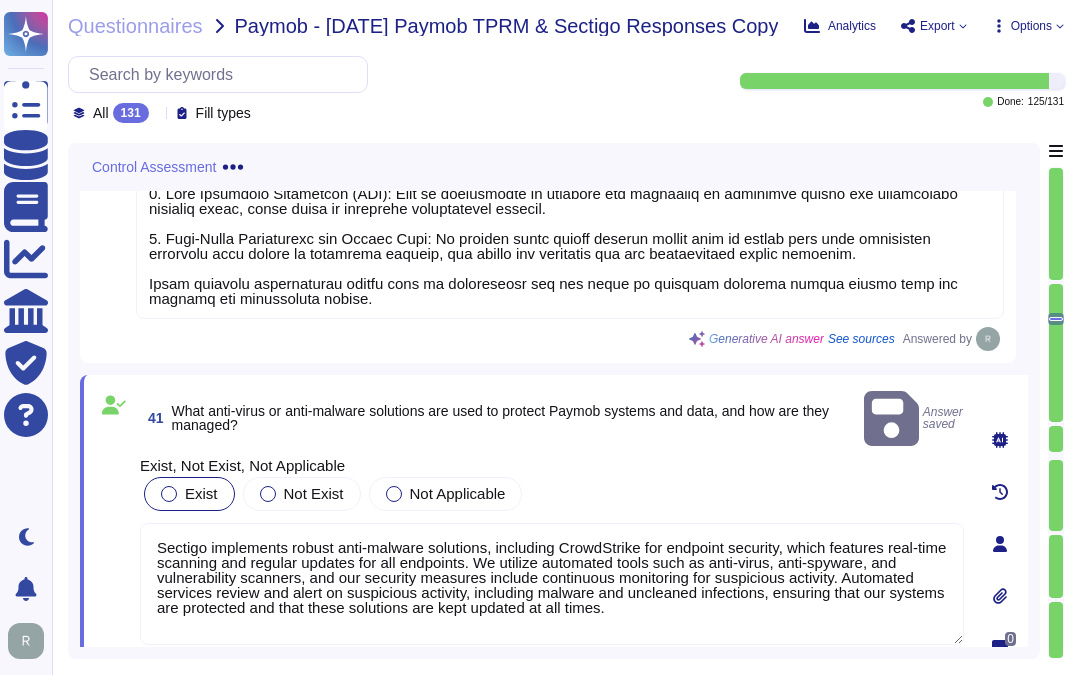 click on "Exist" at bounding box center [189, 494] 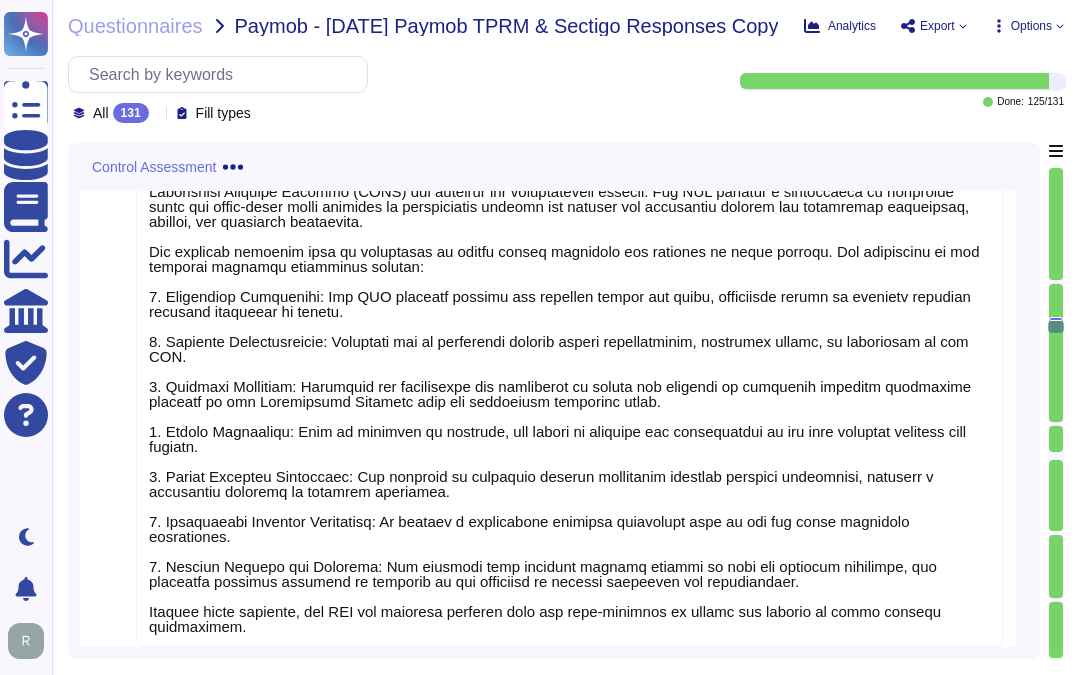 scroll, scrollTop: 17115, scrollLeft: 0, axis: vertical 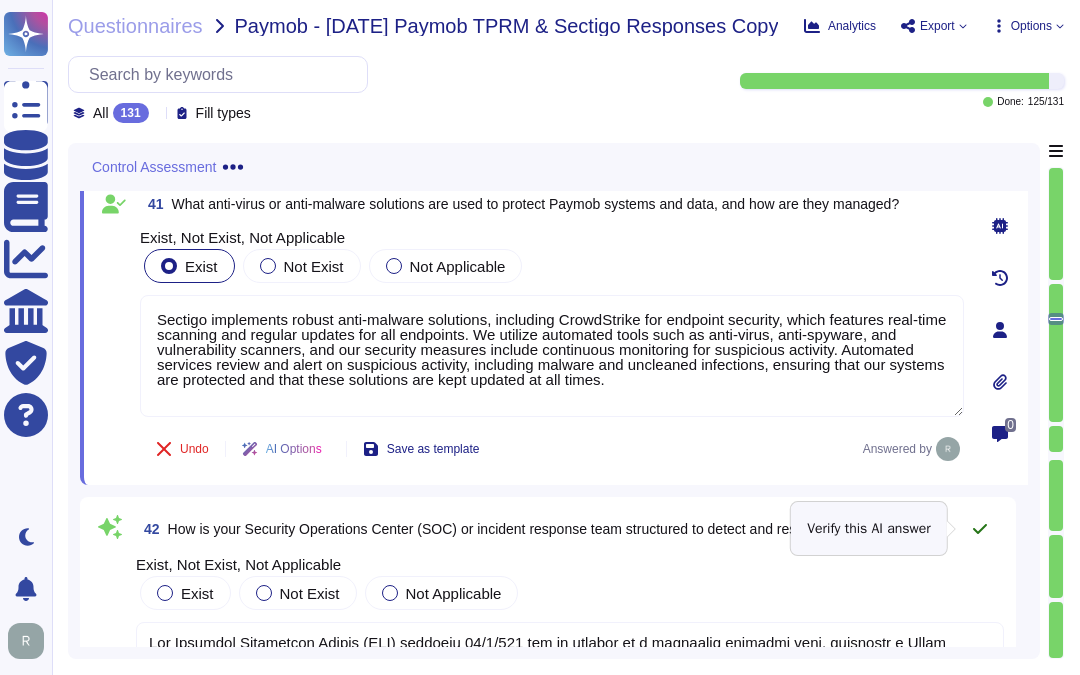 click at bounding box center [980, 529] 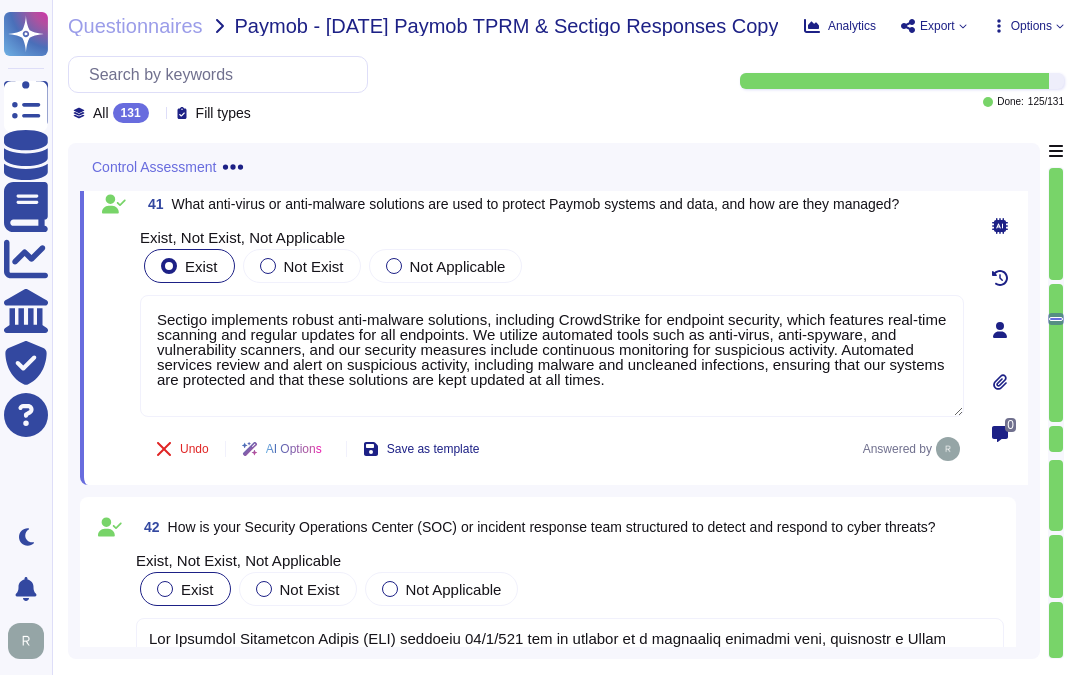 click at bounding box center [165, 589] 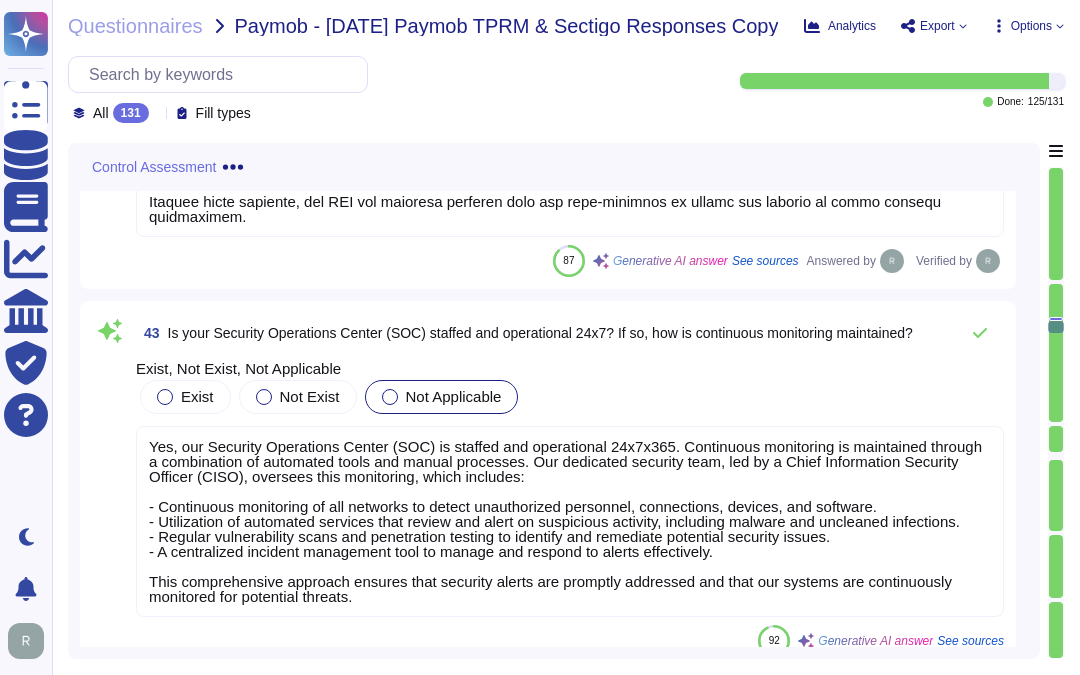 scroll, scrollTop: 17496, scrollLeft: 0, axis: vertical 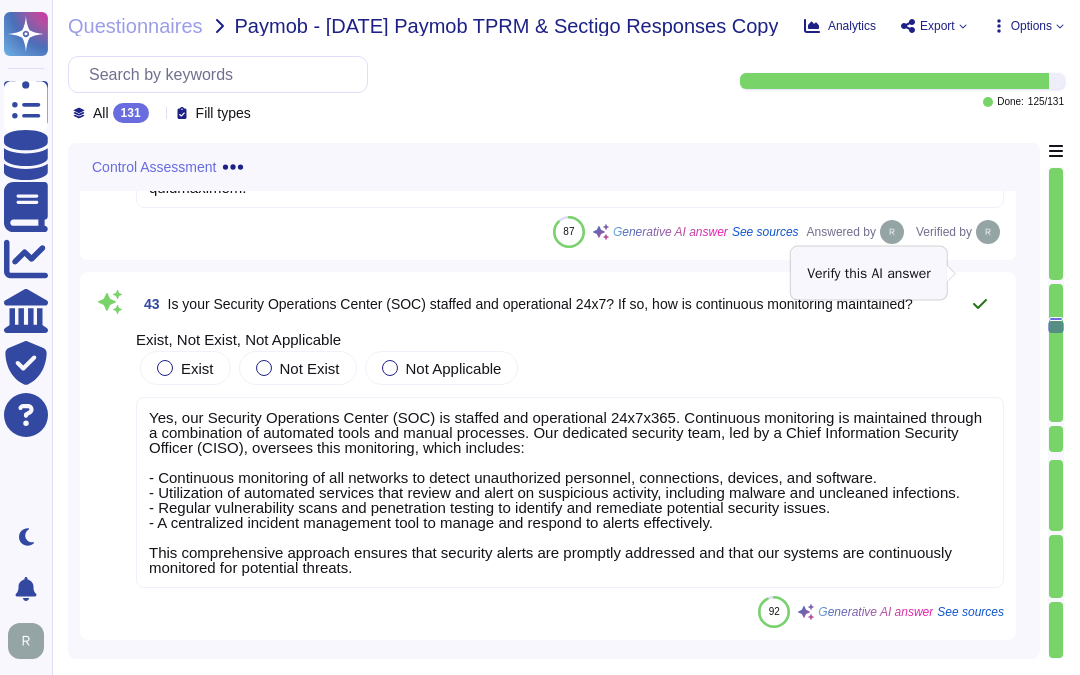 click 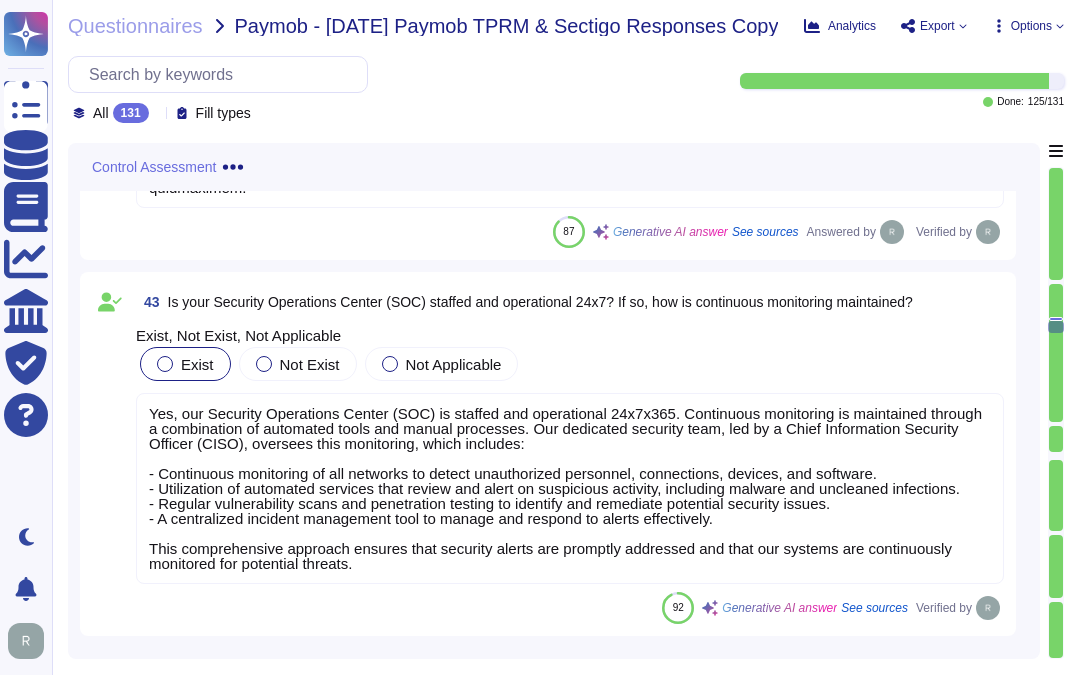 click at bounding box center [165, 364] 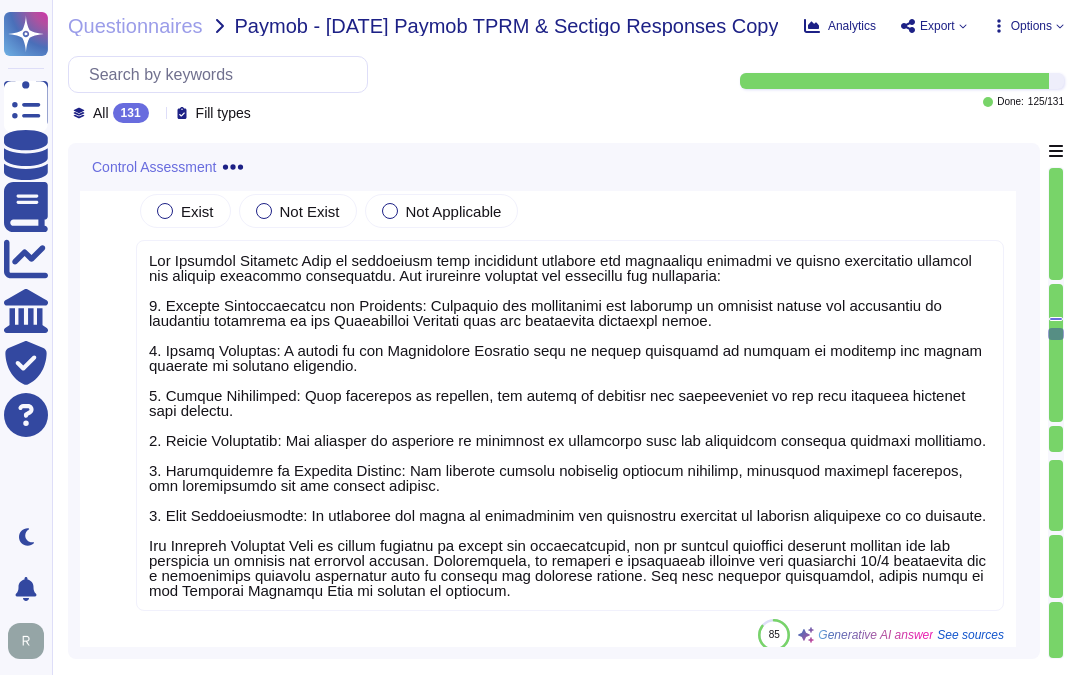 scroll, scrollTop: 18052, scrollLeft: 0, axis: vertical 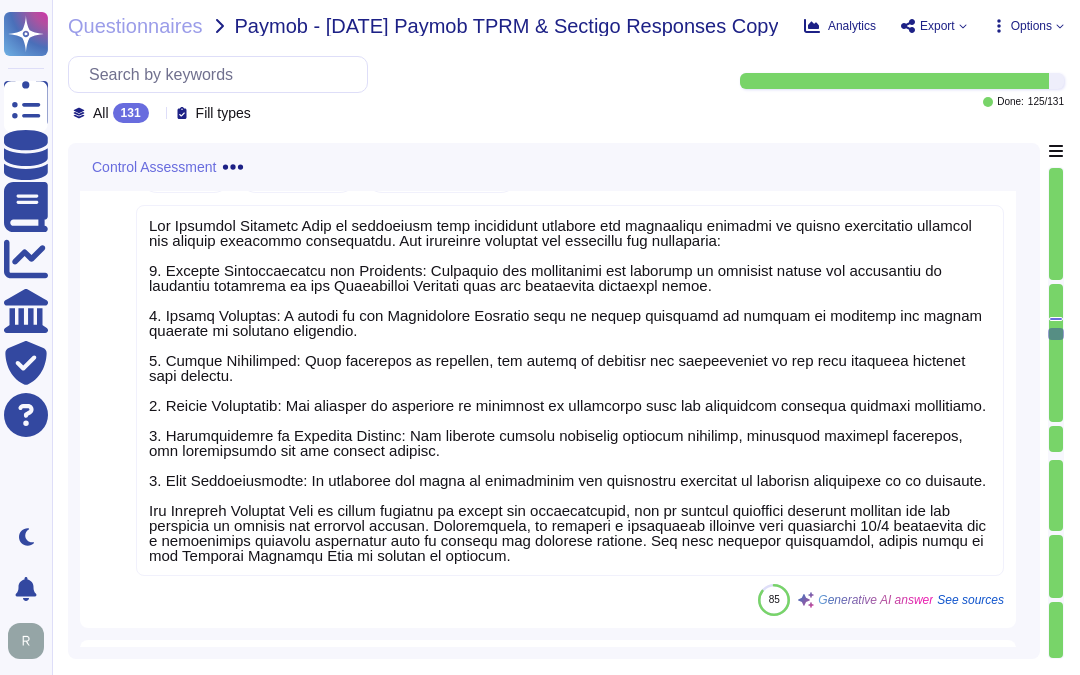 click at bounding box center (567, 390) 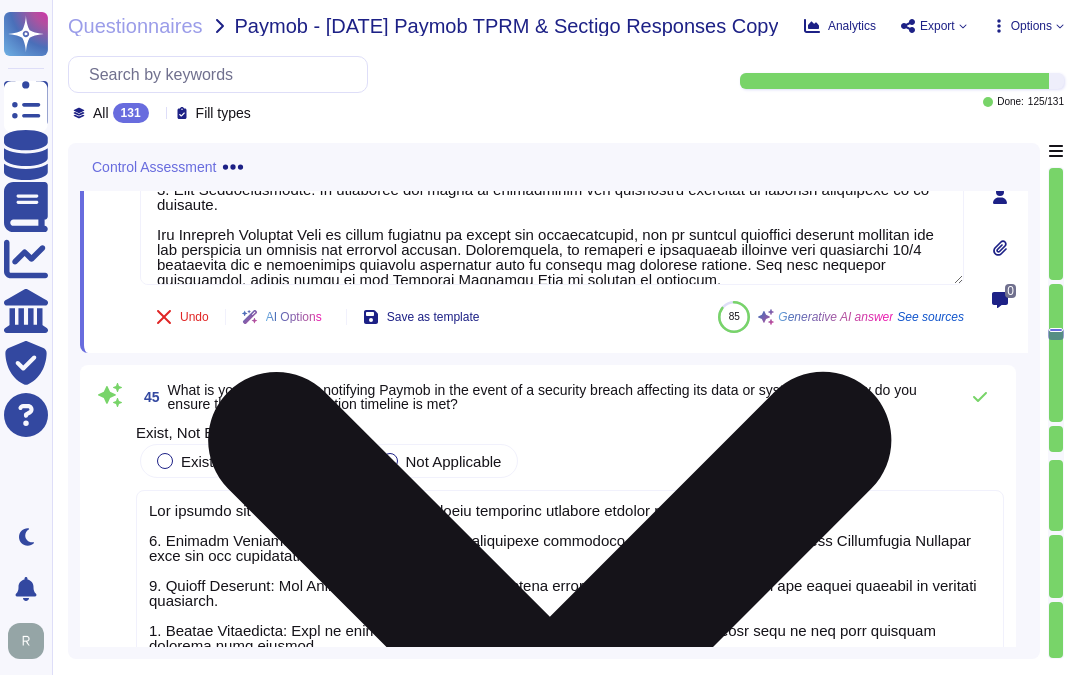 scroll, scrollTop: 286, scrollLeft: 0, axis: vertical 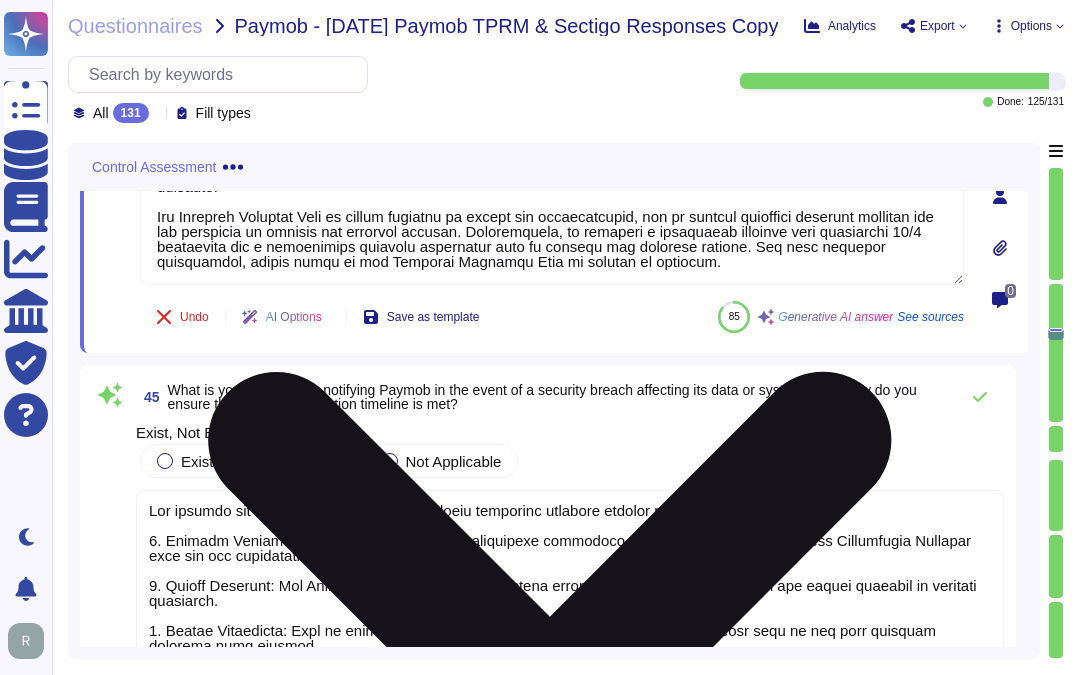 drag, startPoint x: 777, startPoint y: 250, endPoint x: 793, endPoint y: 266, distance: 22.627417 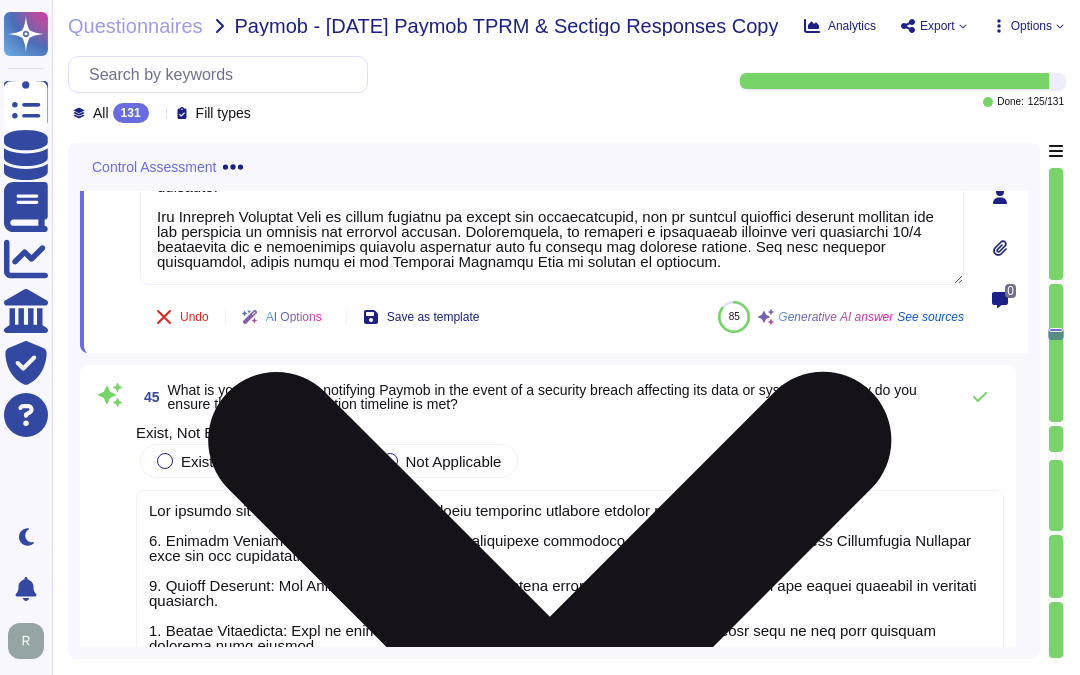scroll, scrollTop: 272, scrollLeft: 0, axis: vertical 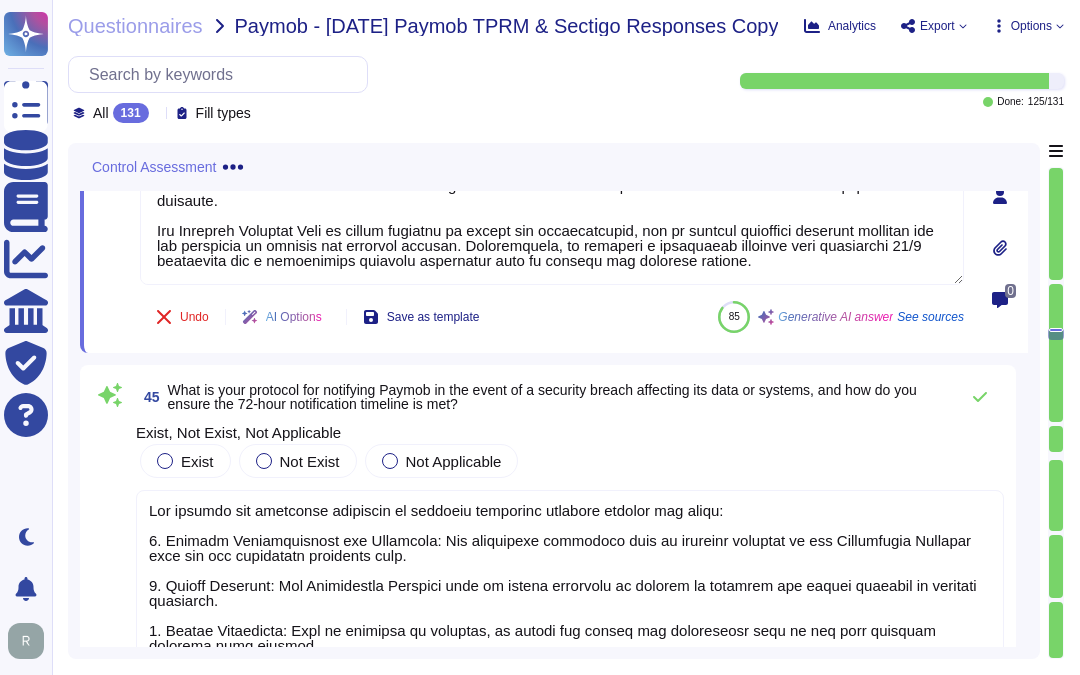 type on "Our Incident Response Plan is formalized with documented policies and procedures designed to manage information security and privacy incidents effectively. The structure includes the following key components:
1. Initial Identification and Reporting: Employees and contractors are required to promptly report any identified or suspected incidents to our Information Security team via designated reporting links.
2. Timely Response: A member of the Information Security team is always available to provide an adequate and timely response to reported incidents.
3. Impact Assessment: Upon reporting an incident, the impact is assessed and communicated to the core incident response team members.
4. Formal Procedures: The response to incidents is conducted in accordance with our documented incident response procedures.
5. Communication of Material Changes: Any material changes affecting customer products, including security incidents, are communicated via our company website.
6. User Responsibility: We encourage ..." 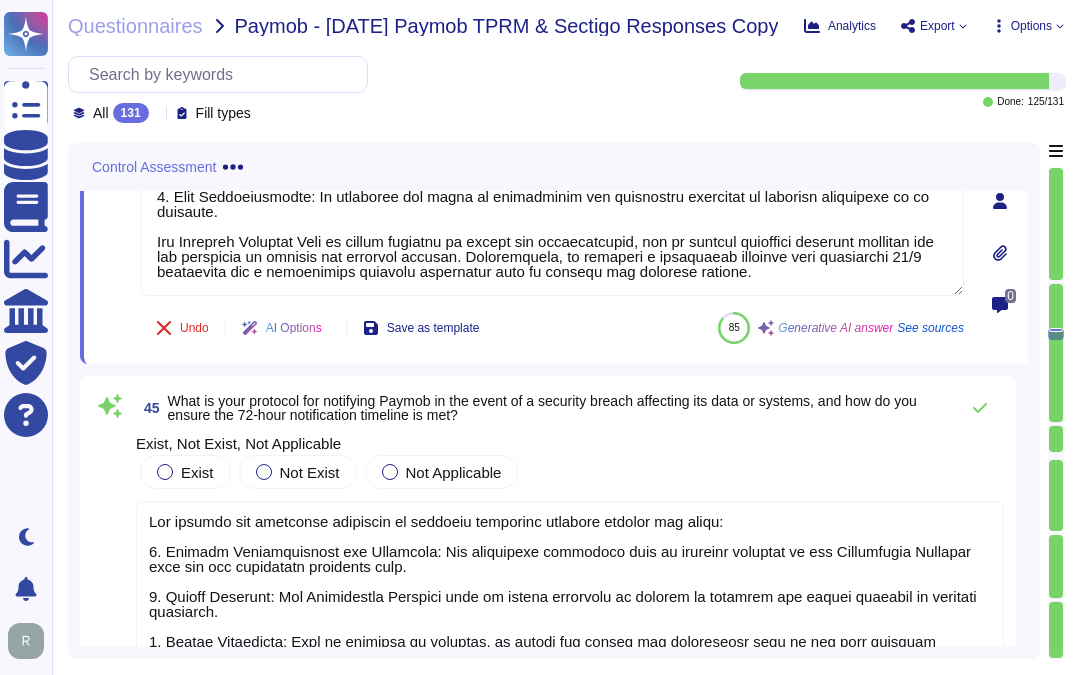click on "Undo AI Options Save as template 85 Generative AI answer See sources" at bounding box center (552, 328) 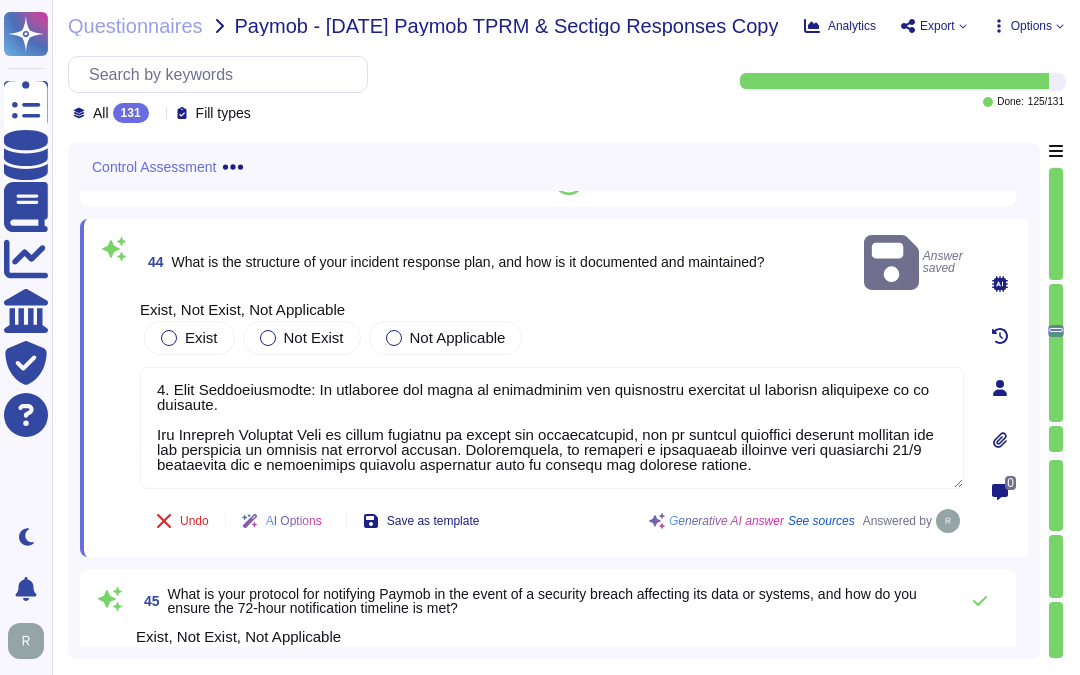 scroll, scrollTop: 17830, scrollLeft: 0, axis: vertical 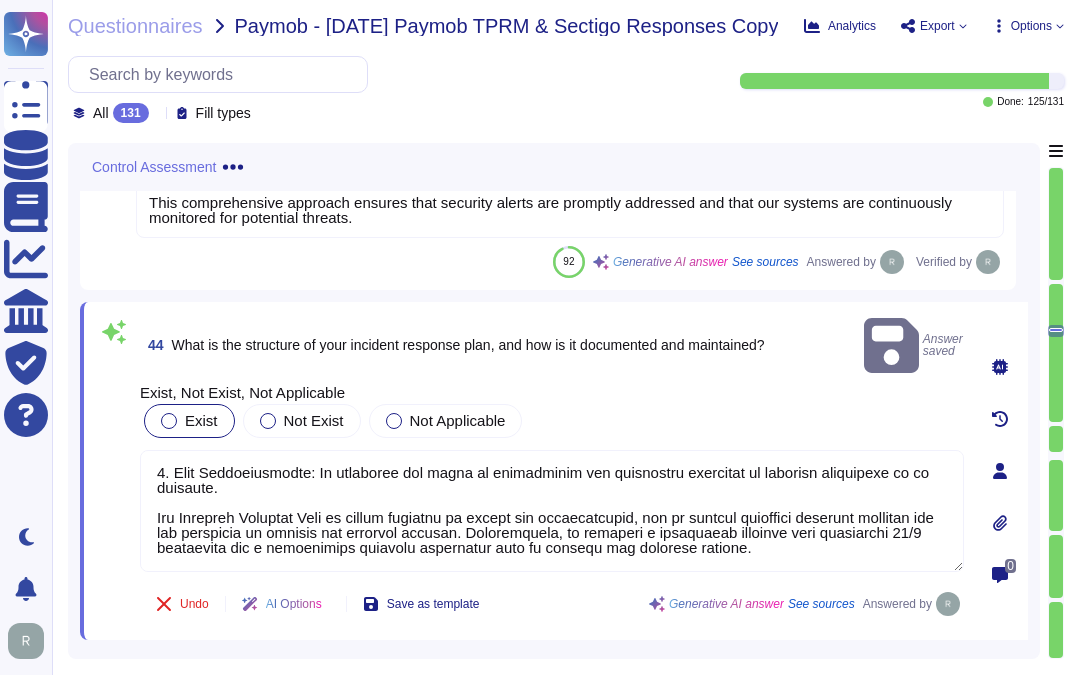 click at bounding box center (169, 421) 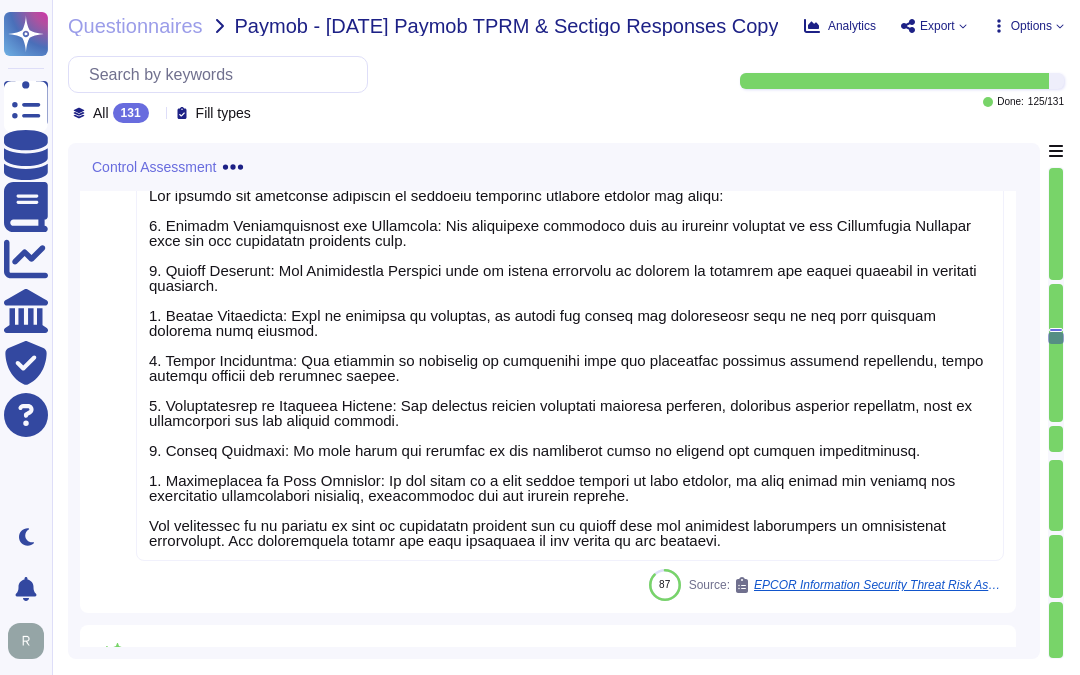 scroll, scrollTop: 18385, scrollLeft: 0, axis: vertical 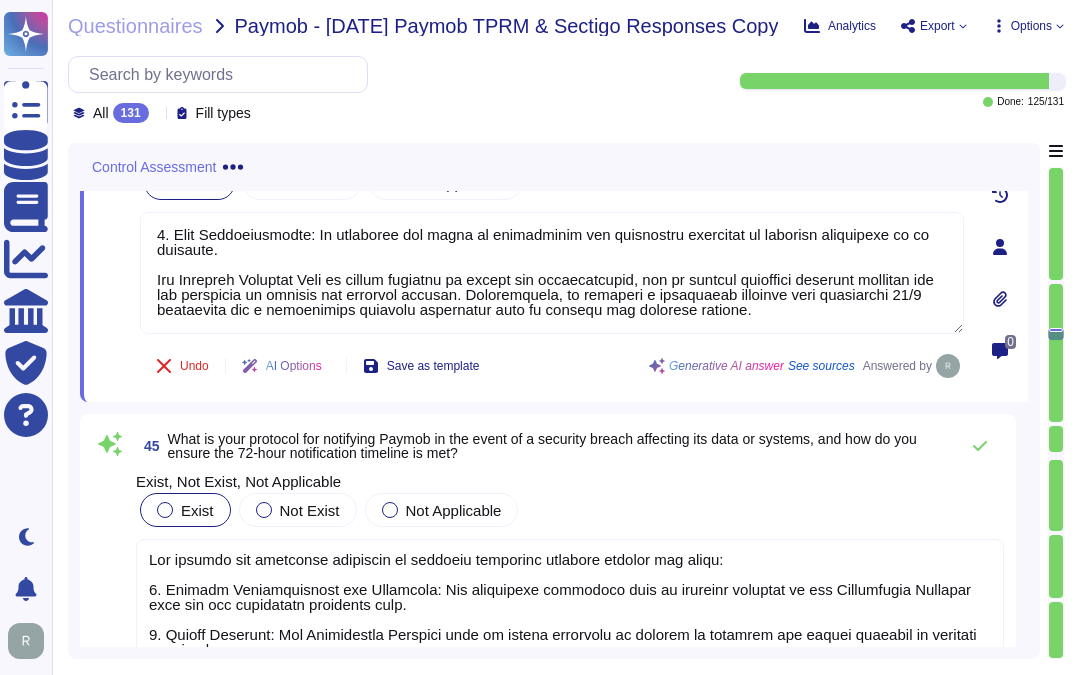 click at bounding box center (165, 510) 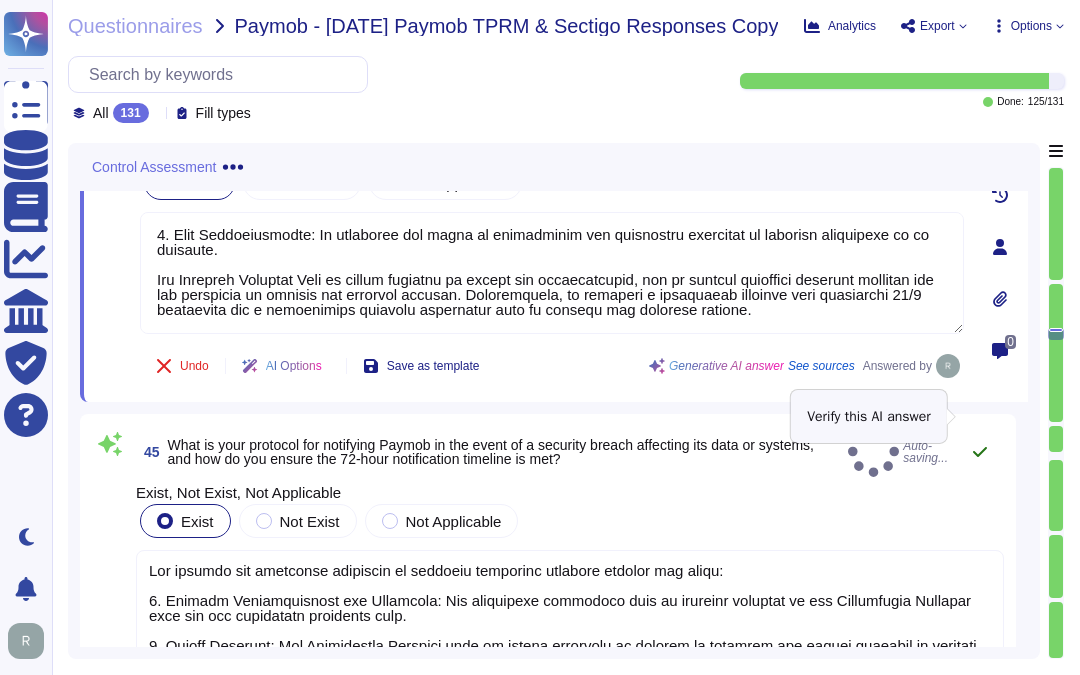 click 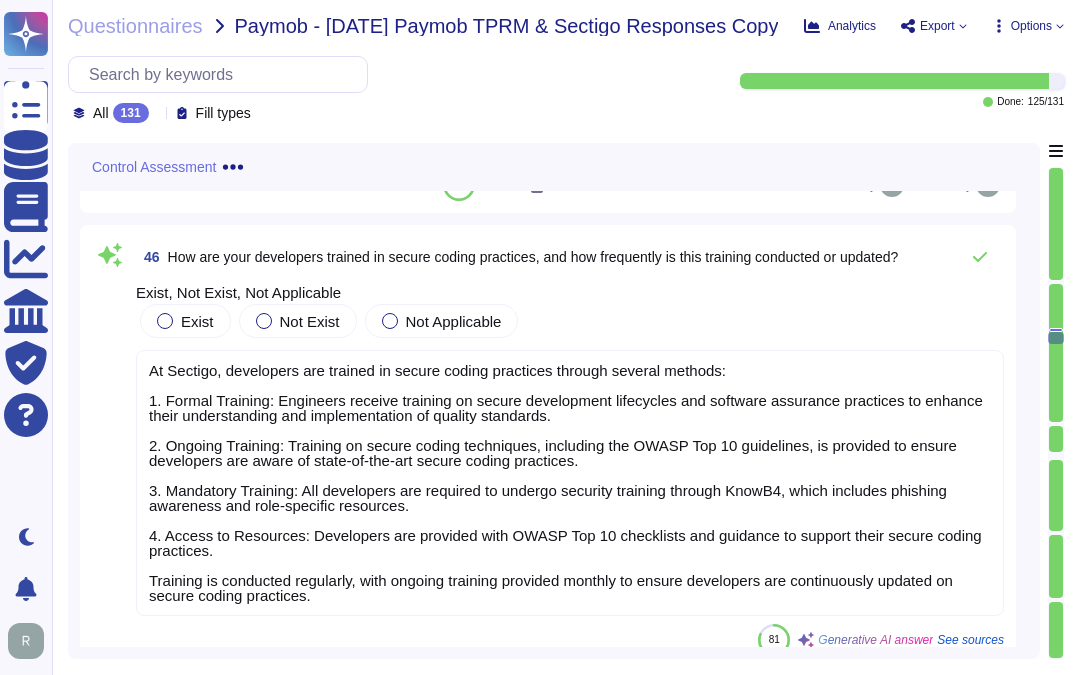 scroll, scrollTop: 18818, scrollLeft: 0, axis: vertical 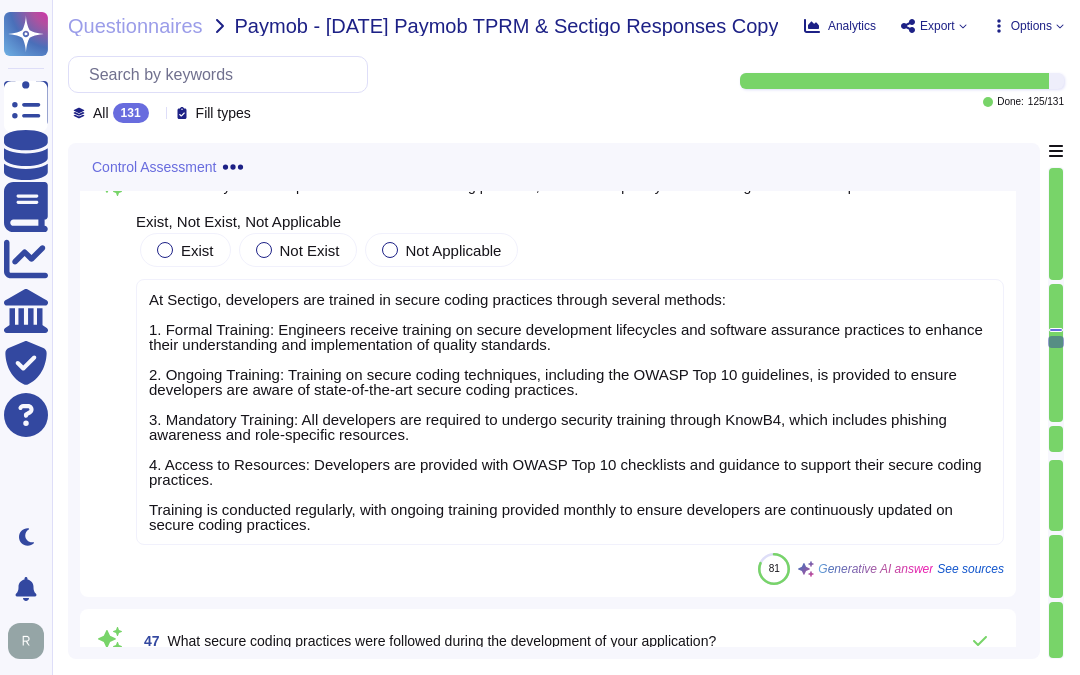 click on "At Sectigo, developers are trained in secure coding practices through several methods:
1. Formal Training: Engineers receive training on secure development lifecycles and software assurance practices to enhance their understanding and implementation of quality standards.
2. Ongoing Training: Training on secure coding techniques, including the OWASP Top 10 guidelines, is provided to ensure developers are aware of state-of-the-art secure coding practices.
3. Mandatory Training: All developers are required to undergo security training through KnowB4, which includes phishing awareness and role-specific resources.
4. Access to Resources: Developers are provided with OWASP Top 10 checklists and guidance to support their secure coding practices.
Training is conducted regularly, with ongoing training provided monthly to ensure developers are continuously updated on secure coding practices." at bounding box center [570, 412] 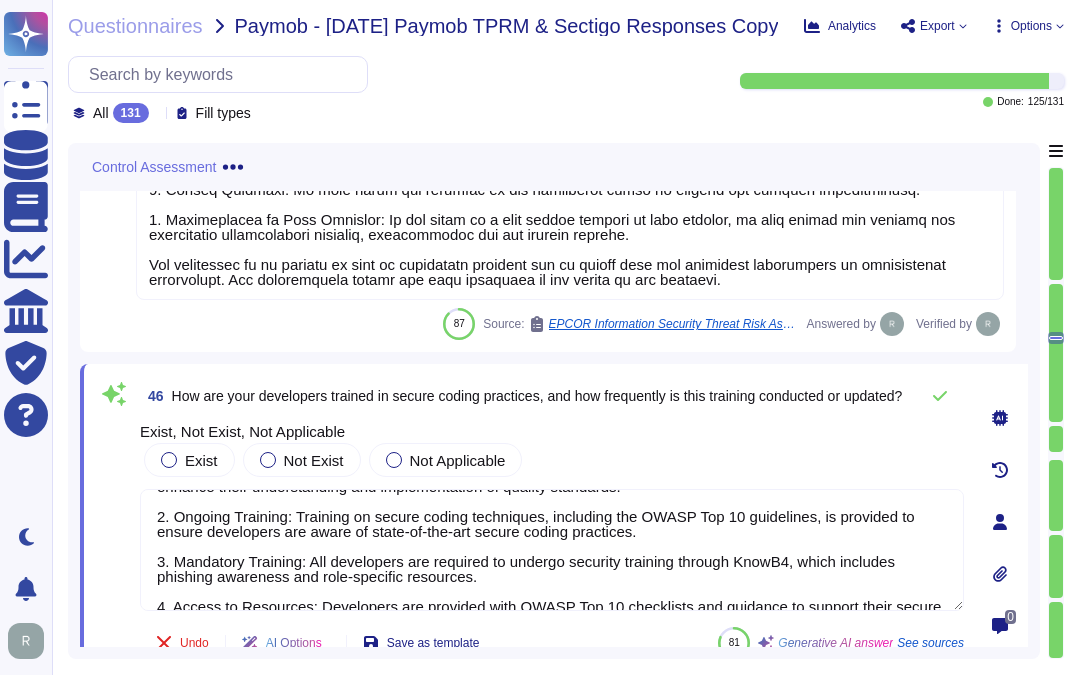 scroll, scrollTop: 111, scrollLeft: 0, axis: vertical 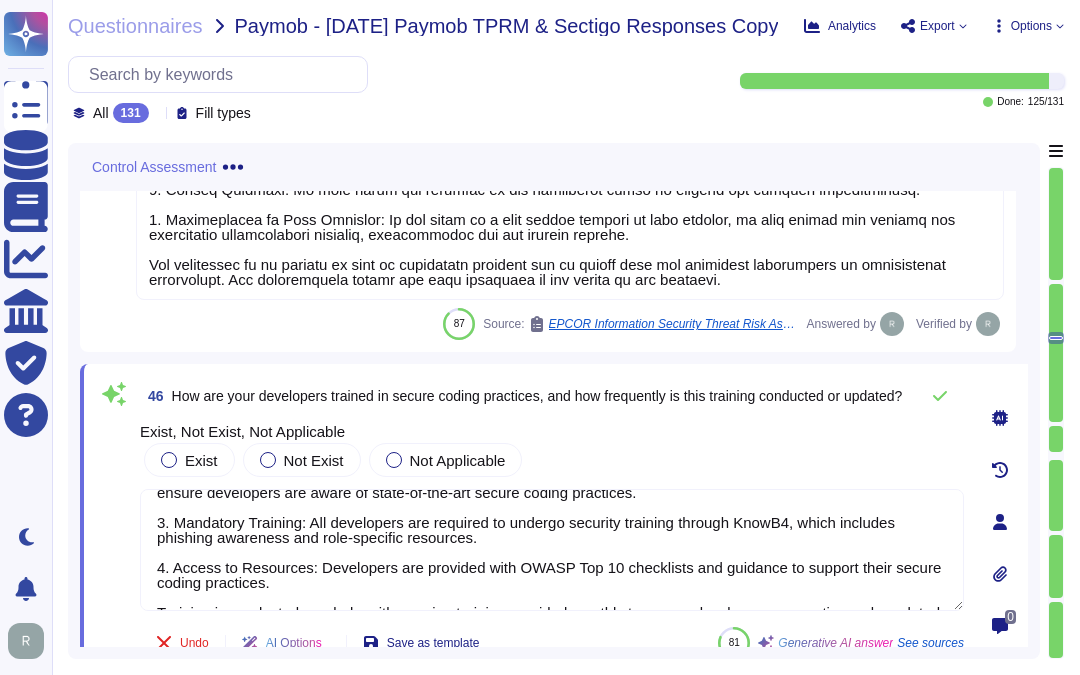 click on "At Sectigo, developers are trained in secure coding practices through several methods:
1. Formal Training: Engineers receive training on secure development lifecycles and software assurance practices to enhance their understanding and implementation of quality standards.
2. Ongoing Training: Training on secure coding techniques, including the OWASP Top 10 guidelines, is provided to ensure developers are aware of state-of-the-art secure coding practices.
3. Mandatory Training: All developers are required to undergo security training through KnowB4, which includes phishing awareness and role-specific resources.
4. Access to Resources: Developers are provided with OWASP Top 10 checklists and guidance to support their secure coding practices.
Training is conducted regularly, with ongoing training provided monthly to ensure developers are continuously updated on secure coding practices." at bounding box center (552, 550) 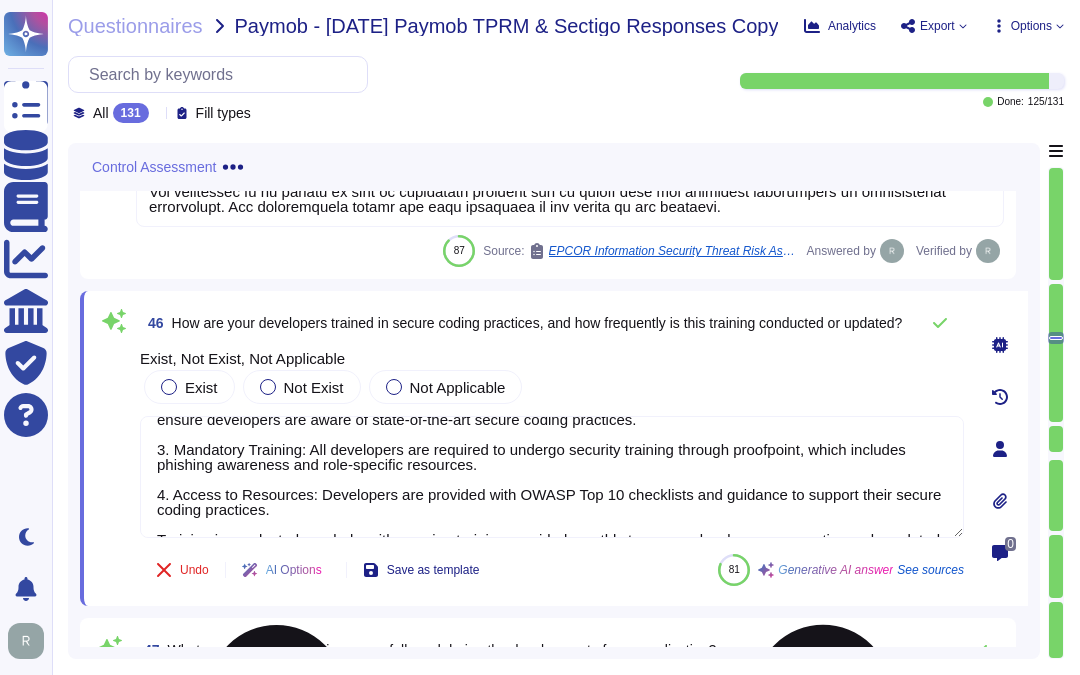scroll, scrollTop: 18930, scrollLeft: 0, axis: vertical 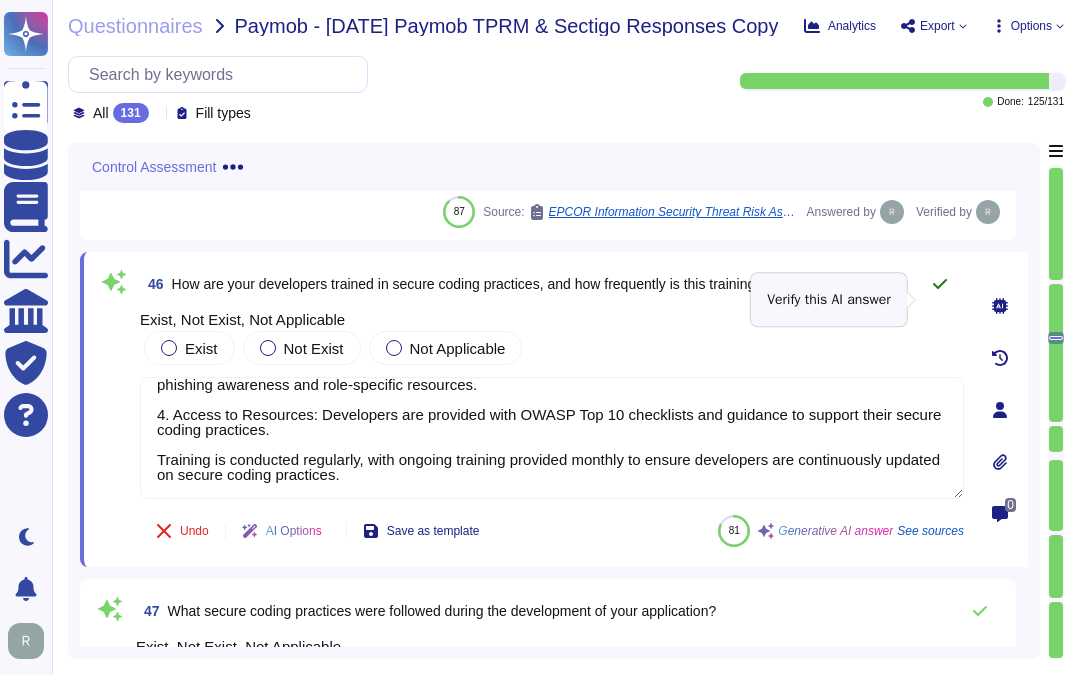 type on "At Sectigo, developers are trained in secure coding practices through several methods:
1. Formal Training: Engineers receive training on secure development lifecycles and software assurance practices to enhance their understanding and implementation of quality standards.
2. Ongoing Training: Training on secure coding techniques, including the OWASP Top 10 guidelines, is provided to ensure developers are aware of state-of-the-art secure coding practices.
3. Mandatory Training: All developers are required to undergo security training through proofpoint, which includes phishing awareness and role-specific resources.
4. Access to Resources: Developers are provided with OWASP Top 10 checklists and guidance to support their secure coding practices.
Training is conducted regularly, with ongoing training provided monthly to ensure developers are continuously updated on secure coding practices." 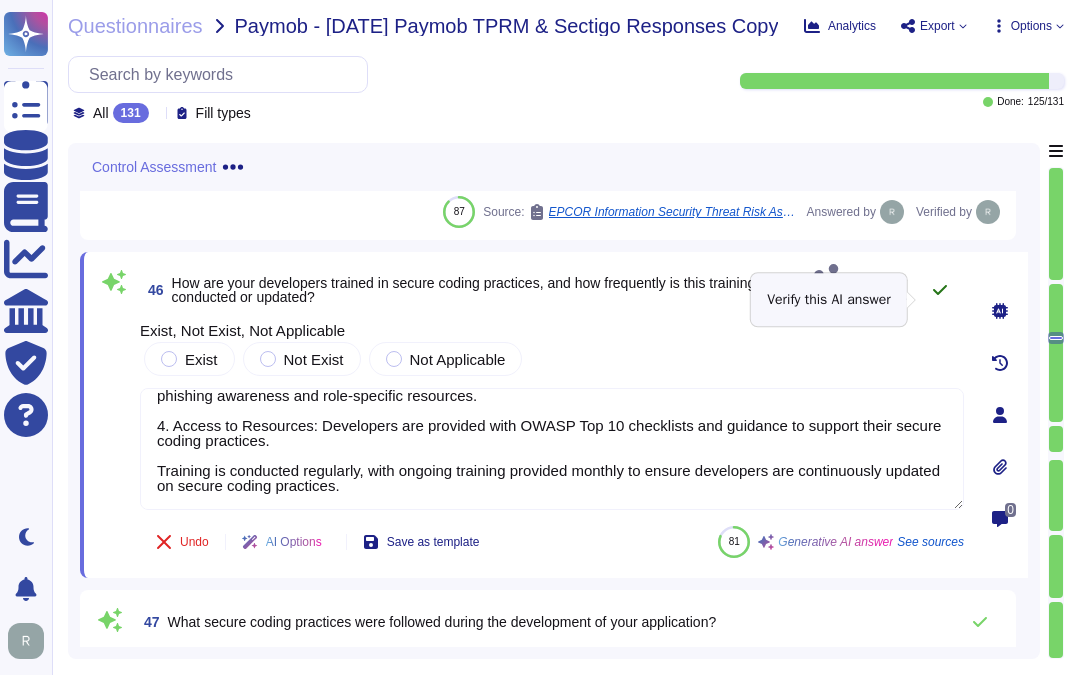 click 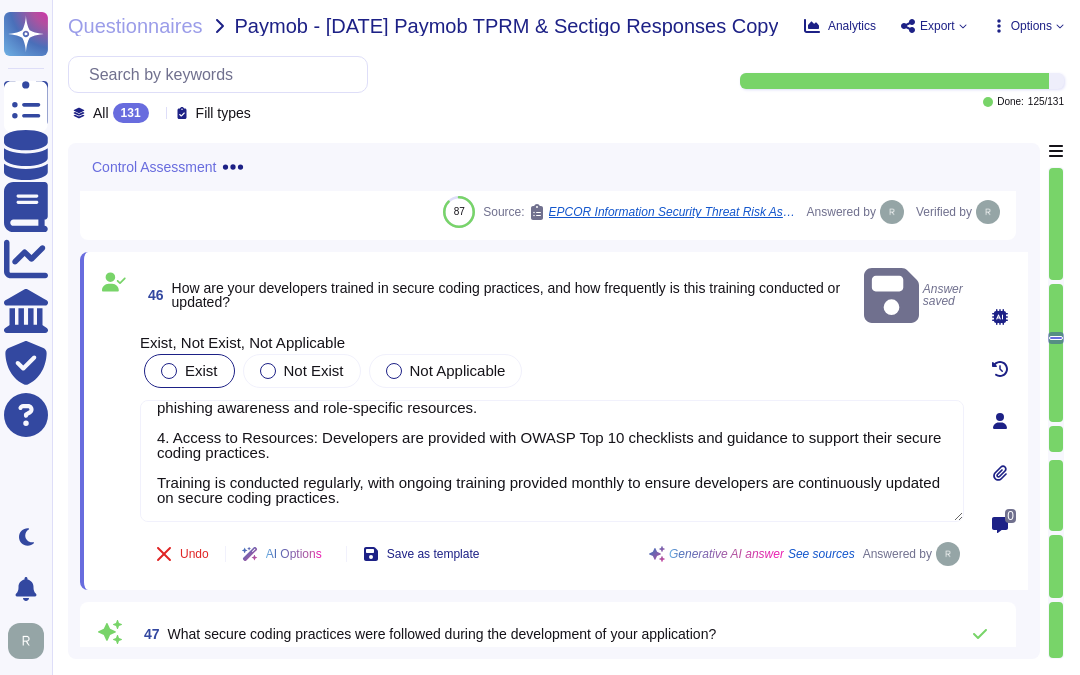 drag, startPoint x: 168, startPoint y: 362, endPoint x: 182, endPoint y: 370, distance: 16.124516 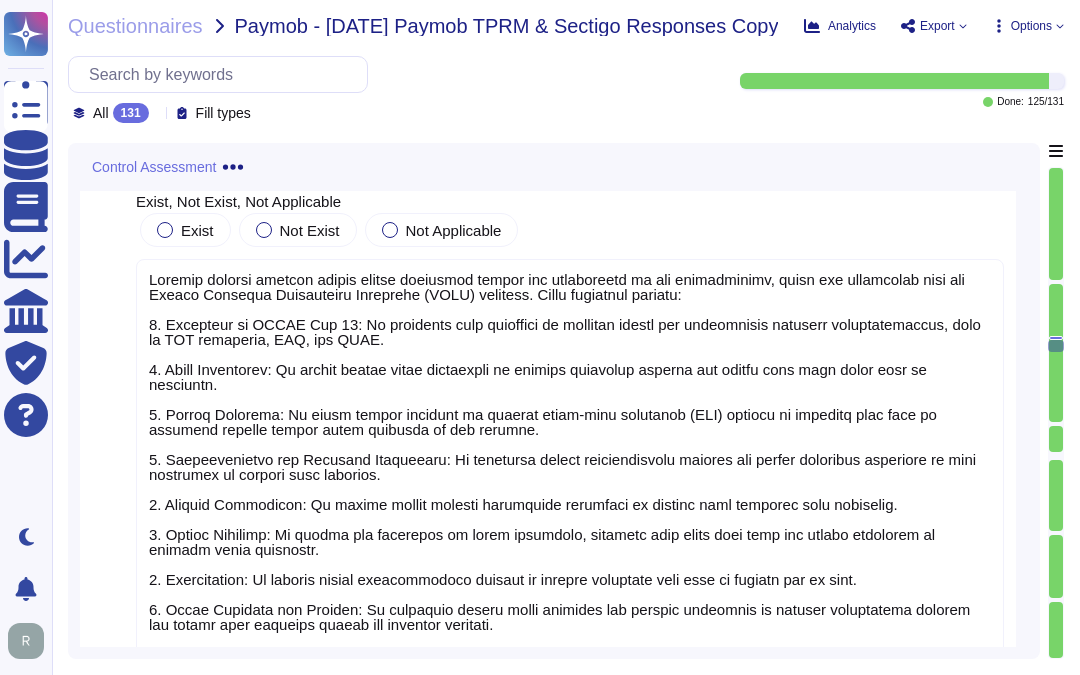 scroll, scrollTop: 19348, scrollLeft: 0, axis: vertical 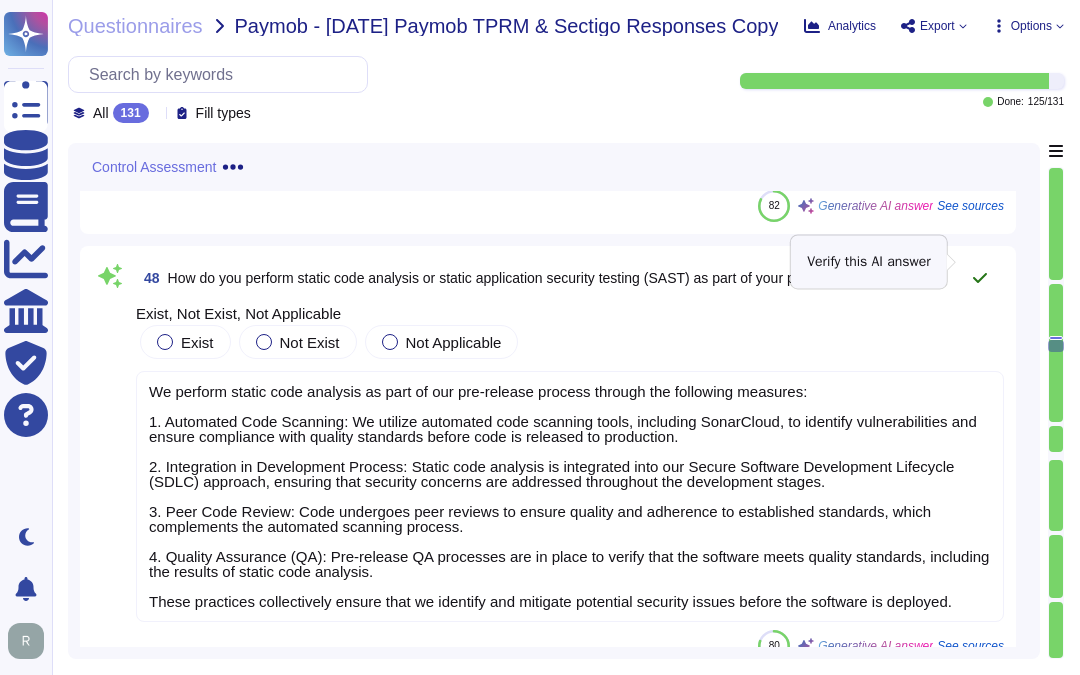 click at bounding box center (980, 278) 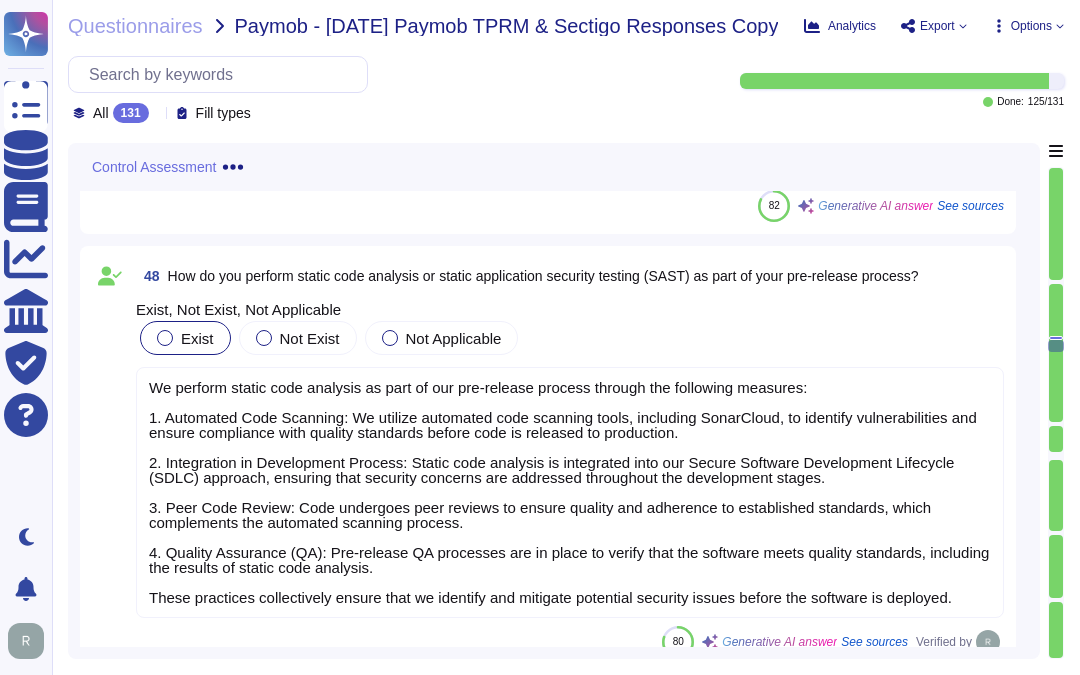click at bounding box center (165, 338) 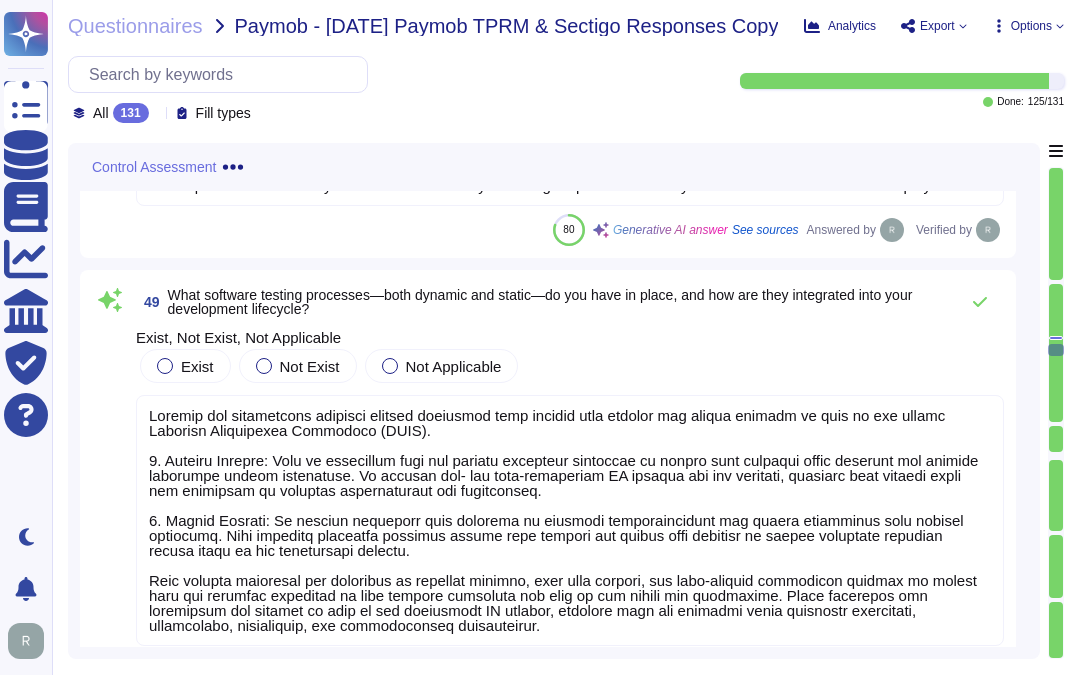 scroll, scrollTop: 20393, scrollLeft: 0, axis: vertical 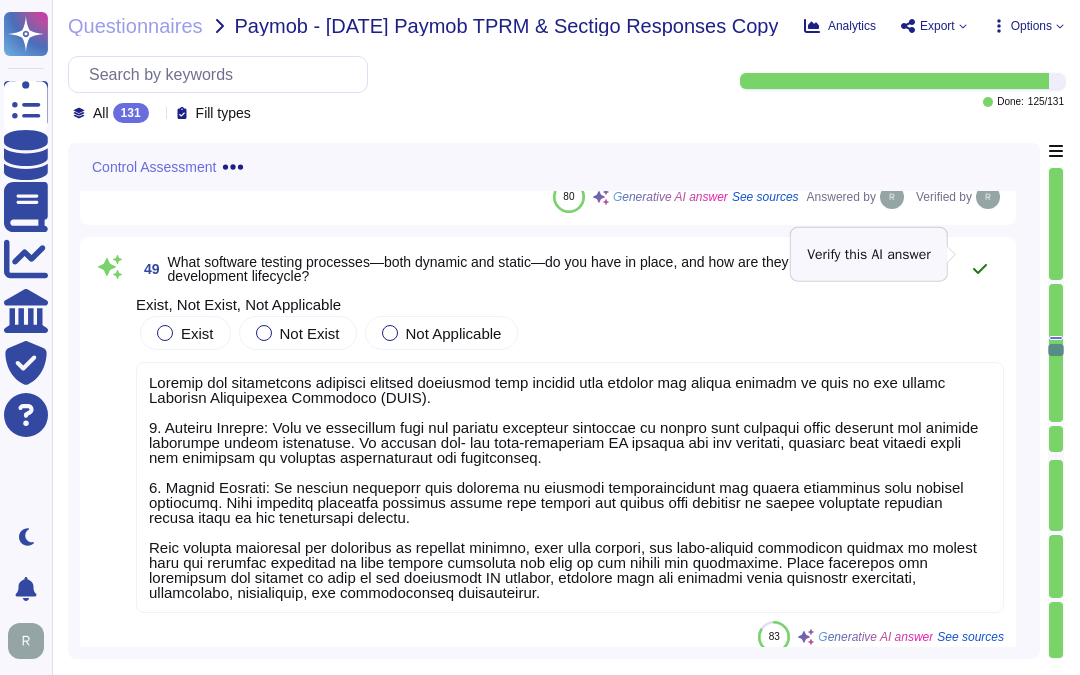 click 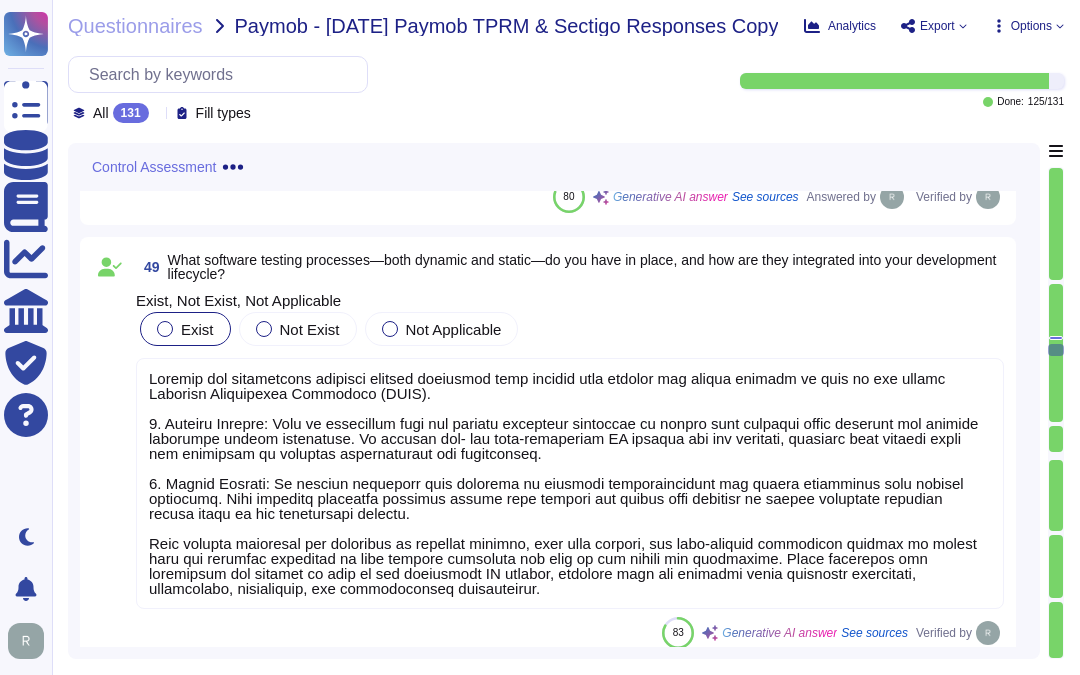 click at bounding box center (165, 329) 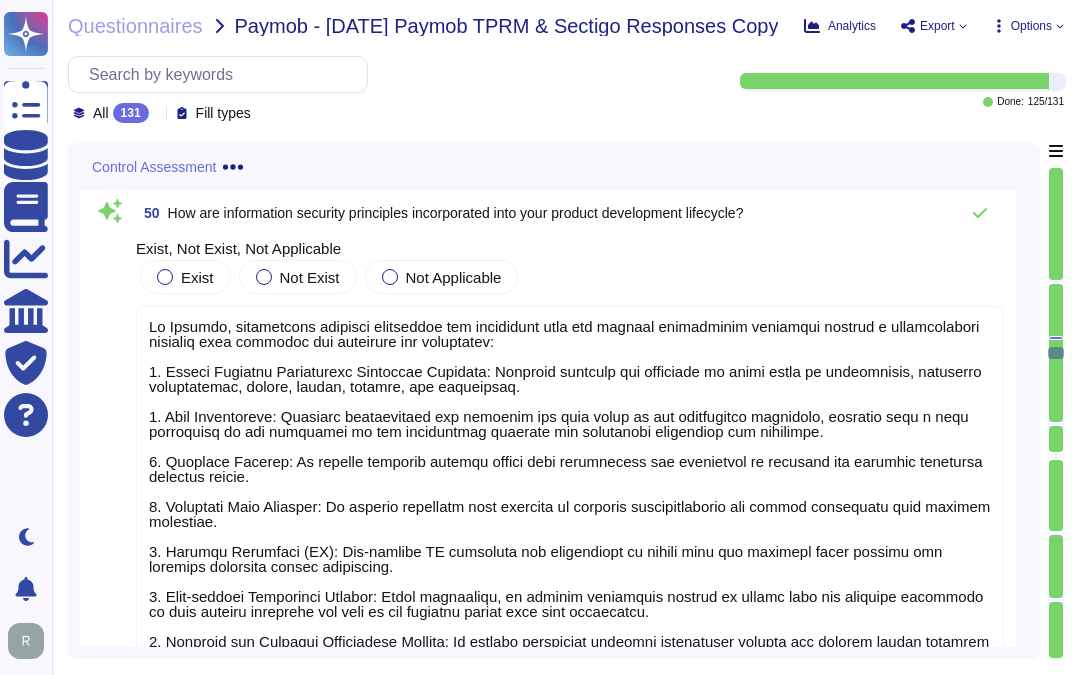 scroll, scrollTop: 20726, scrollLeft: 0, axis: vertical 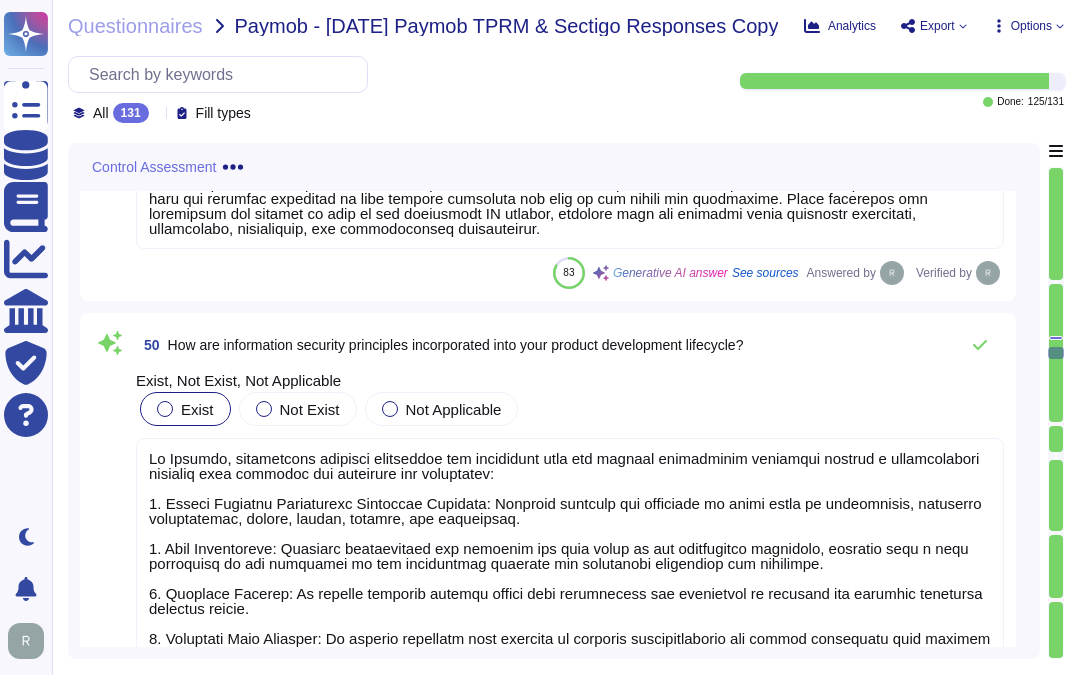click at bounding box center [165, 409] 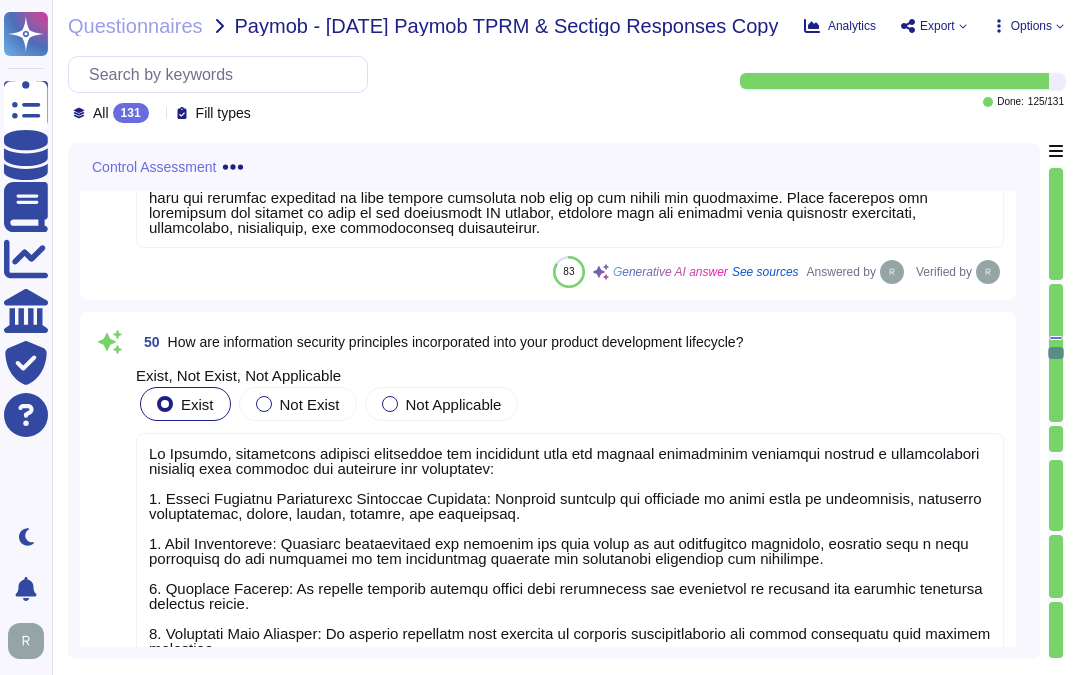 scroll, scrollTop: 20726, scrollLeft: 0, axis: vertical 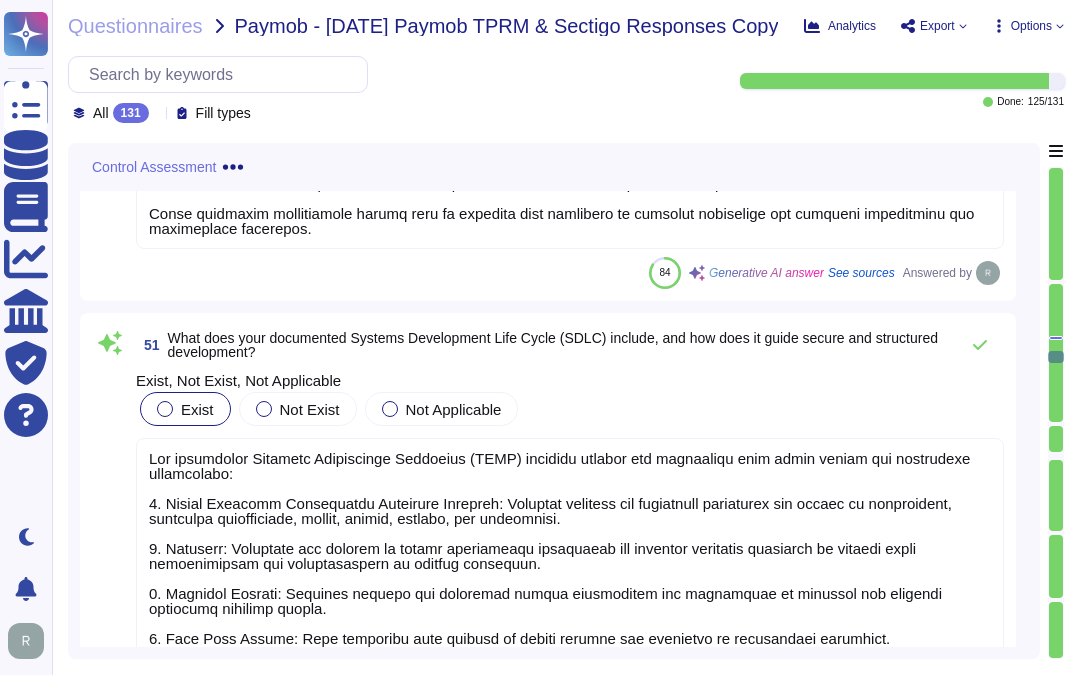 click at bounding box center (165, 409) 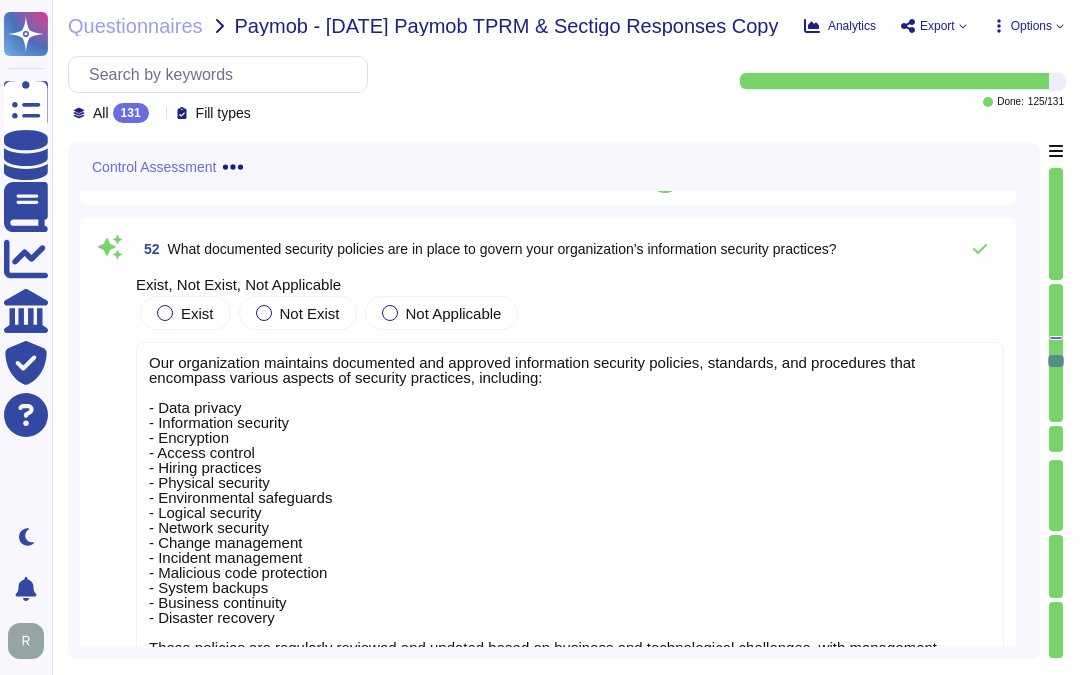 scroll, scrollTop: 22282, scrollLeft: 0, axis: vertical 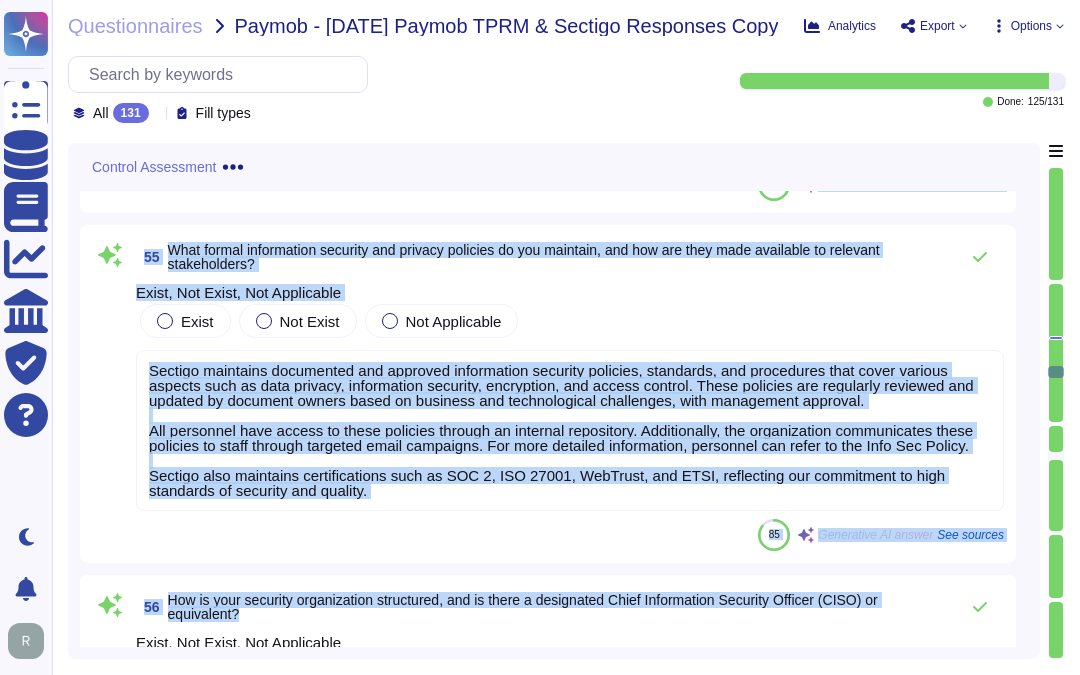 drag, startPoint x: 705, startPoint y: 623, endPoint x: 746, endPoint y: 623, distance: 41 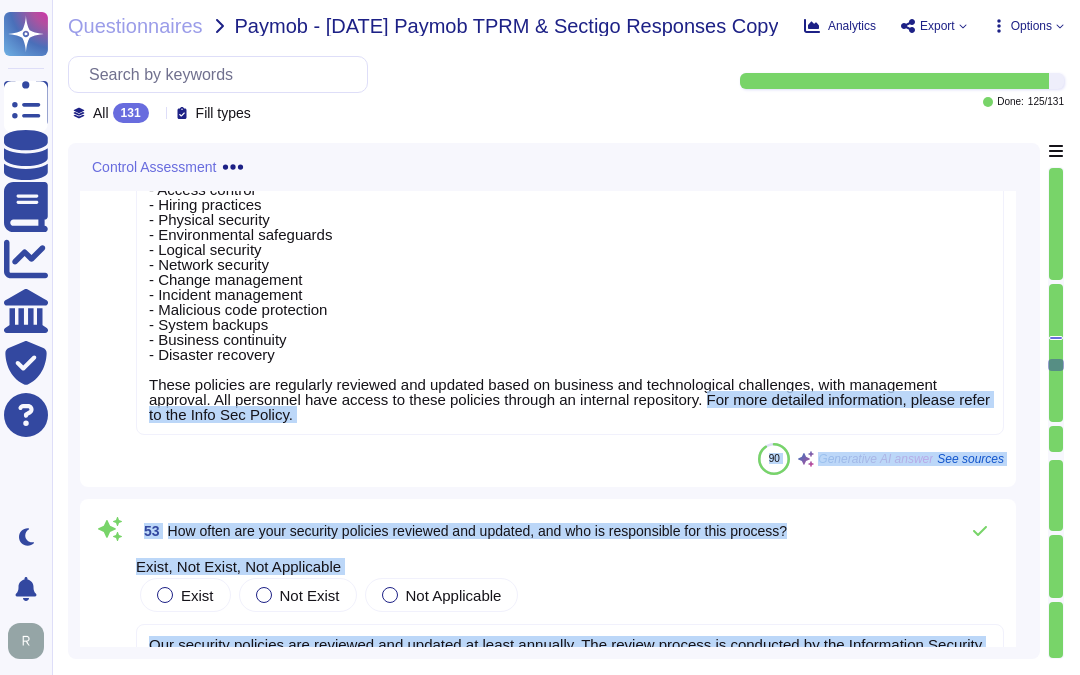scroll, scrollTop: 22443, scrollLeft: 0, axis: vertical 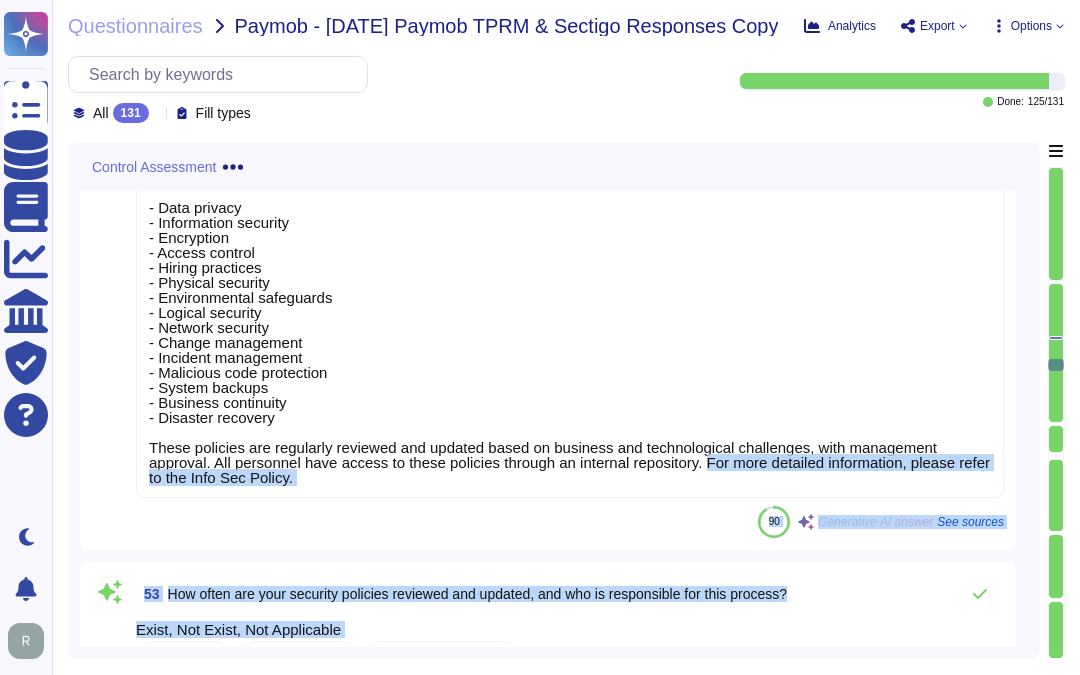 click on "90 Generative AI answer See sources" at bounding box center (570, 522) 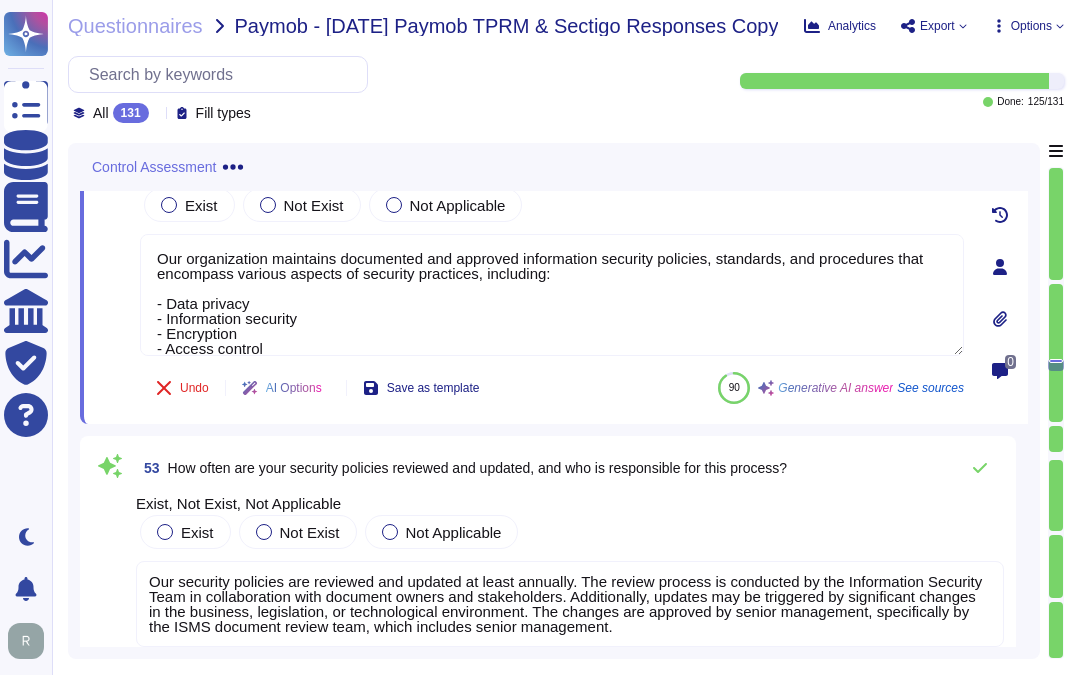 scroll, scrollTop: 22332, scrollLeft: 0, axis: vertical 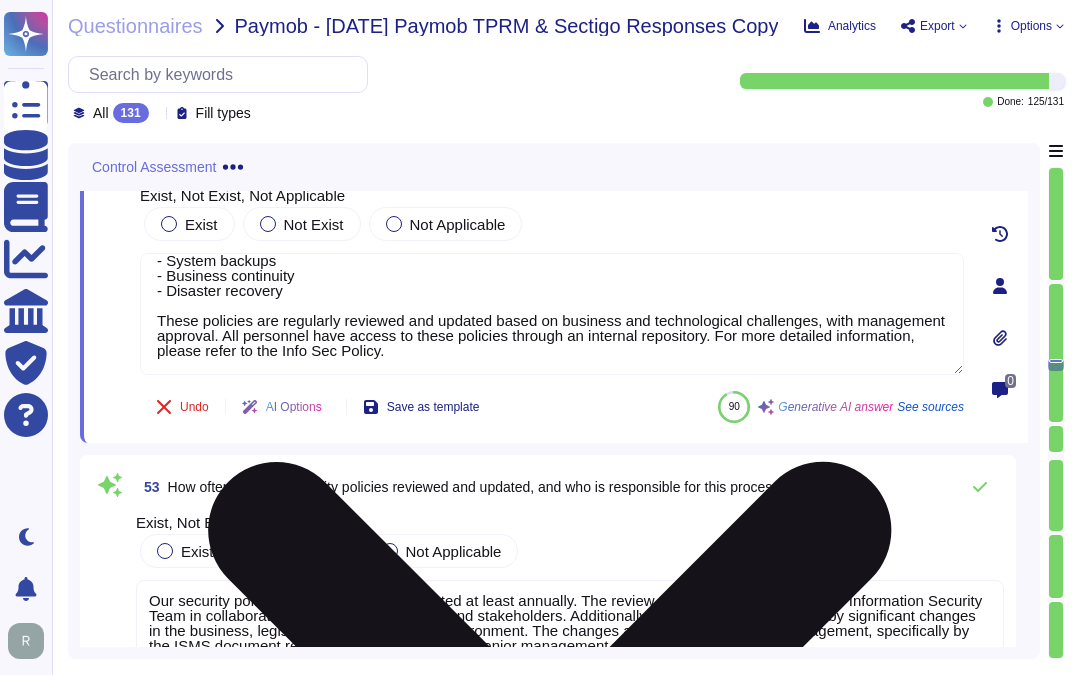 drag, startPoint x: 803, startPoint y: 333, endPoint x: 812, endPoint y: 347, distance: 16.643316 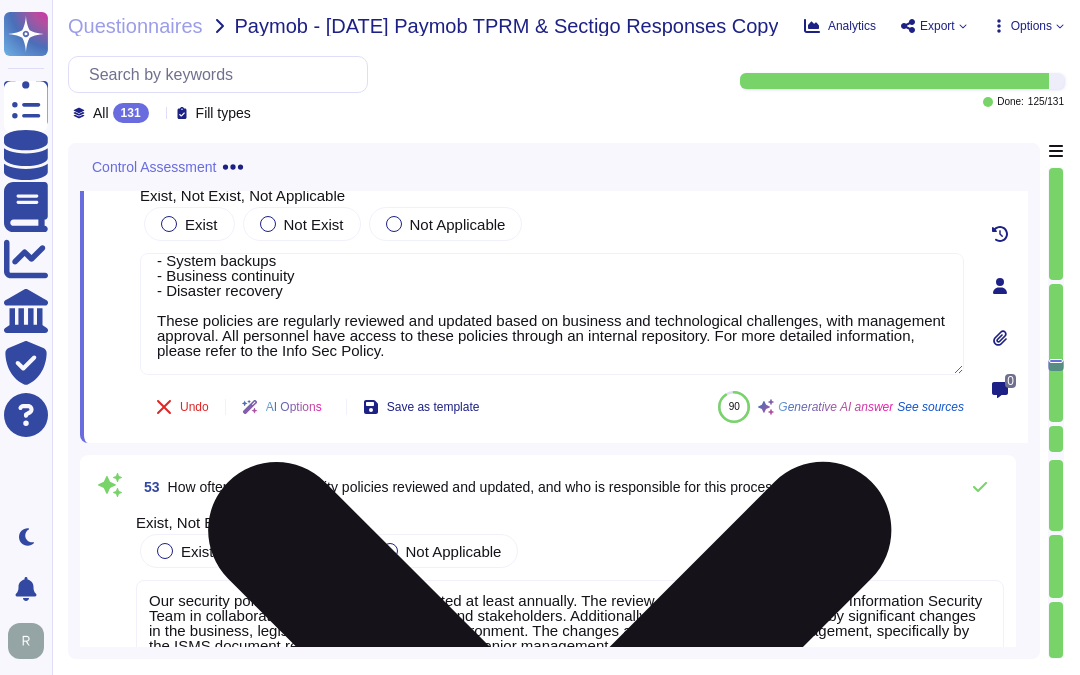 scroll, scrollTop: 226, scrollLeft: 0, axis: vertical 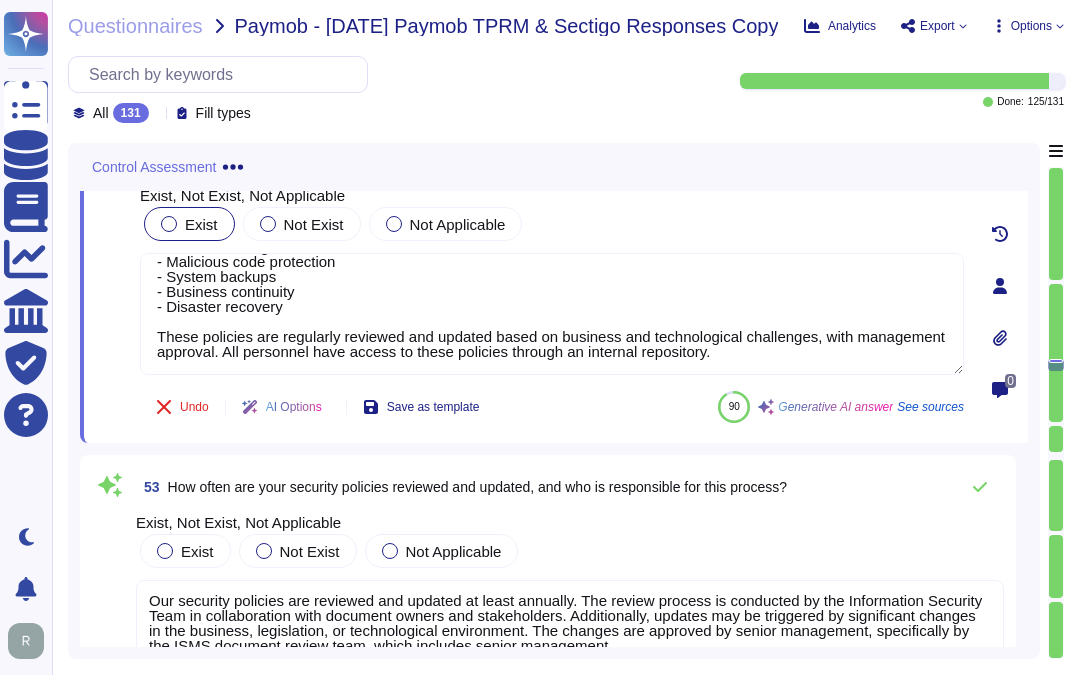 type on "Our organization maintains documented and approved information security policies, standards, and procedures that encompass various aspects of security practices, including:
- Data privacy
- Information security
- Encryption
- Access control
- Hiring practices
- Physical security
- Environmental safeguards
- Logical security
- Network security
- Change management
- Incident management
- Malicious code protection
- System backups
- Business continuity
- Disaster recovery
These policies are regularly reviewed and updated based on business and technological challenges, with management approval. All personnel have access to these policies through an internal repository." 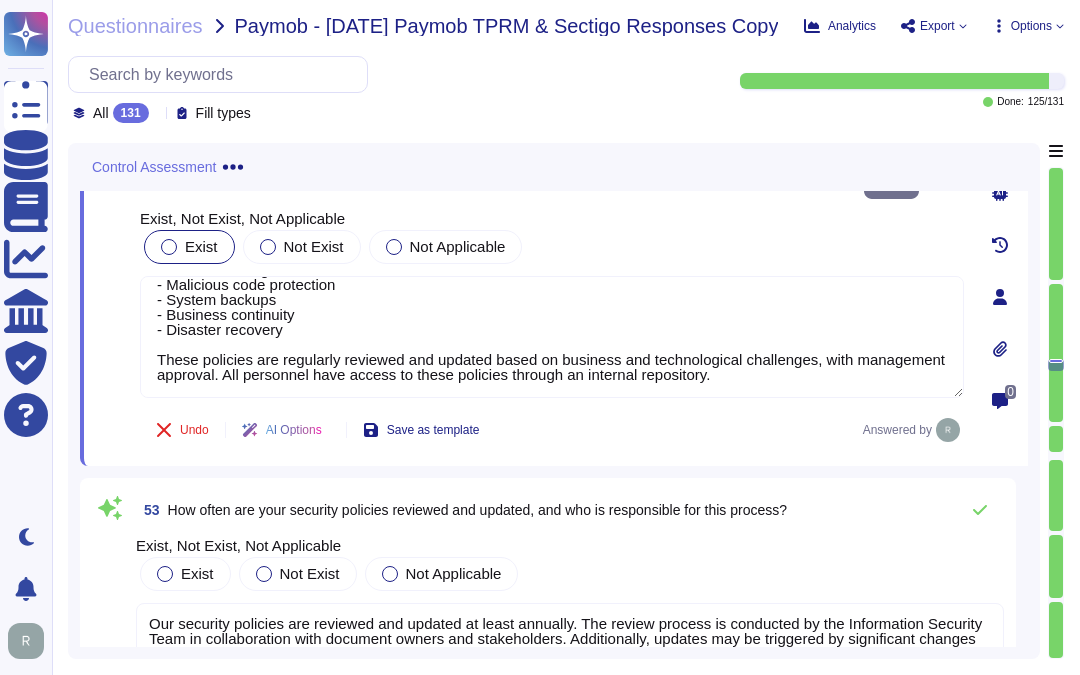 click at bounding box center [169, 247] 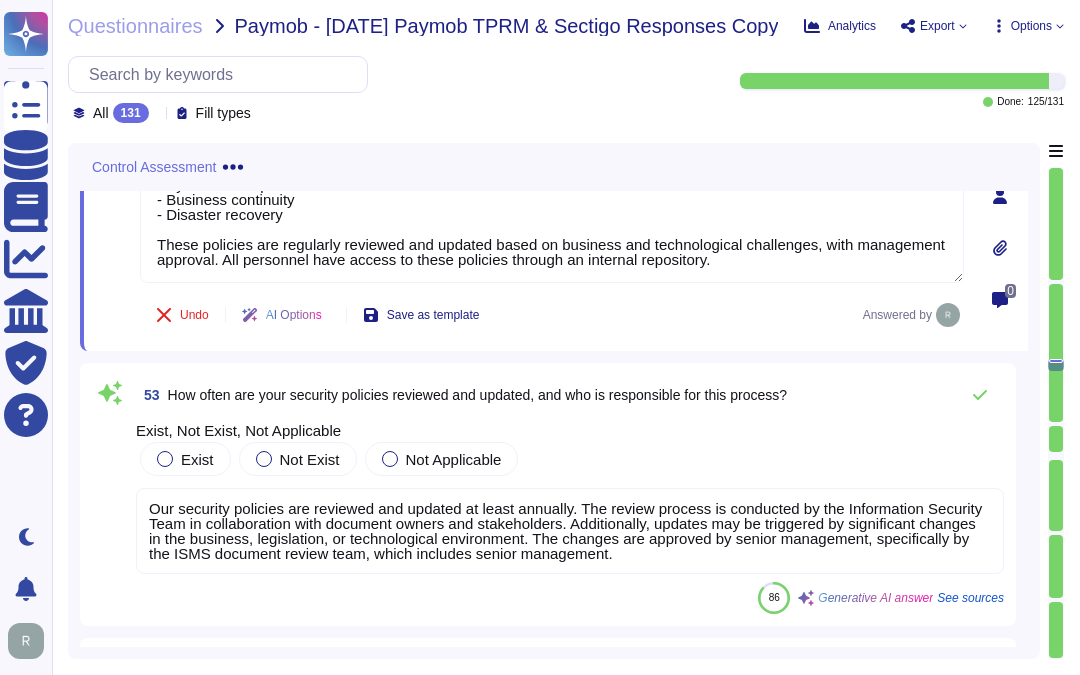 scroll, scrollTop: 22554, scrollLeft: 0, axis: vertical 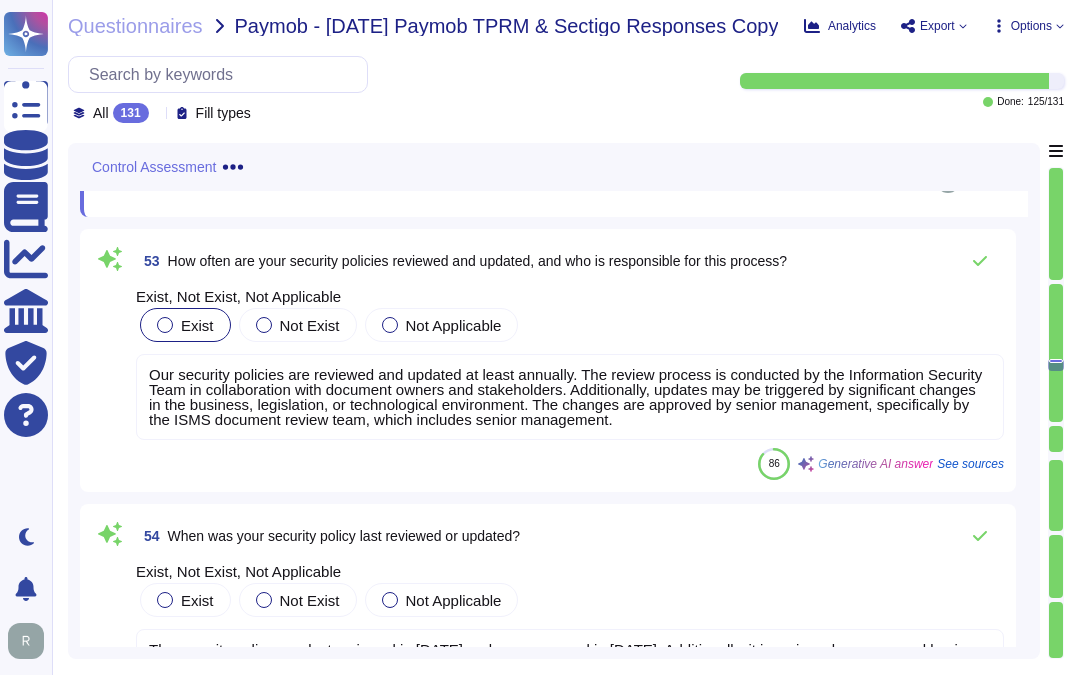 click at bounding box center [165, 325] 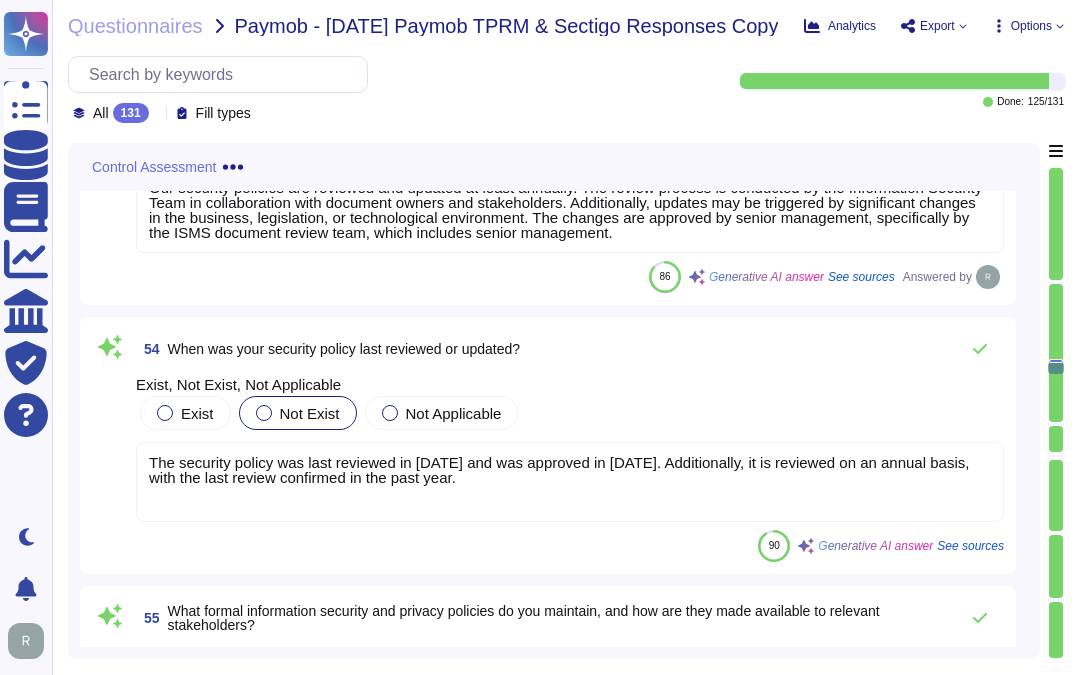 scroll, scrollTop: 22776, scrollLeft: 0, axis: vertical 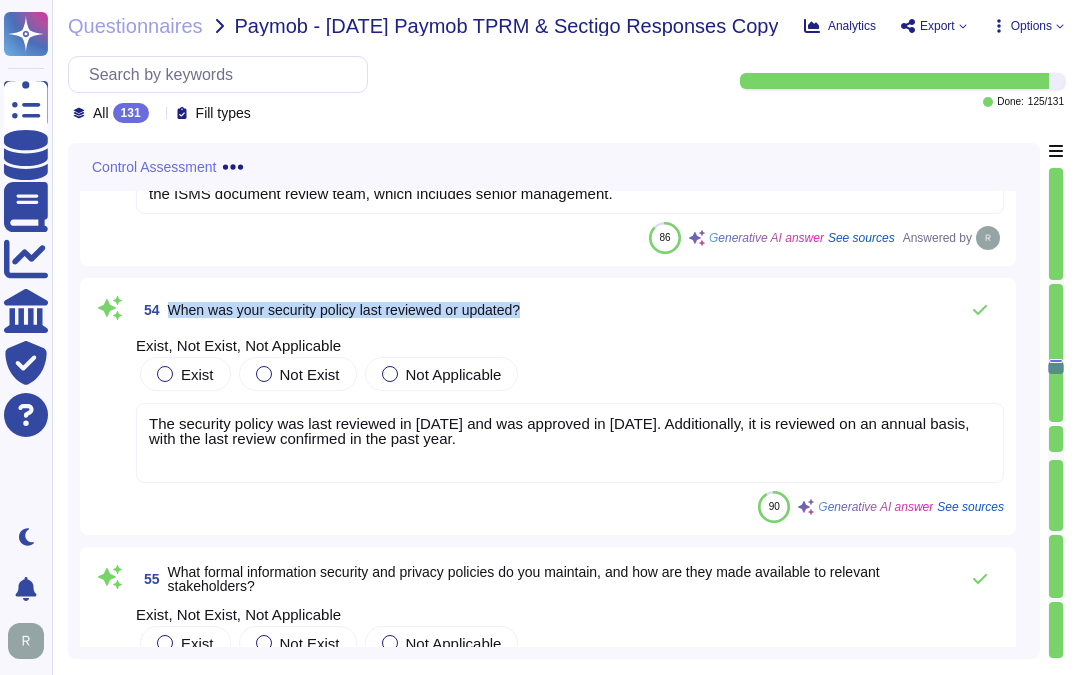 drag, startPoint x: 171, startPoint y: 305, endPoint x: 540, endPoint y: 311, distance: 369.04877 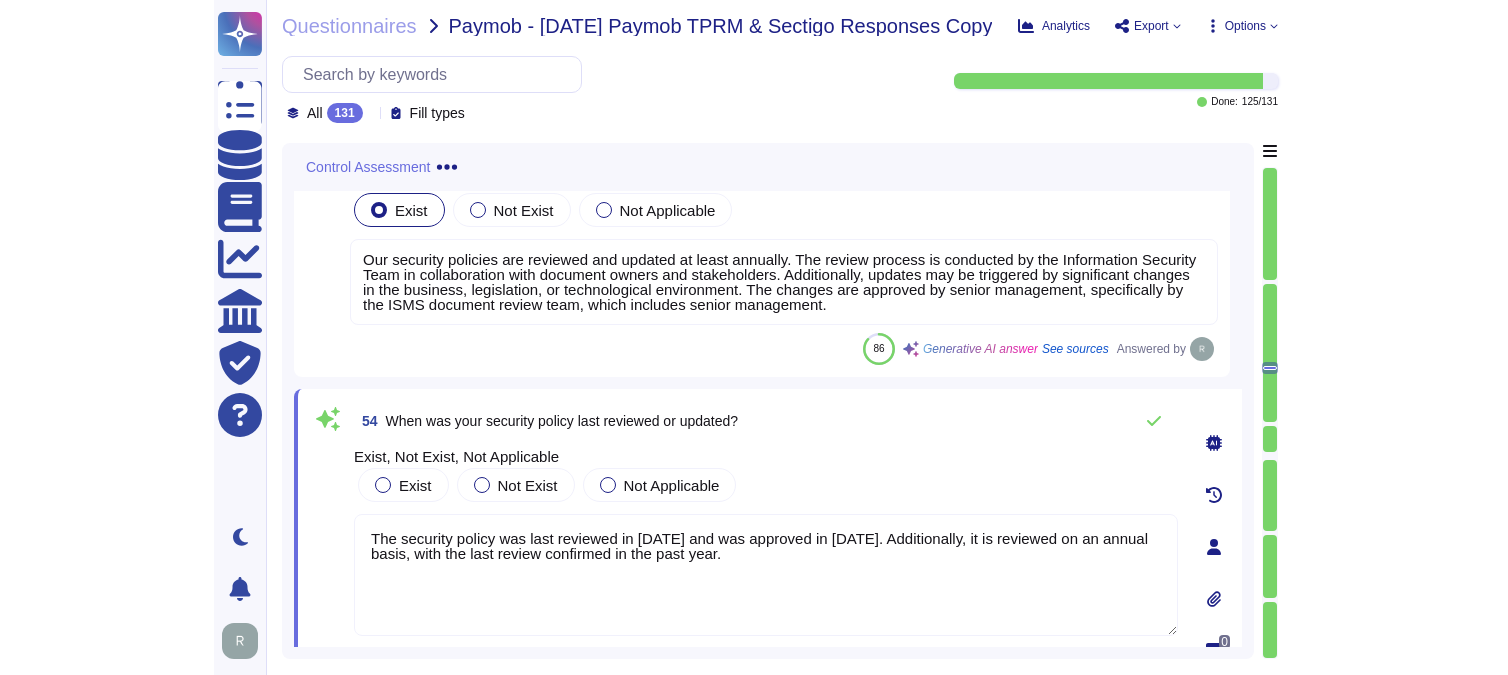 scroll, scrollTop: 22887, scrollLeft: 0, axis: vertical 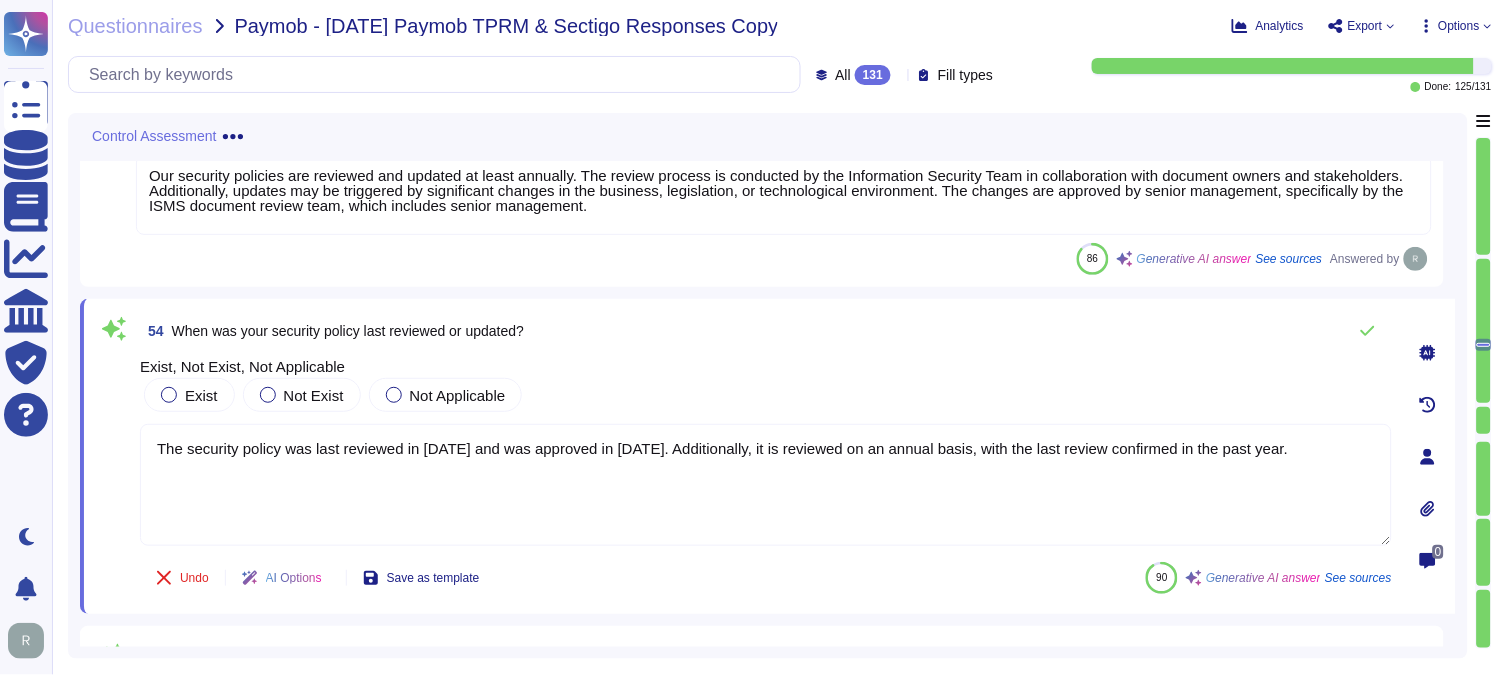 click on "The security policy was last reviewed in [DATE] and was approved in [DATE]. Additionally, it is reviewed on an annual basis, with the last review confirmed in the past year." at bounding box center (766, 485) 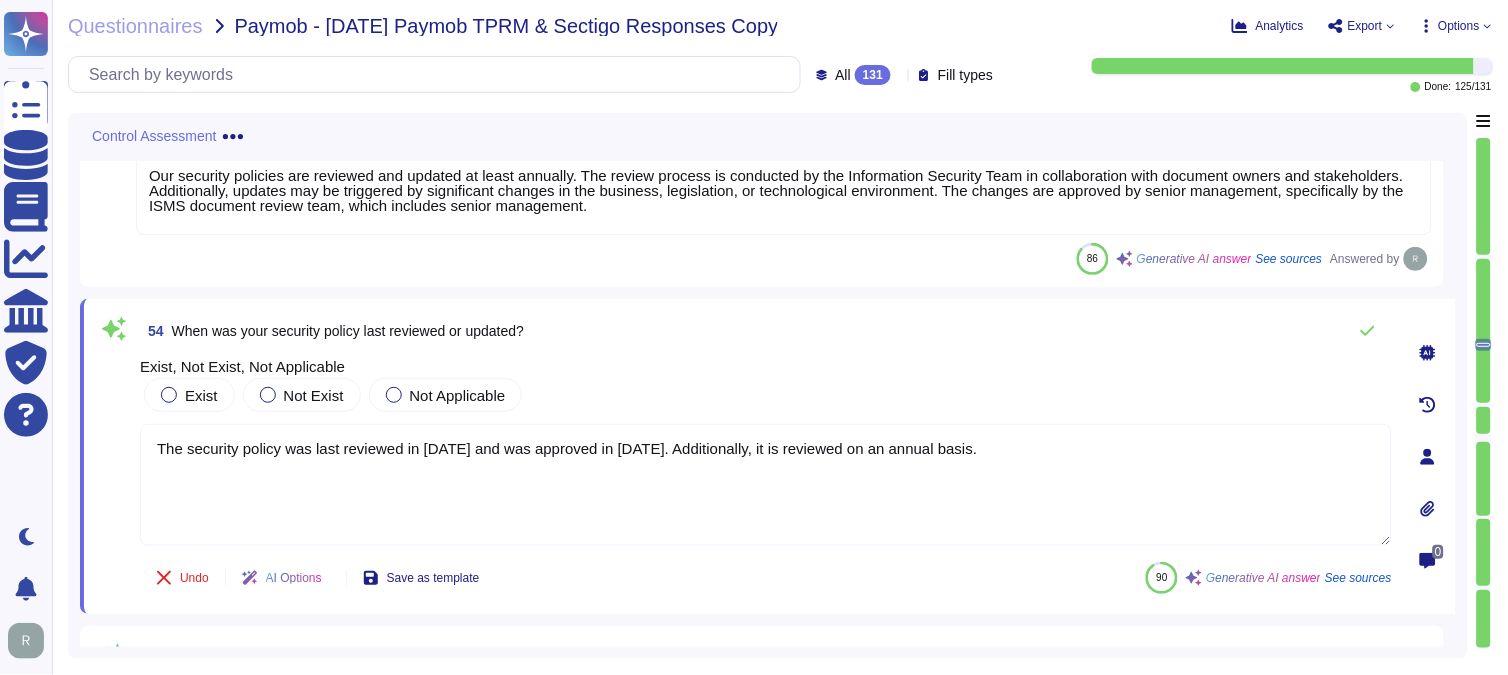 drag, startPoint x: 762, startPoint y: 446, endPoint x: 1114, endPoint y: 458, distance: 352.2045 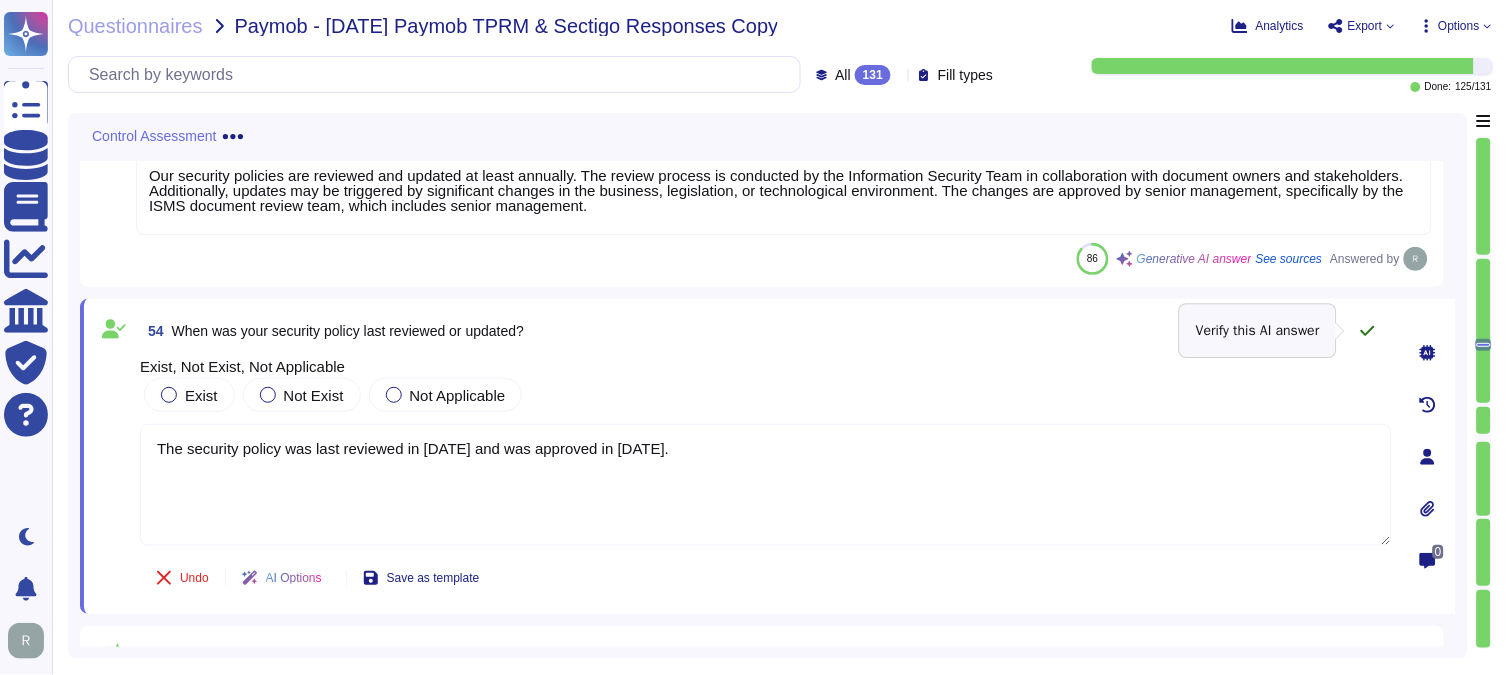 type on "The security policy was last reviewed in [DATE] and was approved in [DATE]." 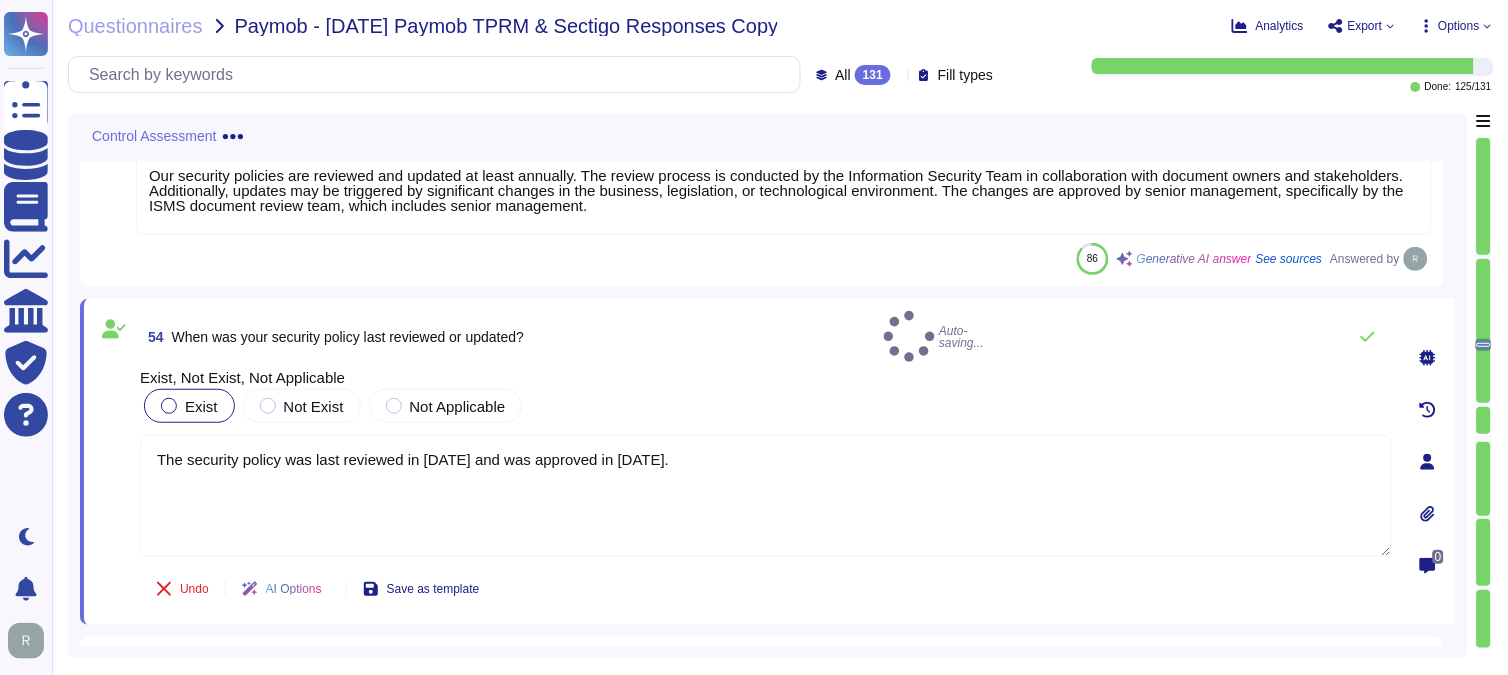 click at bounding box center [169, 406] 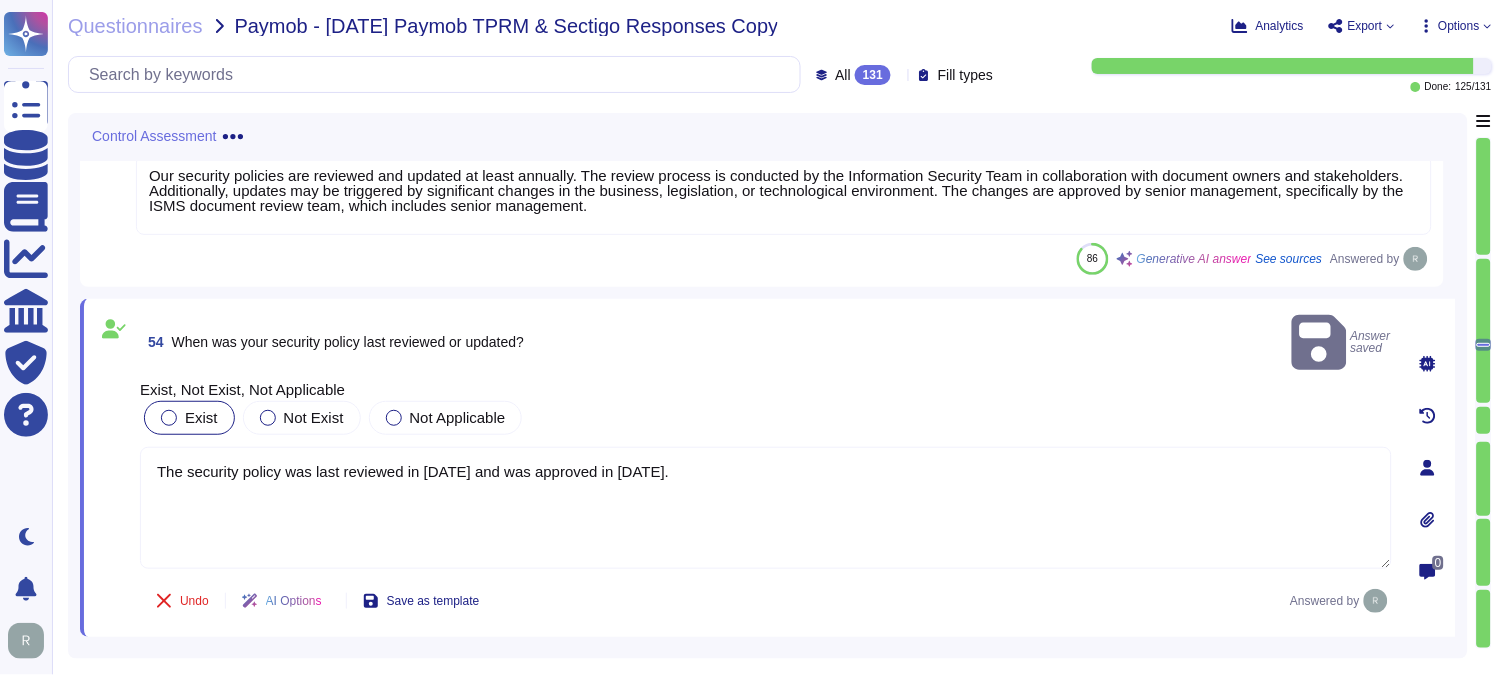 click at bounding box center (169, 418) 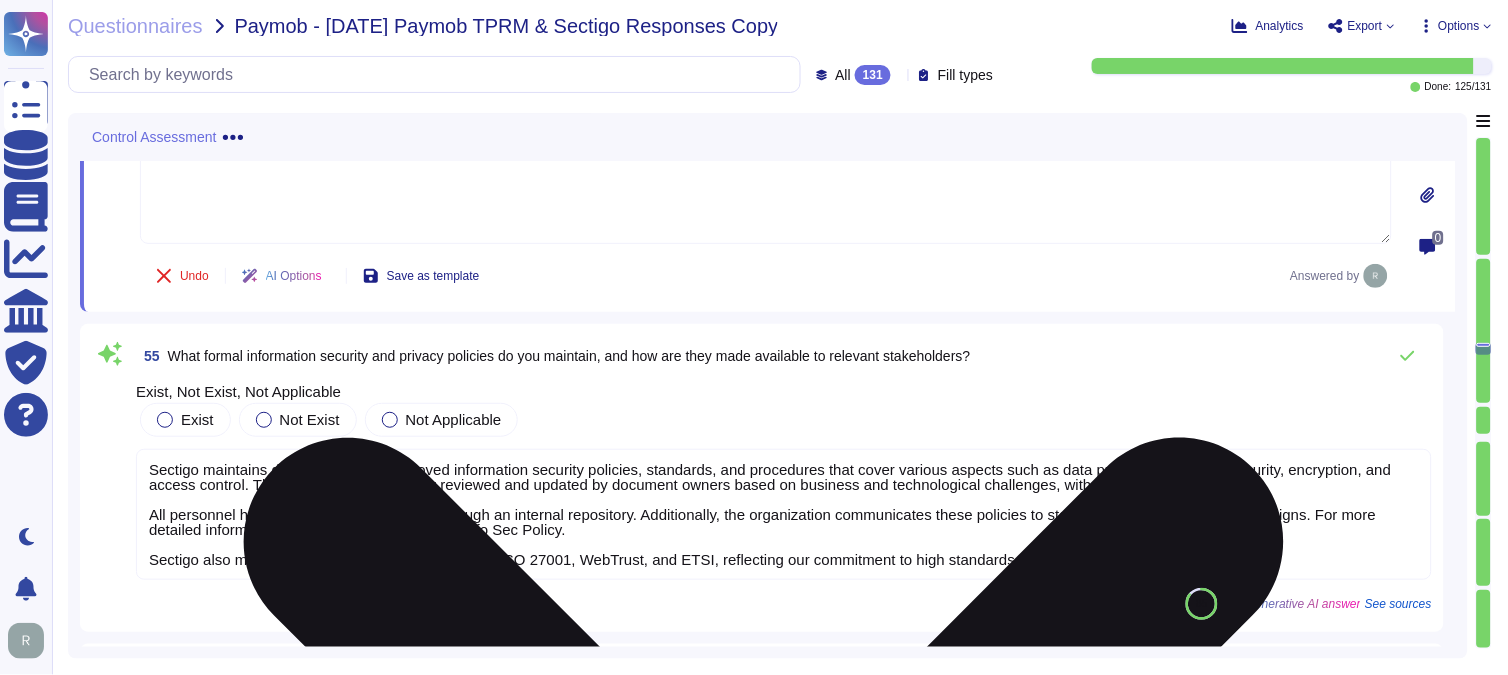 scroll, scrollTop: 23221, scrollLeft: 0, axis: vertical 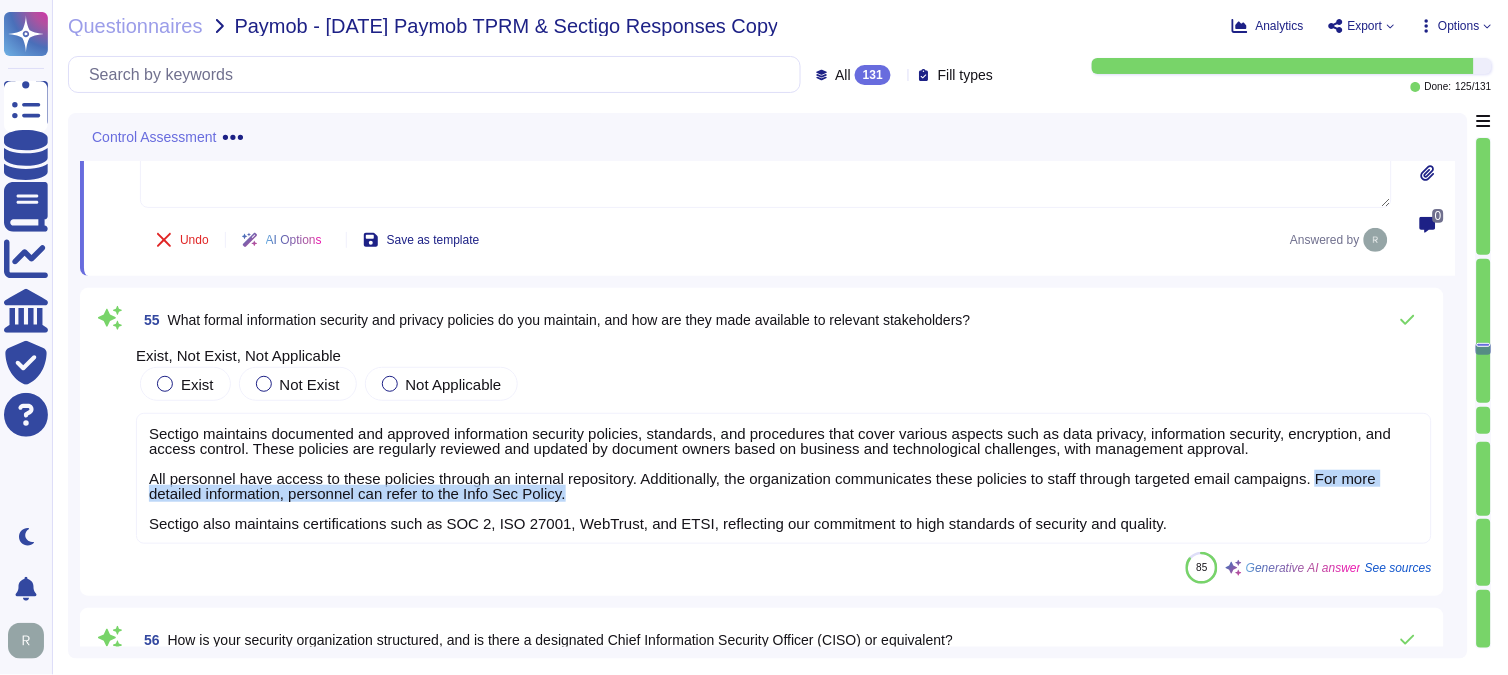 drag, startPoint x: 1321, startPoint y: 474, endPoint x: 1344, endPoint y: 500, distance: 34.713108 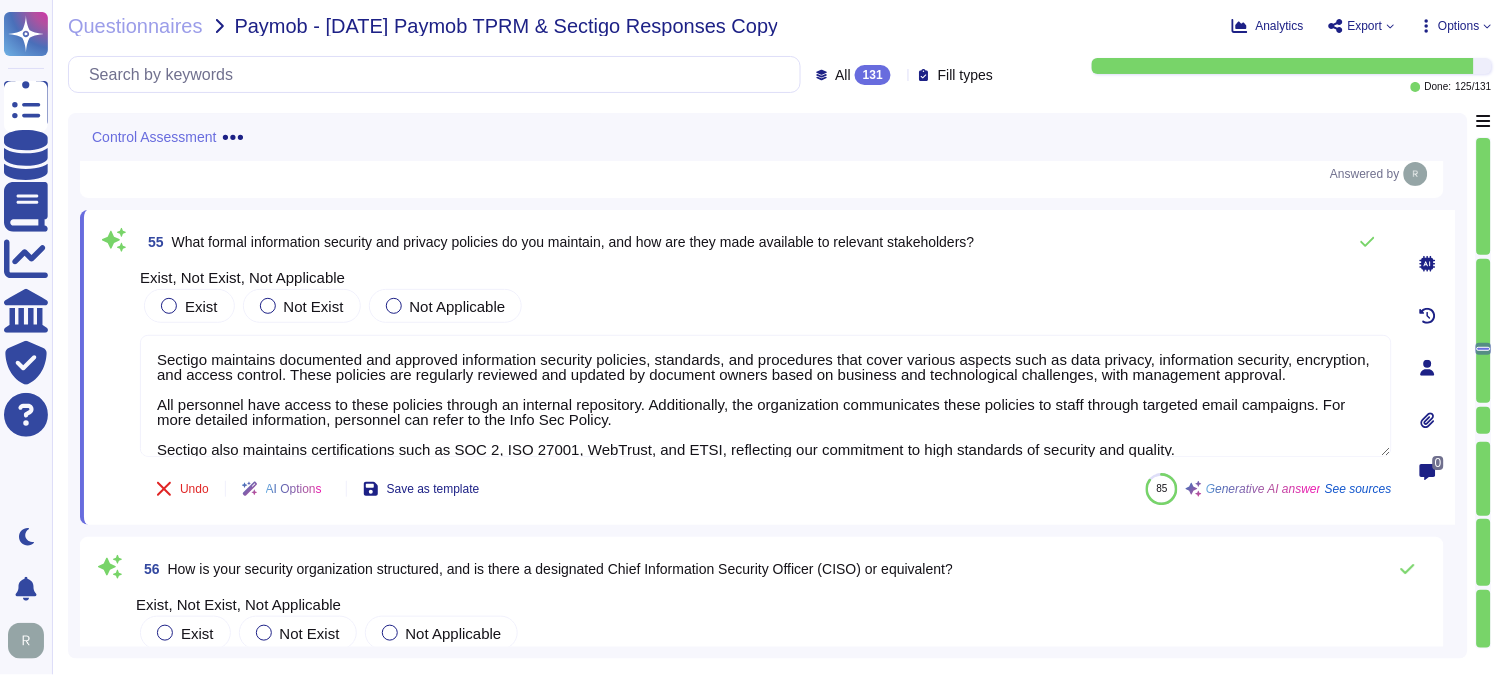 scroll, scrollTop: 16, scrollLeft: 0, axis: vertical 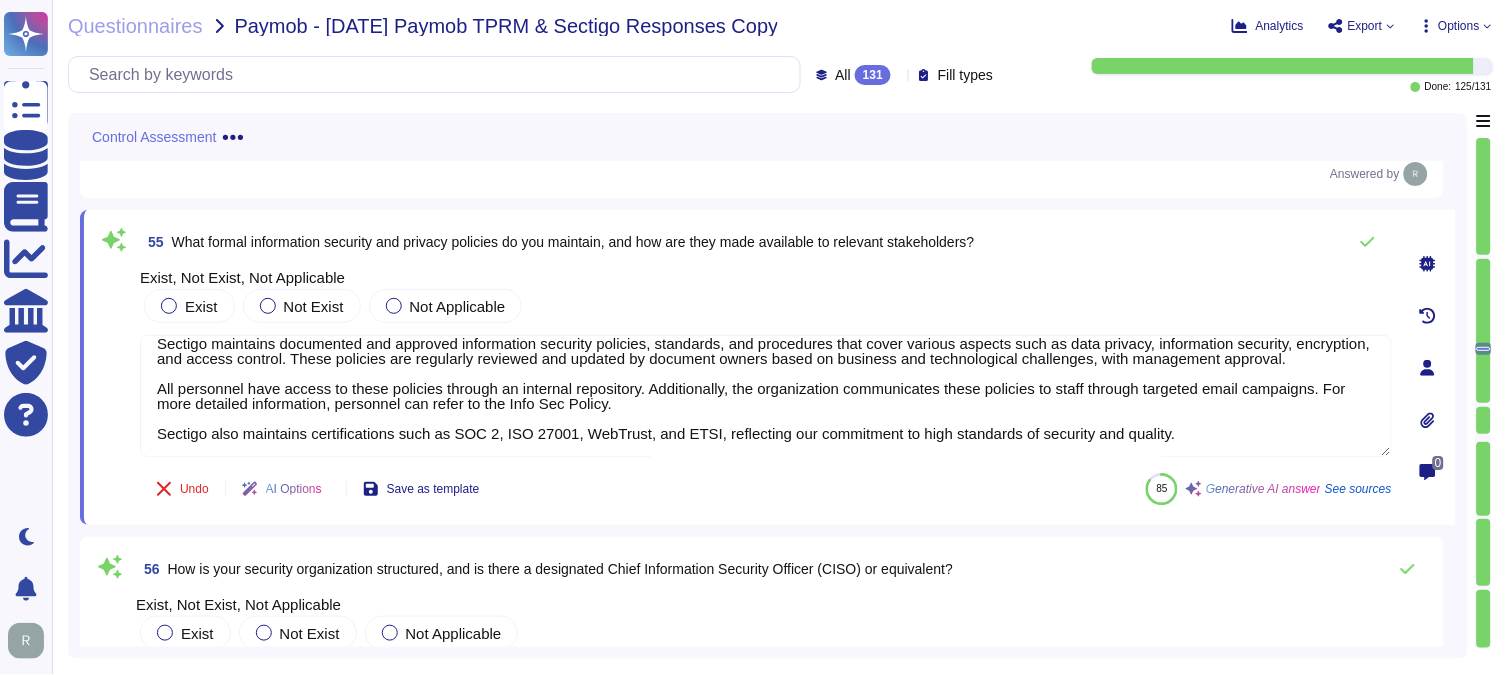 drag, startPoint x: 1324, startPoint y: 400, endPoint x: 613, endPoint y: 398, distance: 711.0028 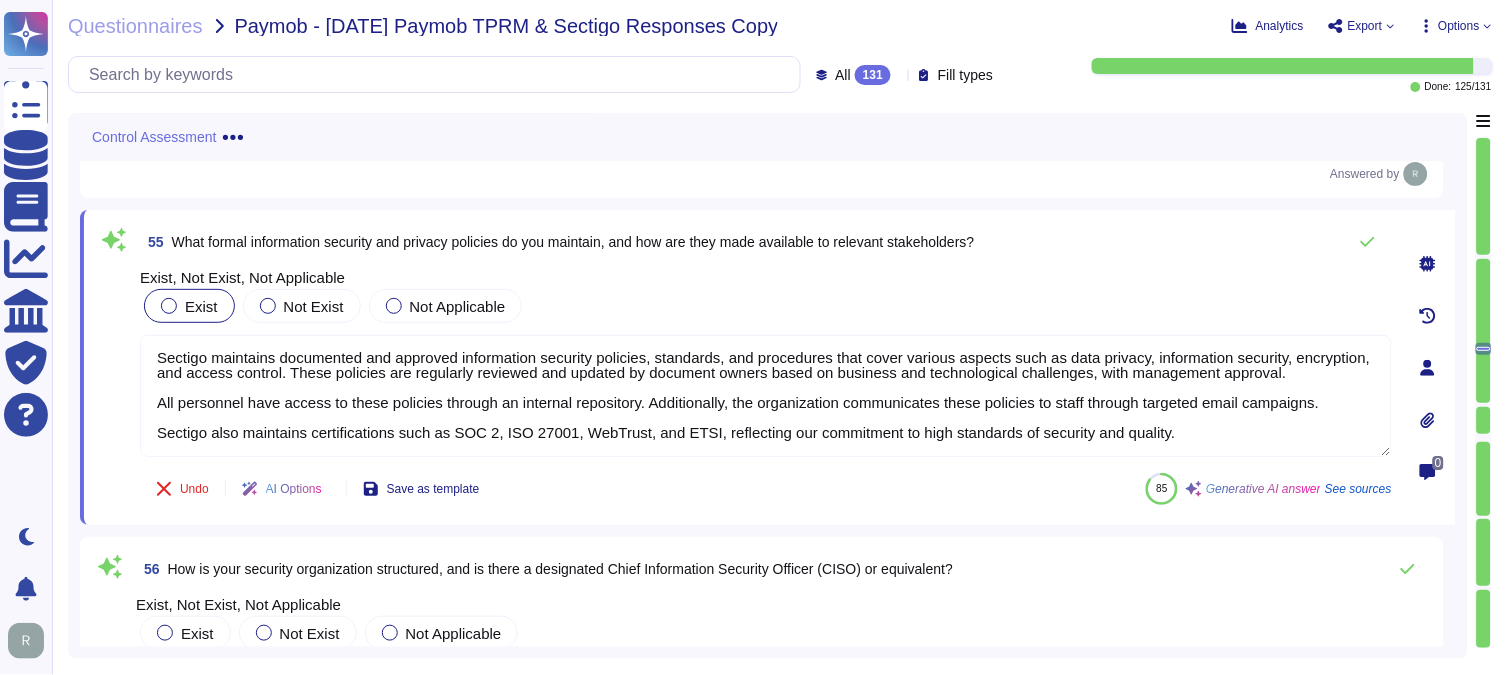 type on "Sectigo maintains documented and approved information security policies, standards, and procedures that cover various aspects such as data privacy, information security, encryption, and access control. These policies are regularly reviewed and updated by document owners based on business and technological challenges, with management approval.
All personnel have access to these policies through an internal repository. Additionally, the organization communicates these policies to staff through targeted email campaigns.
Sectigo also maintains certifications such as SOC 2, ISO 27001, WebTrust, and ETSI, reflecting our commitment to high standards of security and quality." 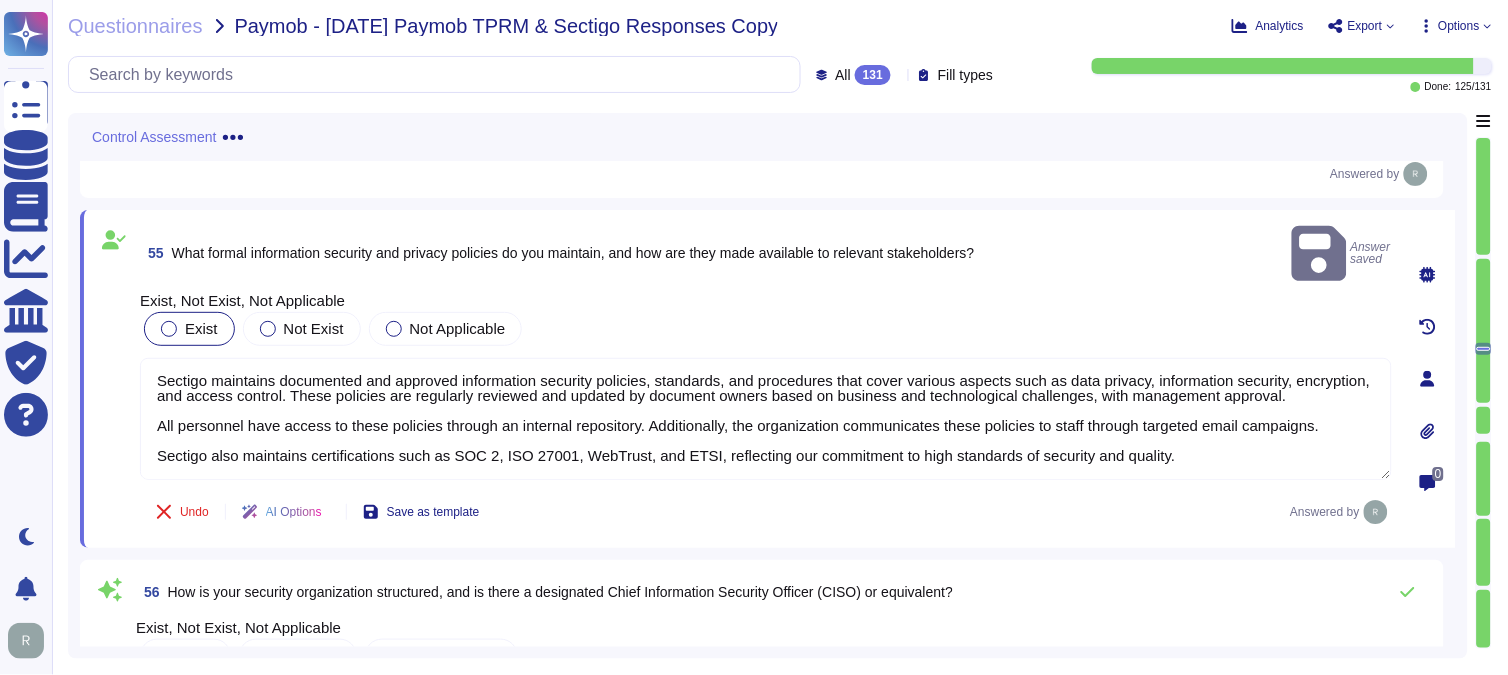 click at bounding box center (169, 329) 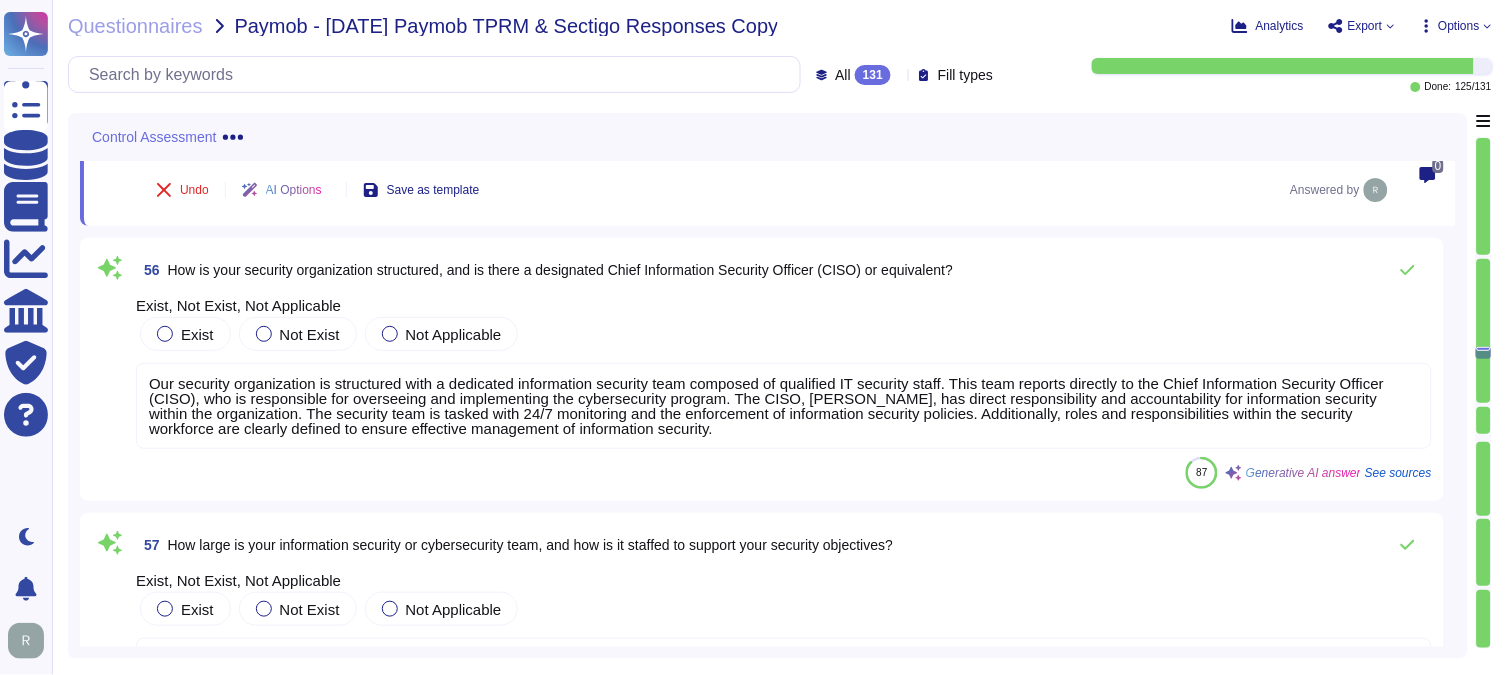 scroll, scrollTop: 23554, scrollLeft: 0, axis: vertical 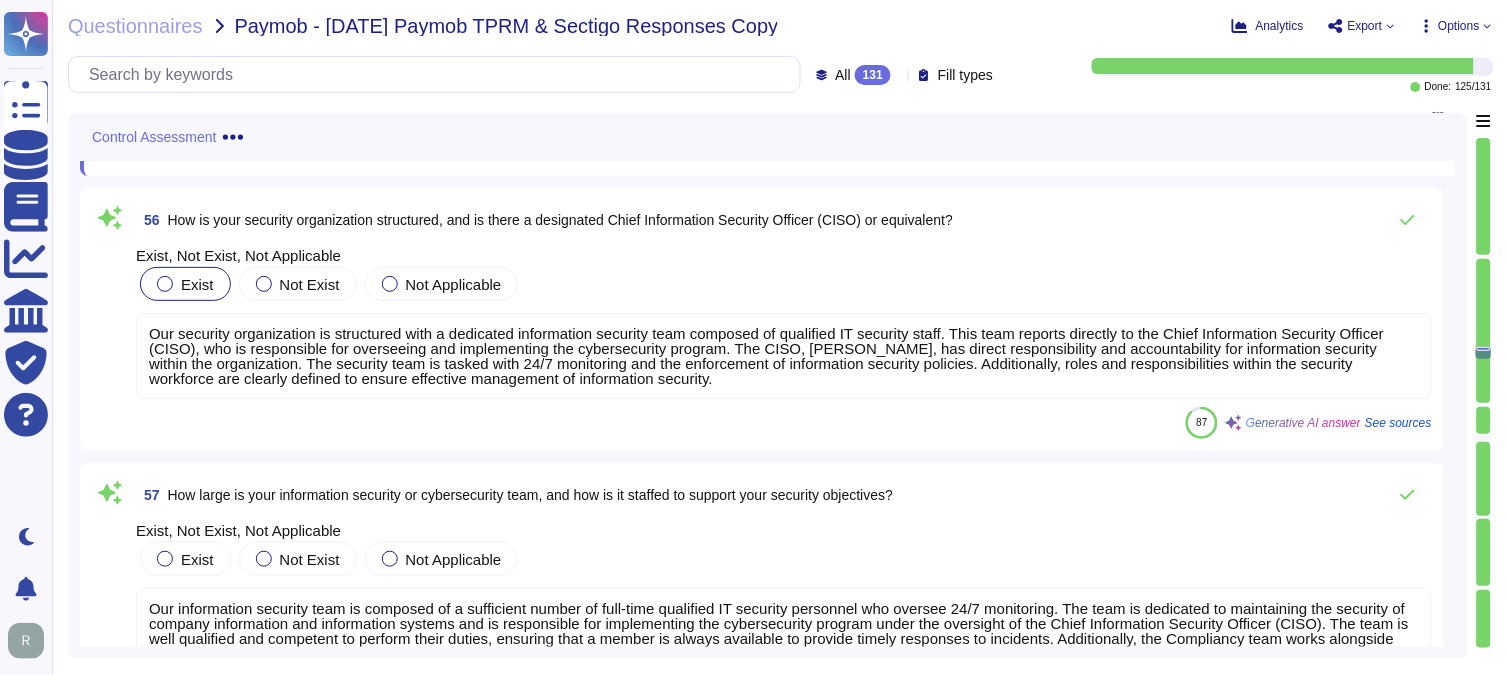 click at bounding box center [165, 284] 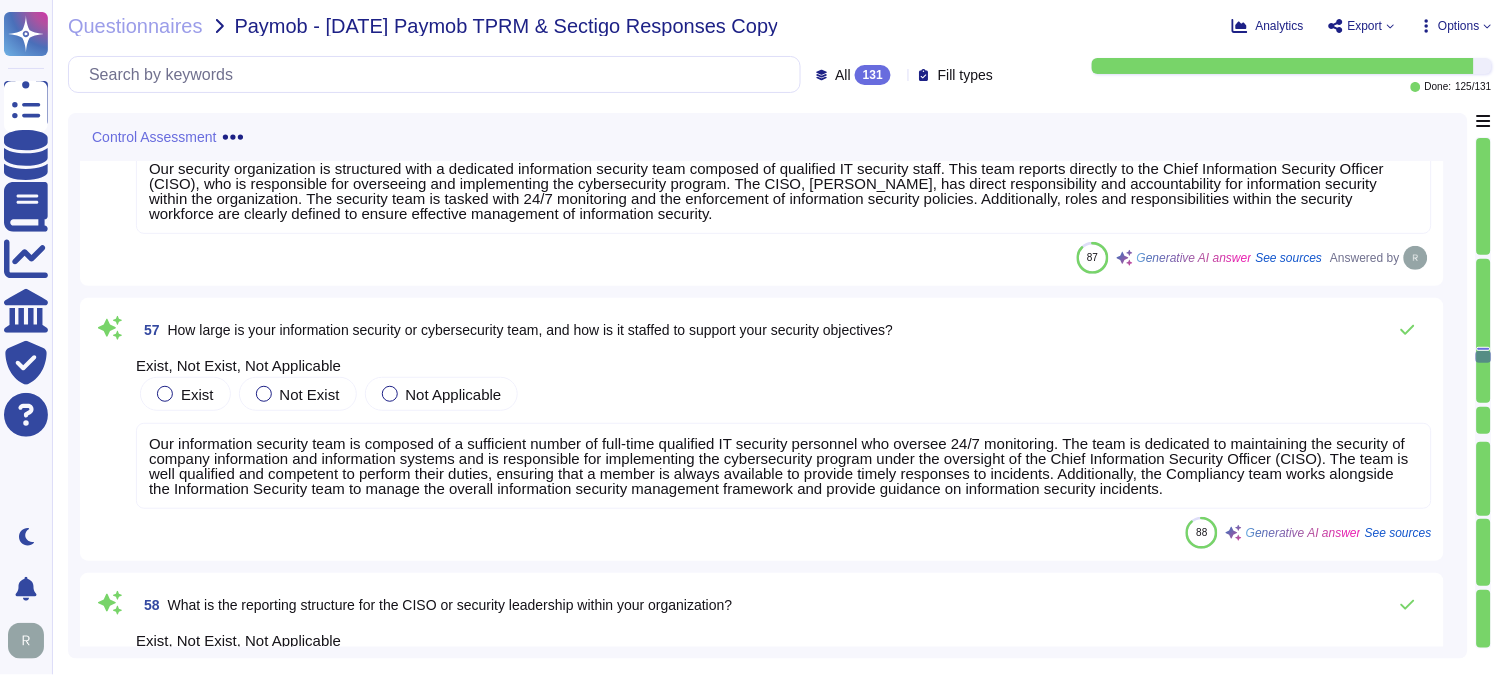 scroll, scrollTop: 23776, scrollLeft: 0, axis: vertical 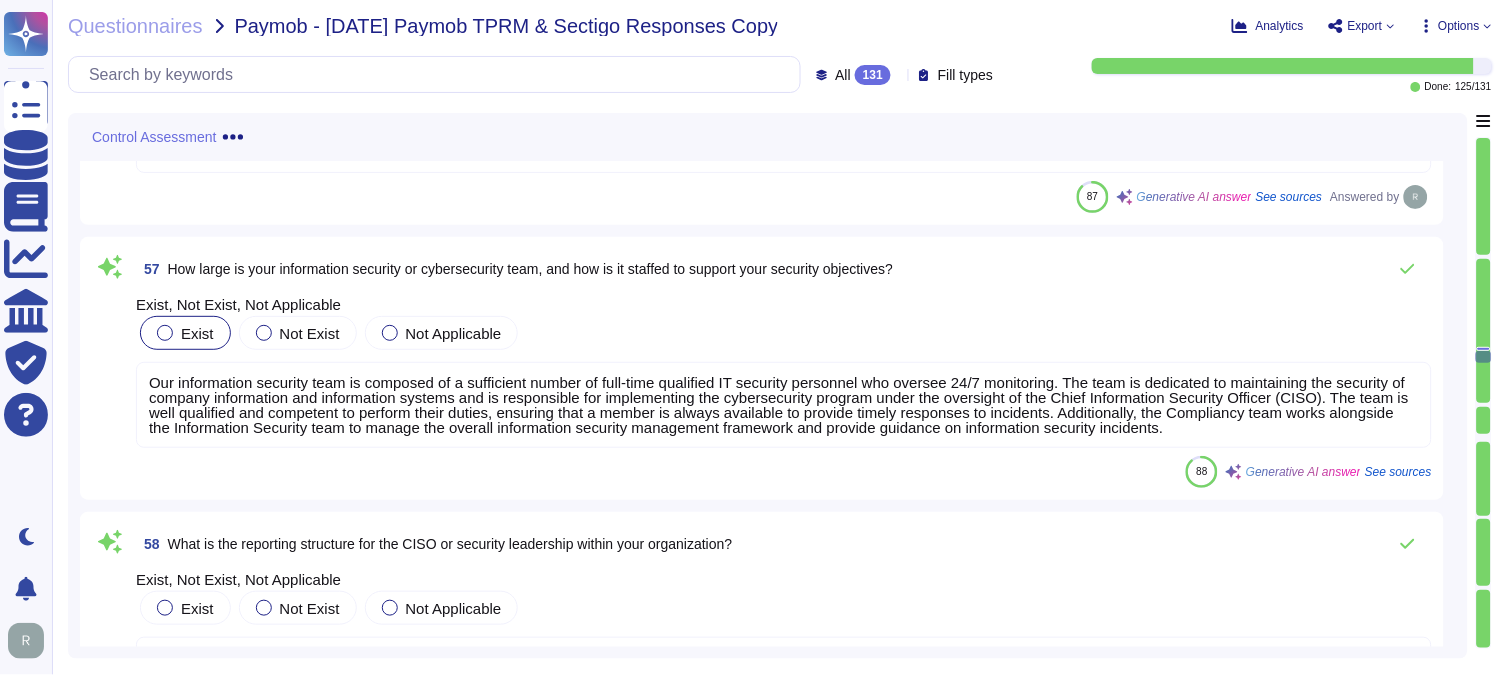 click at bounding box center (165, 333) 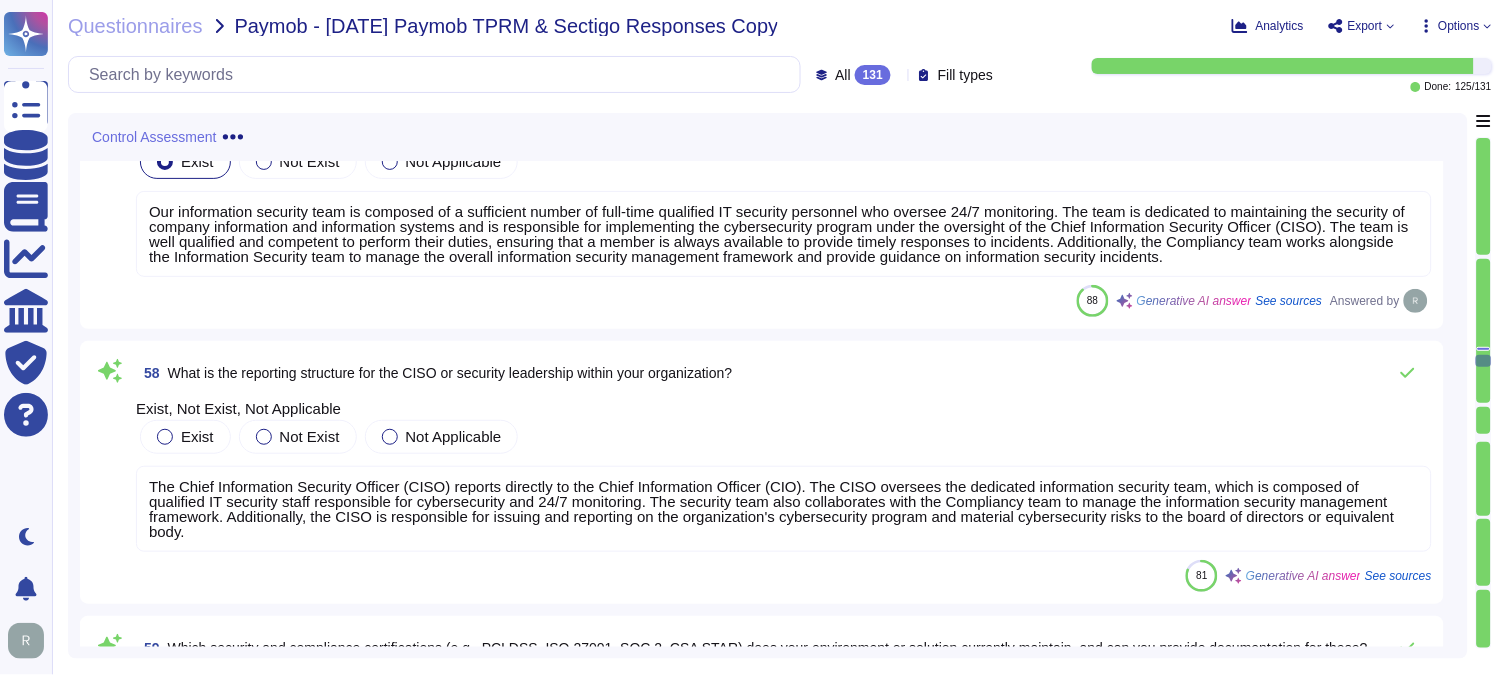 scroll, scrollTop: 23998, scrollLeft: 0, axis: vertical 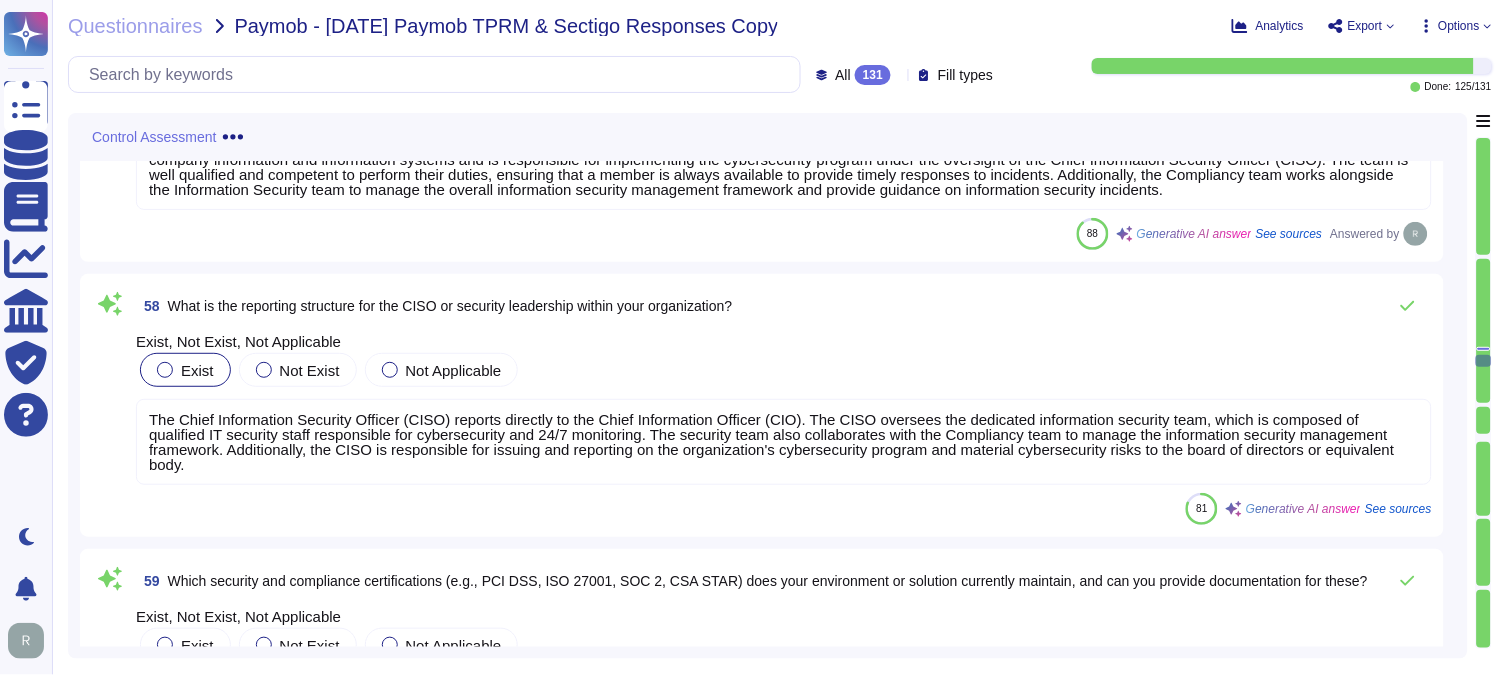 click at bounding box center [165, 370] 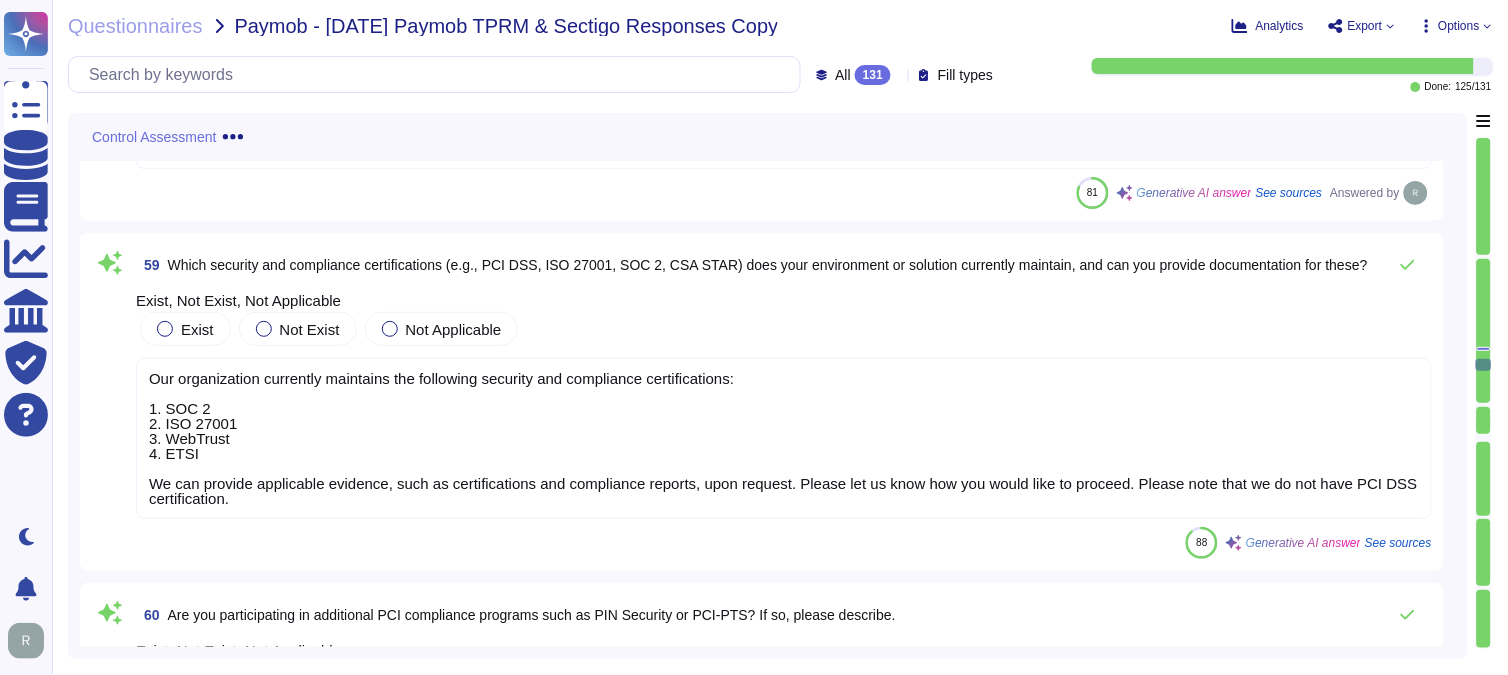 scroll, scrollTop: 24332, scrollLeft: 0, axis: vertical 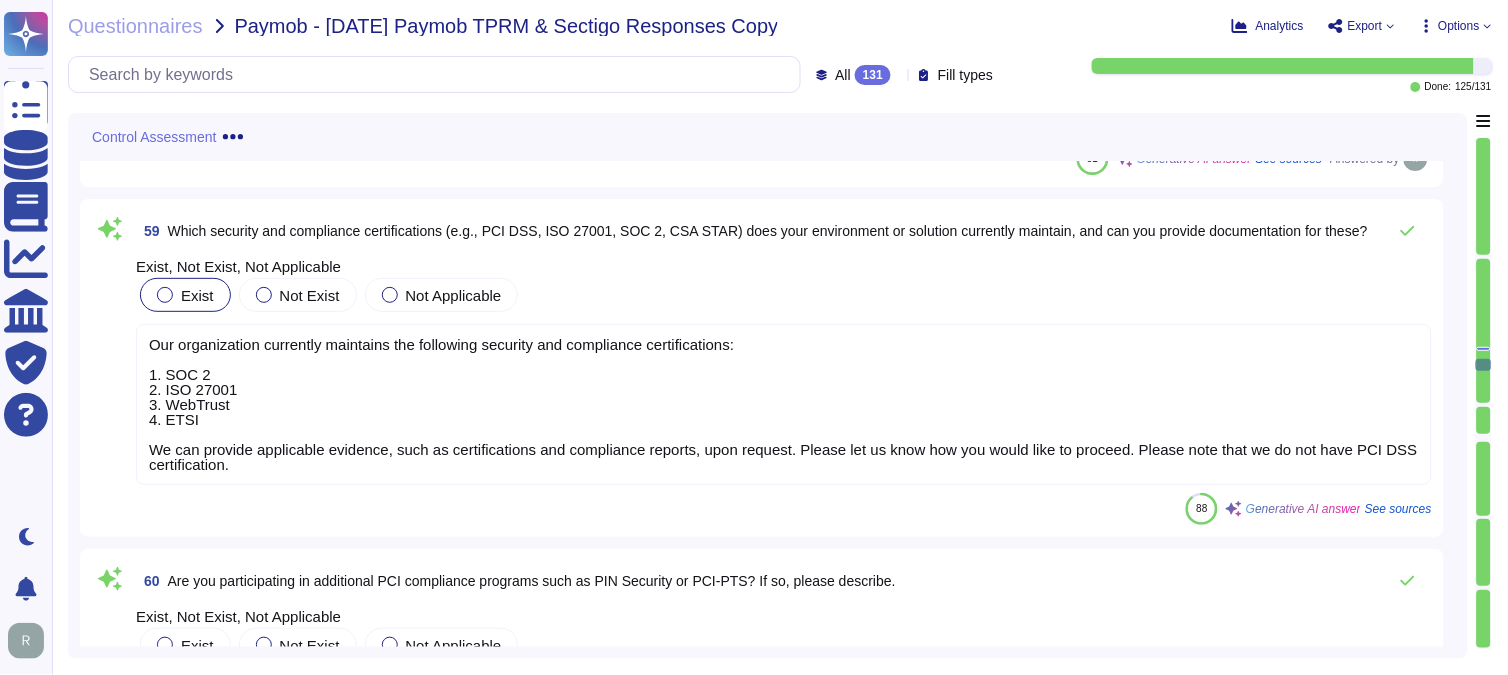 click at bounding box center [165, 295] 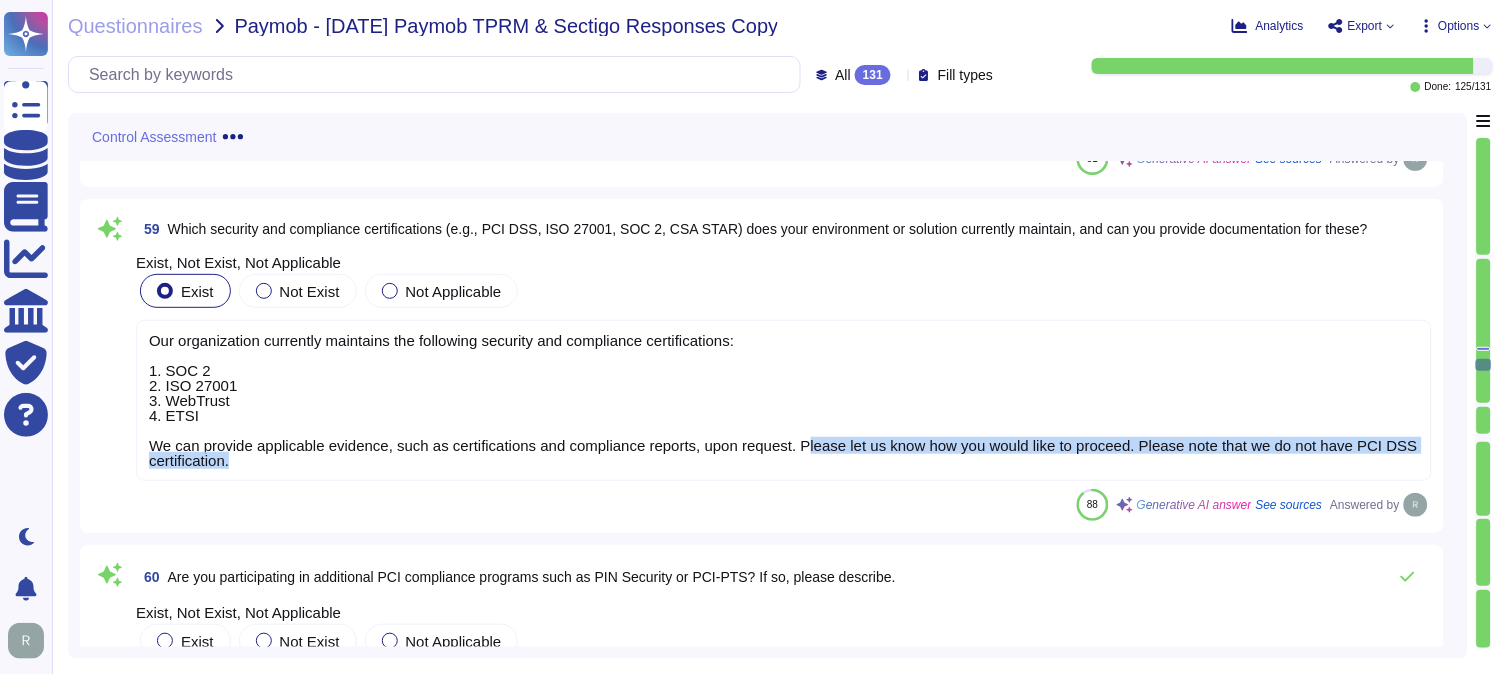drag, startPoint x: 797, startPoint y: 440, endPoint x: 814, endPoint y: 461, distance: 27.018513 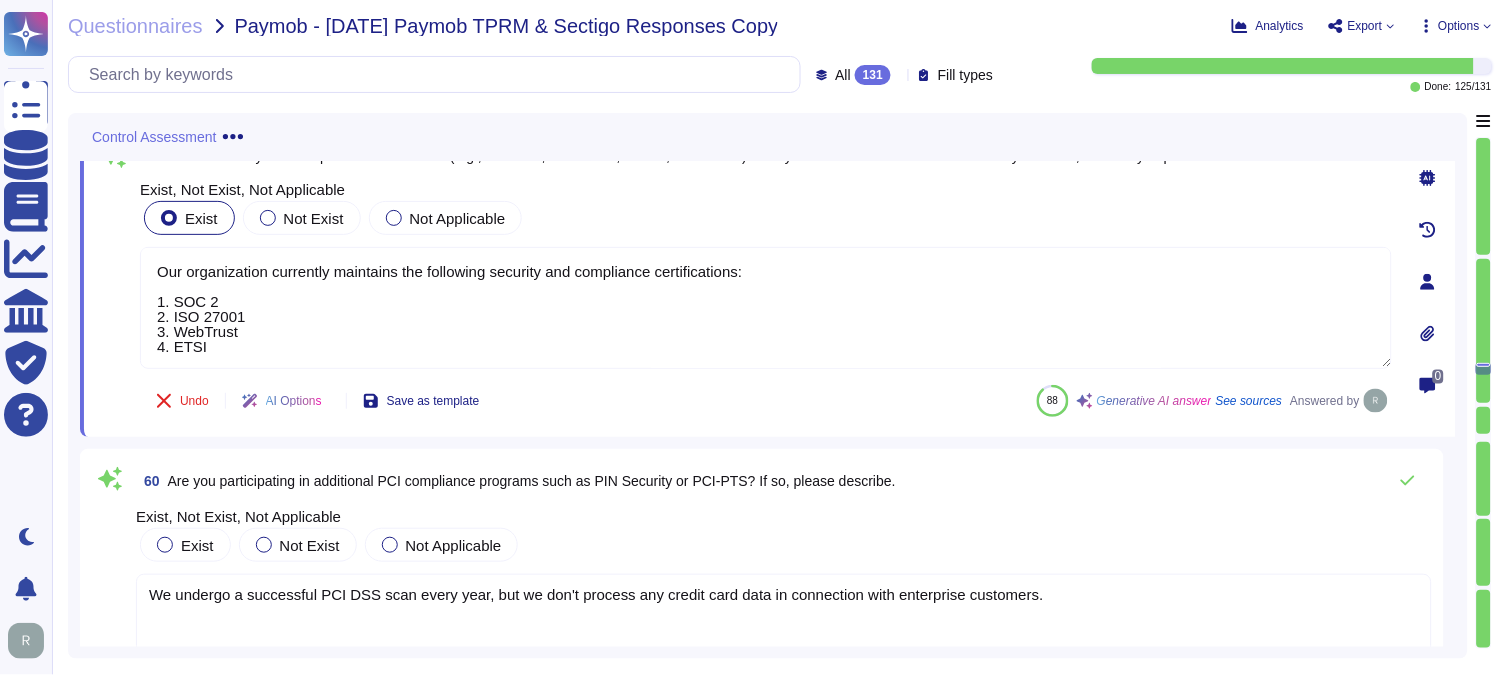 scroll, scrollTop: 24443, scrollLeft: 0, axis: vertical 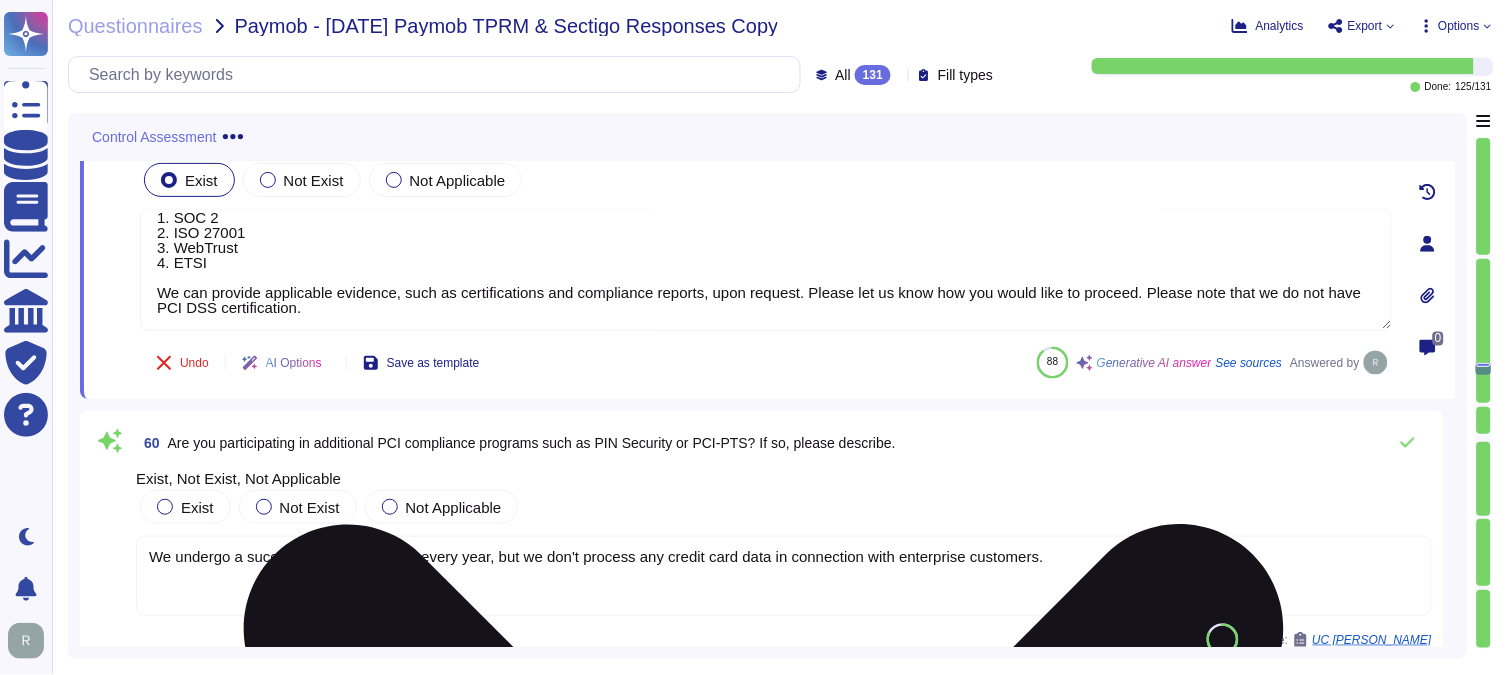 drag, startPoint x: 797, startPoint y: 285, endPoint x: 827, endPoint y: 298, distance: 32.695564 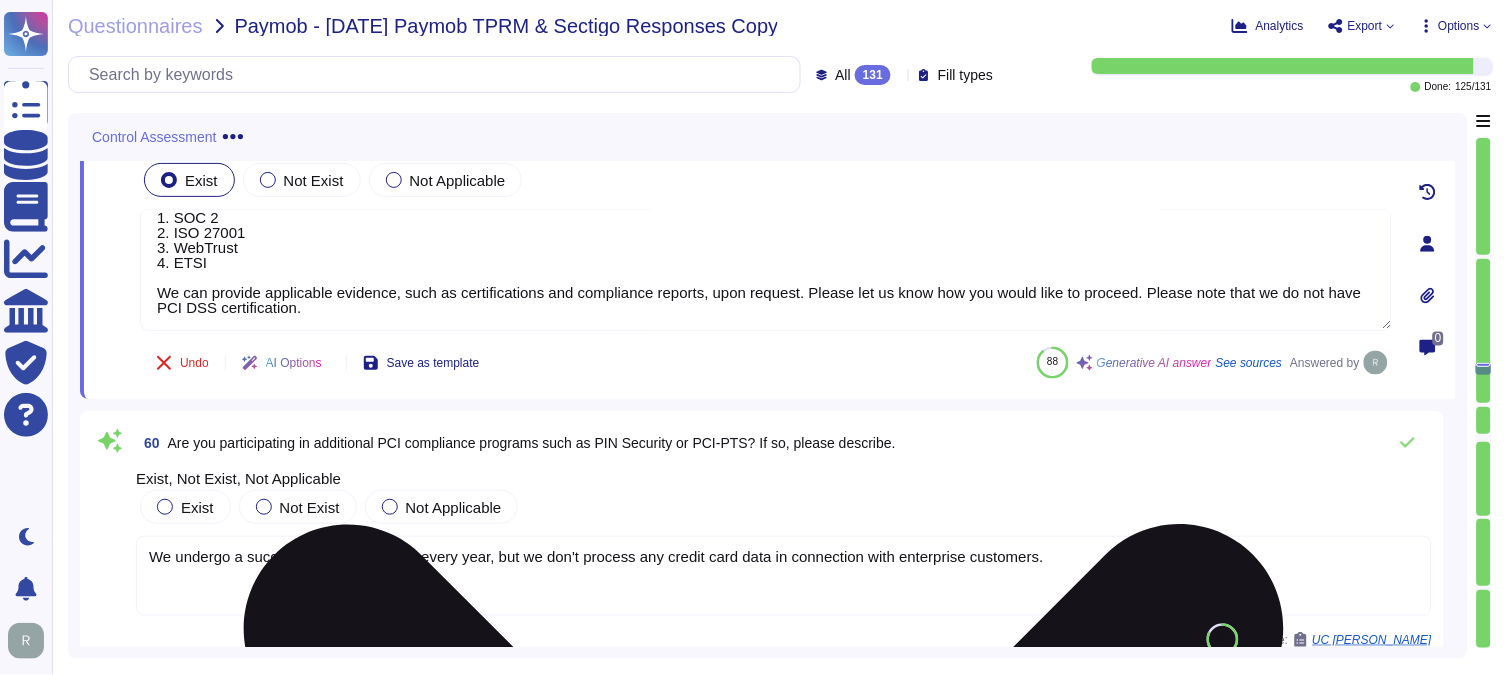 scroll, scrollTop: 32, scrollLeft: 0, axis: vertical 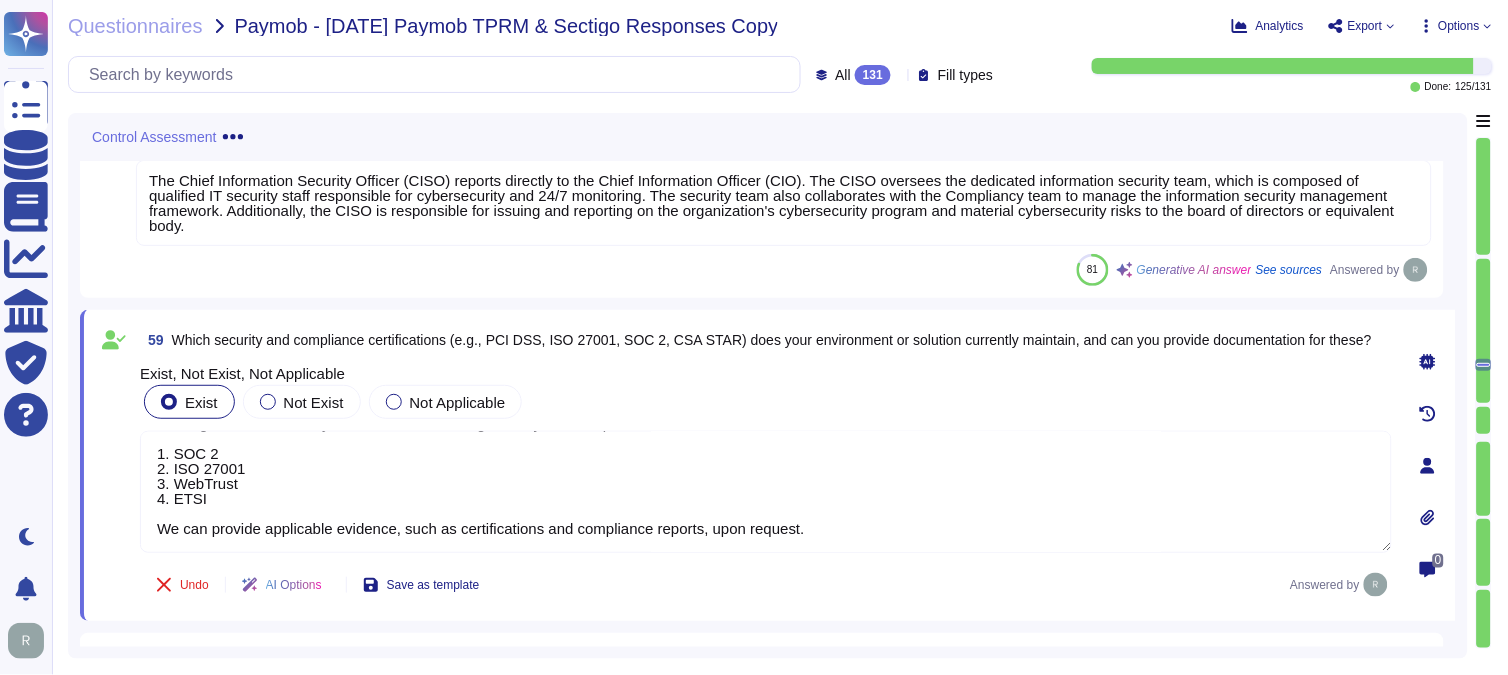 type on "Our organization currently maintains the following security and compliance certifications:
1. SOC 2
2. ISO 27001
3. WebTrust
4. ETSI
We can provide applicable evidence, such as certifications and compliance reports, upon request." 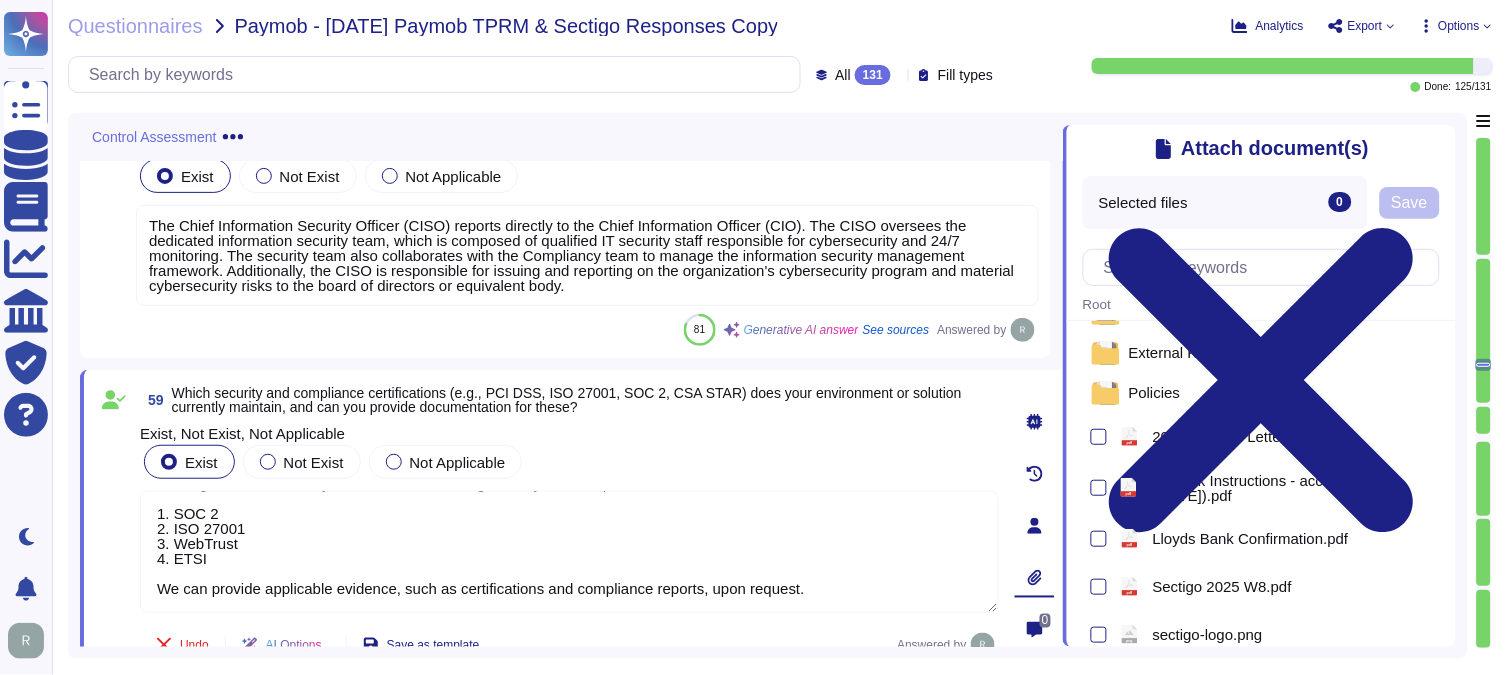 scroll, scrollTop: 0, scrollLeft: 0, axis: both 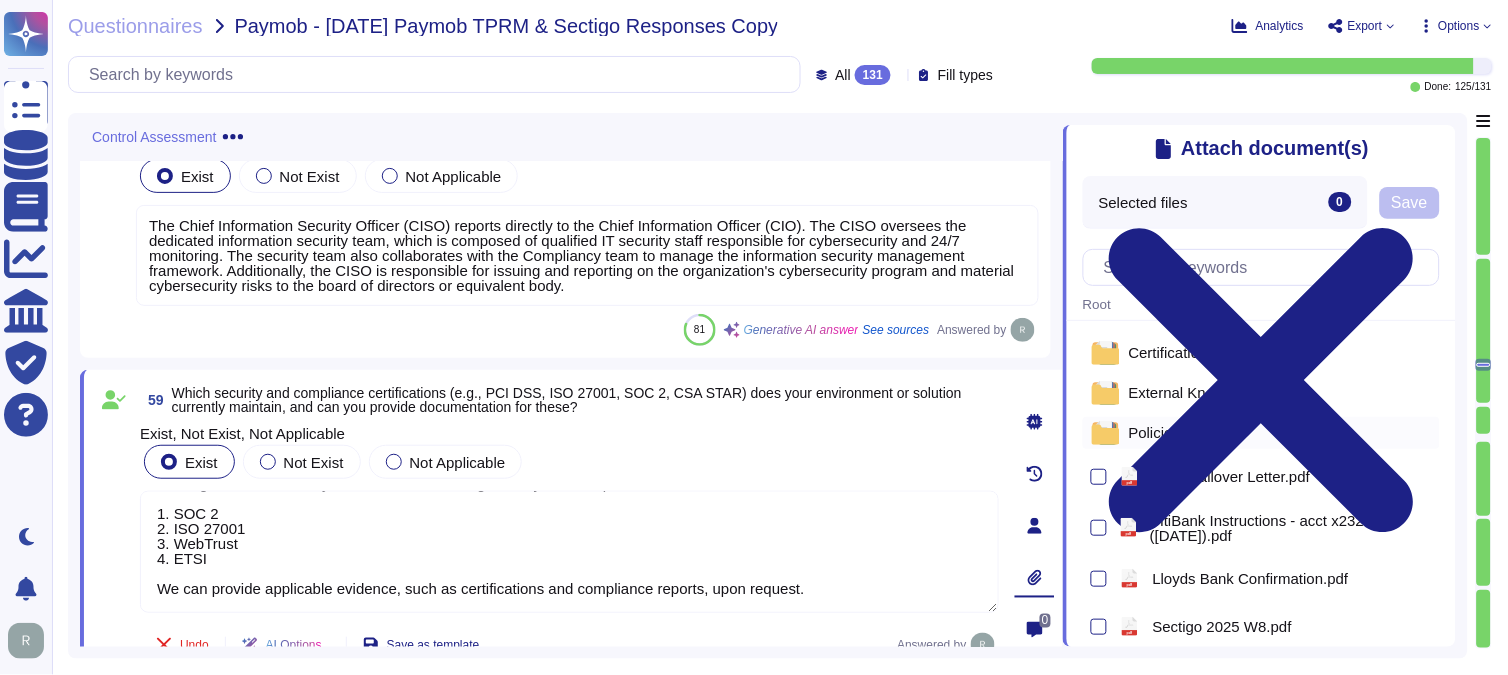 click on "Policies" at bounding box center (1155, 432) 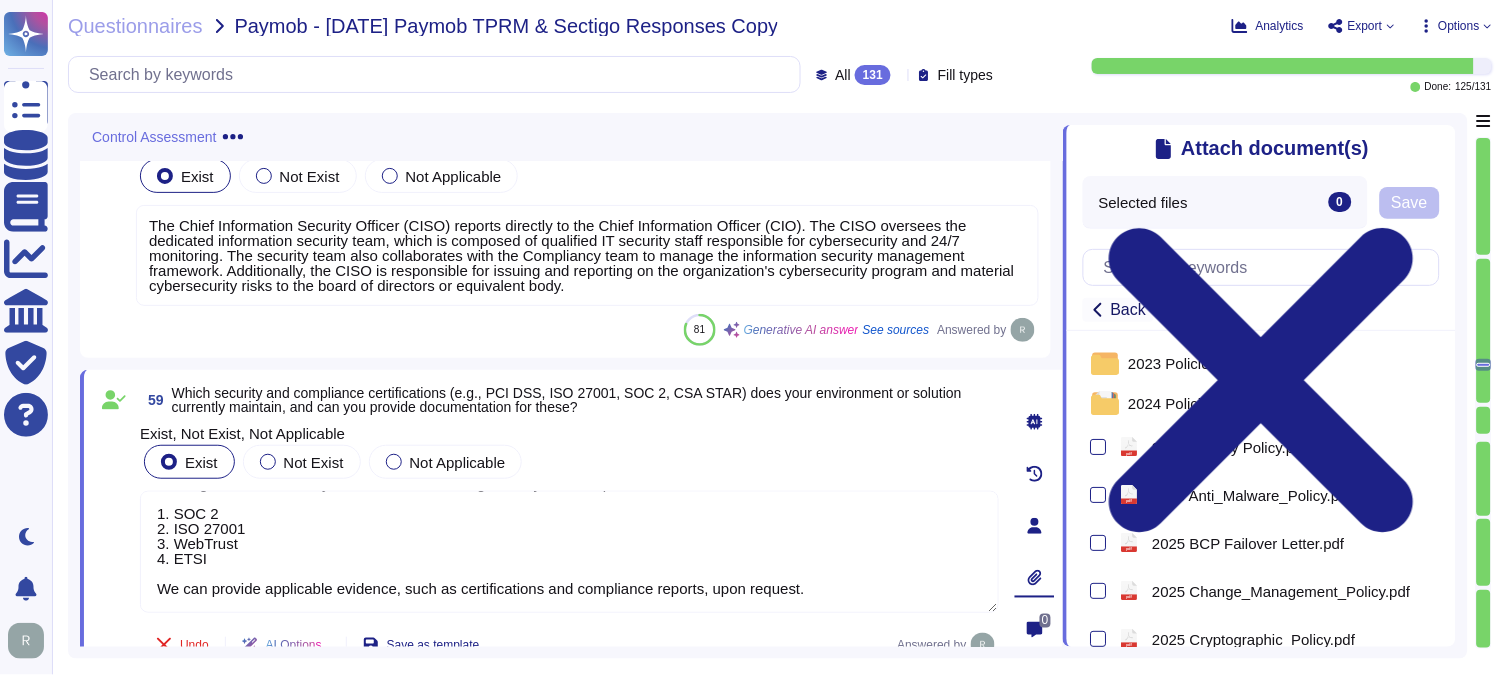 click 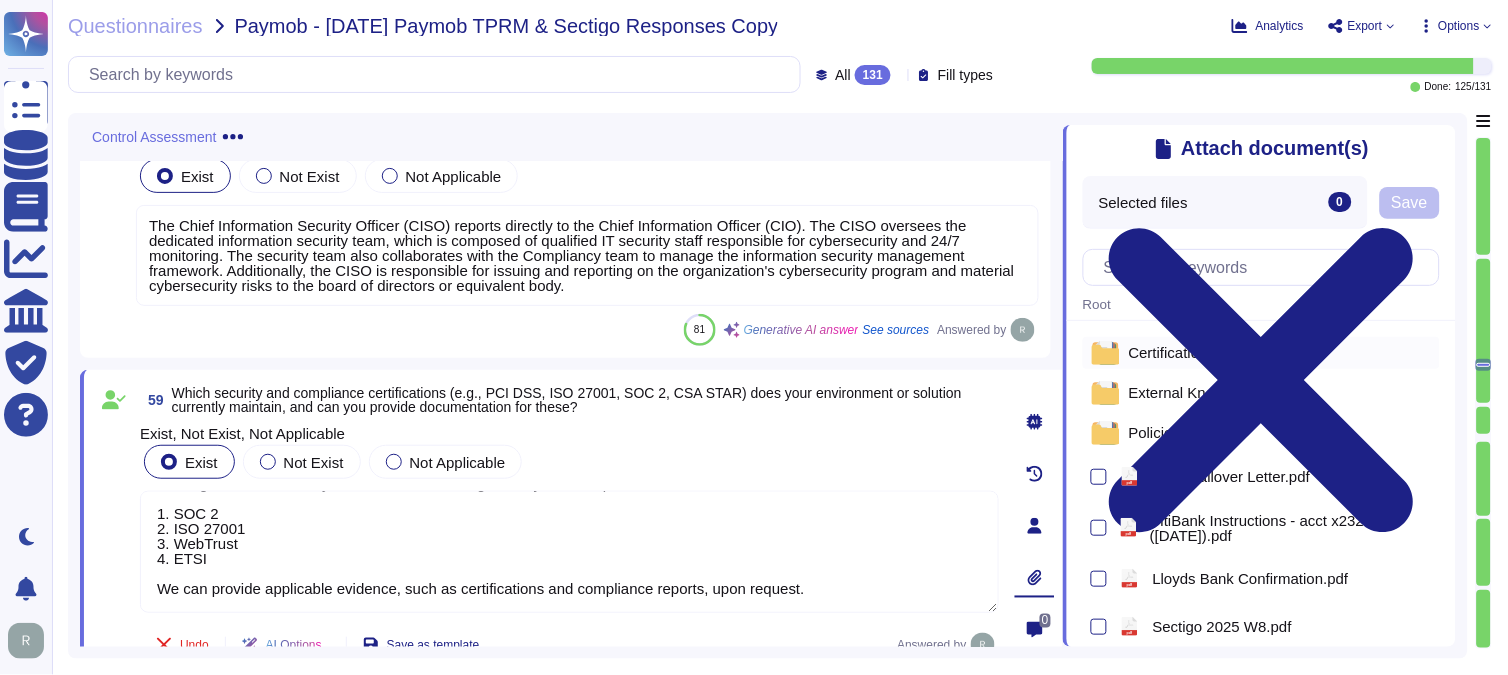 click on "Certifications and audits" at bounding box center [1209, 352] 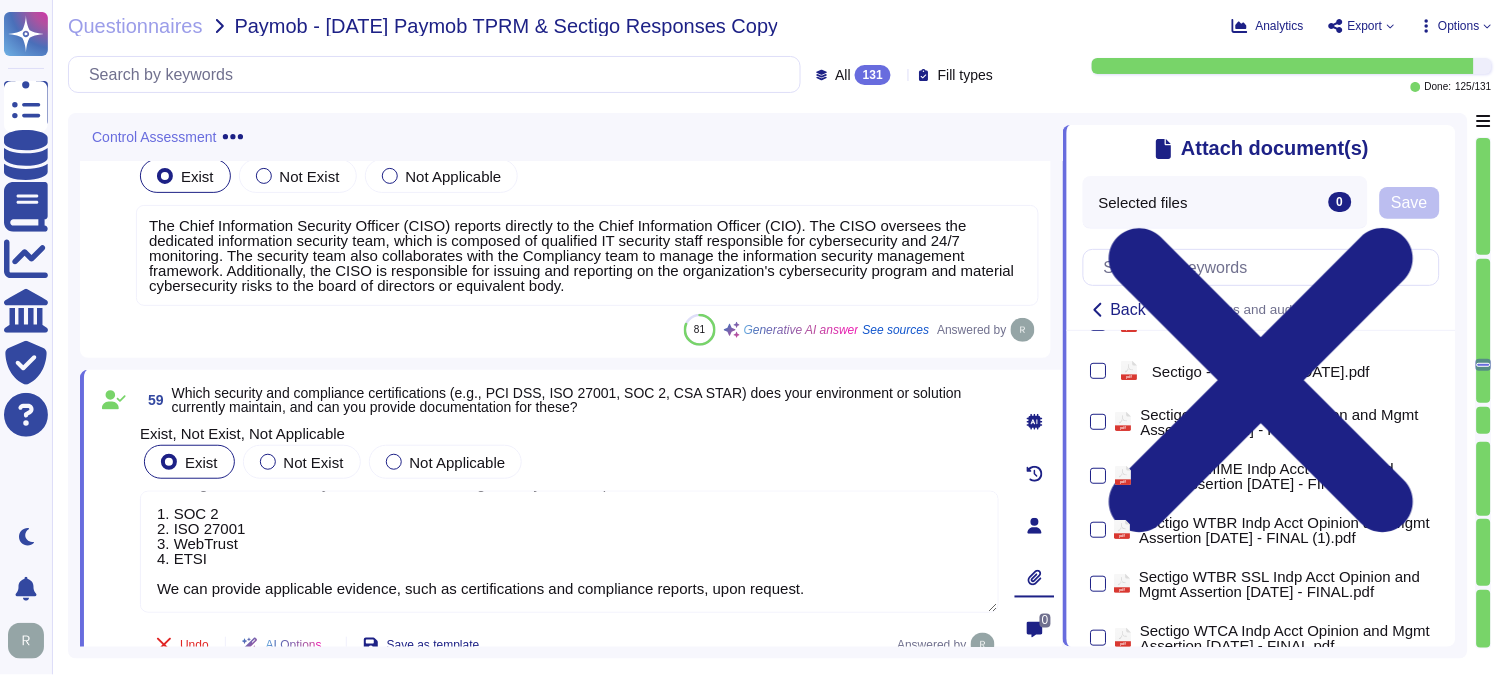 scroll, scrollTop: 333, scrollLeft: 0, axis: vertical 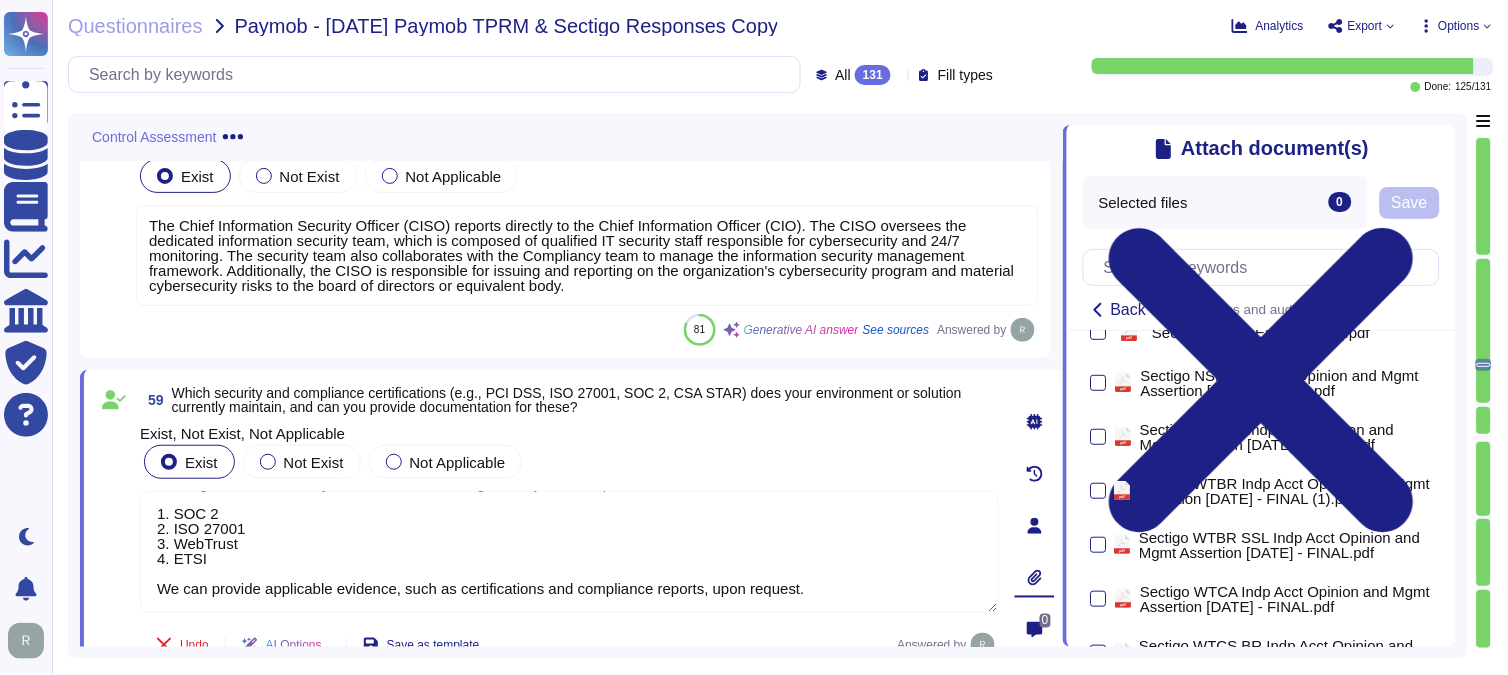 click on "58 What is the reporting structure for the CISO or security leadership within your organization? Exist, Not Exist, Not Applicable Exist  Not Exist  Not Applicable The Chief Information Security Officer (CISO) reports directly to the Chief Information Officer (CIO). The CISO oversees the dedicated information security team, which is composed of qualified IT security staff responsible for cybersecurity and 24/7 monitoring. The security team also collaborates with the Compliancy team to manage the information security management framework. Additionally, the CISO is responsible for issuing and reporting on the organization's cybersecurity program and material cybersecurity risks to the board of directors or equivalent body. 81 Generative AI answer See sources Answered by" at bounding box center (565, 221) 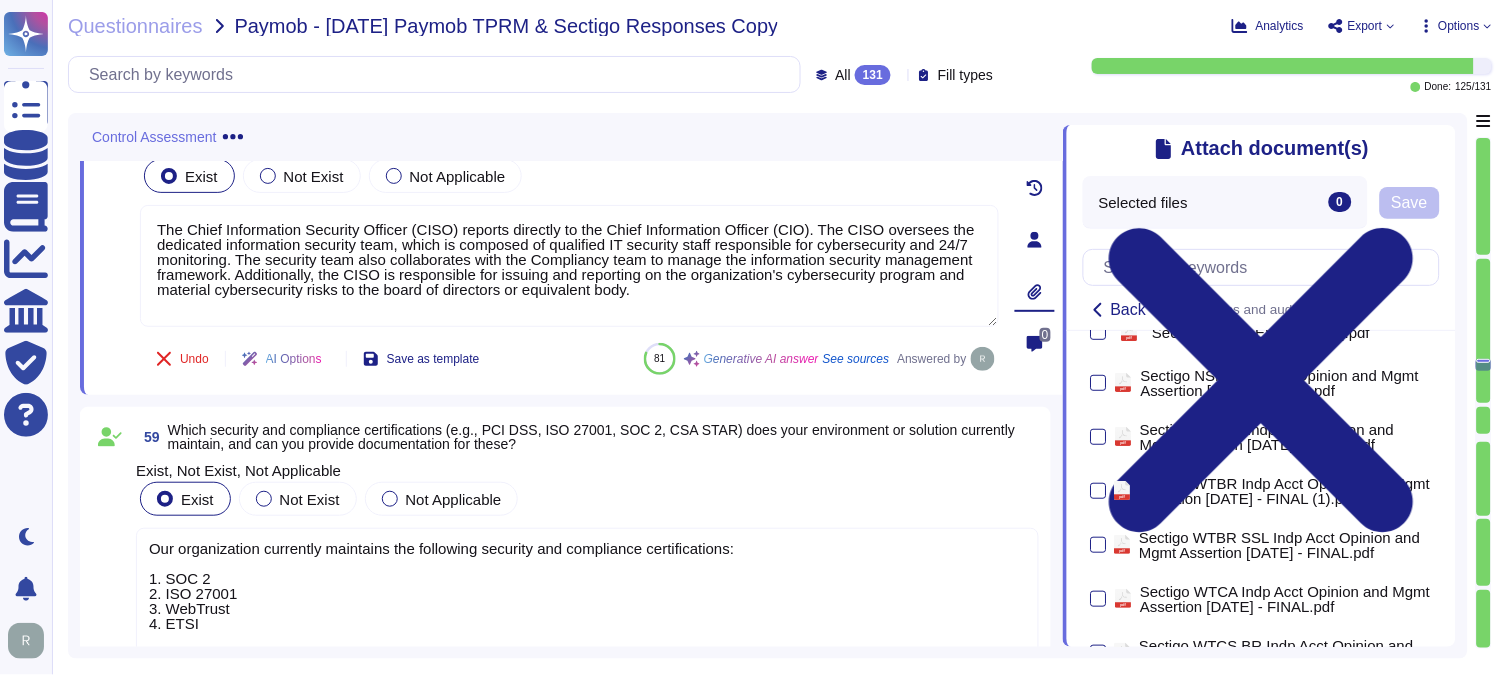 type on "The Chief Information Security Officer (CISO) reports directly to the Chief Information Officer (CIO). The CISO oversees the dedicated information security team, which is composed of qualified IT security staff responsible for cybersecurity and 24/7 monitoring. The security team also collaborates with the Compliancy team to manage the information security management framework. Additionally, the CISO is responsible for issuing and reporting on the organization's cybersecurity program and material cybersecurity risks to the board of directors or equivalent body." 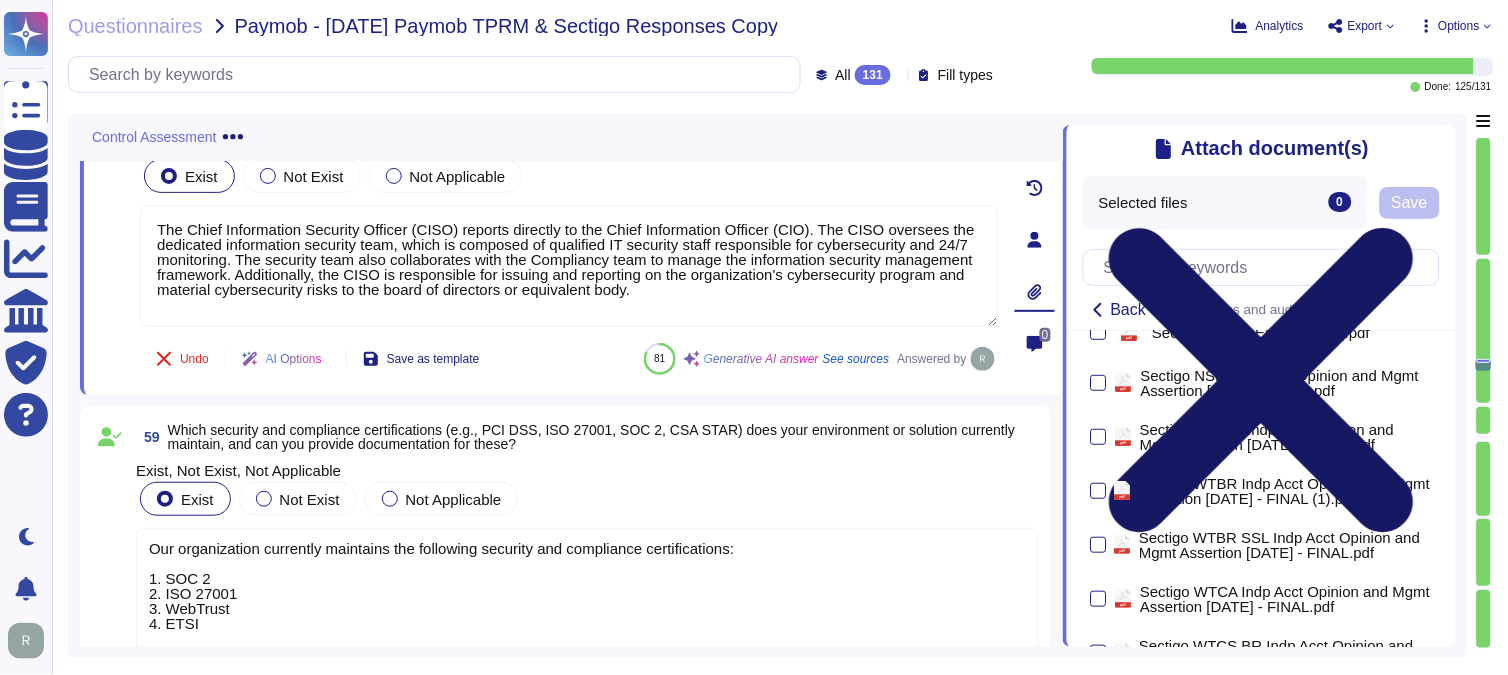 click 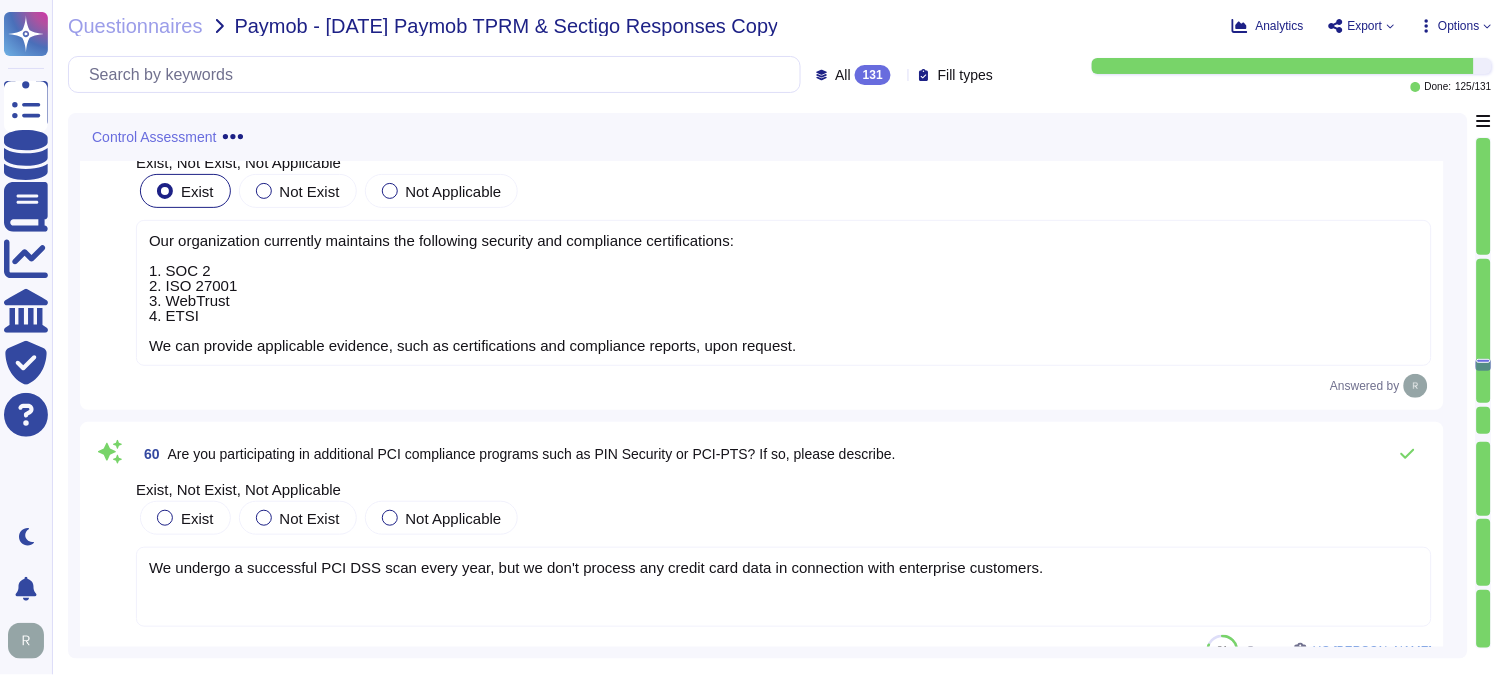 scroll, scrollTop: 24554, scrollLeft: 0, axis: vertical 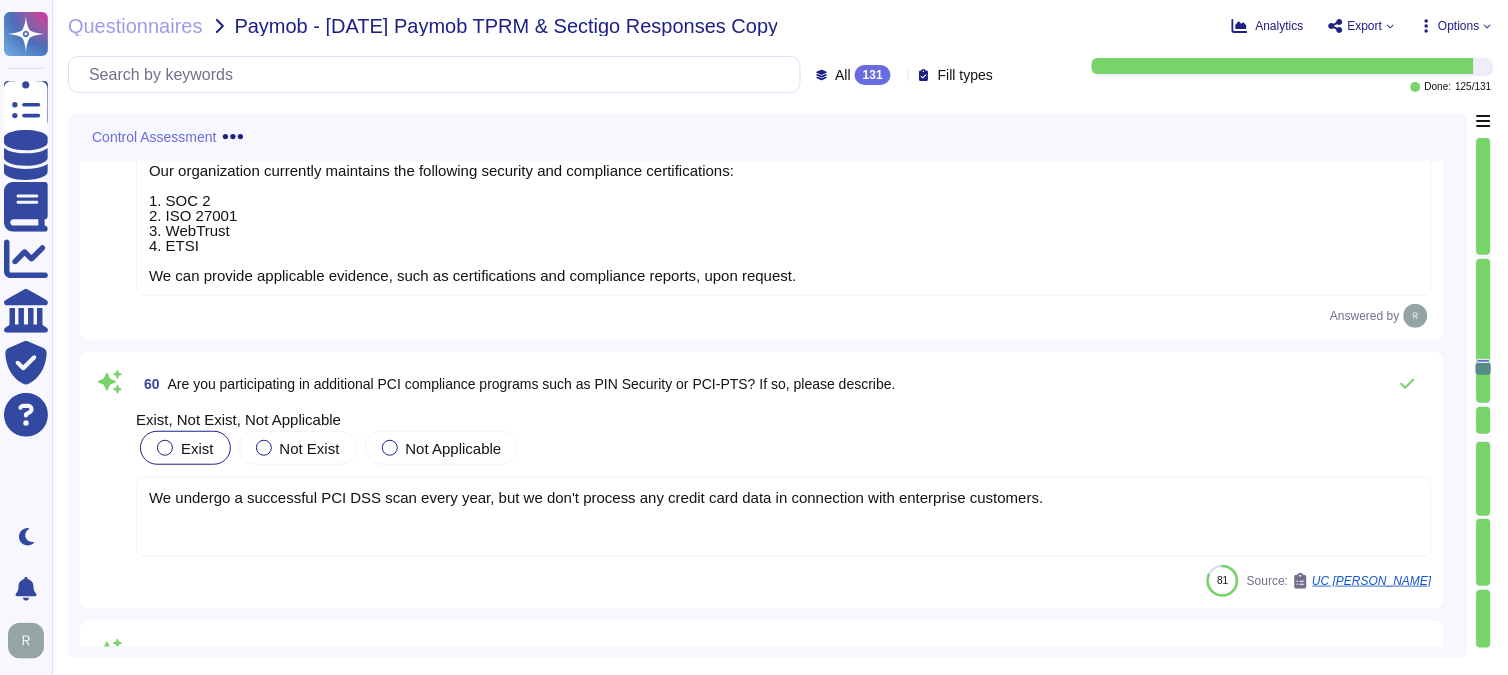 click at bounding box center [165, 448] 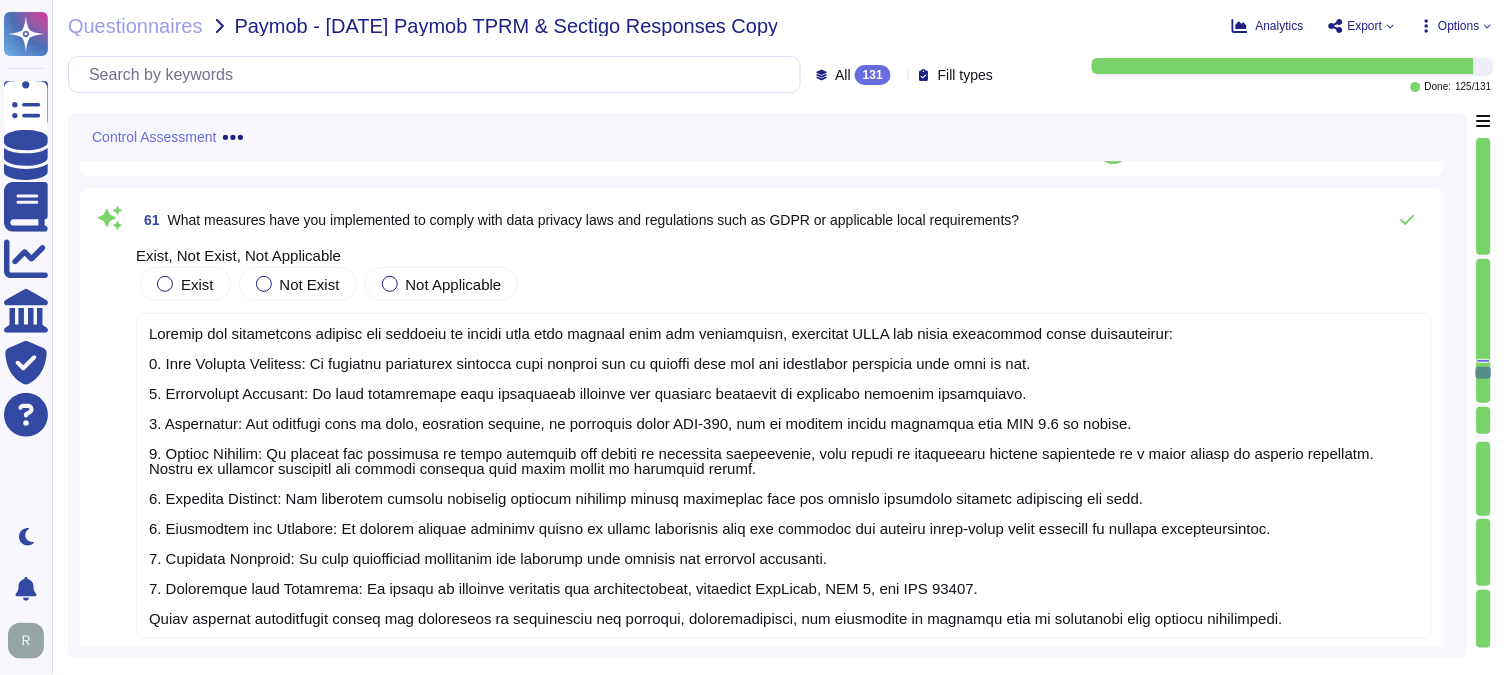 scroll, scrollTop: 24998, scrollLeft: 0, axis: vertical 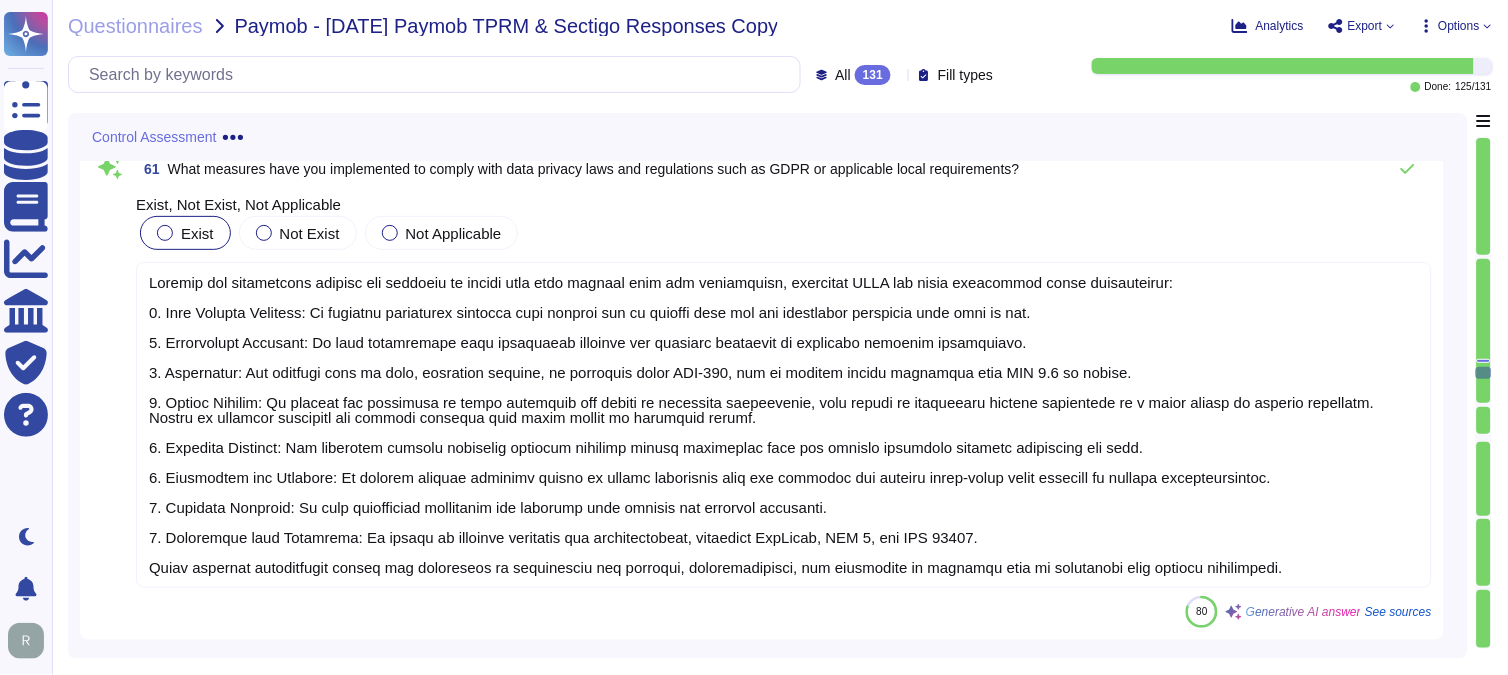 click at bounding box center [165, 233] 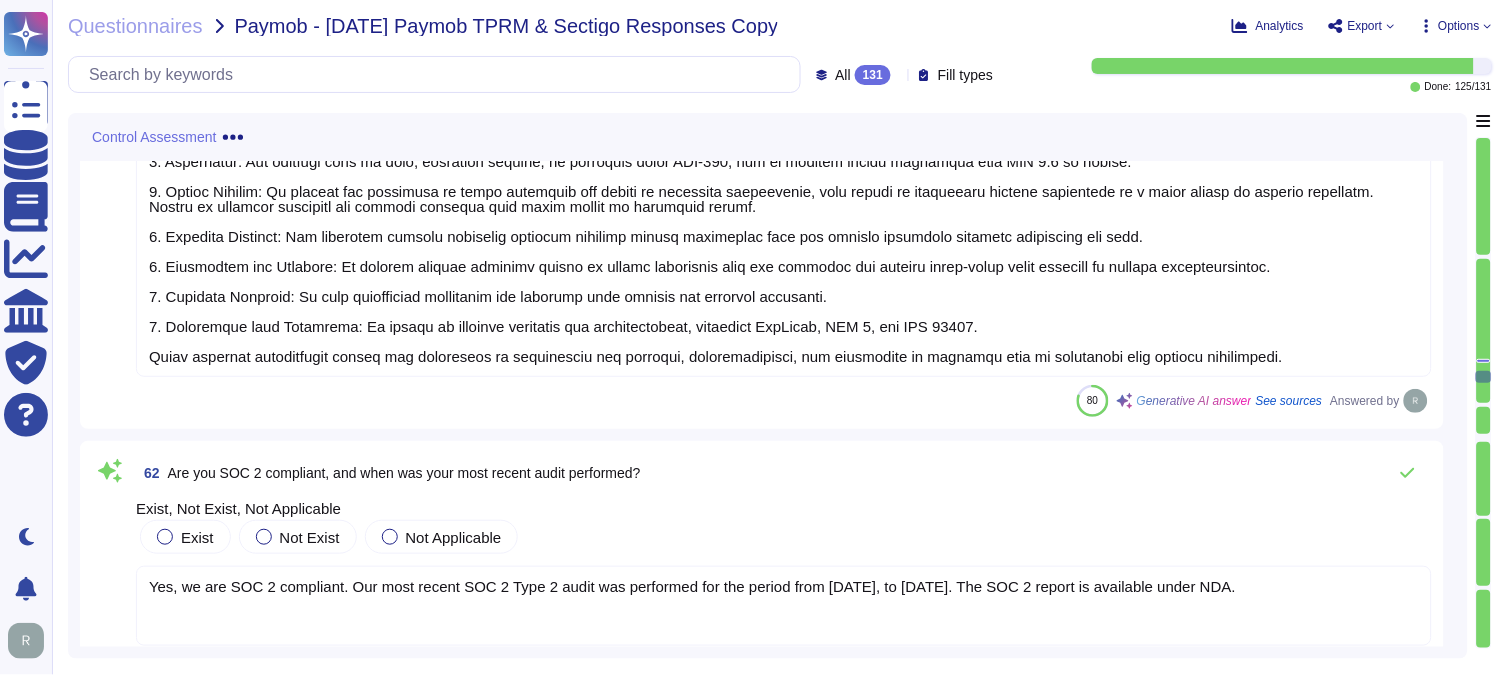 scroll, scrollTop: 25332, scrollLeft: 0, axis: vertical 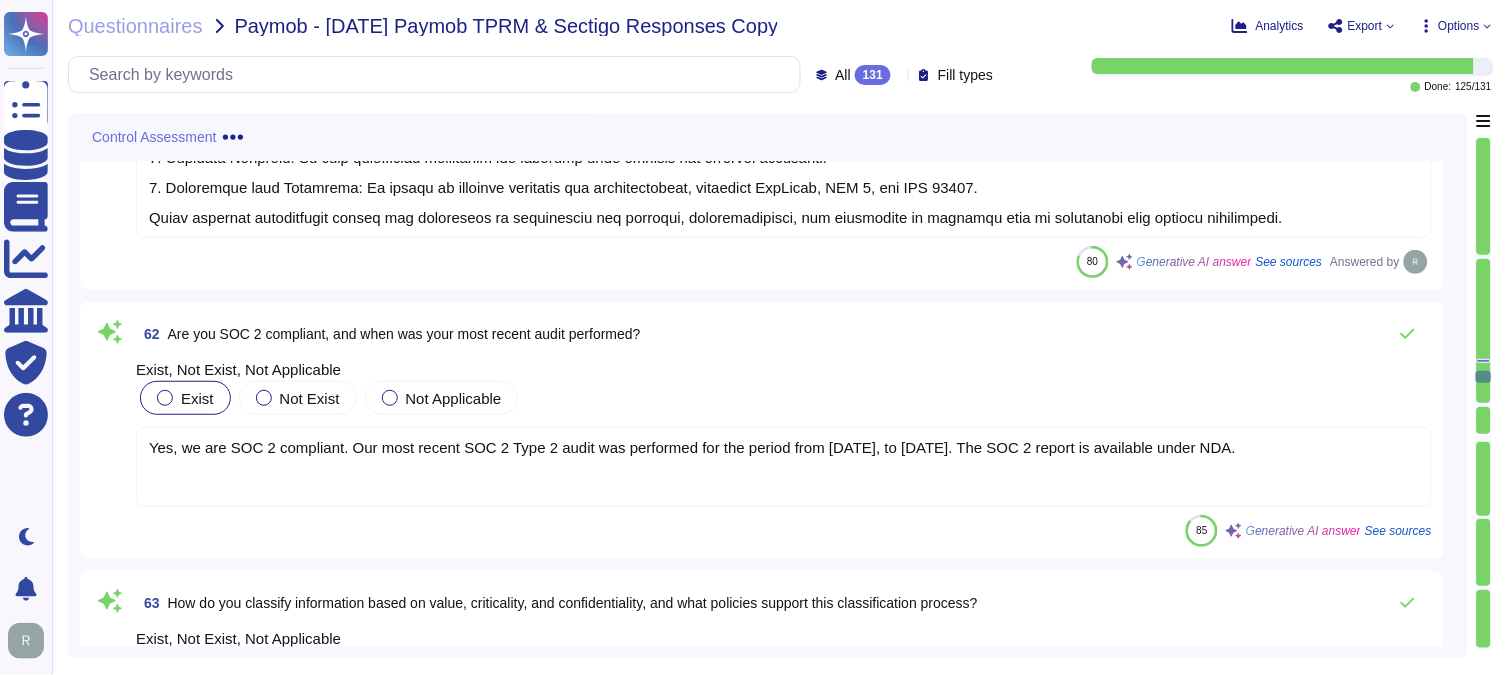 click at bounding box center (165, 398) 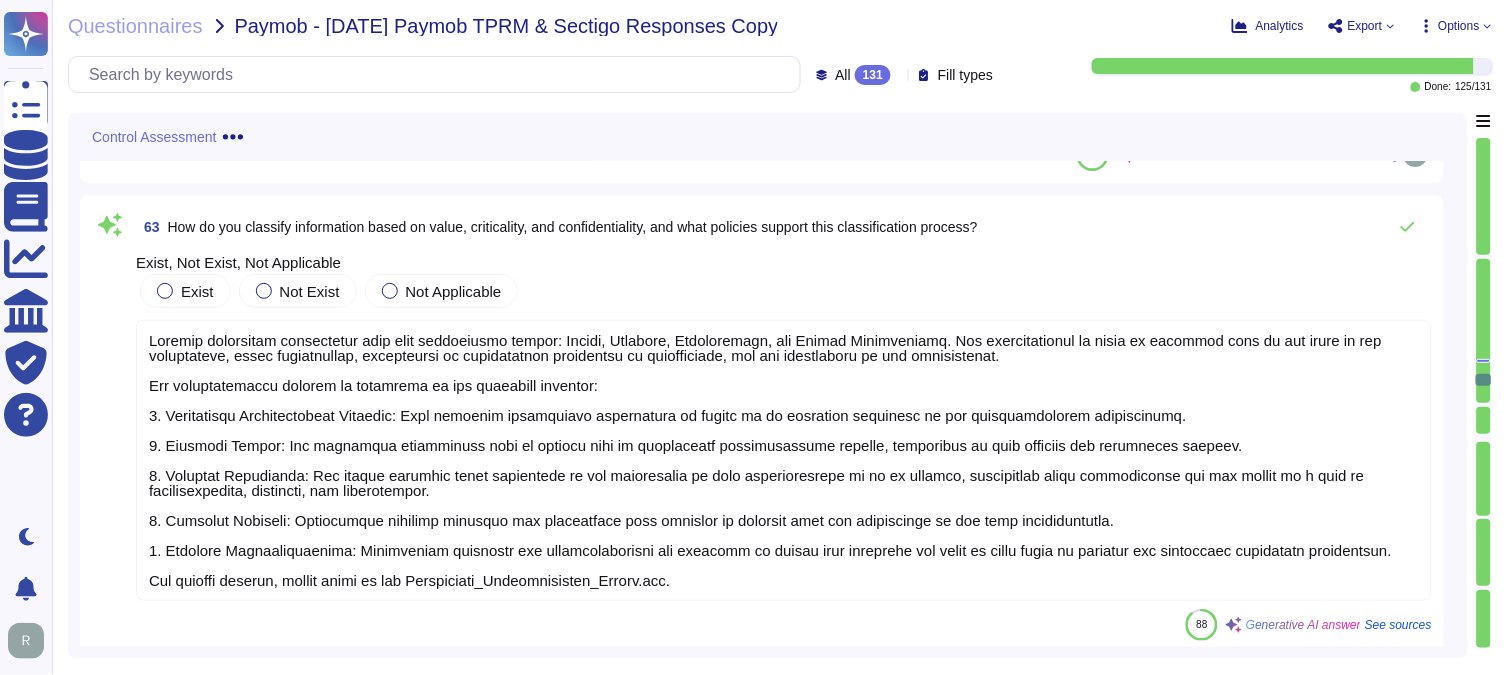 scroll, scrollTop: 25665, scrollLeft: 0, axis: vertical 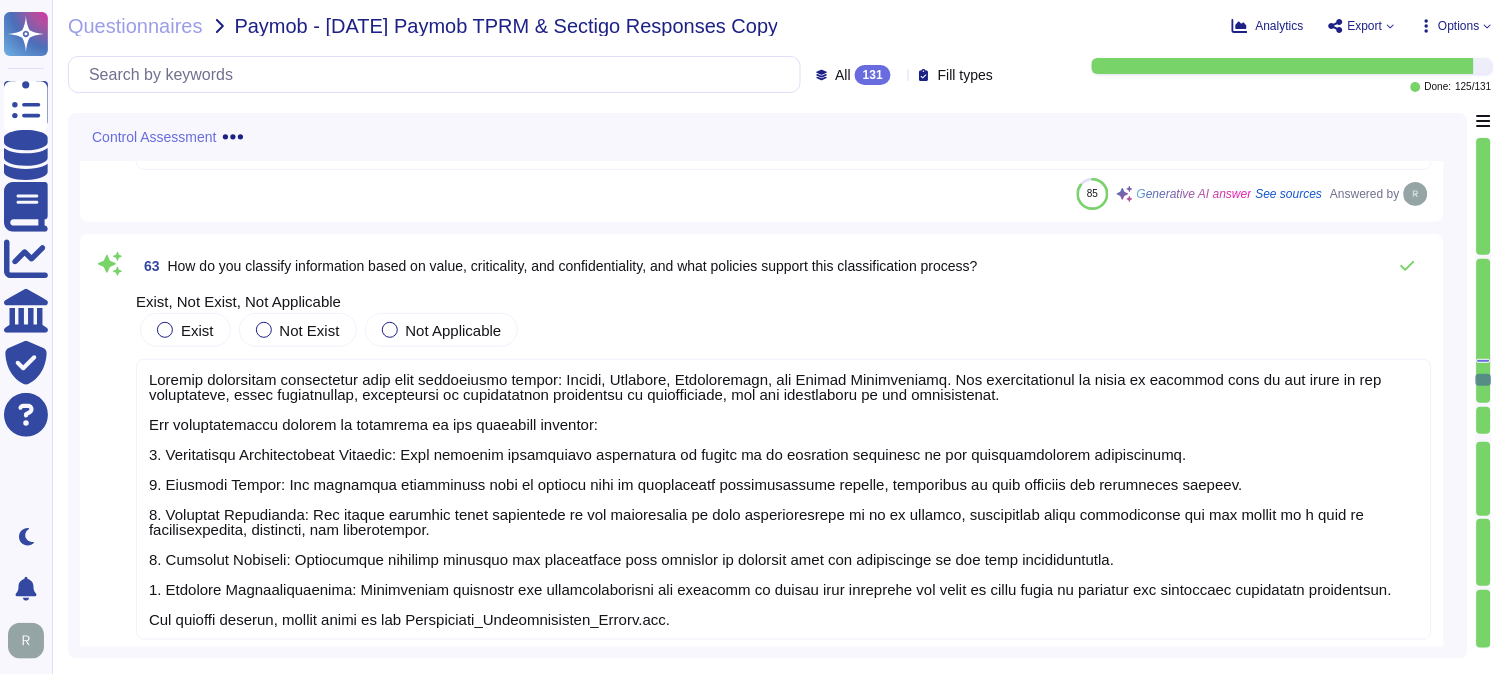 click at bounding box center [784, 499] 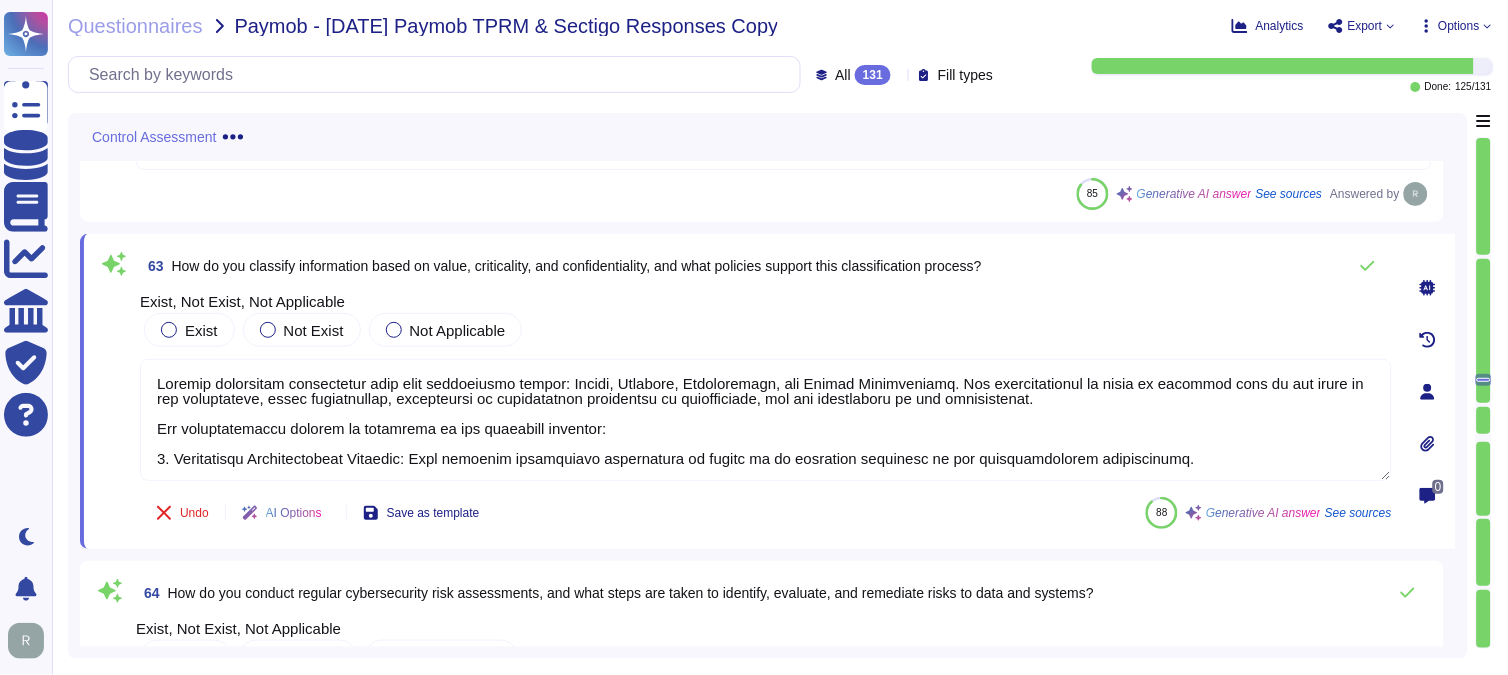 type on "Sectigo classifies information into four sensitivity levels: Public, Internal, Confidential, and Highly Confidential. The classification is based on criteria such as the value of the information, legal requirements, sensitivity to unauthorized disclosure or modification, and its criticality to the organization.
The classification process is supported by the following policies:
1. Information Classification Standard: This standard categorizes information to ensure it is protected according to its confidentiality requirements.
2. Labeling Policy: All sensitive information must be labeled with an appropriate classification marking, applicable to both physical and electronic formats.
3. Handling Directions: The policy provides clear directions on how information in each classification is to be handled, considering legal requirements and the impact of a loss in confidentiality, integrity, and availability.
4. Security Controls: Information security controls are implemented that increase in strength with t..." 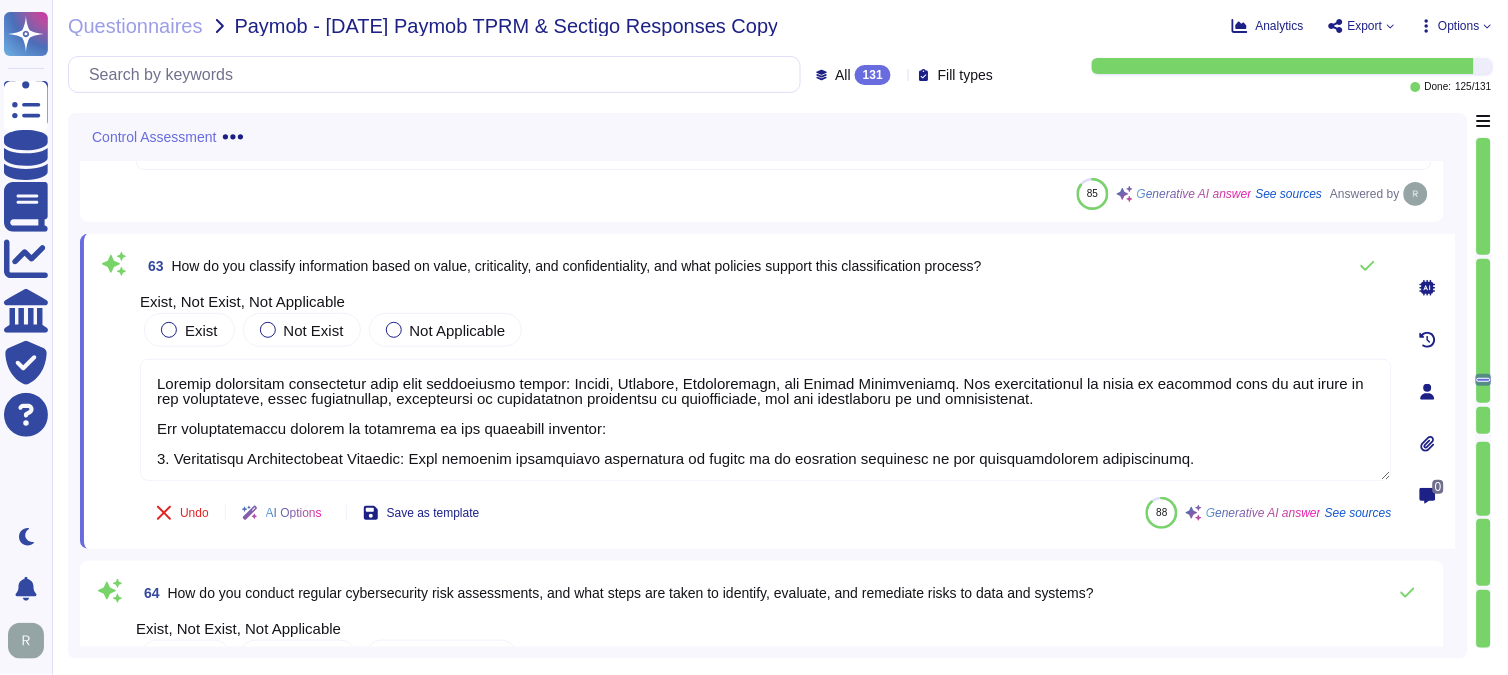 click 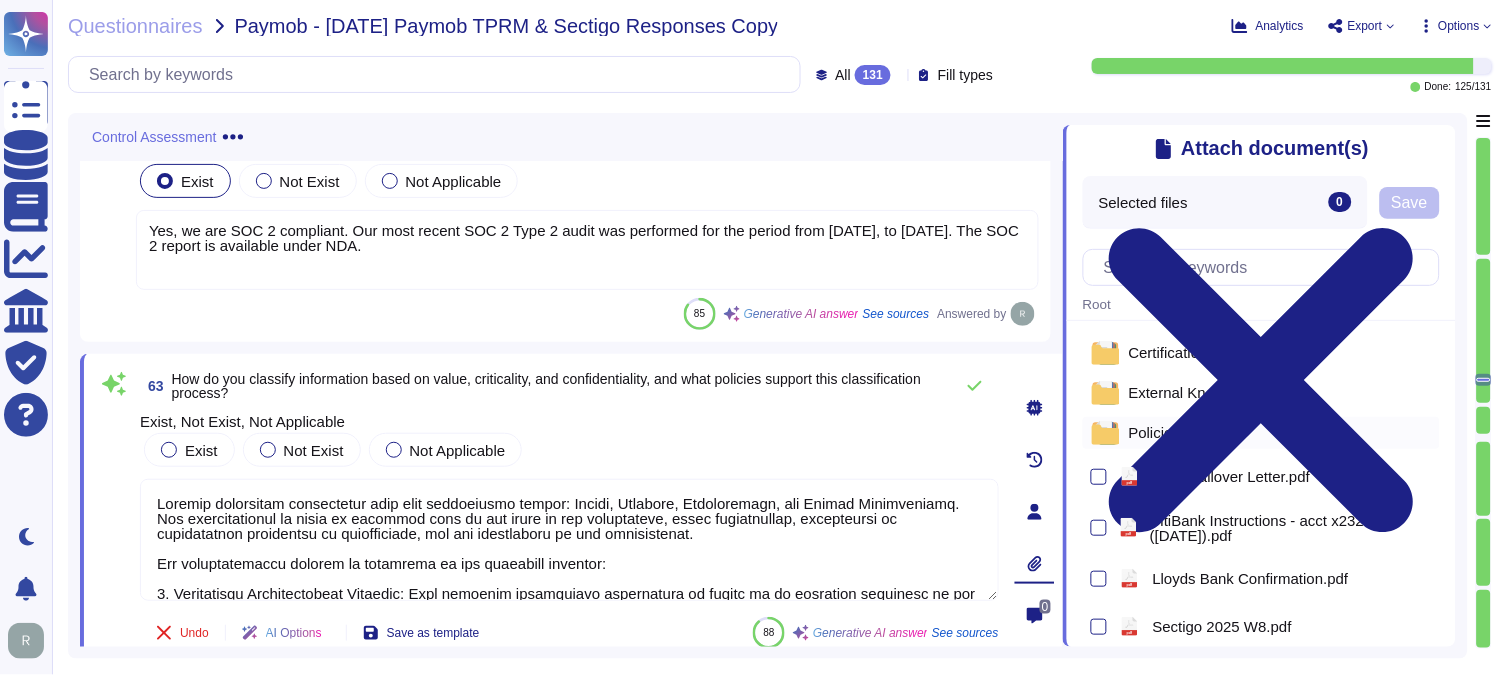 click on "Policies" at bounding box center (1155, 432) 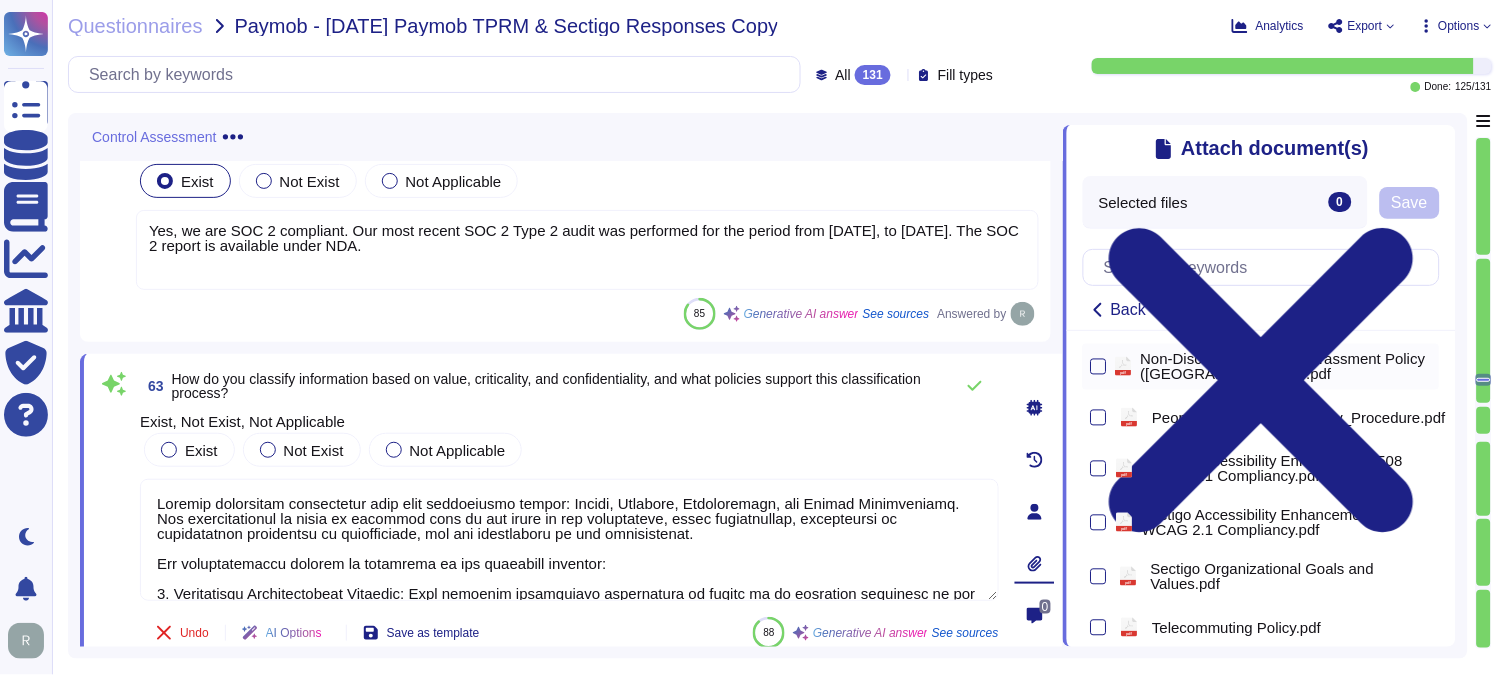 scroll, scrollTop: 1000, scrollLeft: 0, axis: vertical 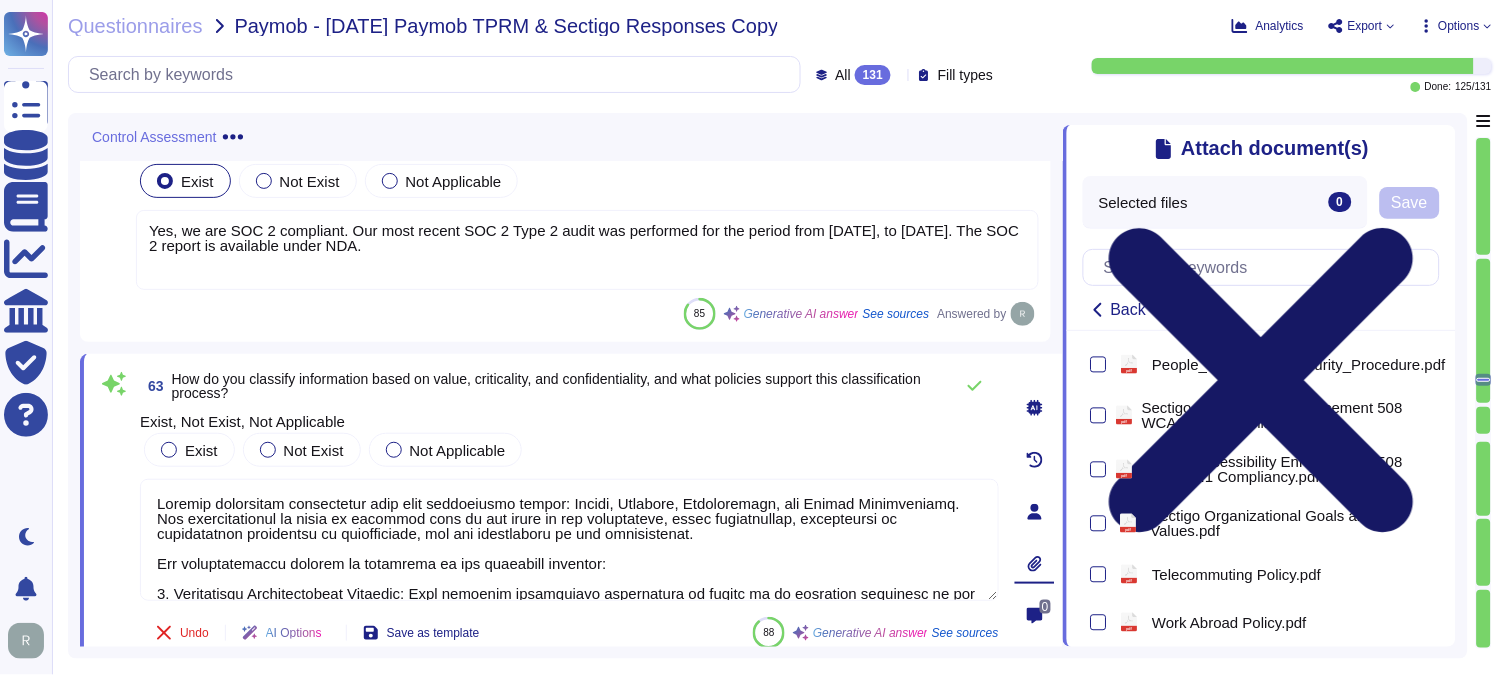 click 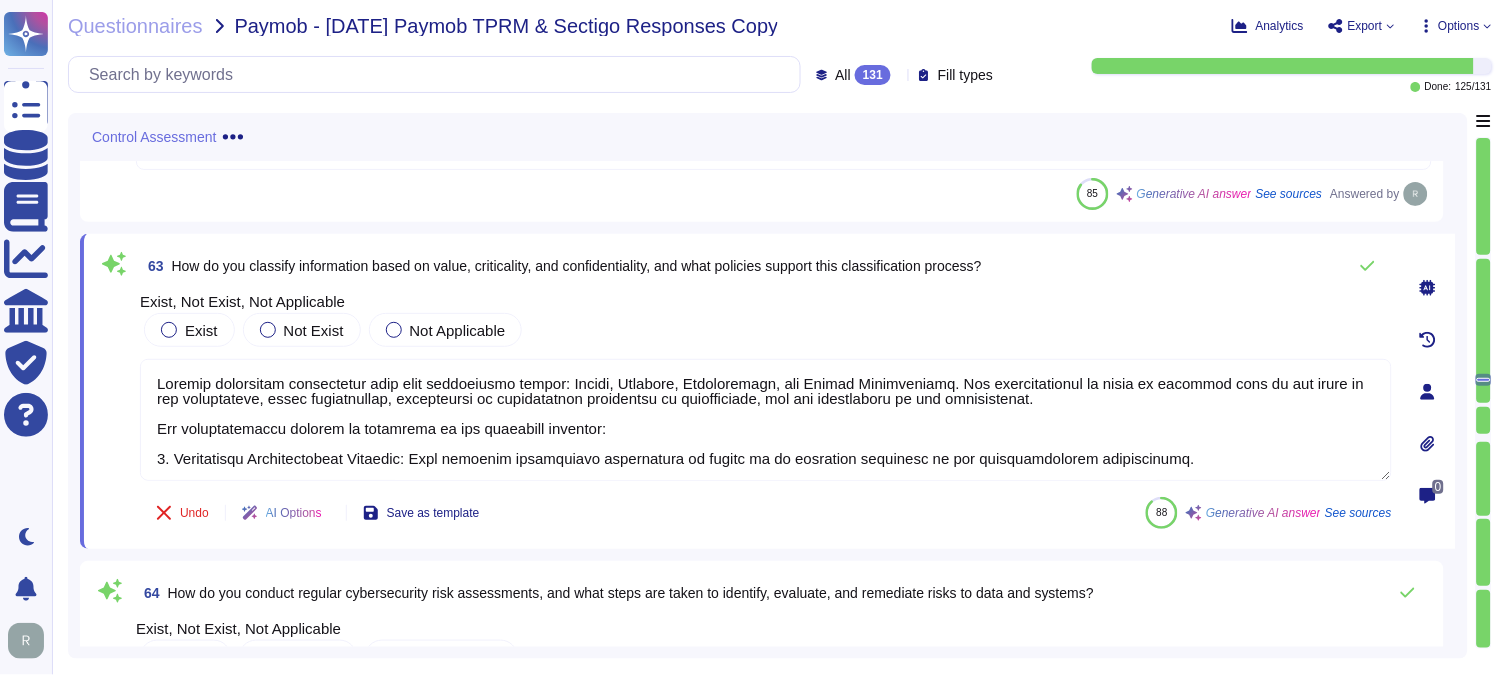 click 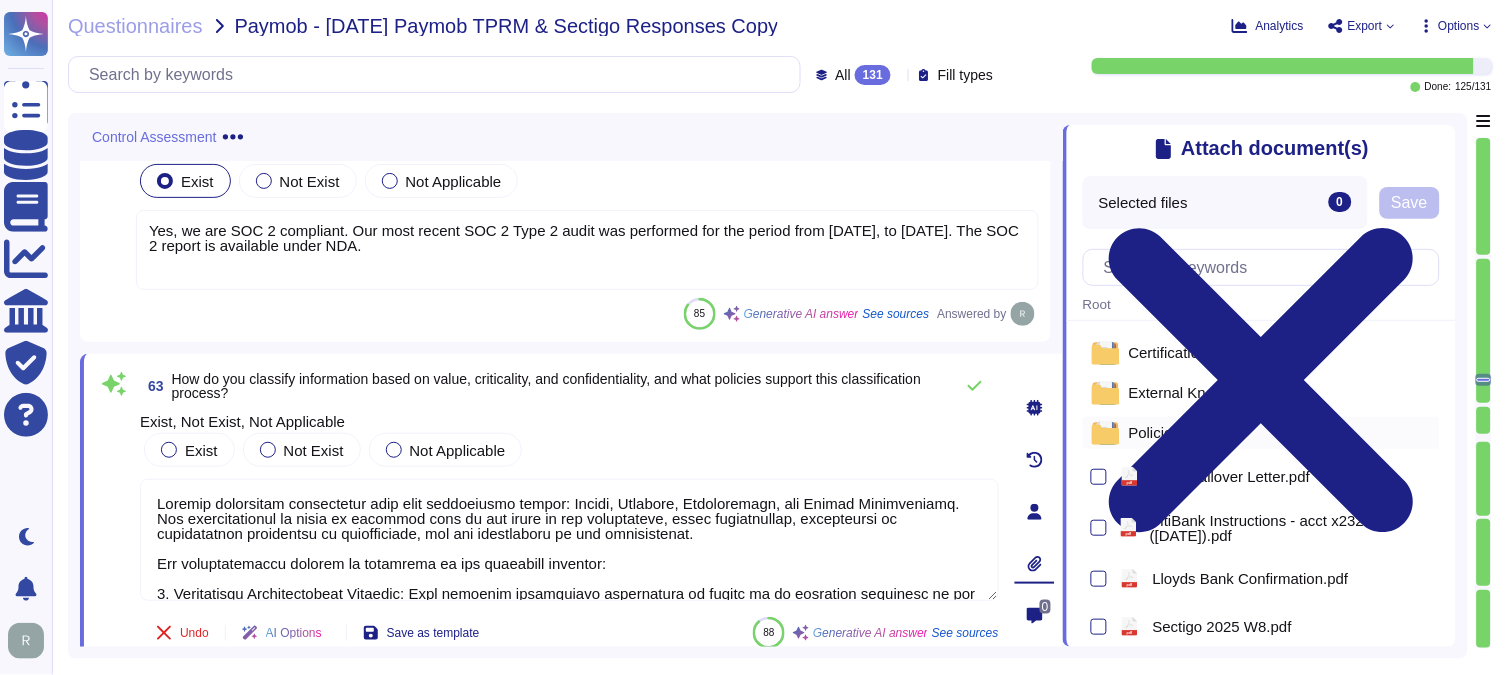 click on "Policies" at bounding box center [1155, 432] 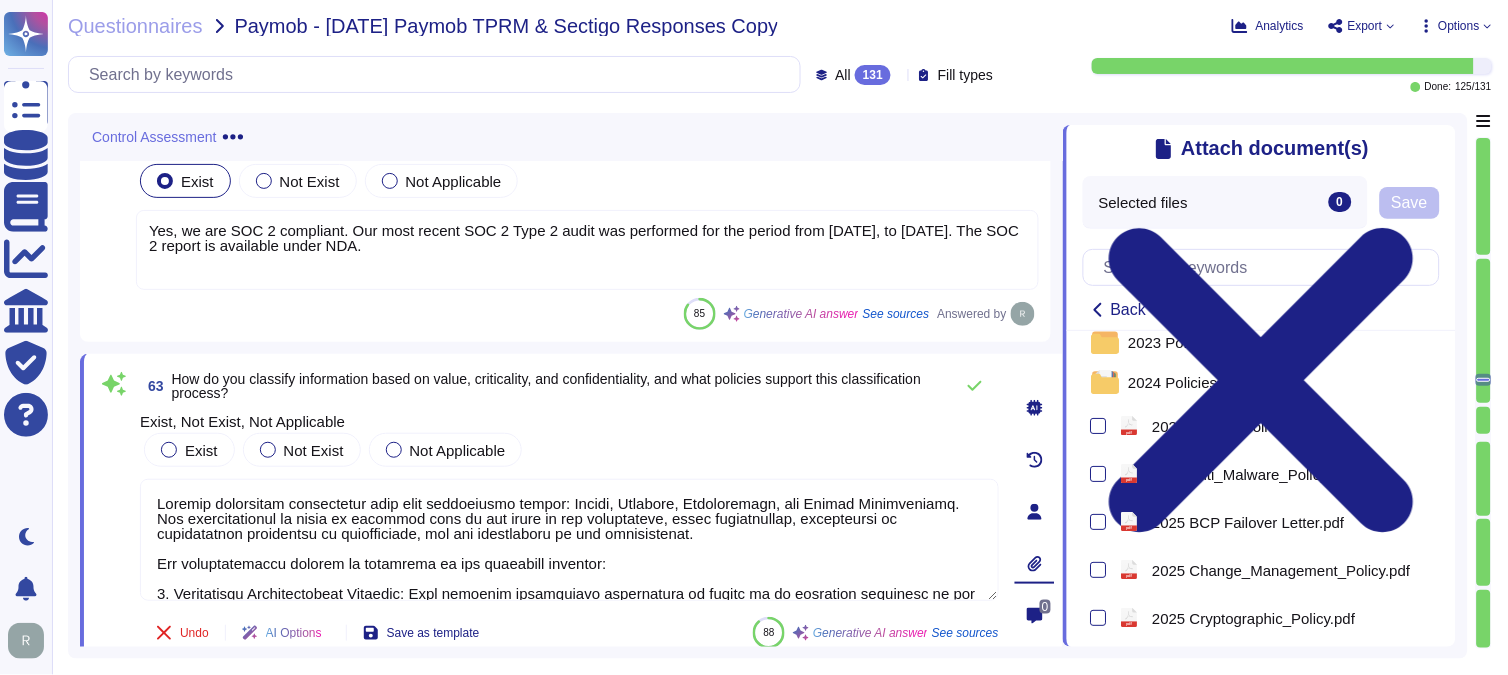 scroll, scrollTop: 14, scrollLeft: 0, axis: vertical 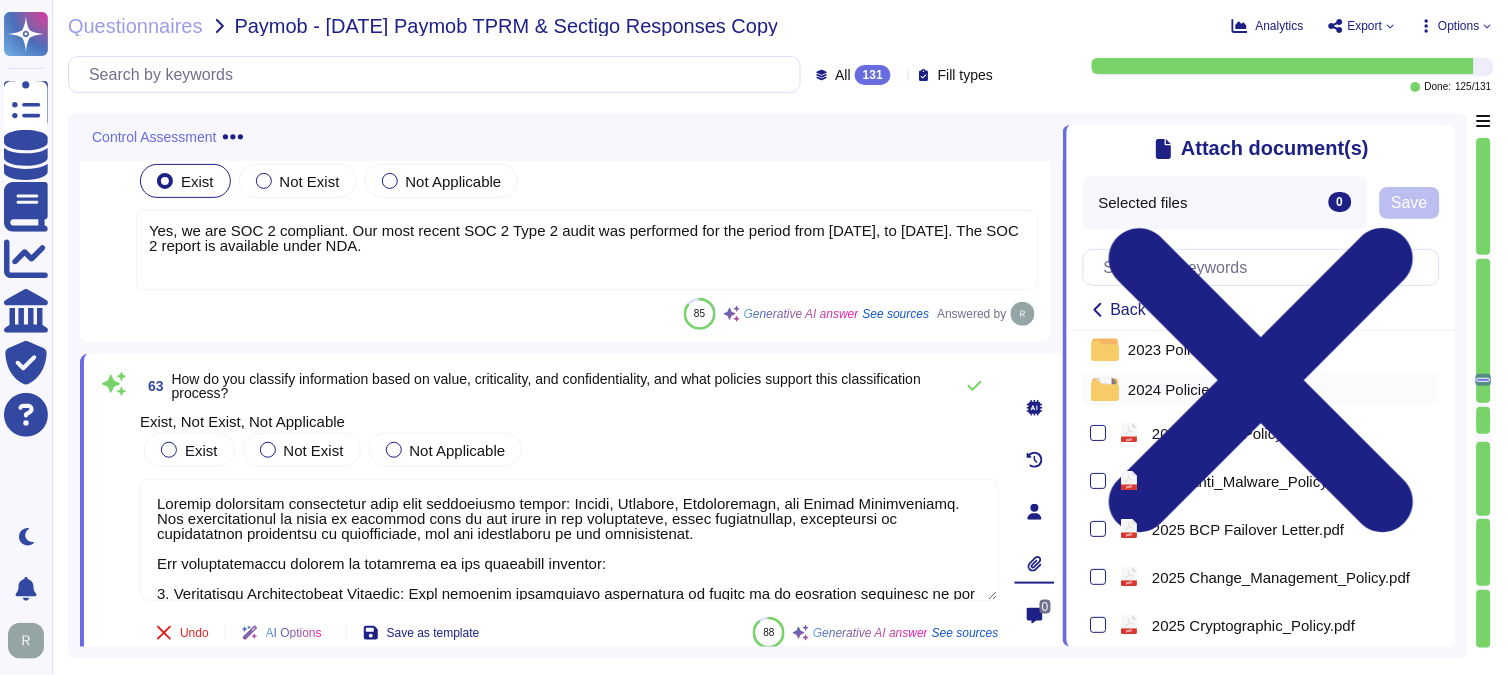 click on "2024 Policies" at bounding box center [1173, 389] 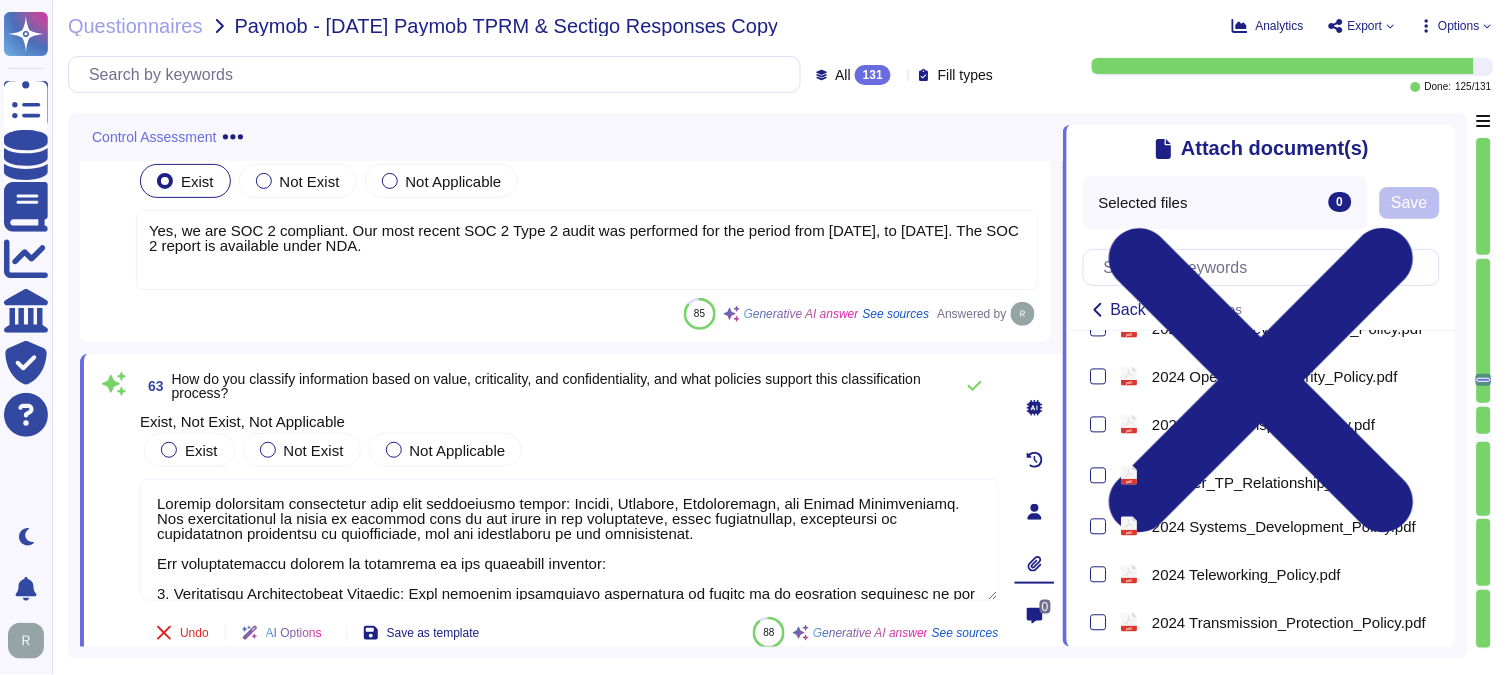 scroll, scrollTop: 1000, scrollLeft: 0, axis: vertical 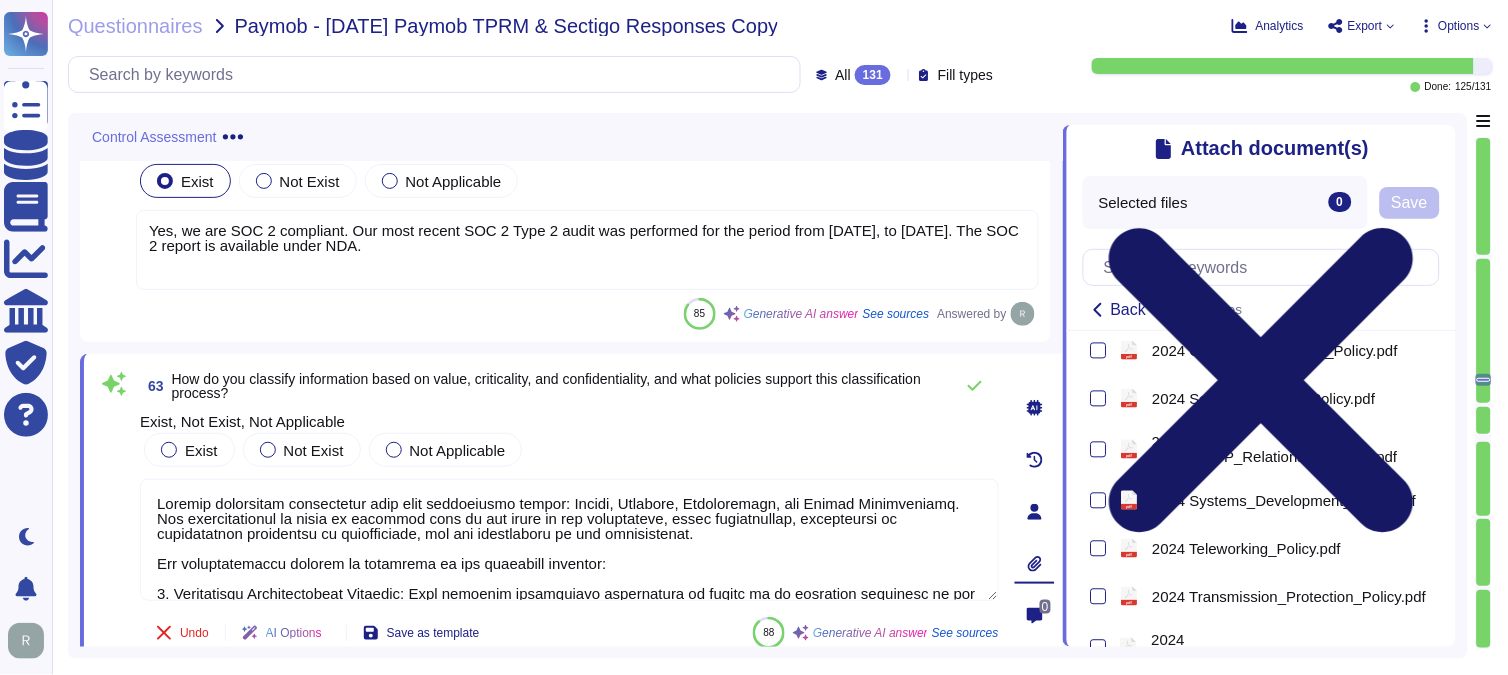 click 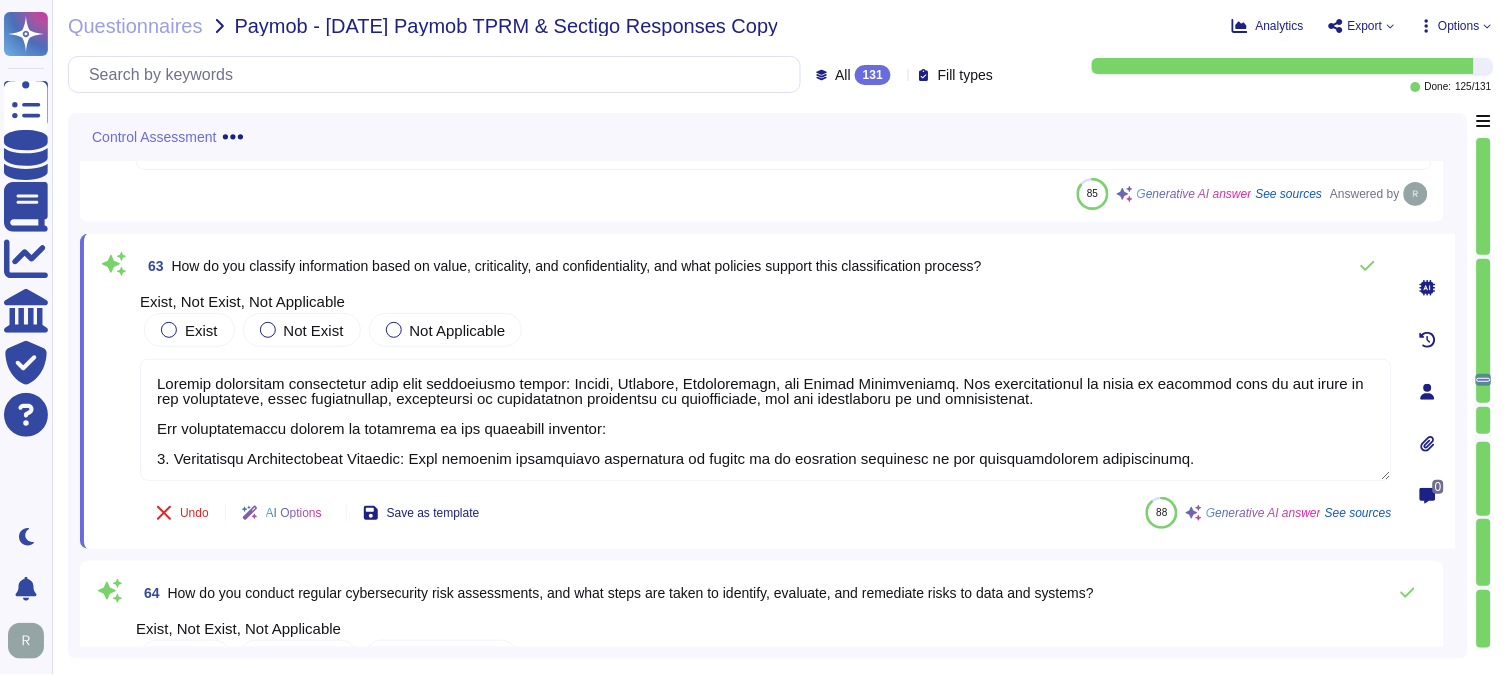 click 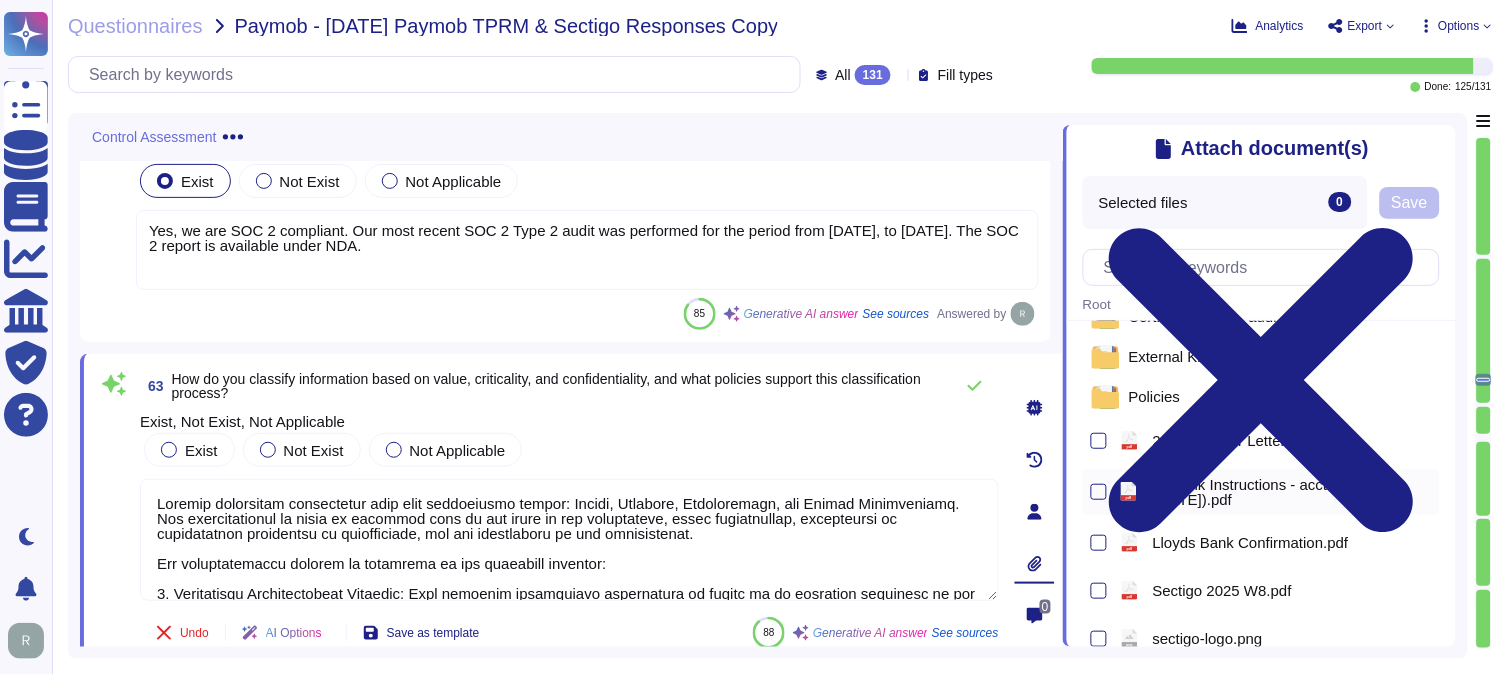 scroll, scrollTop: 66, scrollLeft: 0, axis: vertical 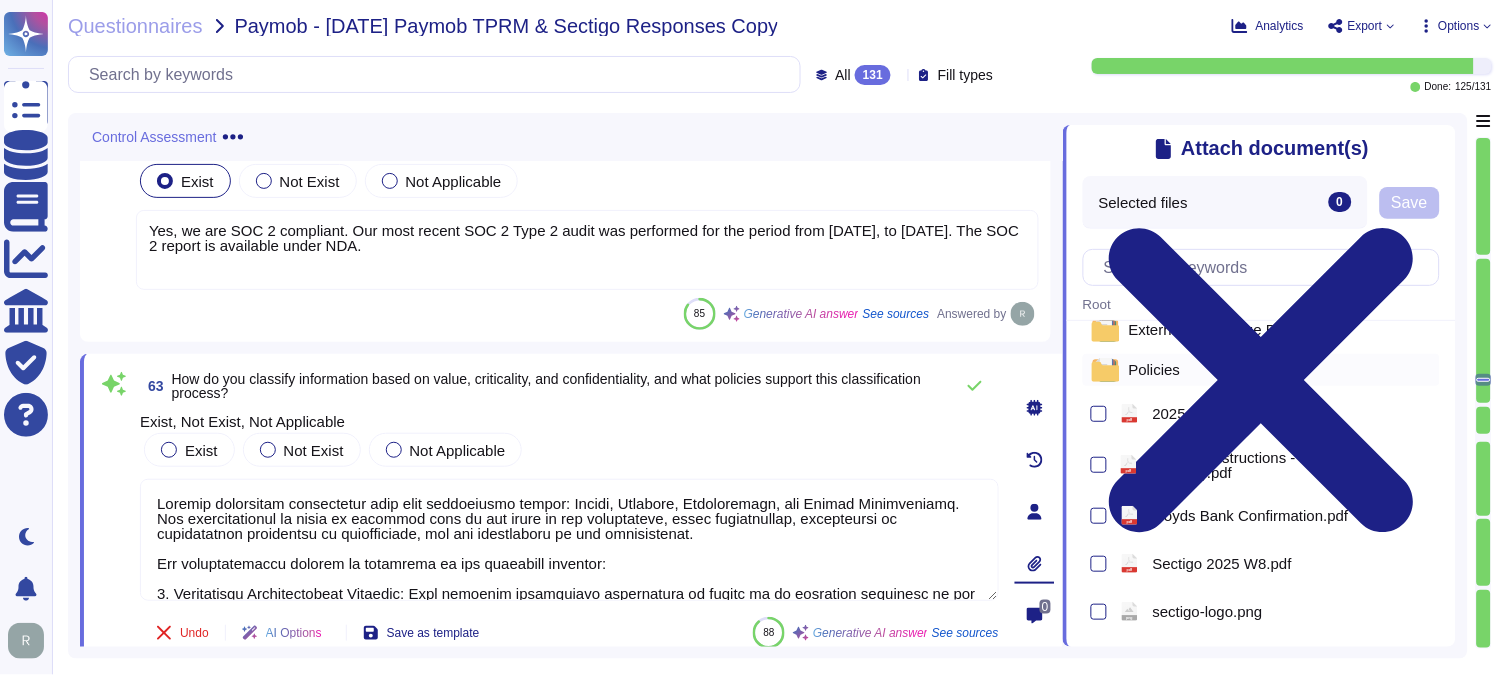 click on "Policies" at bounding box center [1155, 369] 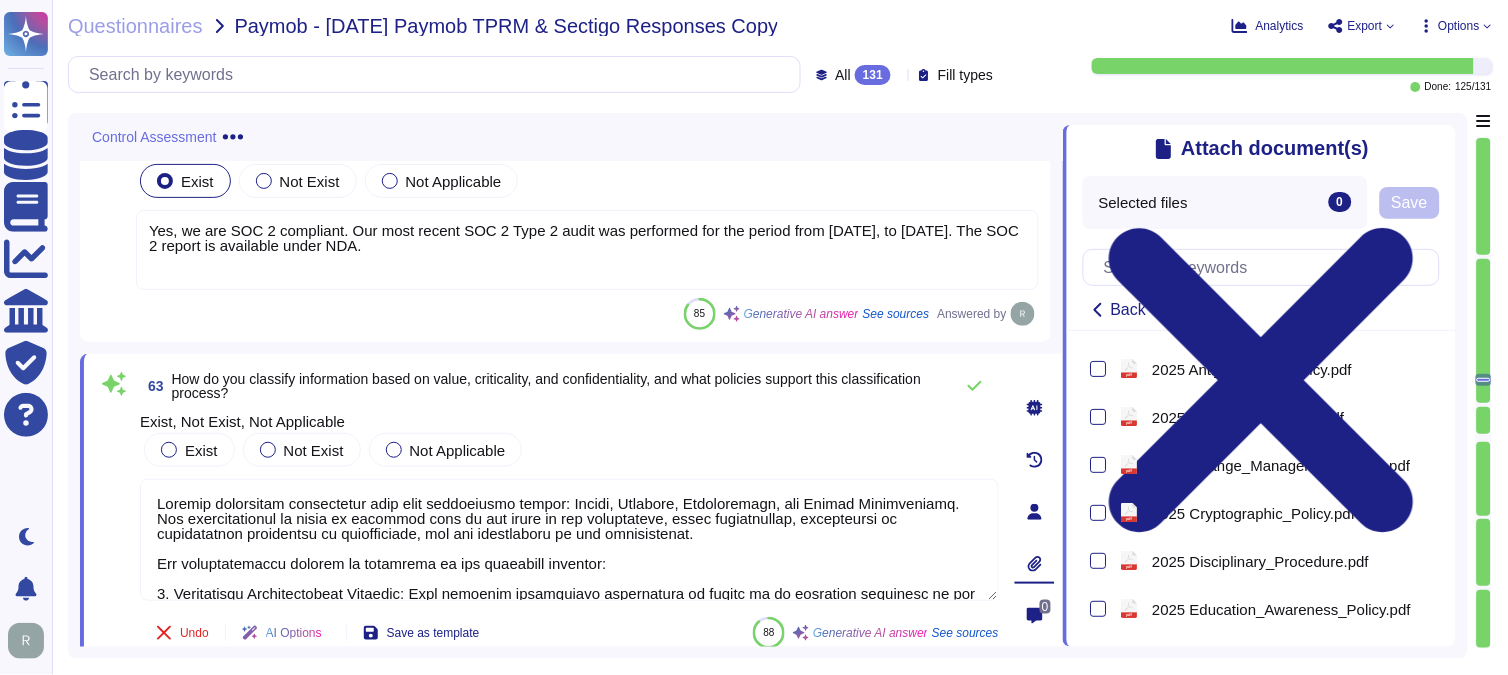 scroll, scrollTop: 0, scrollLeft: 0, axis: both 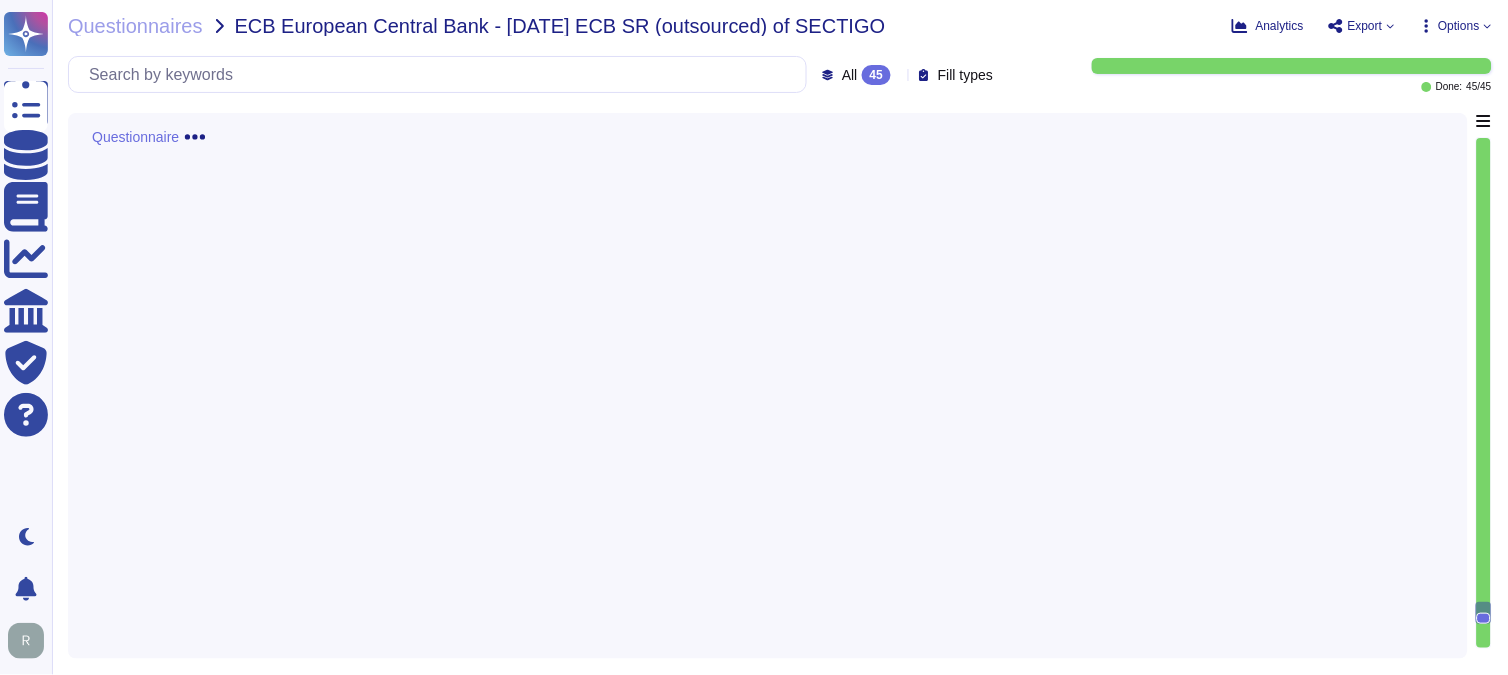 type on "Yes, network segmentation is implemented to isolate critical and sensitive systems from less sensitive ones, which helps limit the potential fallout of a compromise. This is achieved through the use of firewalls and the segregation of environments, ensuring that sensitive information is protected and access is tightly controlled." 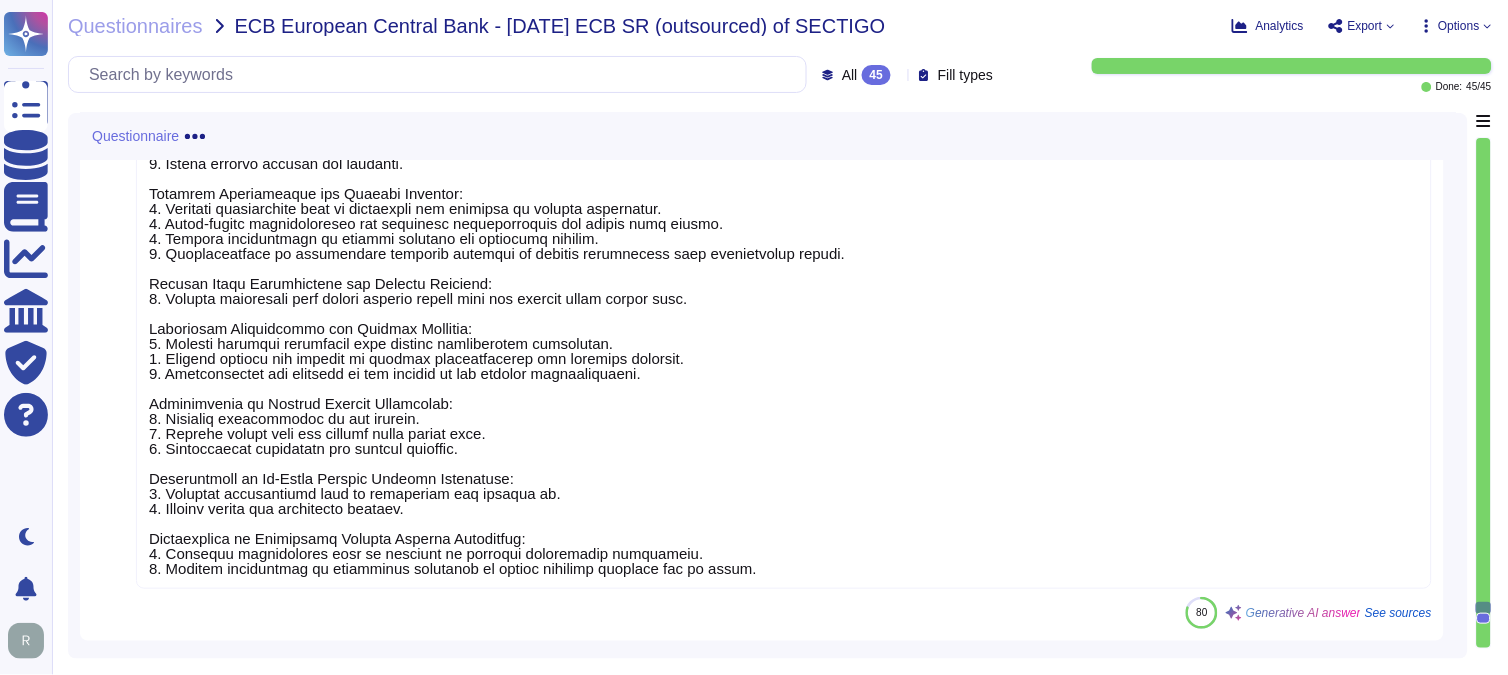 scroll, scrollTop: 12787, scrollLeft: 0, axis: vertical 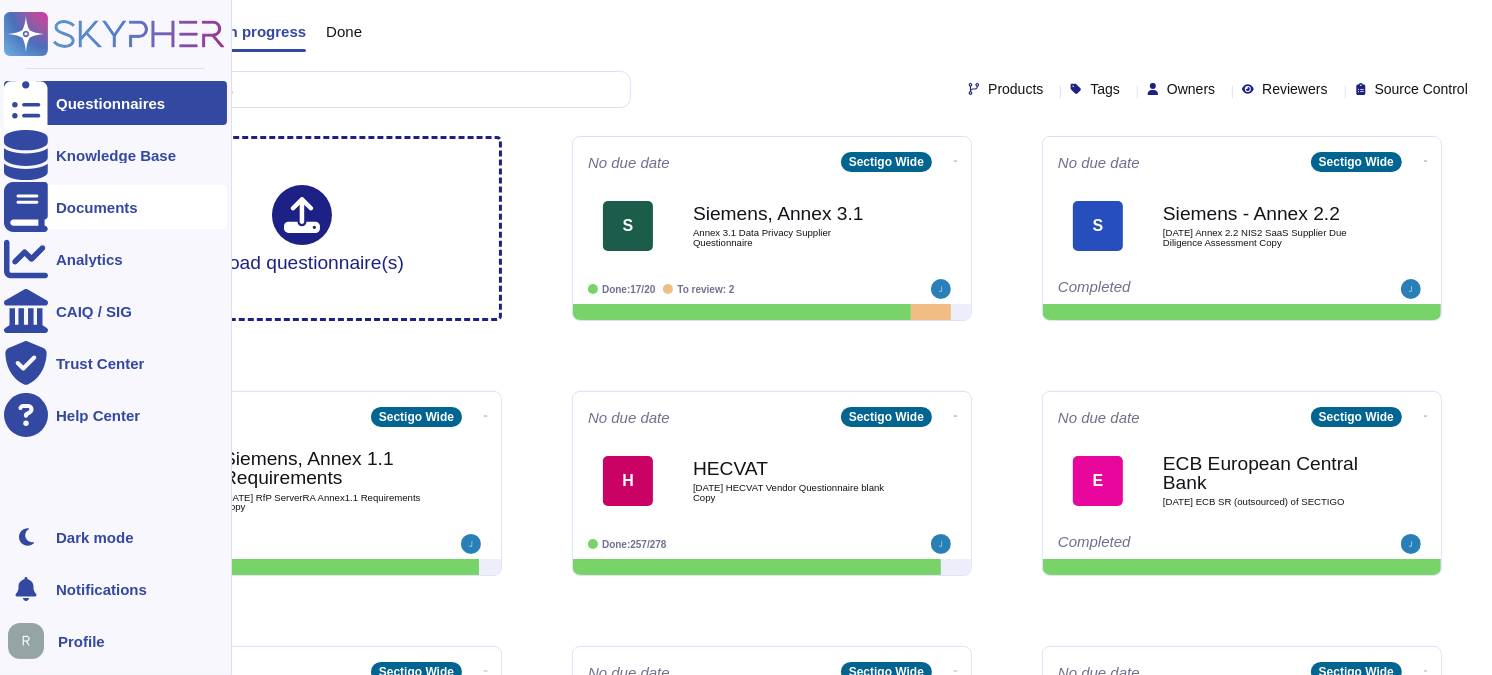 click on "Documents" at bounding box center [115, 207] 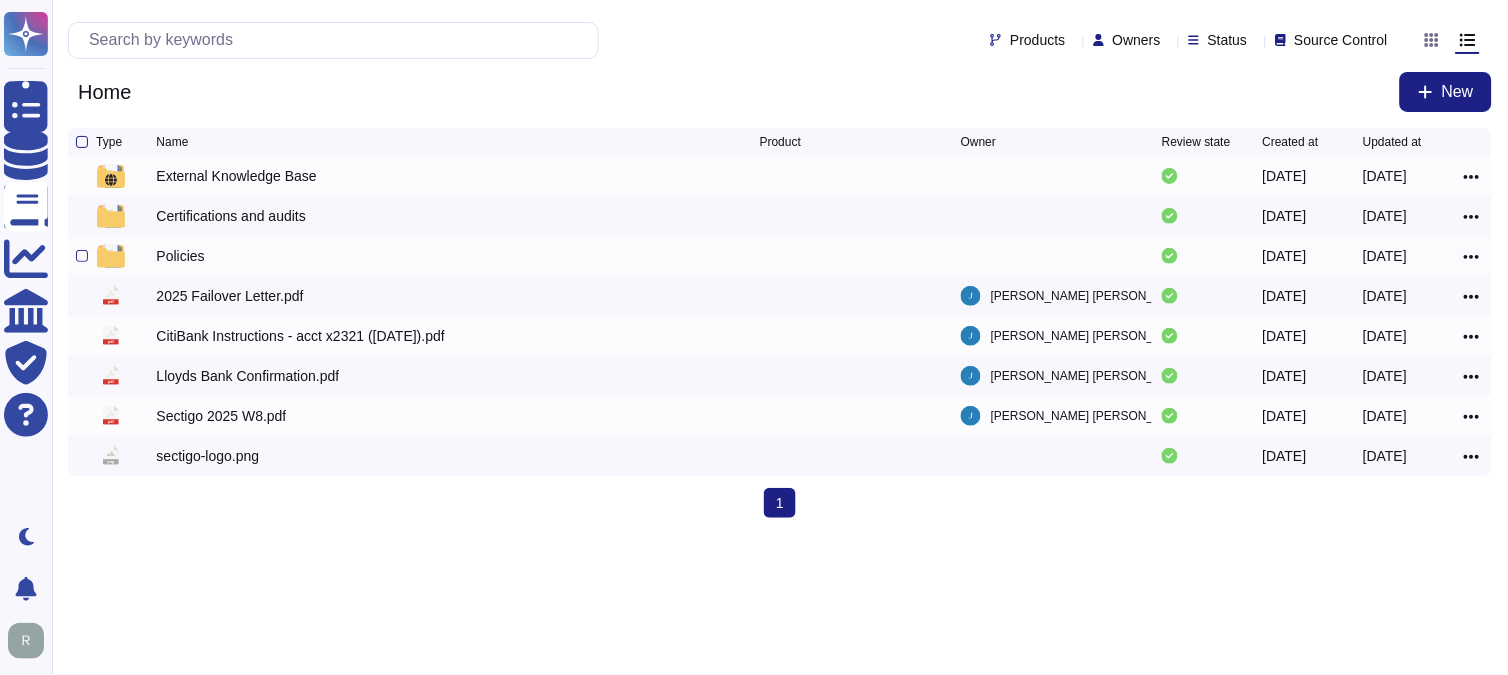click on "Policies" at bounding box center (180, 256) 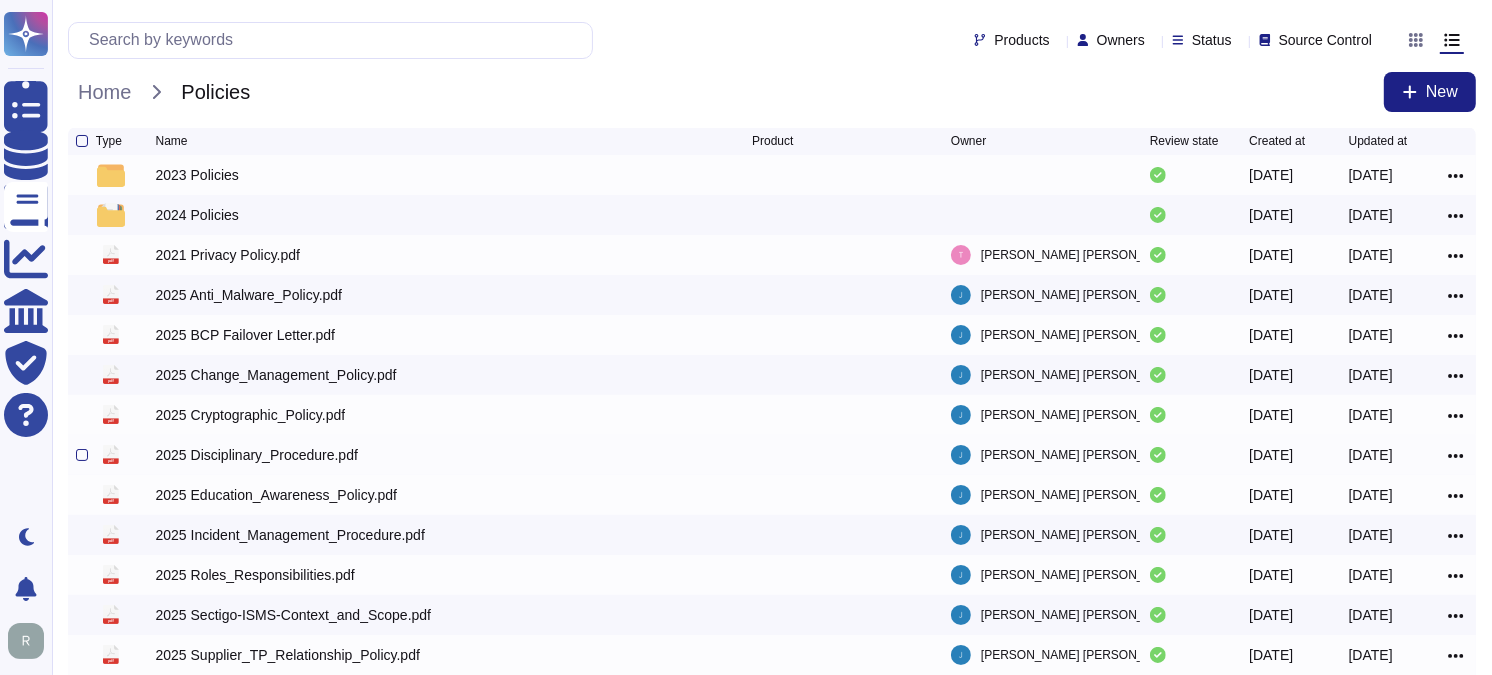 scroll, scrollTop: 0, scrollLeft: 0, axis: both 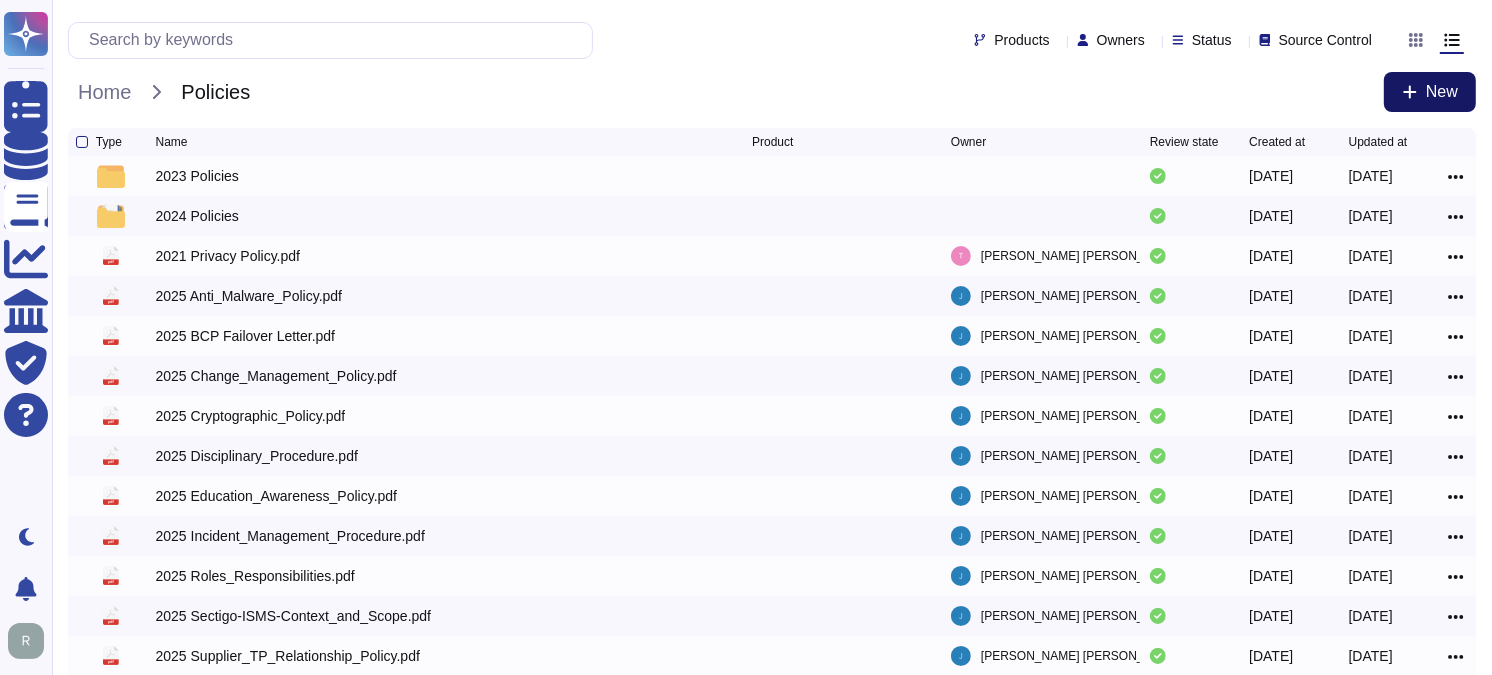 click on "New" at bounding box center (1430, 92) 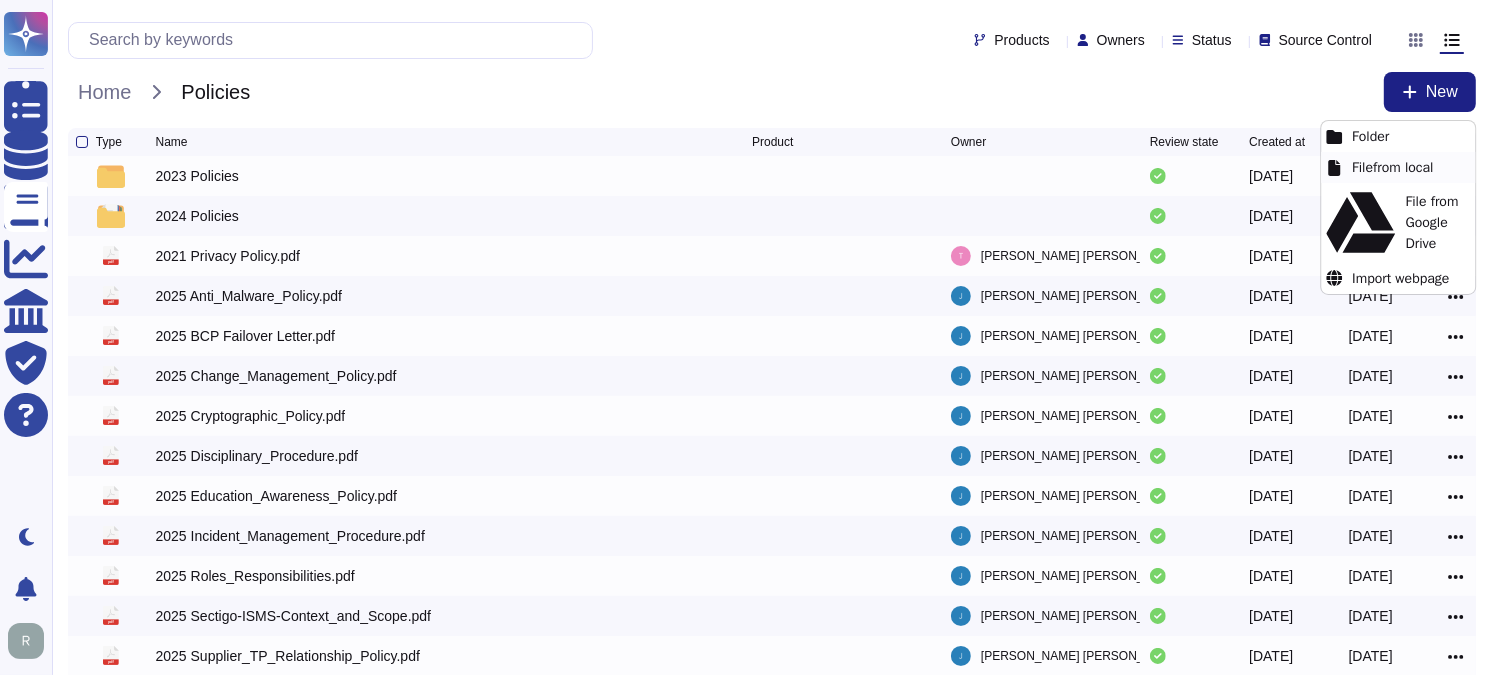 click on "File  from local" at bounding box center (1398, 167) 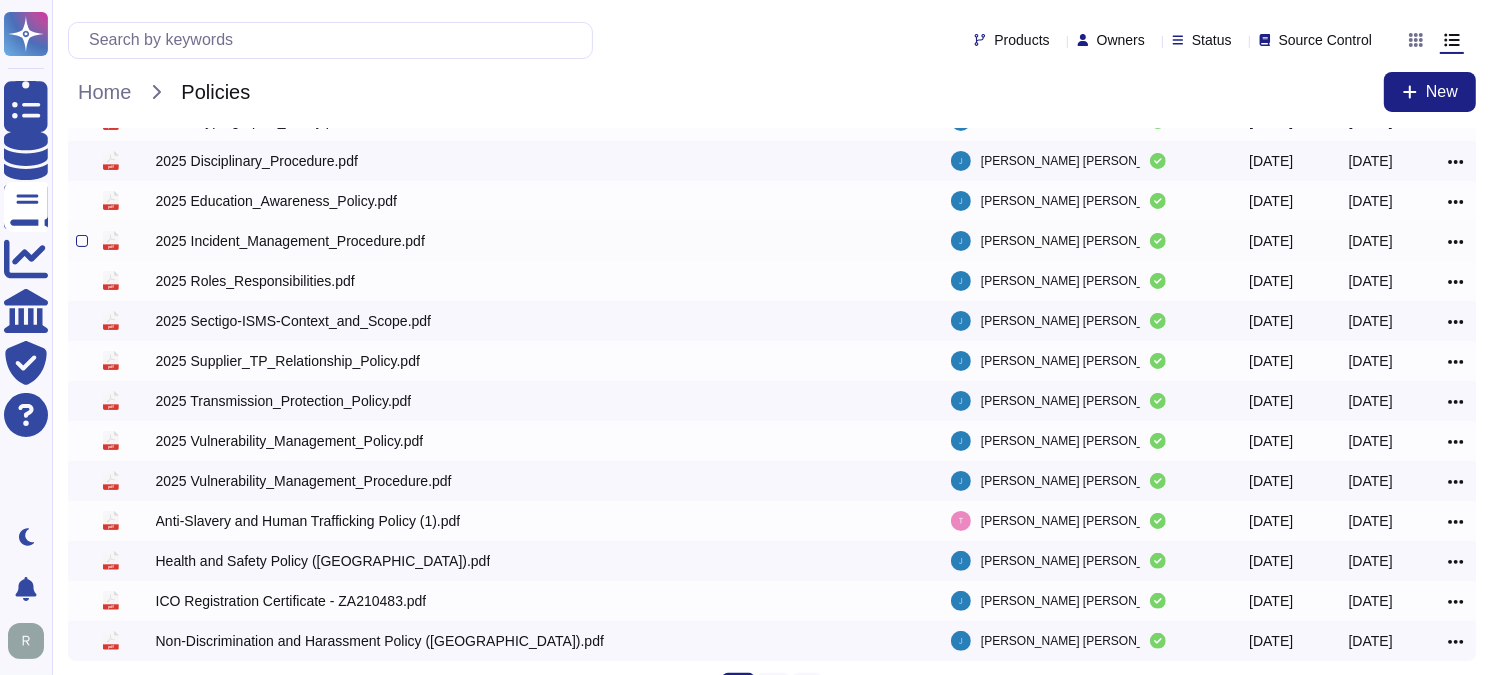 scroll, scrollTop: 333, scrollLeft: 0, axis: vertical 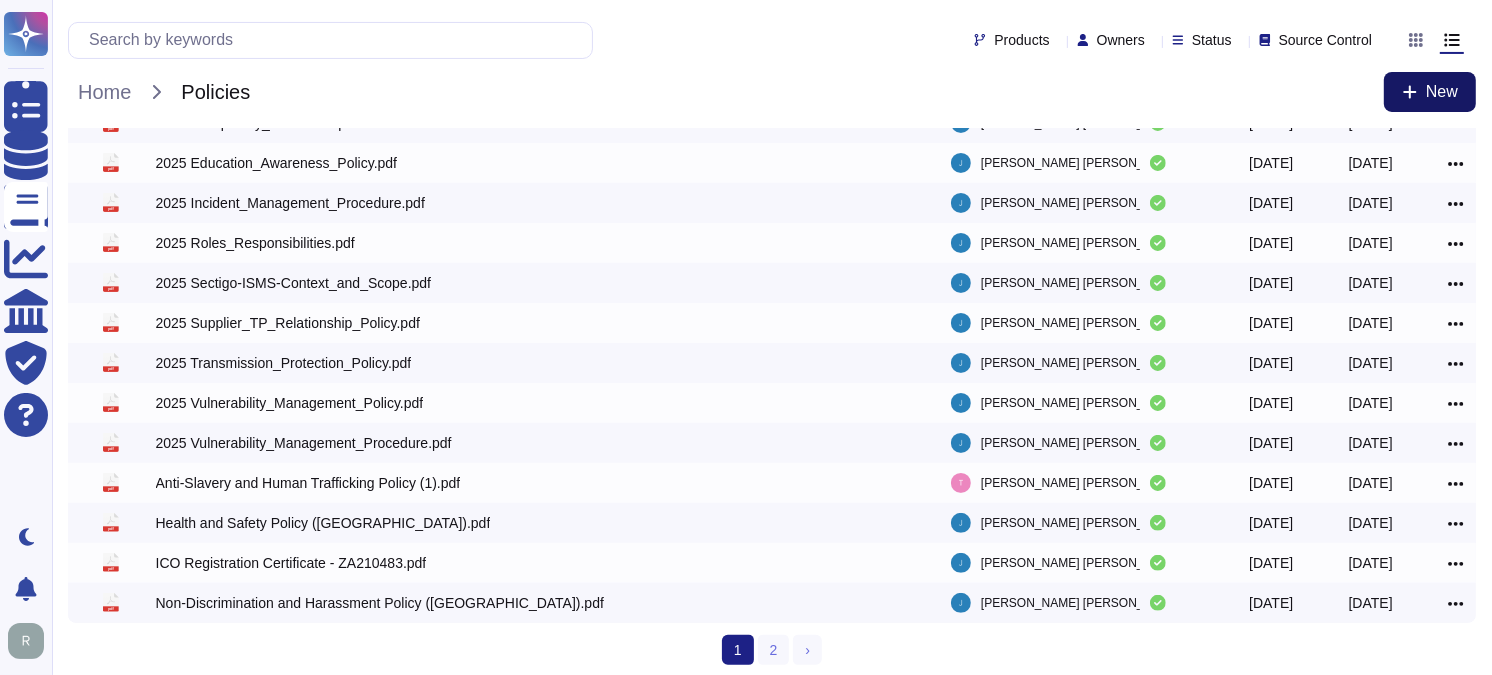 click on "New" at bounding box center (1442, 92) 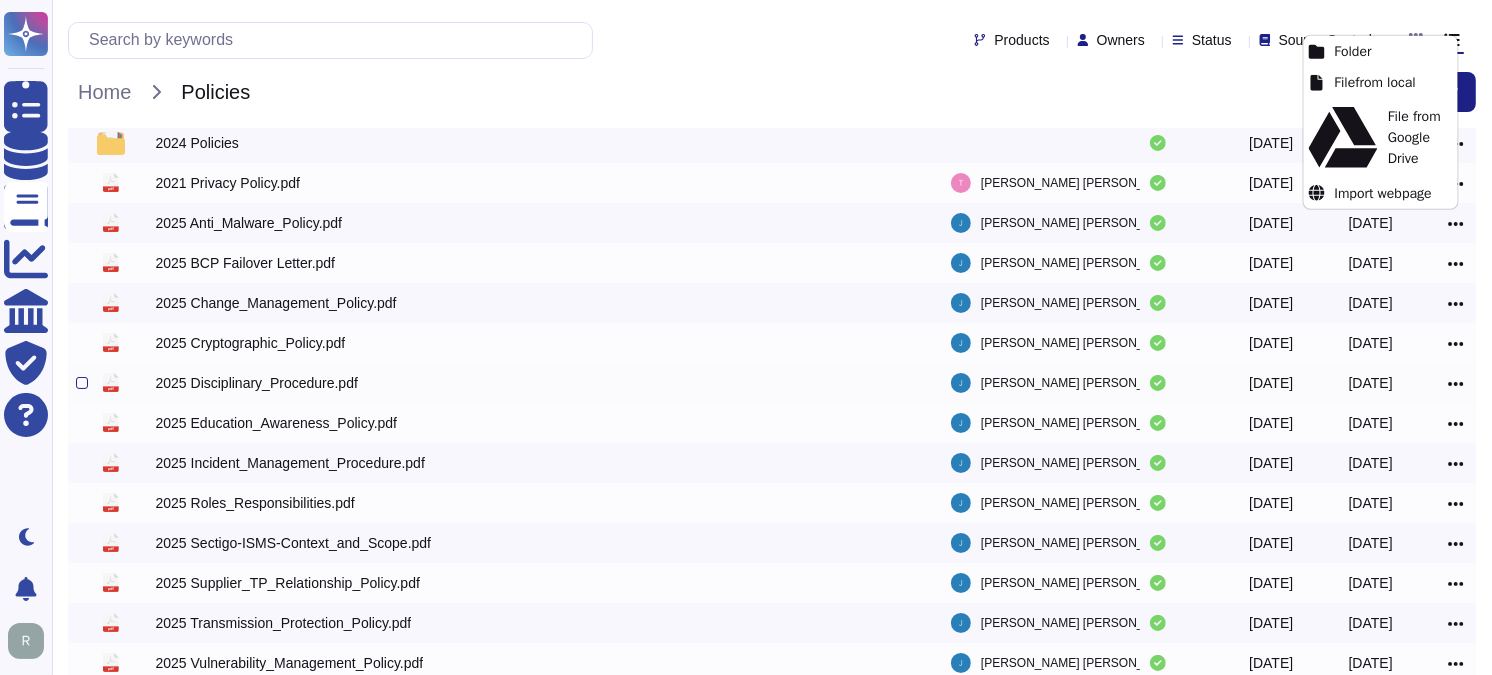 scroll, scrollTop: 0, scrollLeft: 0, axis: both 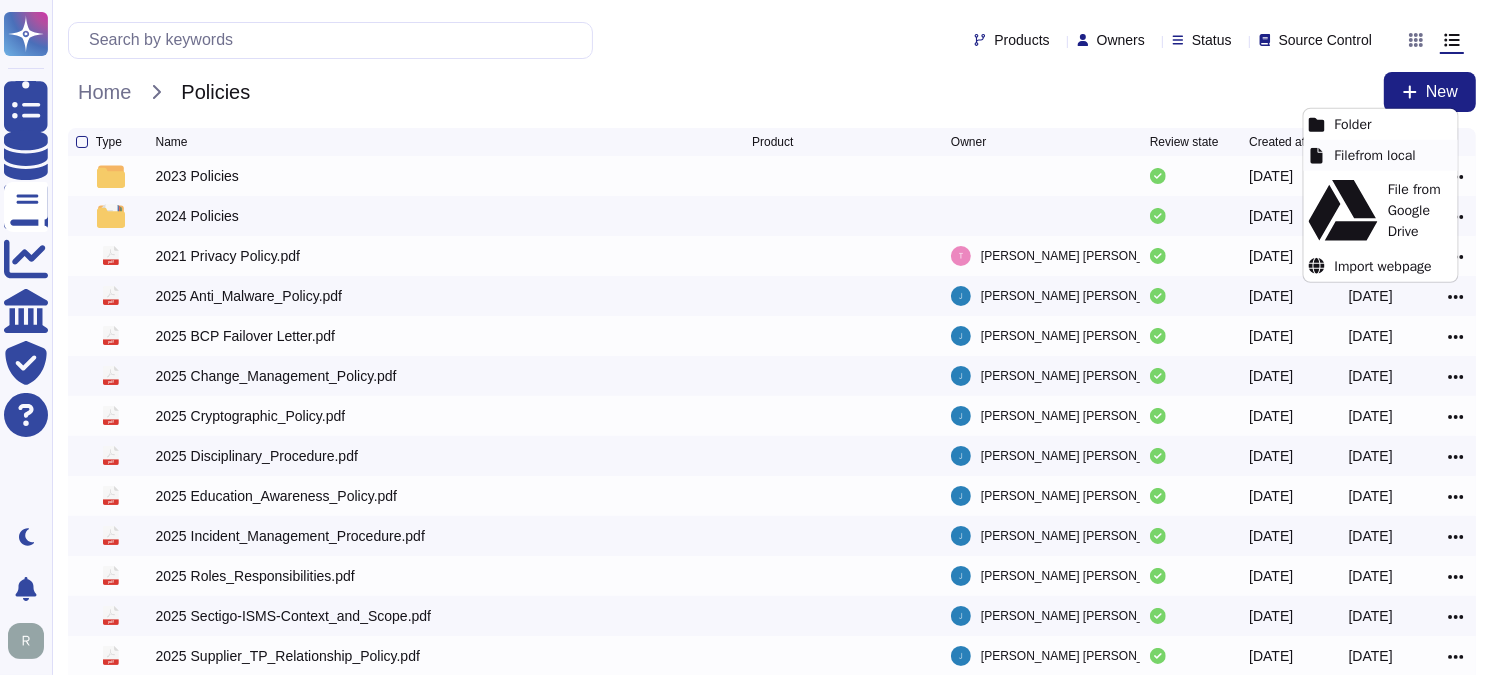 click on "File  from local" at bounding box center (1380, 155) 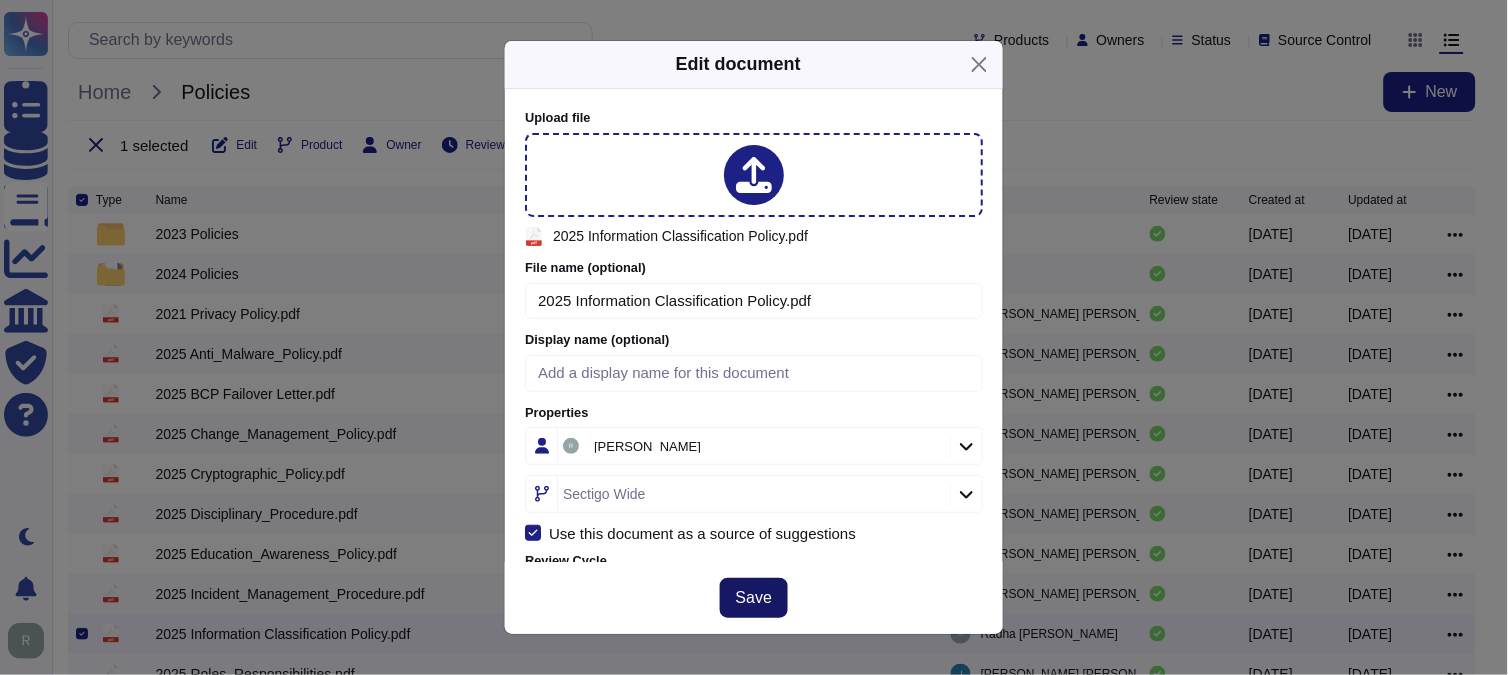 click on "Save" at bounding box center (754, 598) 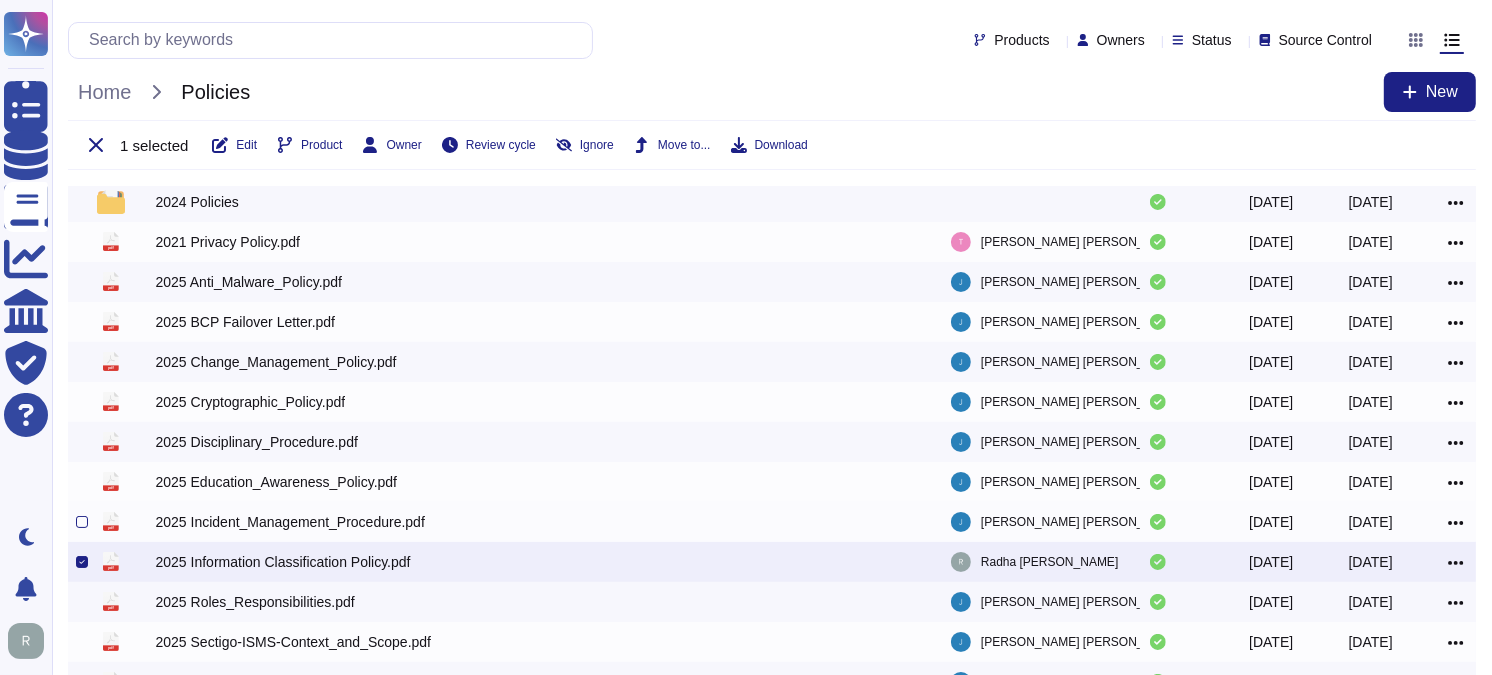 scroll, scrollTop: 111, scrollLeft: 0, axis: vertical 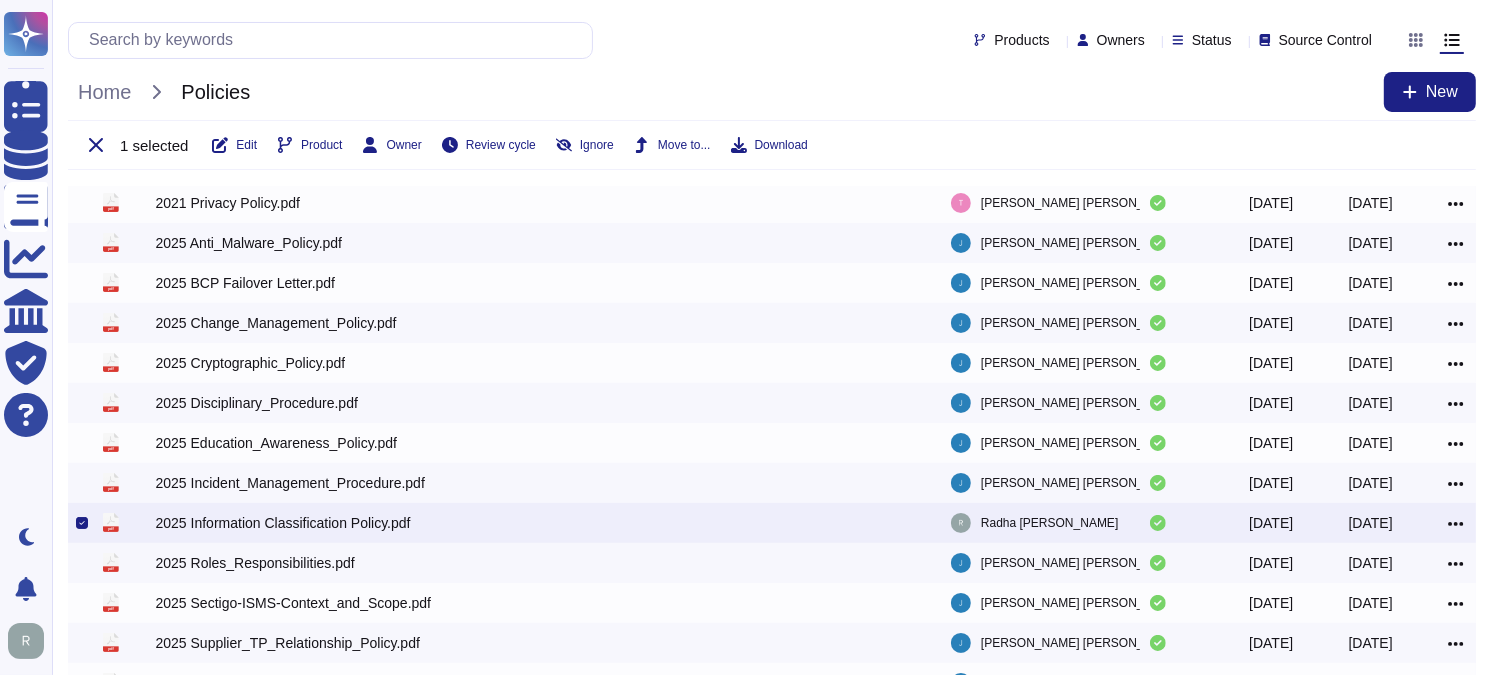 click 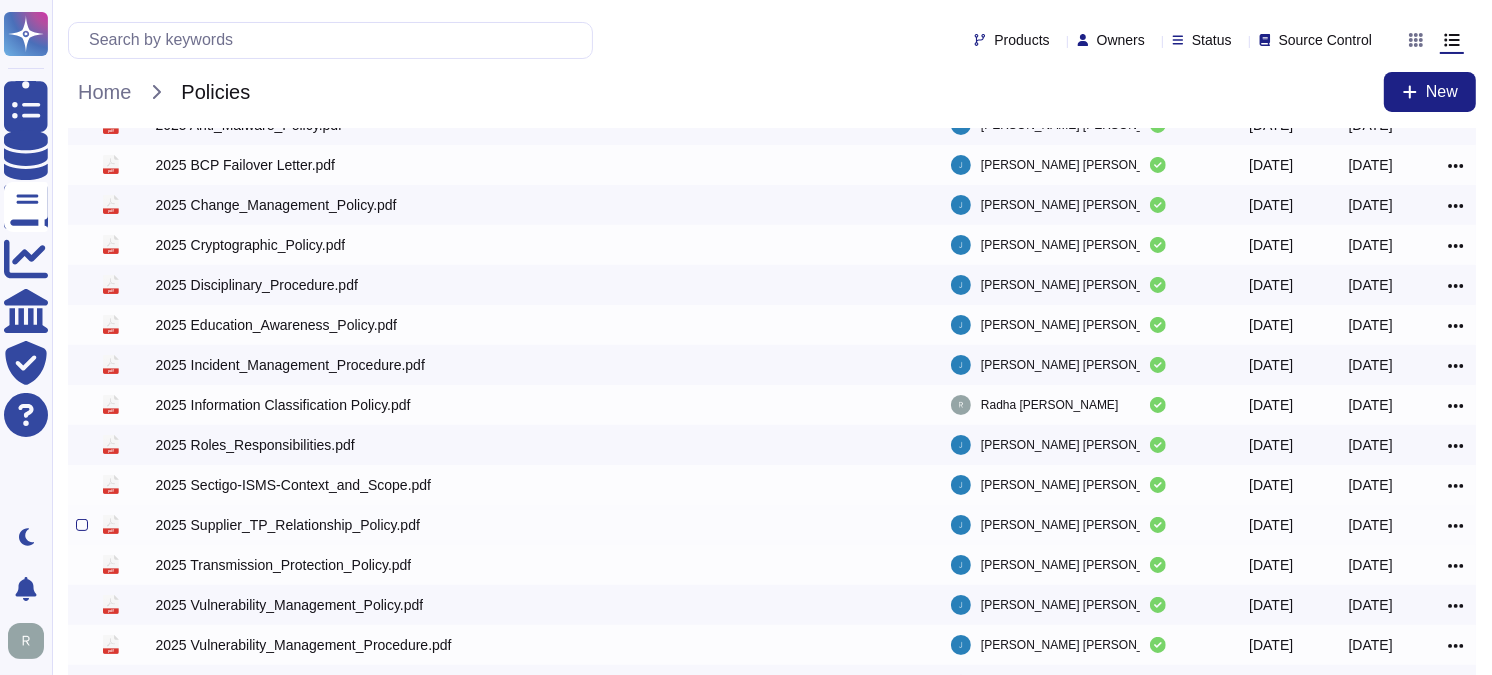 scroll, scrollTop: 342, scrollLeft: 0, axis: vertical 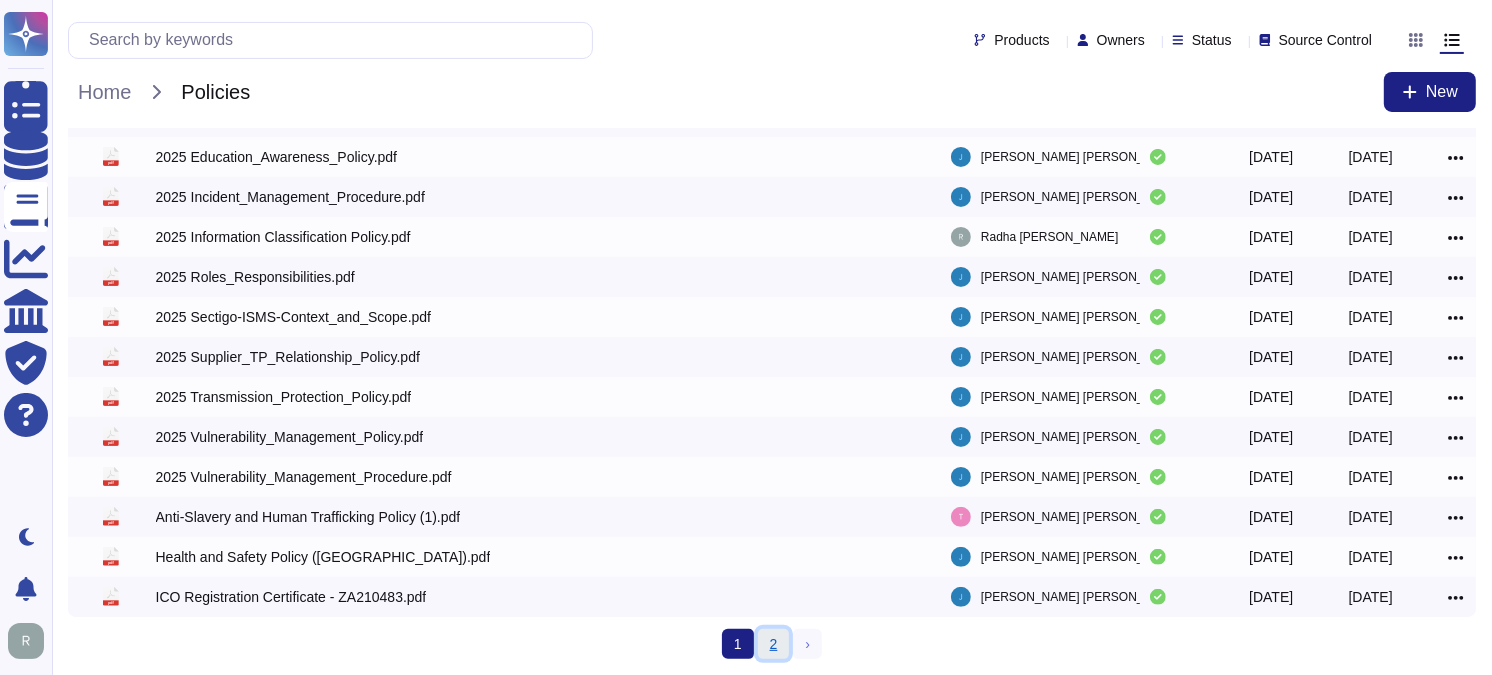 click on "2" at bounding box center [774, 644] 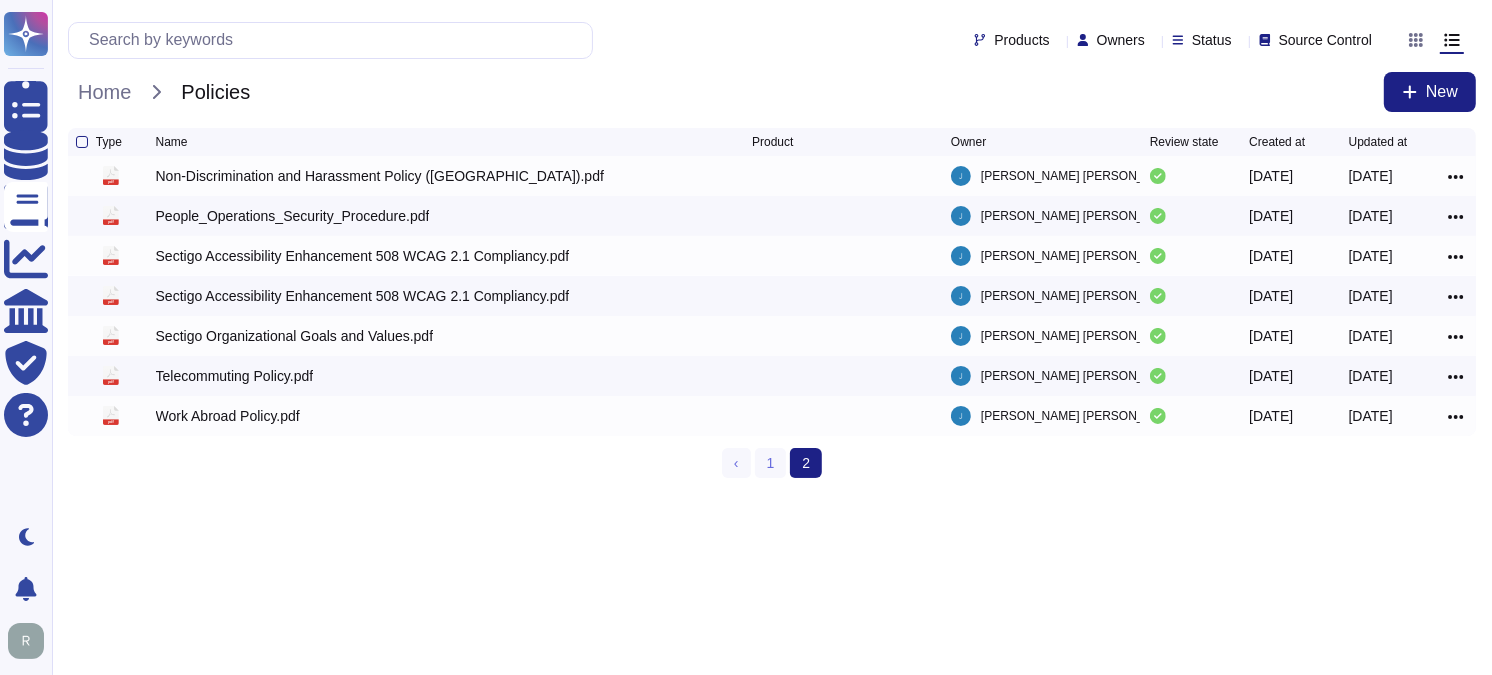 scroll, scrollTop: 0, scrollLeft: 0, axis: both 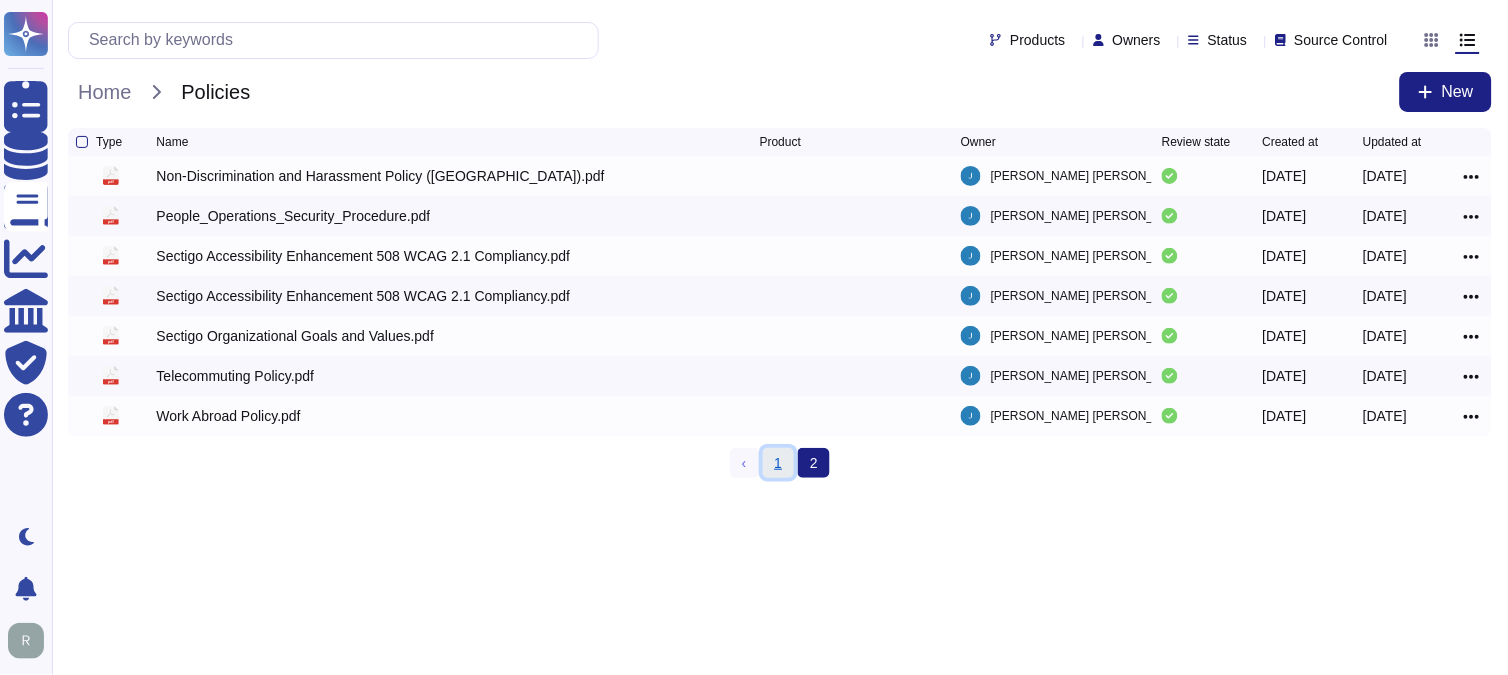 click on "1" at bounding box center [779, 463] 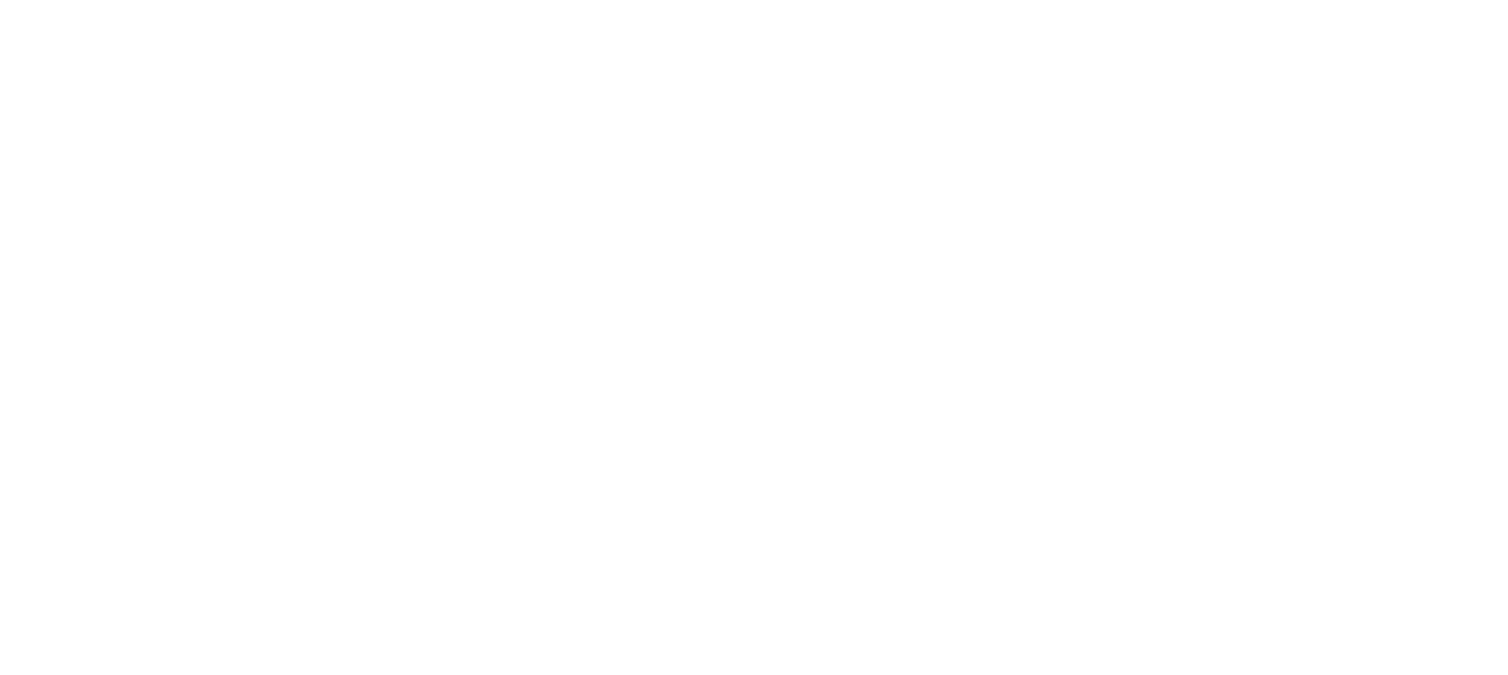 scroll, scrollTop: 0, scrollLeft: 0, axis: both 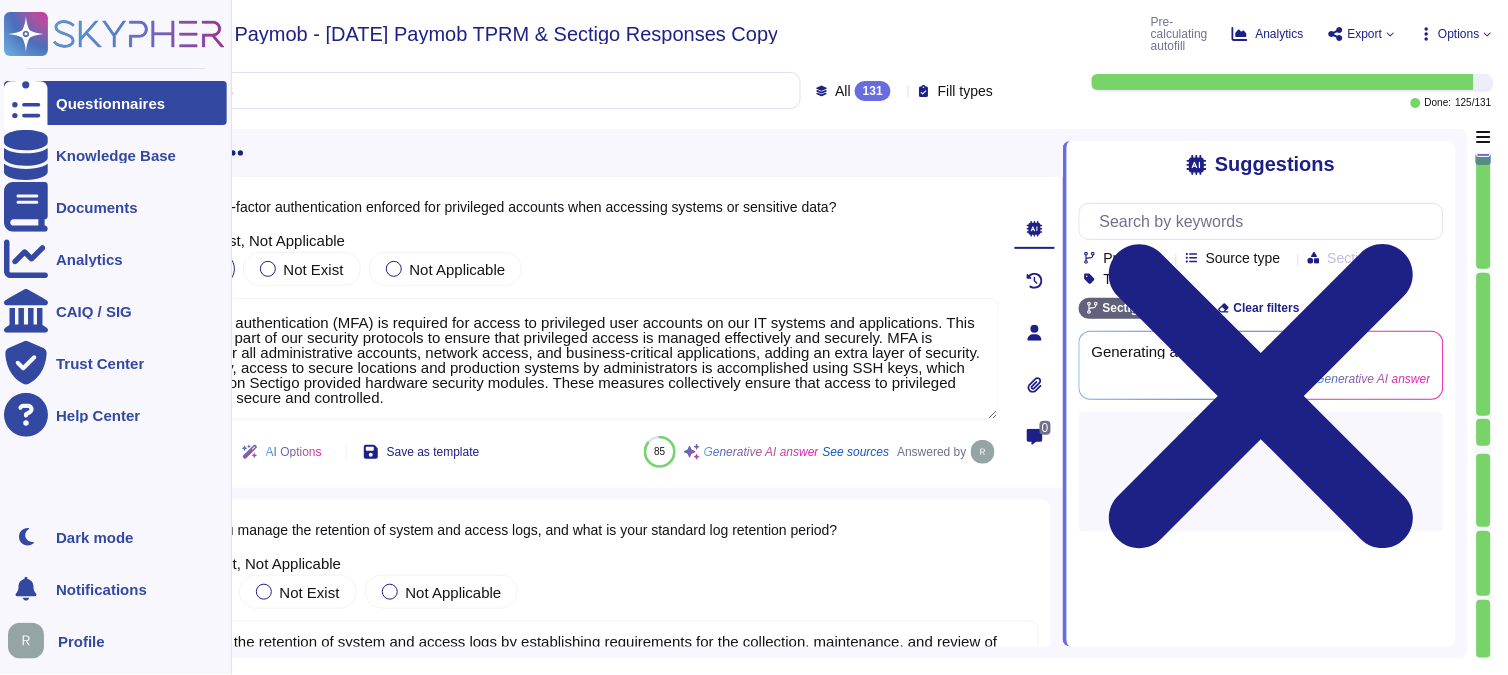 type on "Multi-factor authentication (MFA) is required for access to privileged user accounts on our IT systems and applications. This measure is part of our security protocols to ensure that privileged access is managed effectively and securely. MFA is enforced for all administrative accounts, network access, and business-critical applications, adding an extra layer of security. Additionally, access to secure locations and production systems by administrators is accomplished using SSH keys, which are stored on Sectigo provided hardware security modules. These measures collectively ensure that access to privileged accounts is secure and controlled." 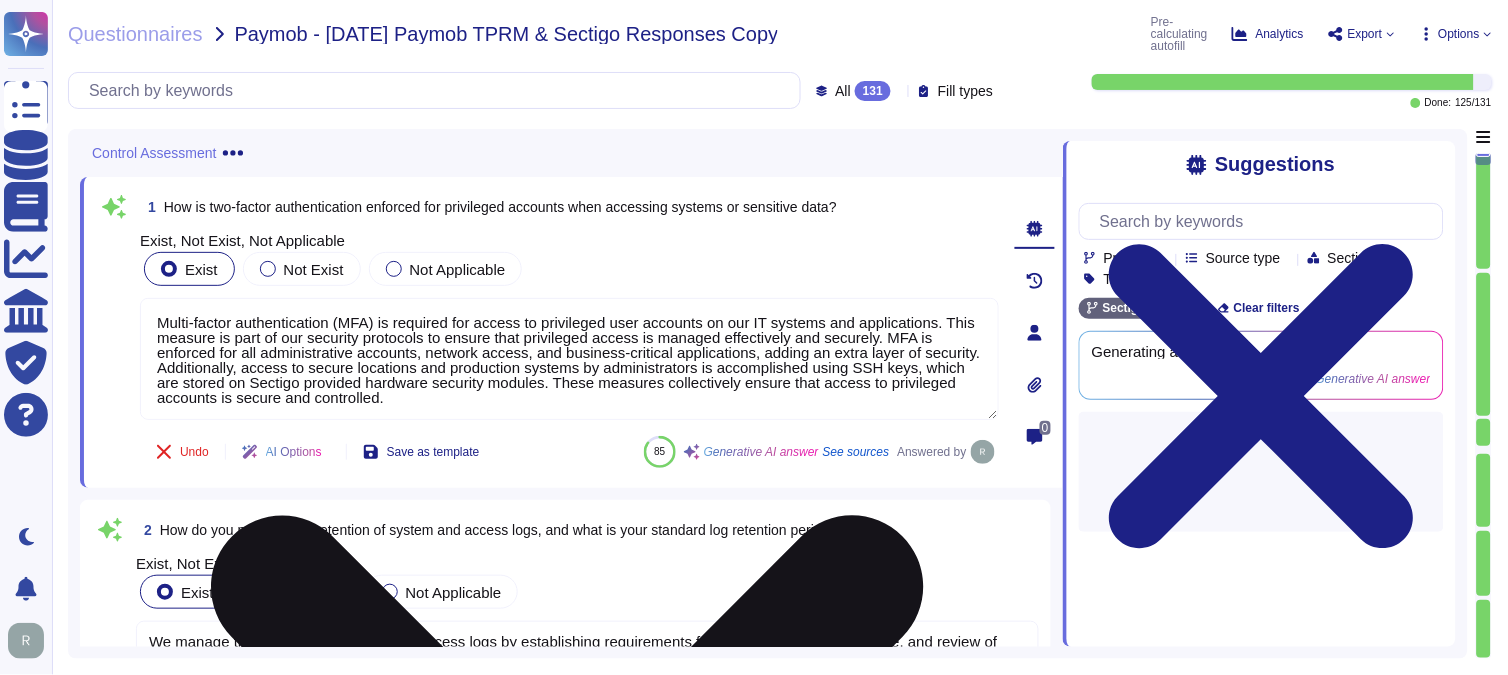 scroll, scrollTop: 2, scrollLeft: 0, axis: vertical 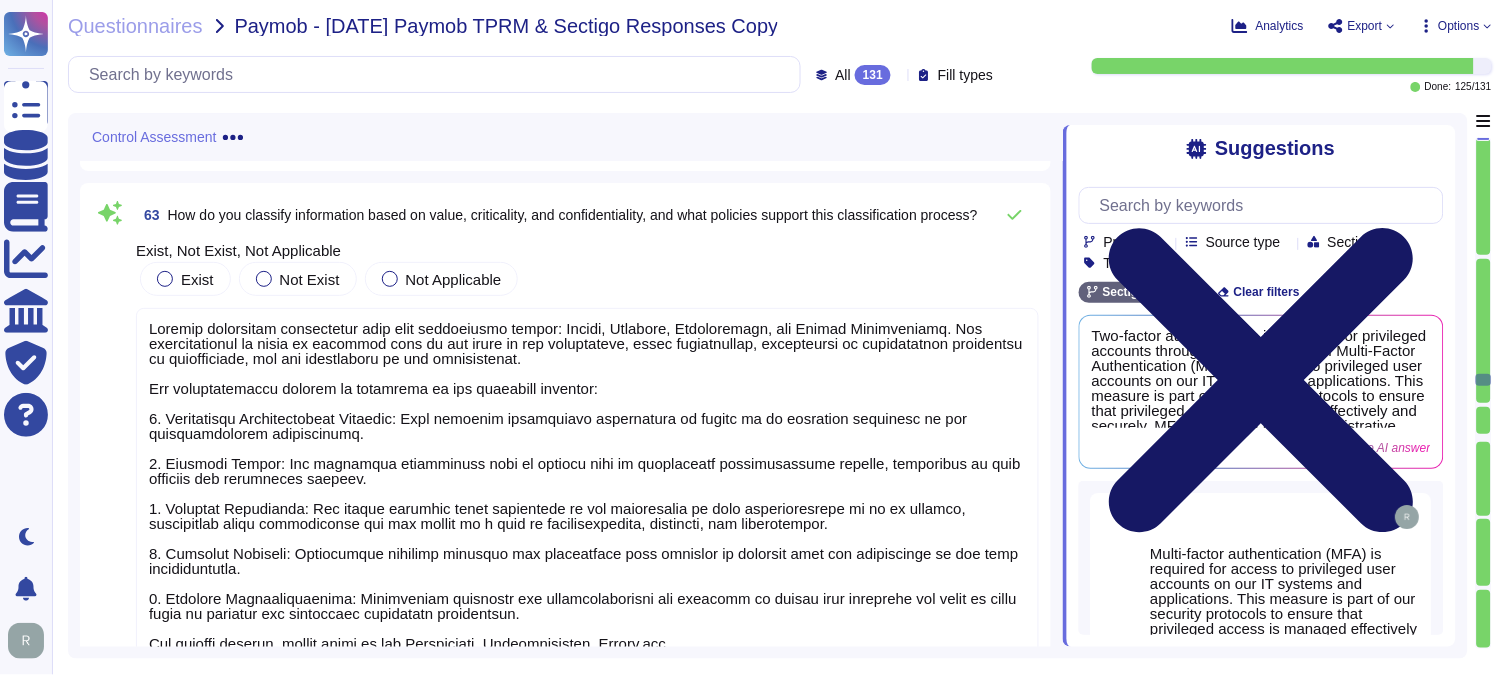 click 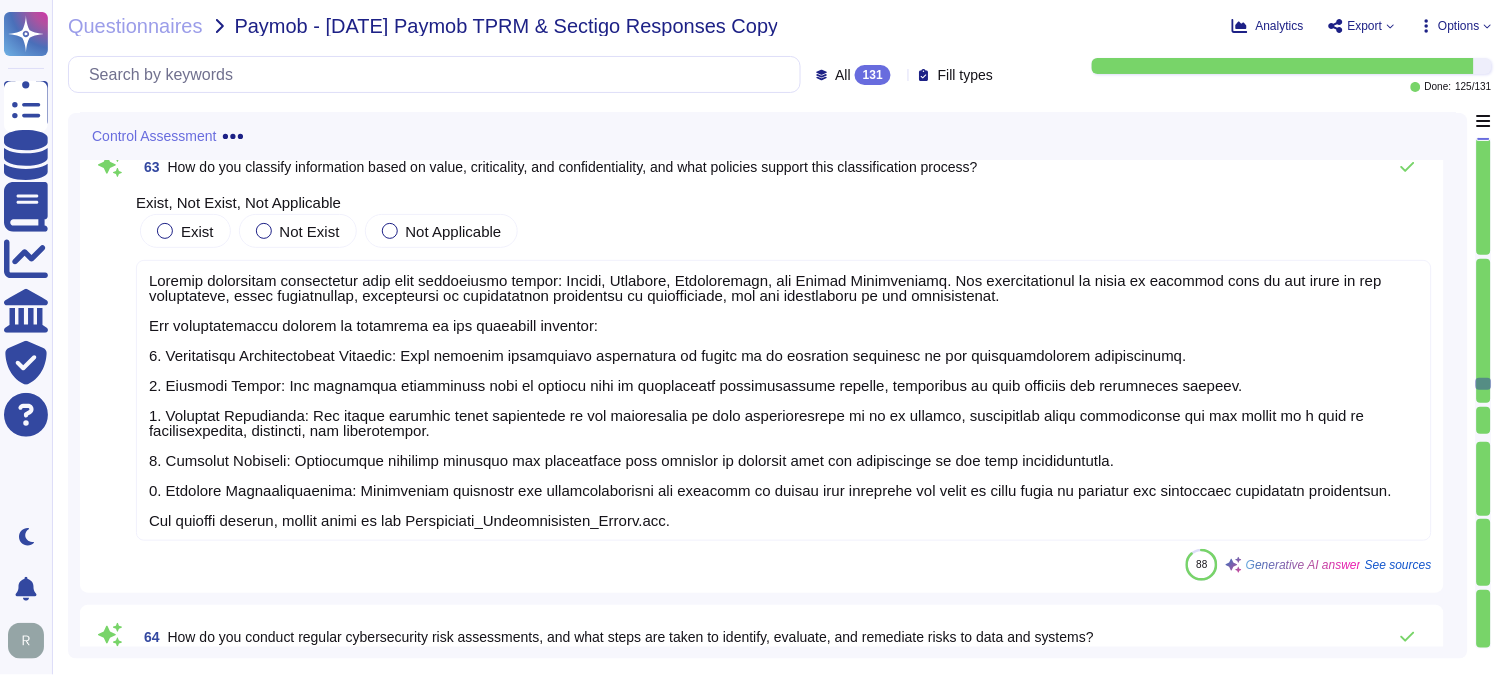 scroll, scrollTop: 26333, scrollLeft: 0, axis: vertical 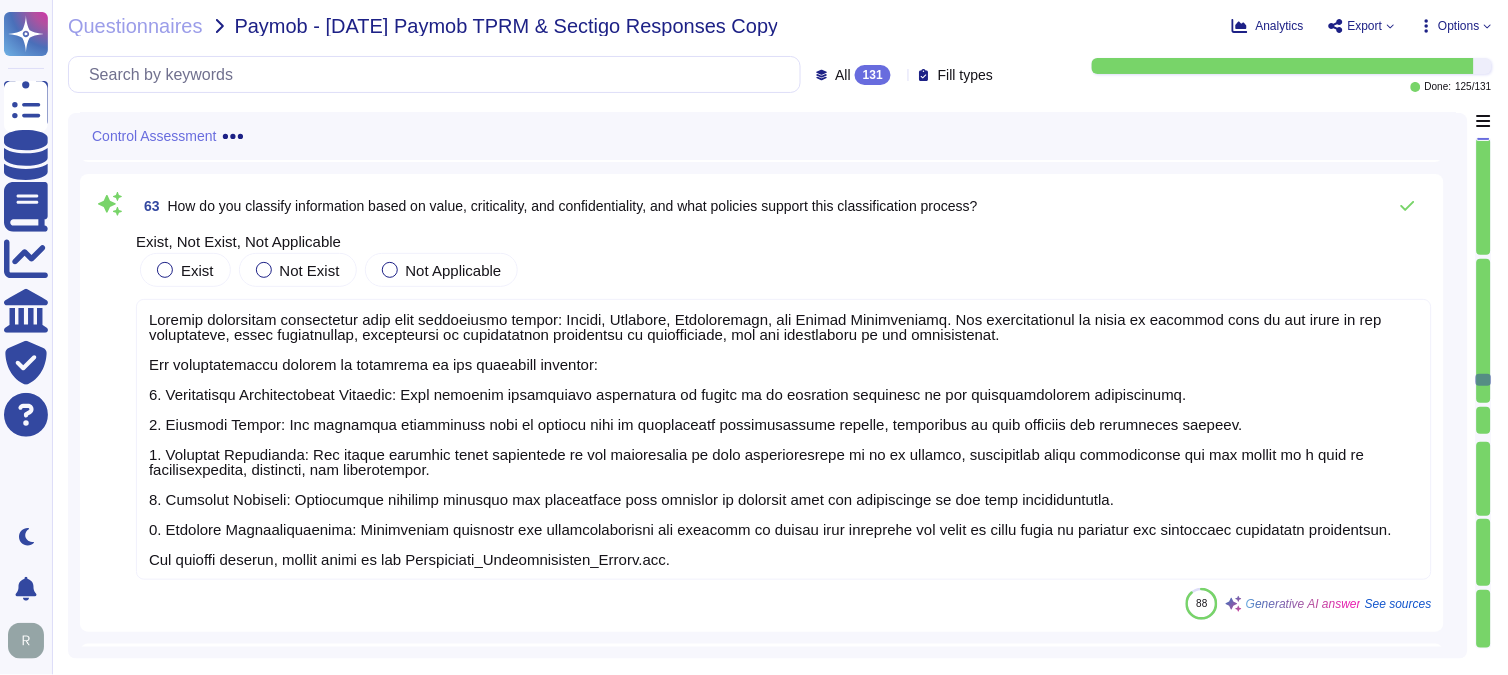click at bounding box center (770, 439) 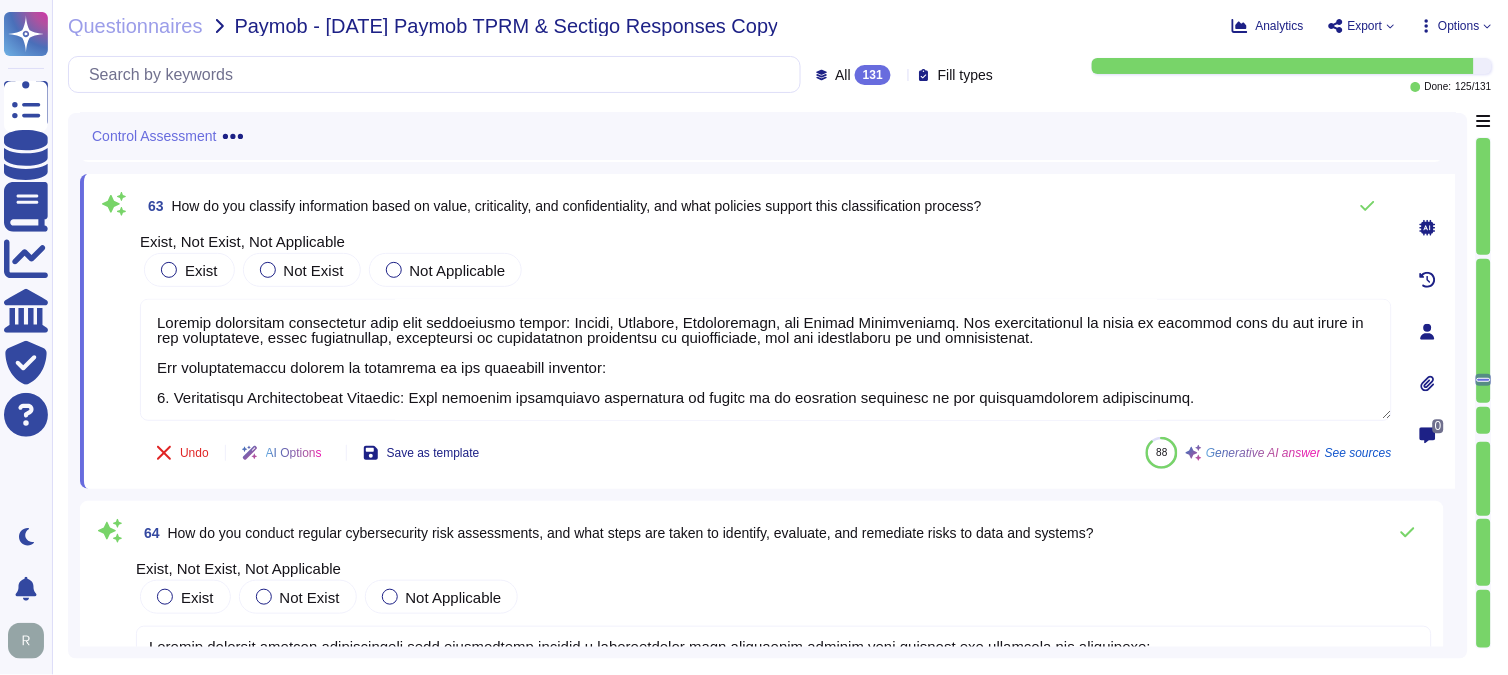 type on "Sectigo classifies information into four sensitivity levels: Public, Internal, Confidential, and Highly Confidential. The classification is based on criteria such as the value of the information, legal requirements, sensitivity to unauthorized disclosure or modification, and its criticality to the organization.
The classification process is supported by the following policies:
1. Information Classification Standard: This standard categorizes information to ensure it is protected according to its confidentiality requirements.
2. Labeling Policy: All sensitive information must be labeled with an appropriate classification marking, applicable to both physical and electronic formats.
3. Handling Directions: The policy provides clear directions on how information in each classification is to be handled, considering legal requirements and the impact of a loss in confidentiality, integrity, and availability.
4. Security Controls: Information security controls are implemented that increase in strength with t..." 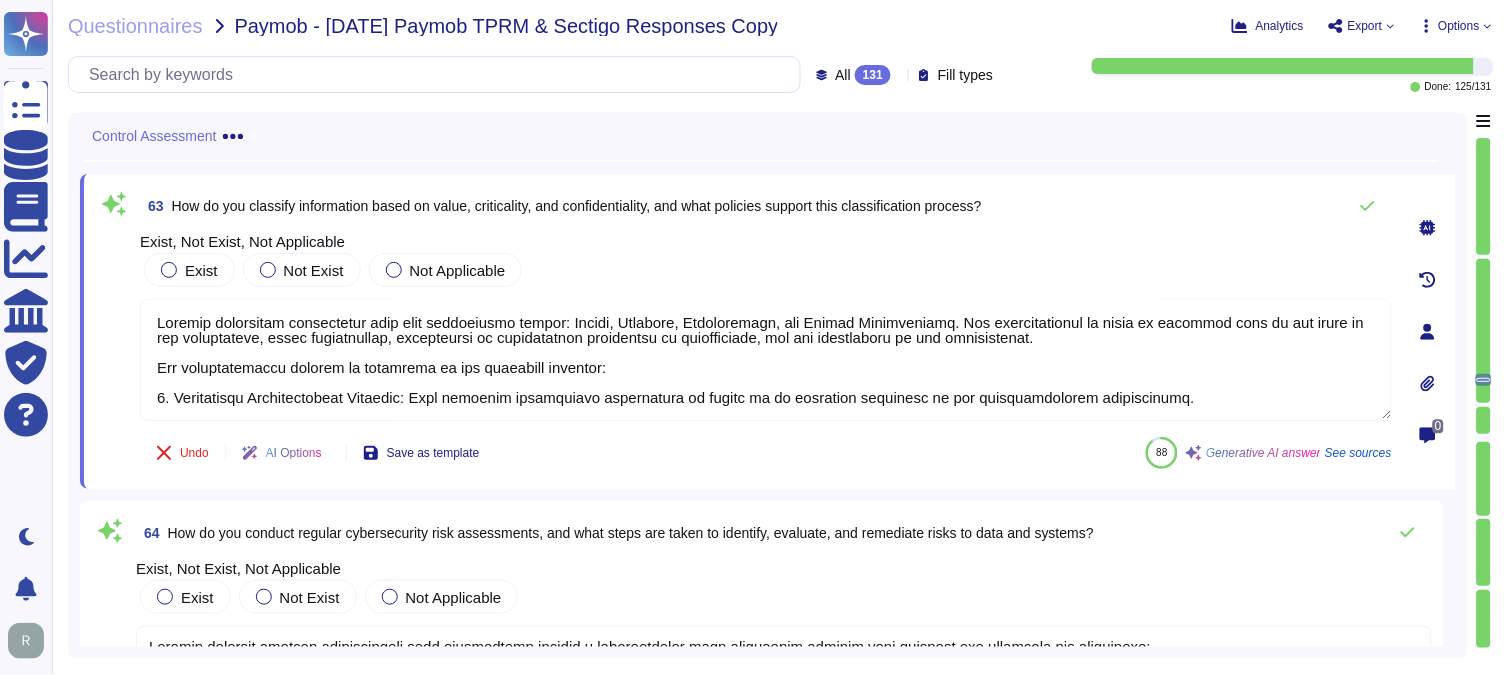 click at bounding box center [1428, 384] 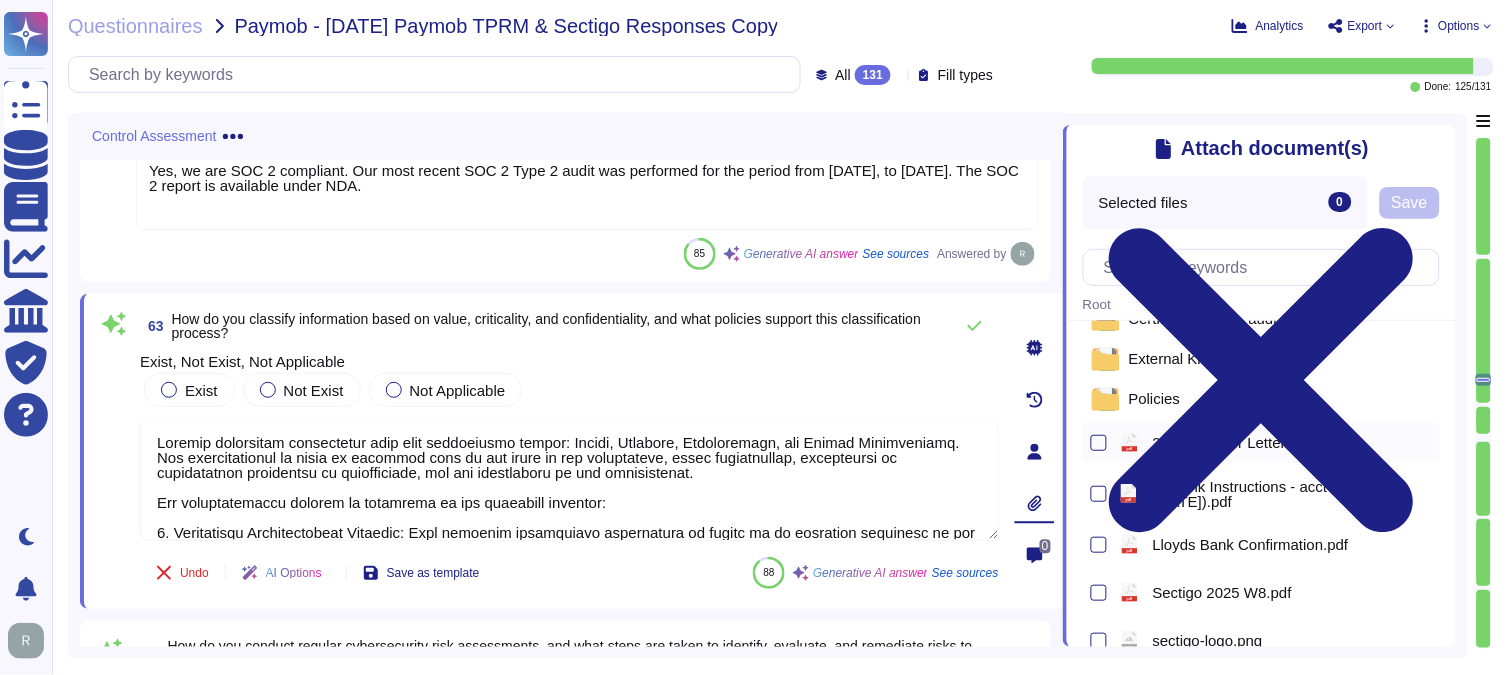 scroll, scrollTop: 66, scrollLeft: 0, axis: vertical 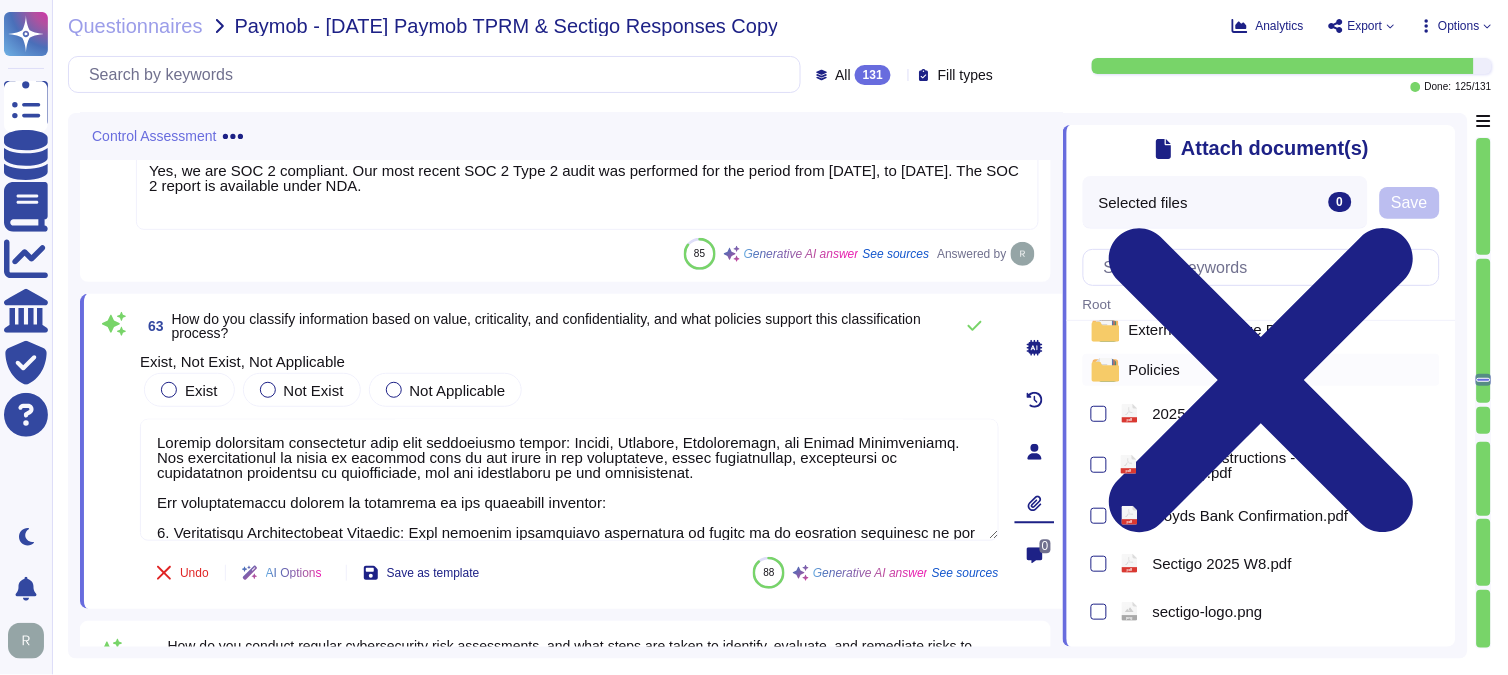 click on "Policies" at bounding box center [1155, 369] 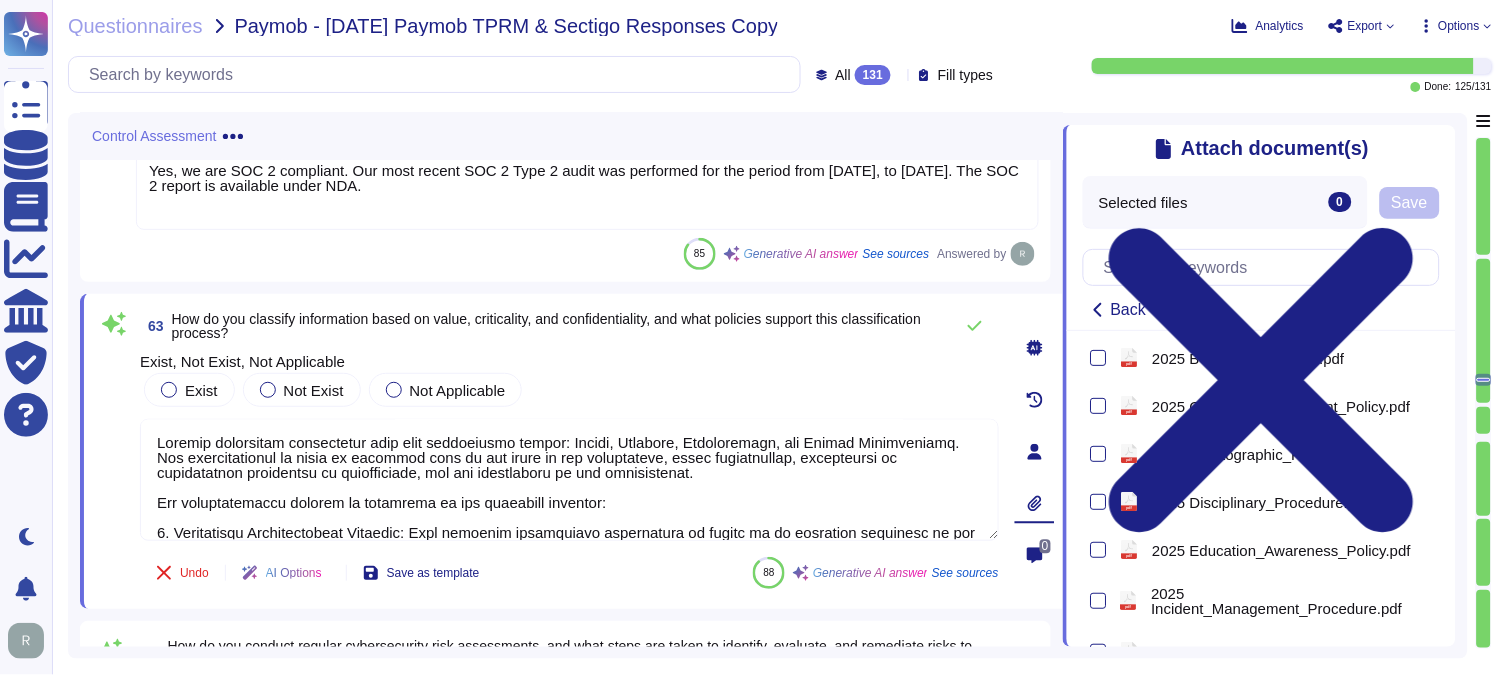 scroll, scrollTop: 222, scrollLeft: 0, axis: vertical 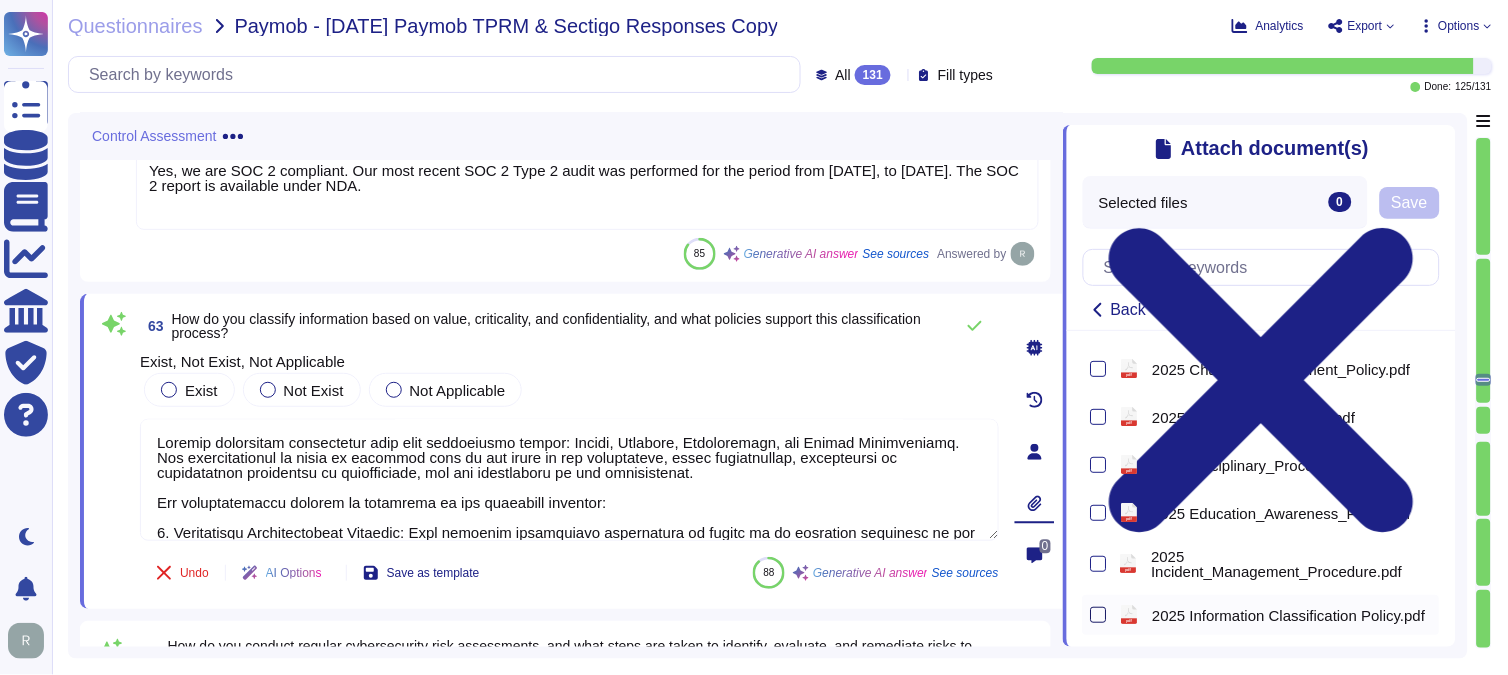 click at bounding box center (1099, 615) 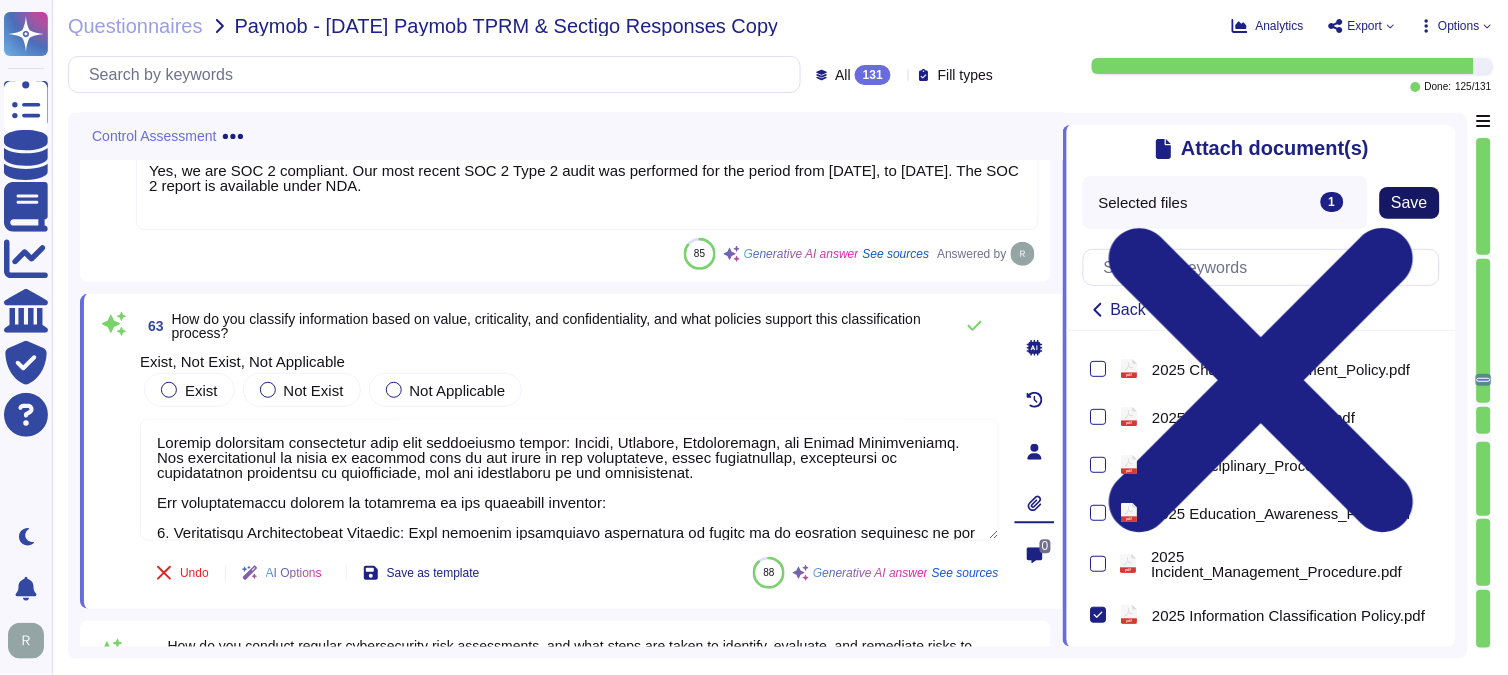 click on "Save" at bounding box center (1410, 203) 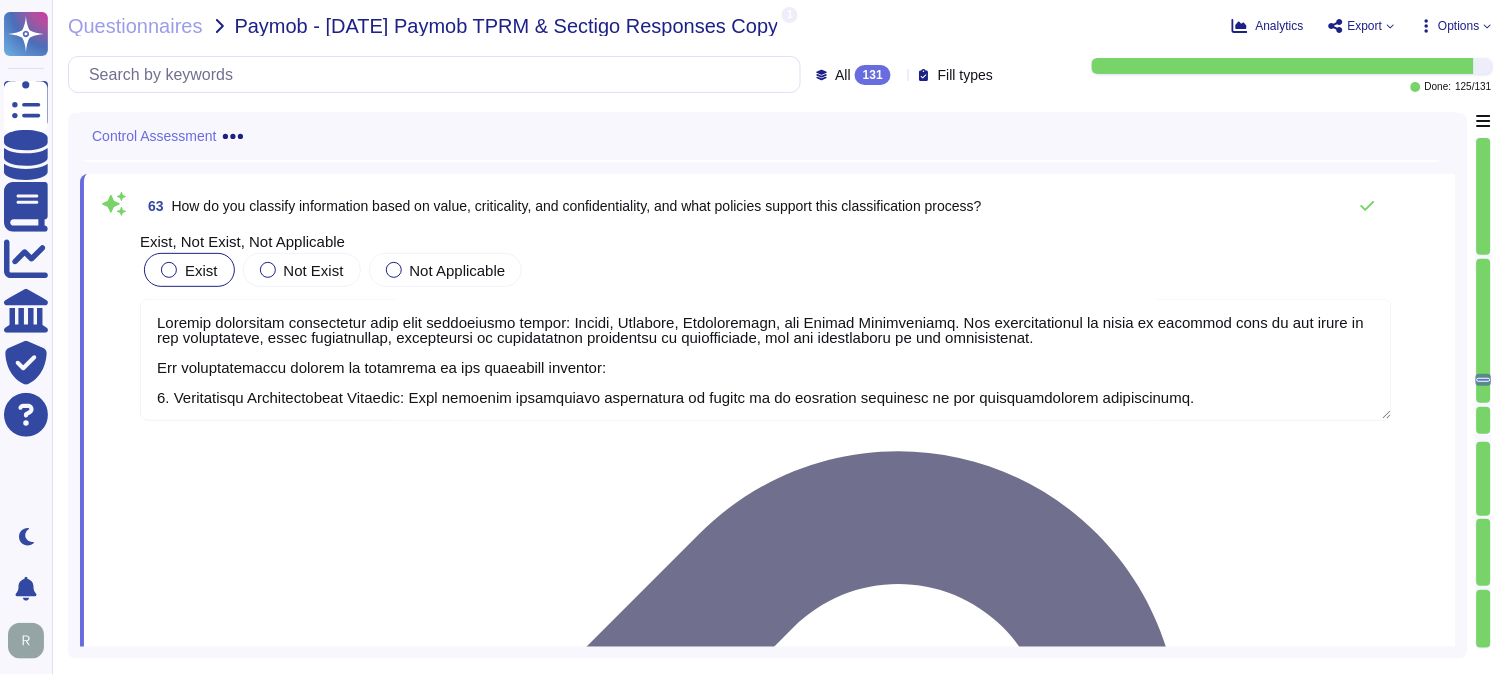click at bounding box center (169, 270) 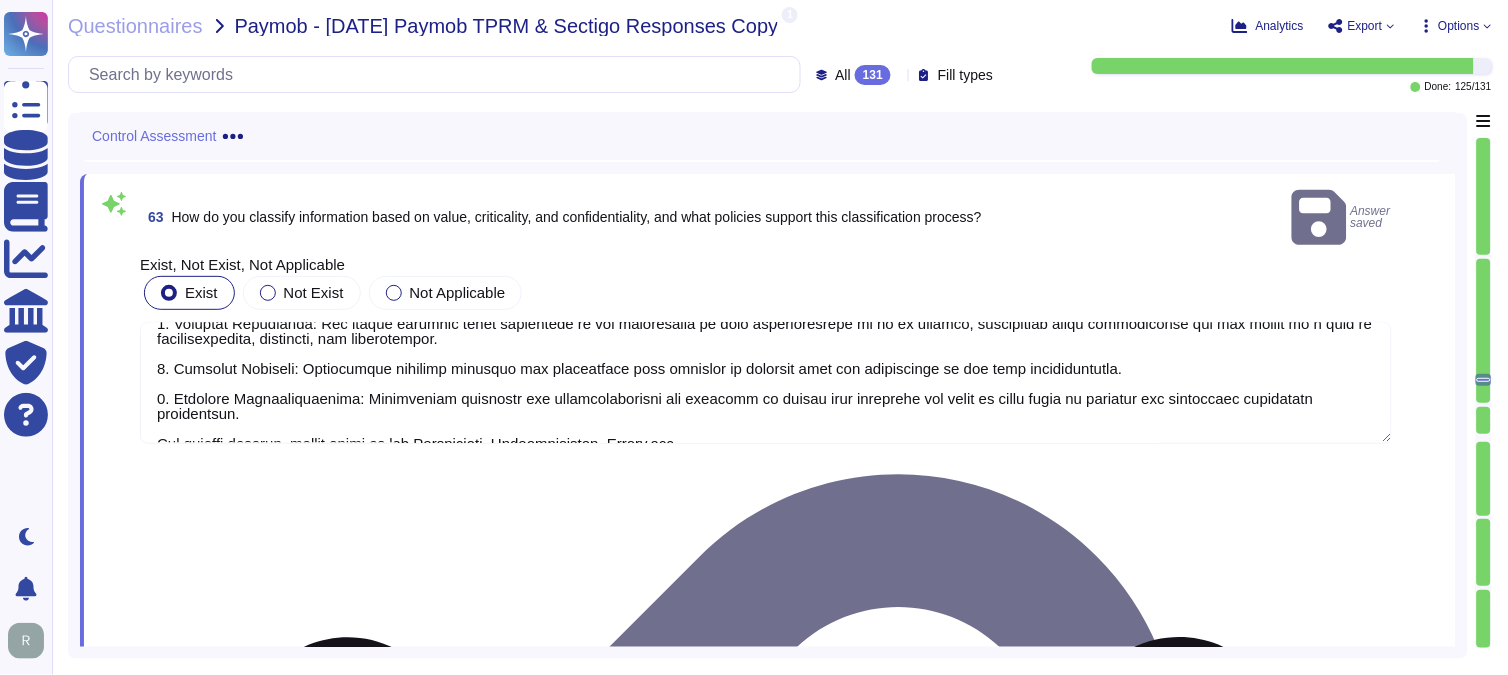 scroll, scrollTop: 182, scrollLeft: 0, axis: vertical 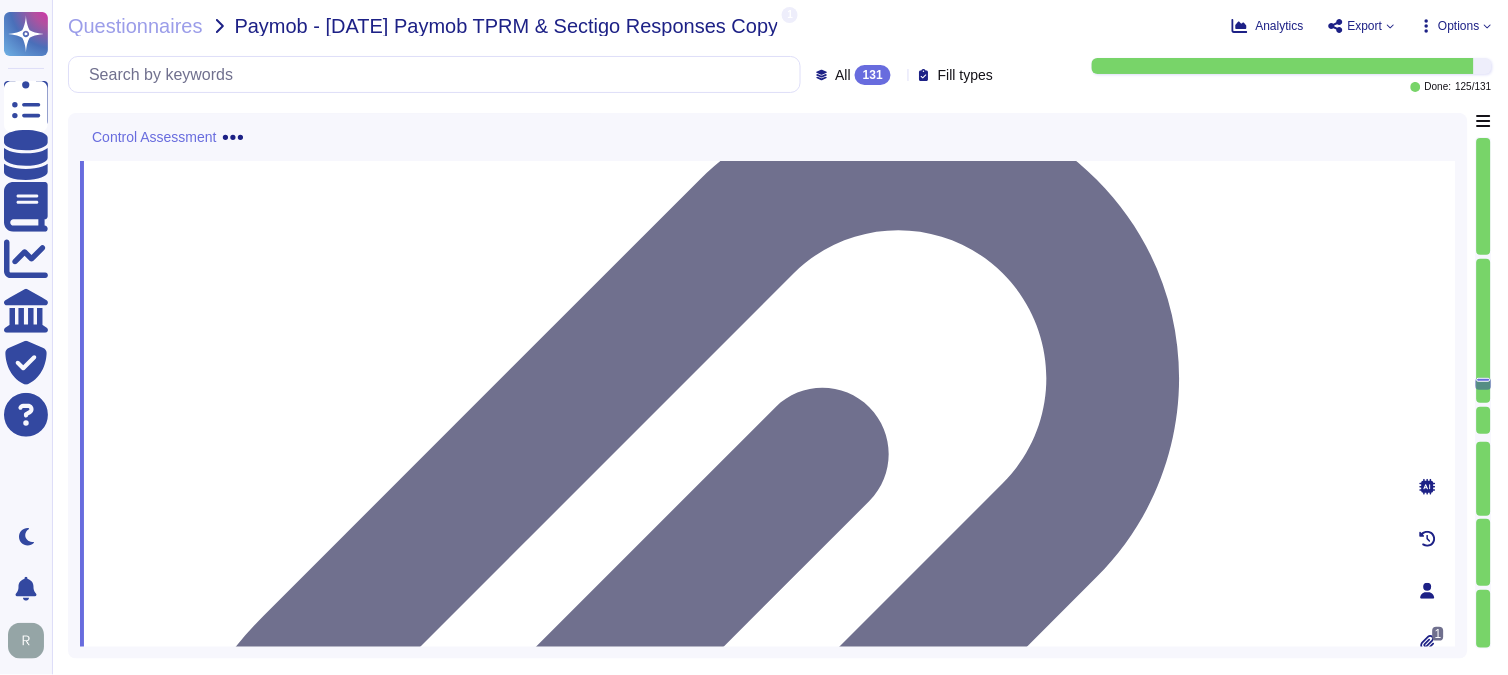 click at bounding box center (165, 1465) 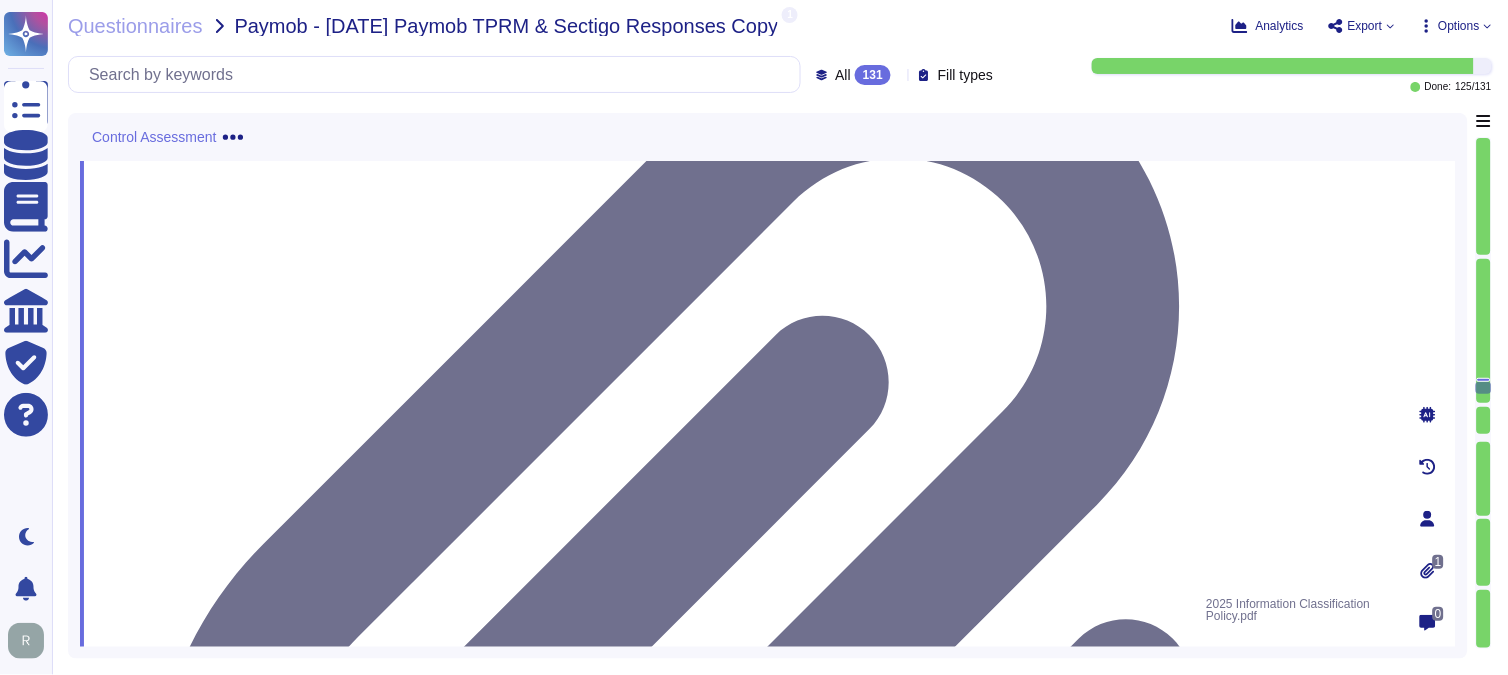 scroll, scrollTop: 26782, scrollLeft: 0, axis: vertical 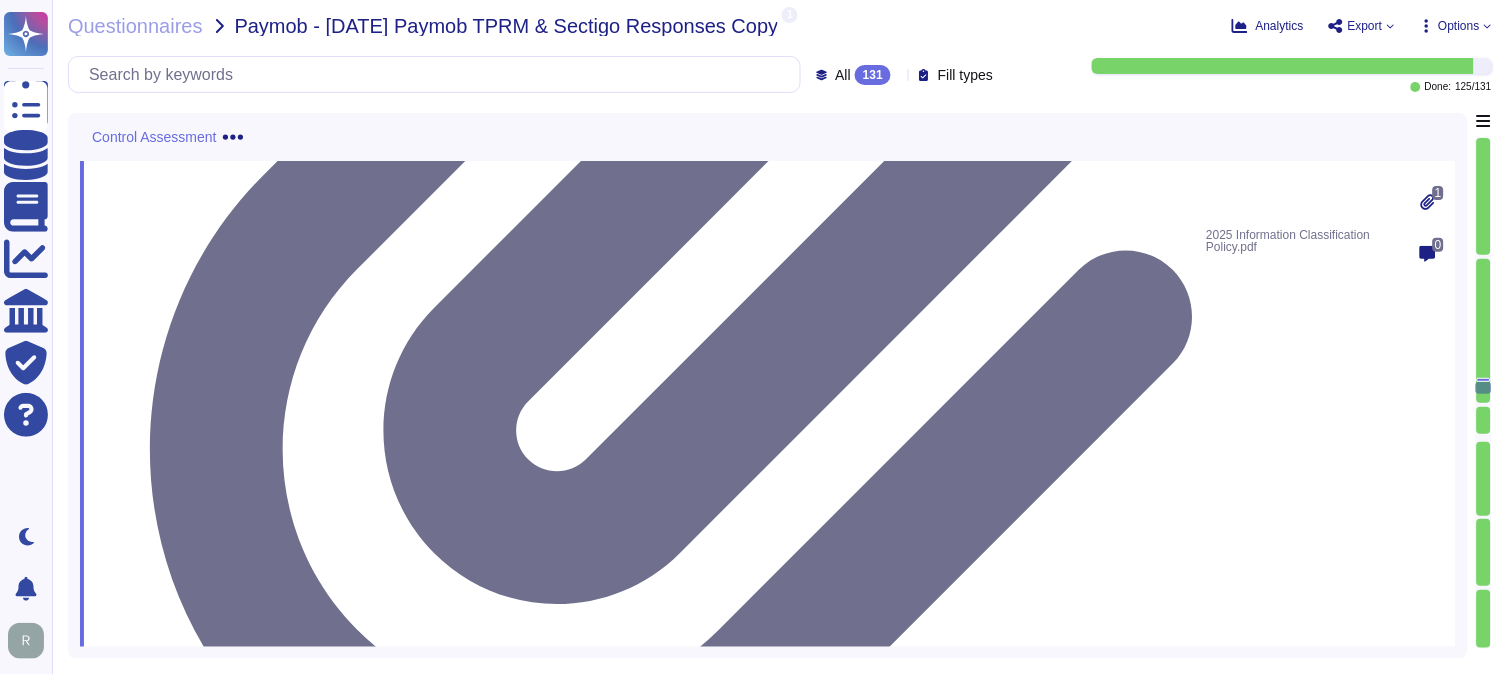 click on "Exist" at bounding box center [185, 1625] 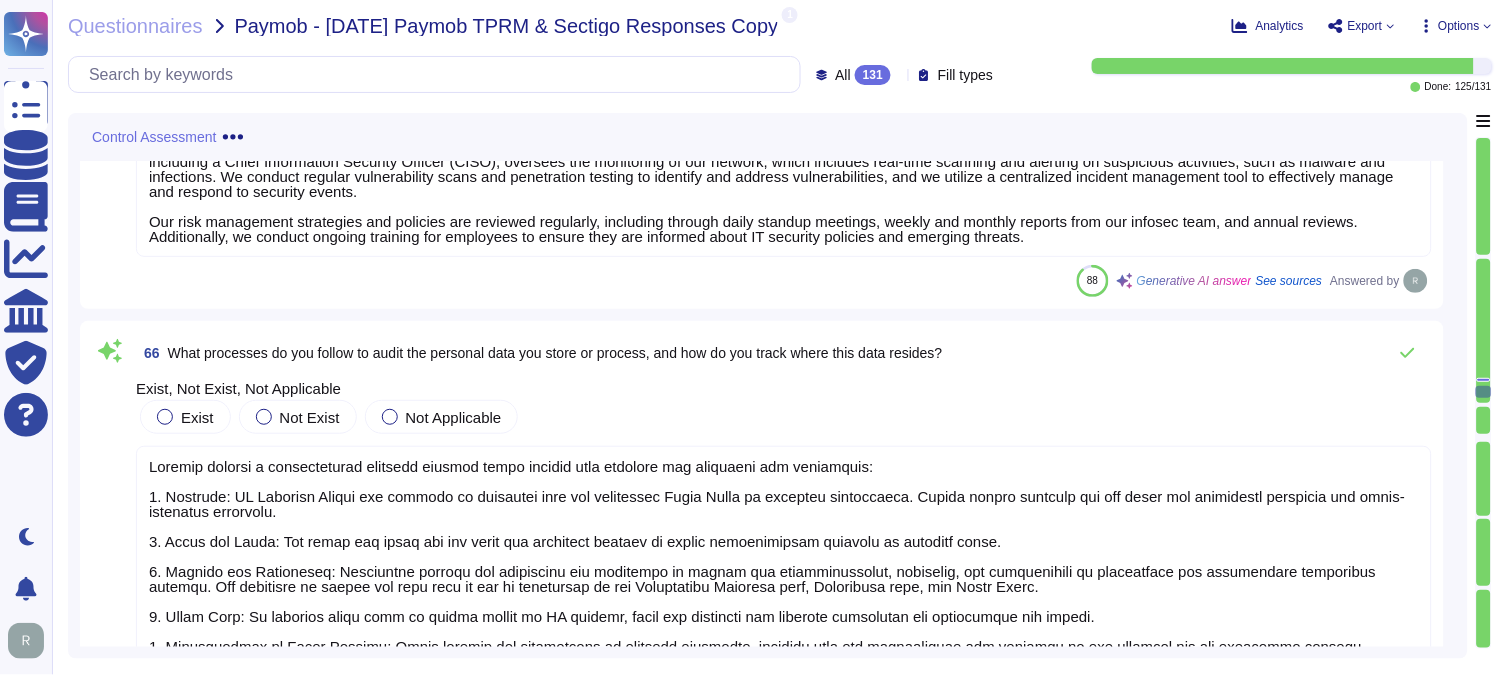 scroll, scrollTop: 27445, scrollLeft: 0, axis: vertical 